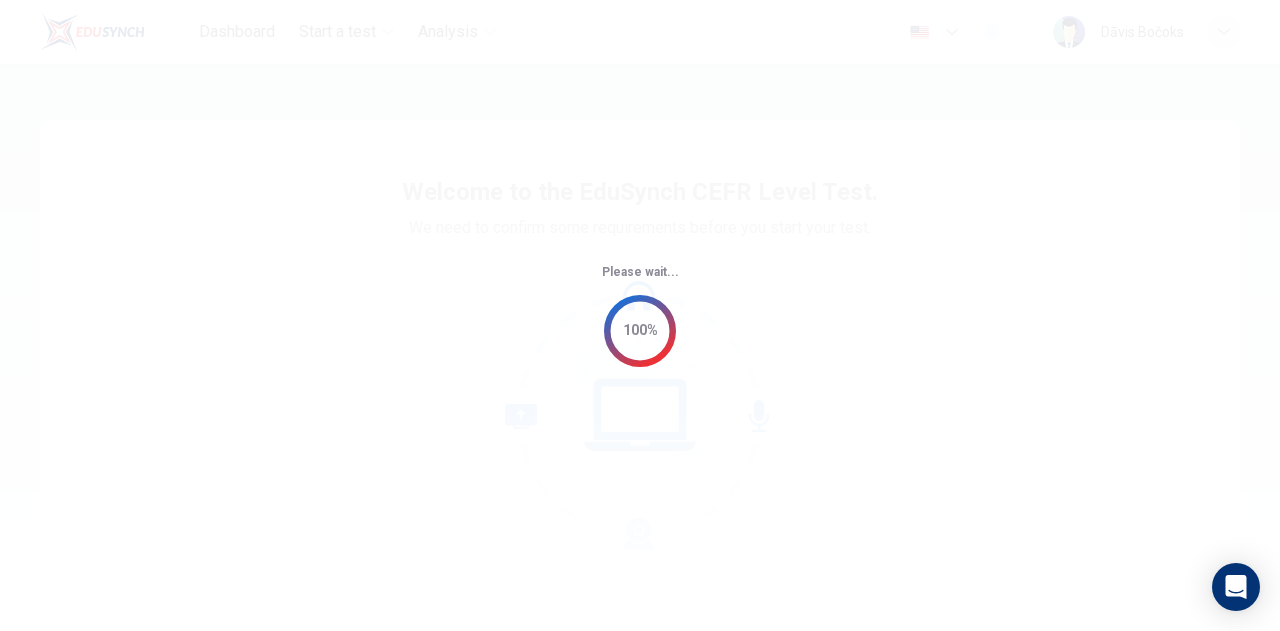 scroll, scrollTop: 0, scrollLeft: 0, axis: both 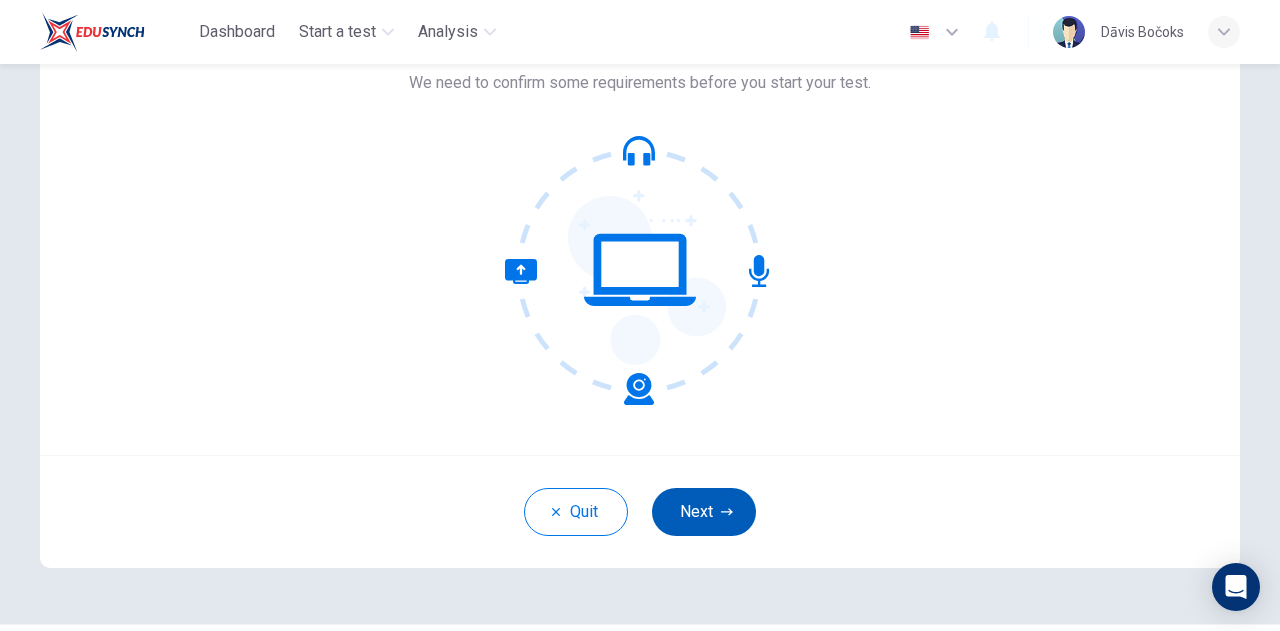 click on "Next" at bounding box center (704, 512) 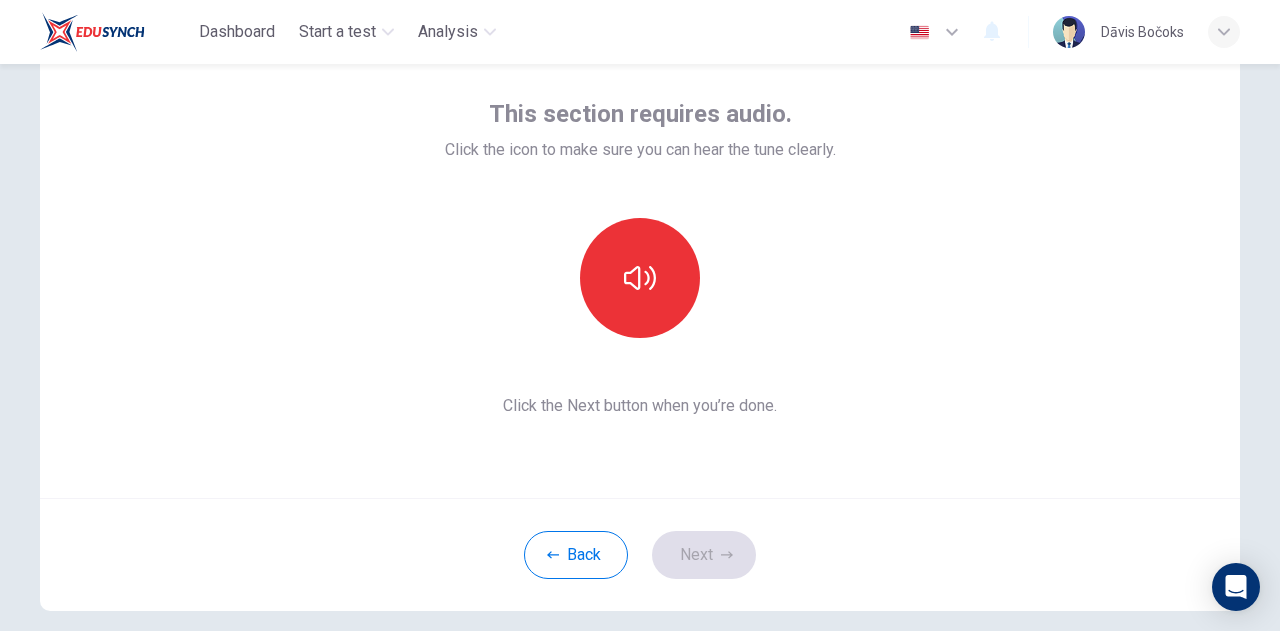 scroll, scrollTop: 101, scrollLeft: 0, axis: vertical 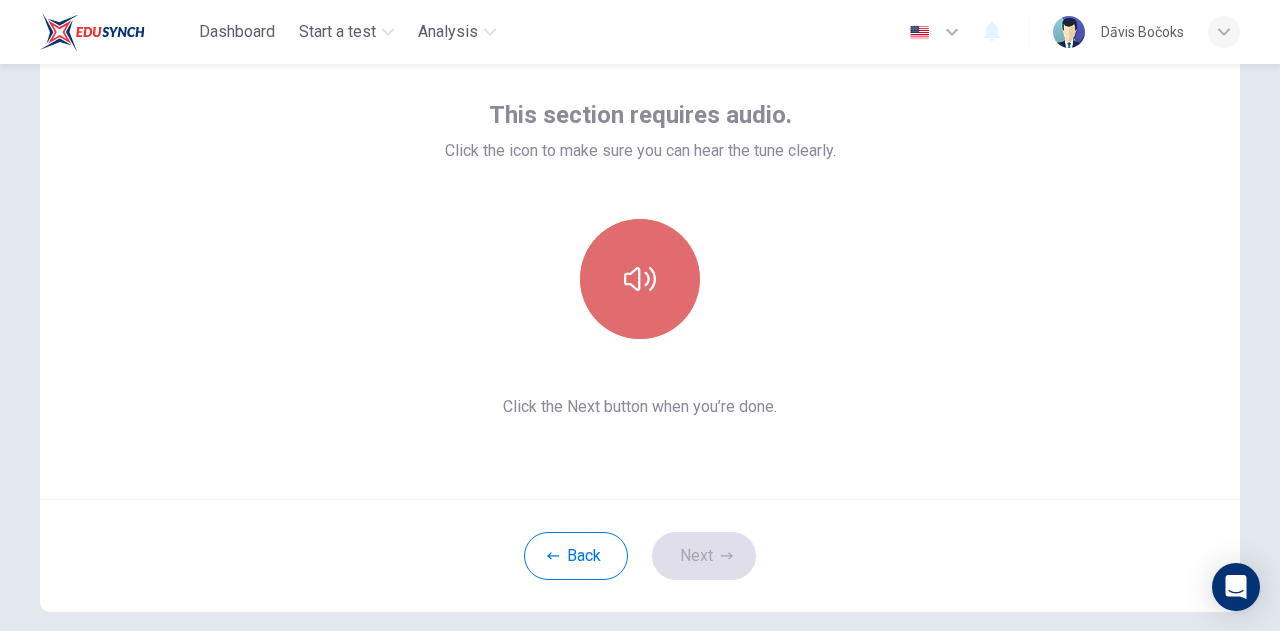 click 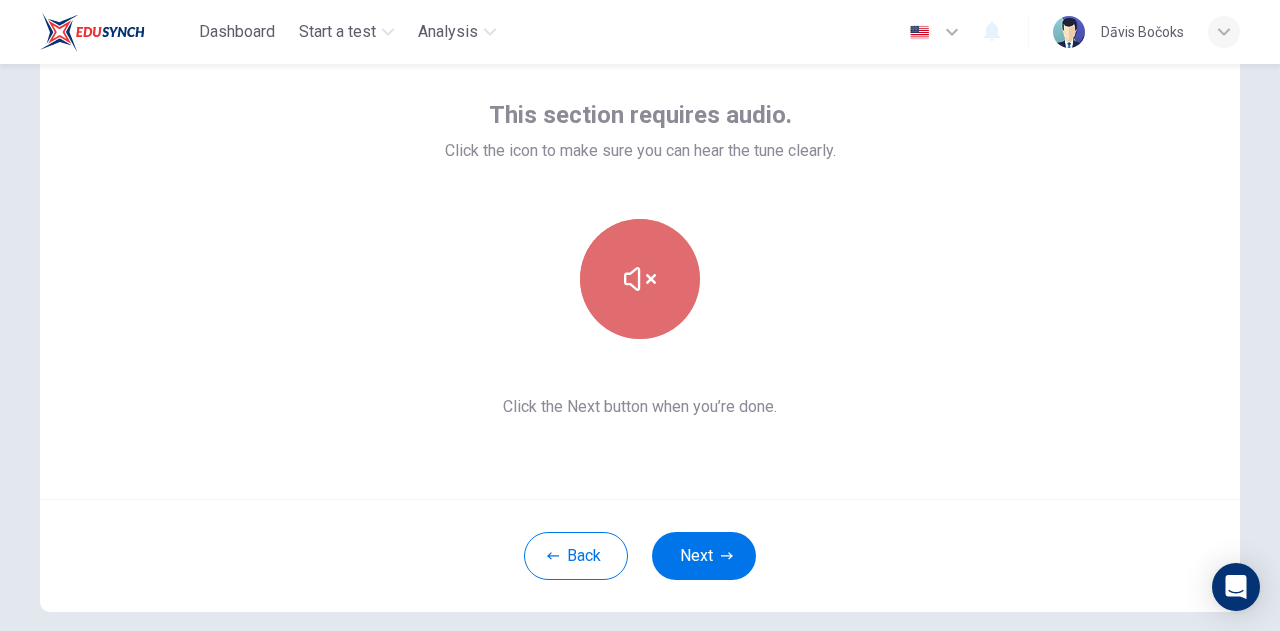 click 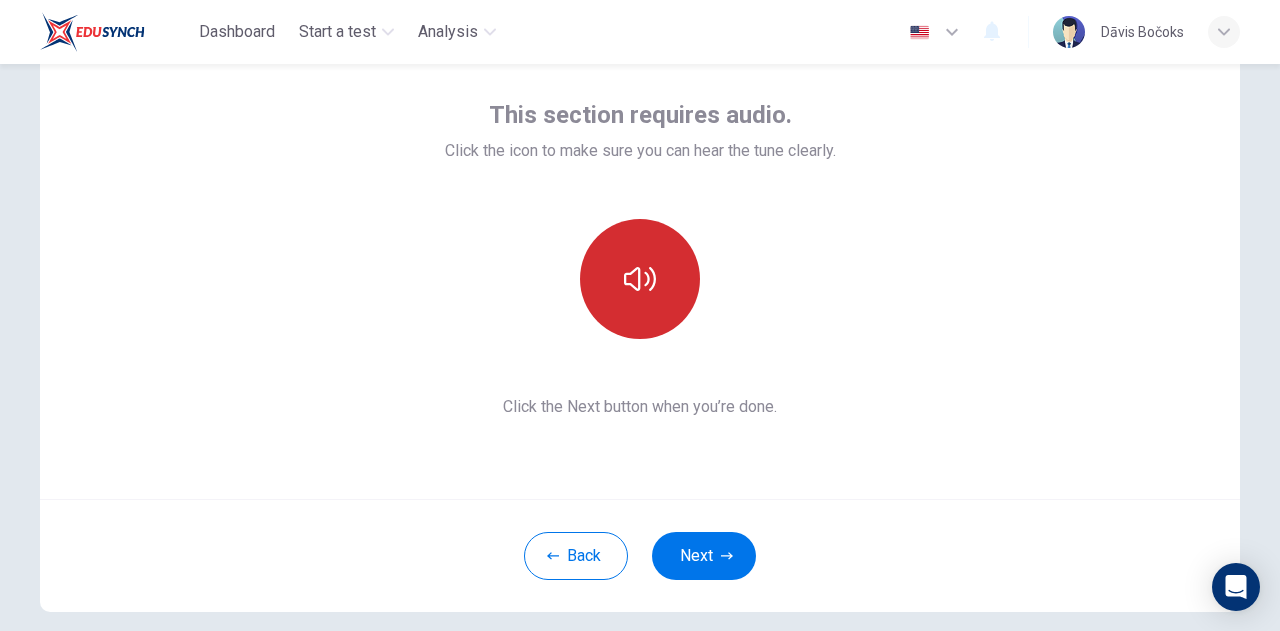 click 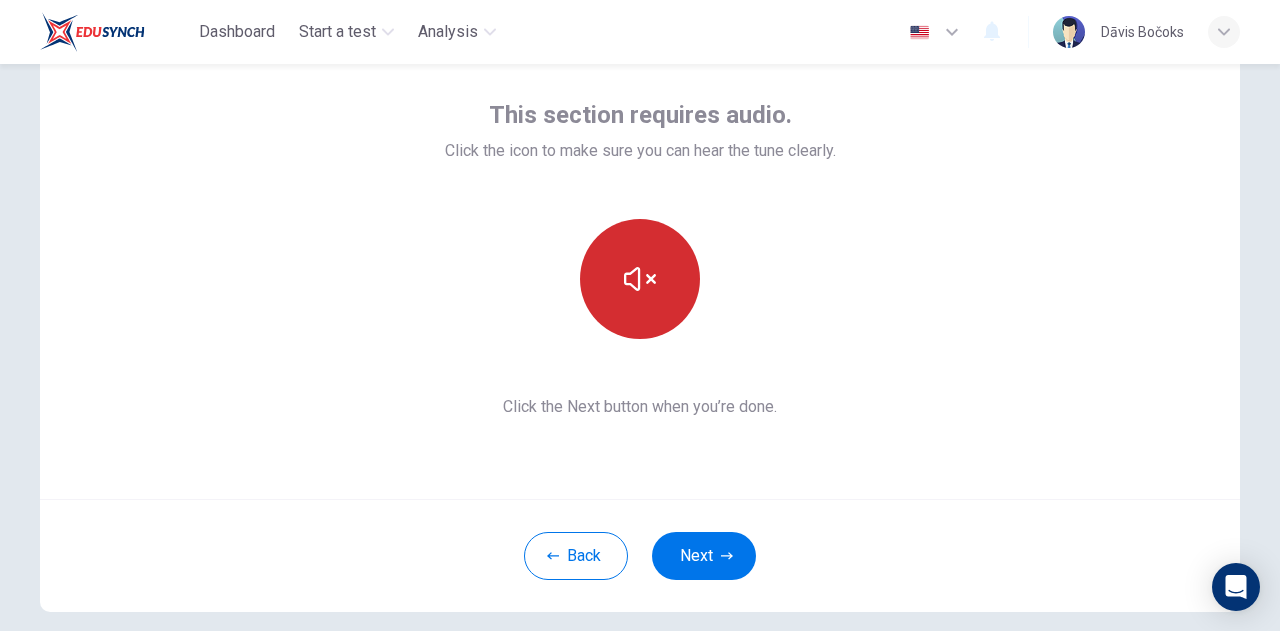 click at bounding box center (640, 279) 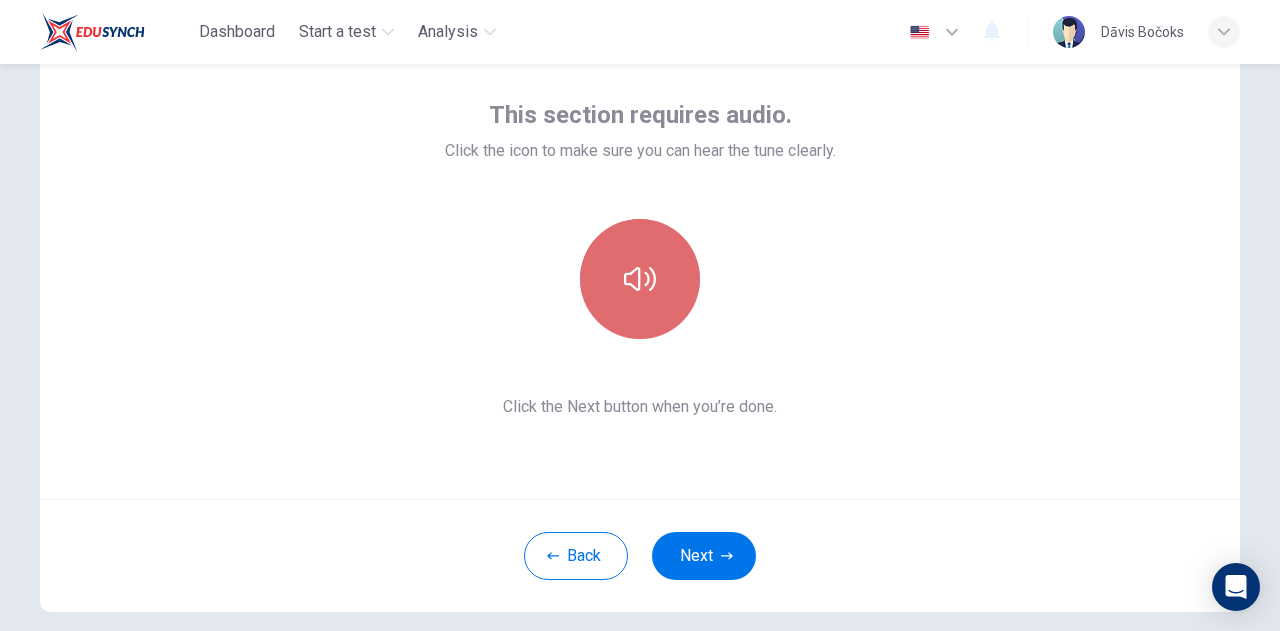 click at bounding box center (640, 279) 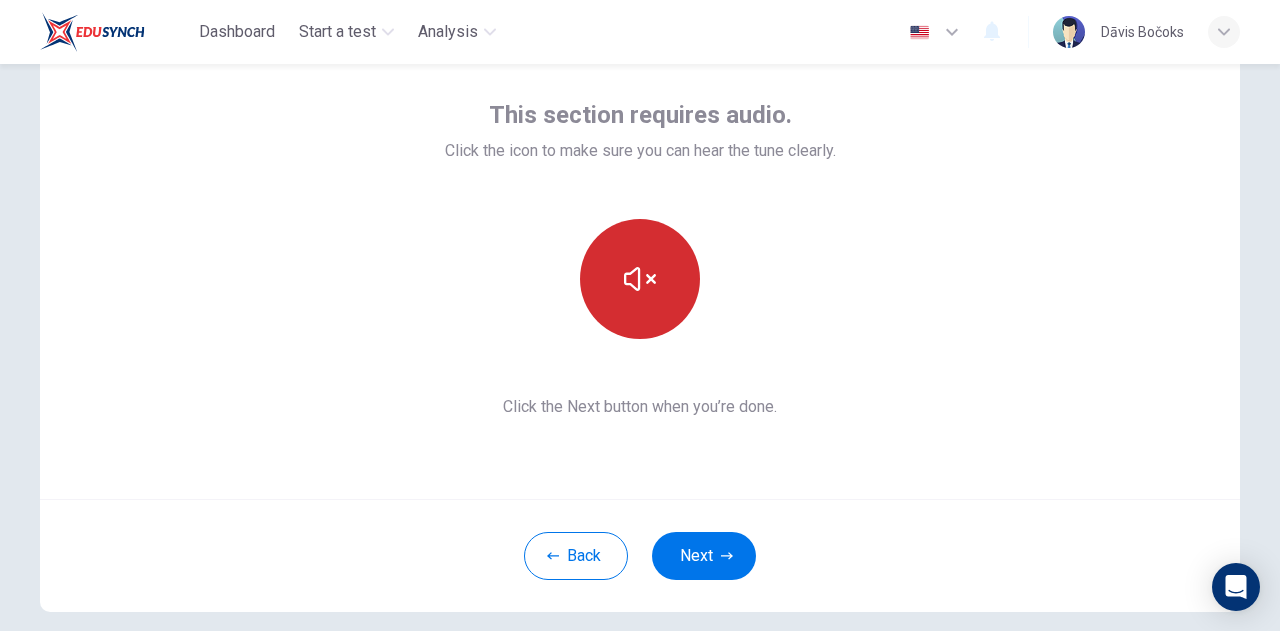 click 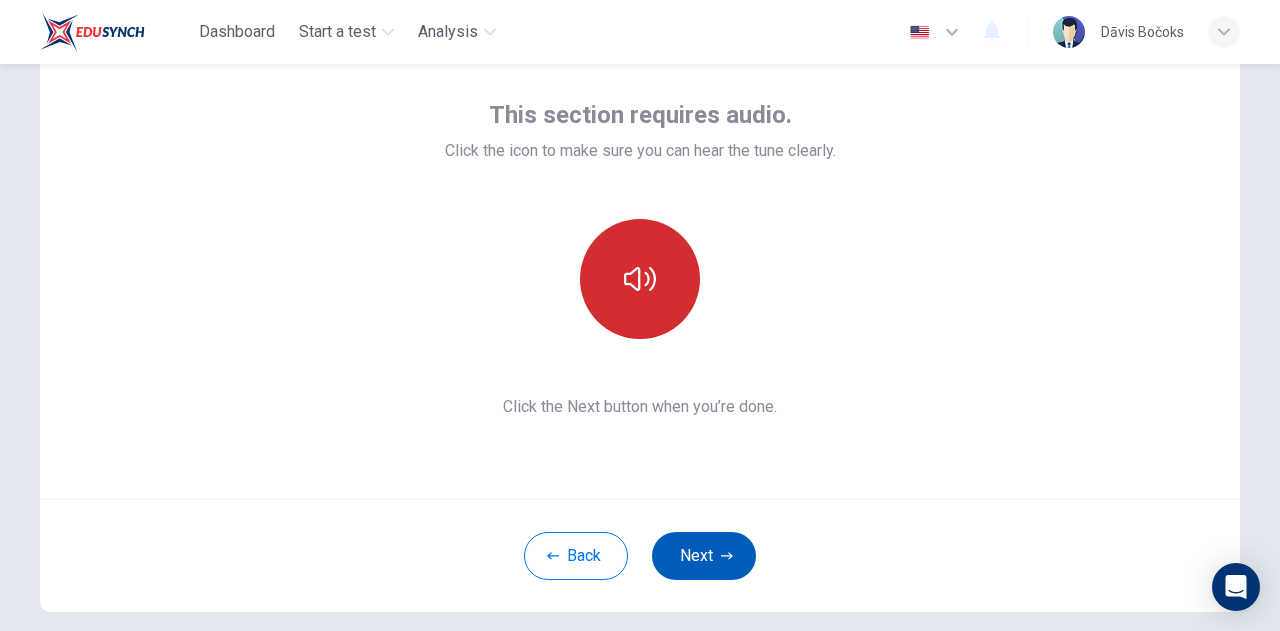 click on "Next" at bounding box center (704, 556) 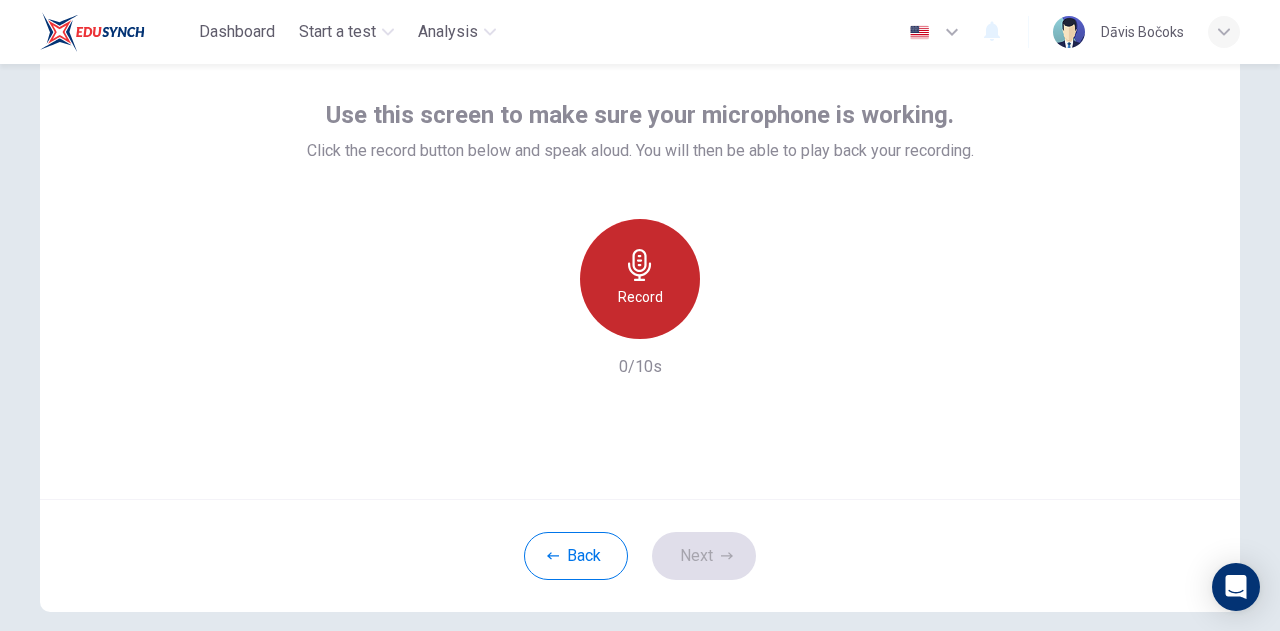 click on "Record" at bounding box center (640, 297) 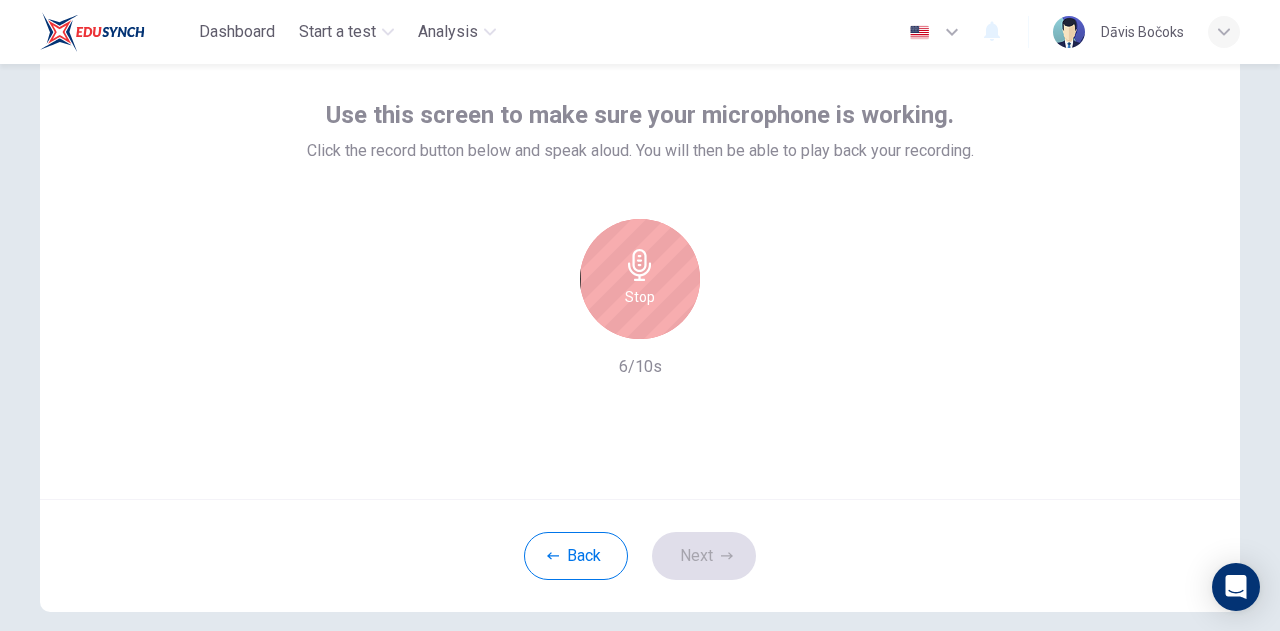 click on "Stop" at bounding box center (640, 297) 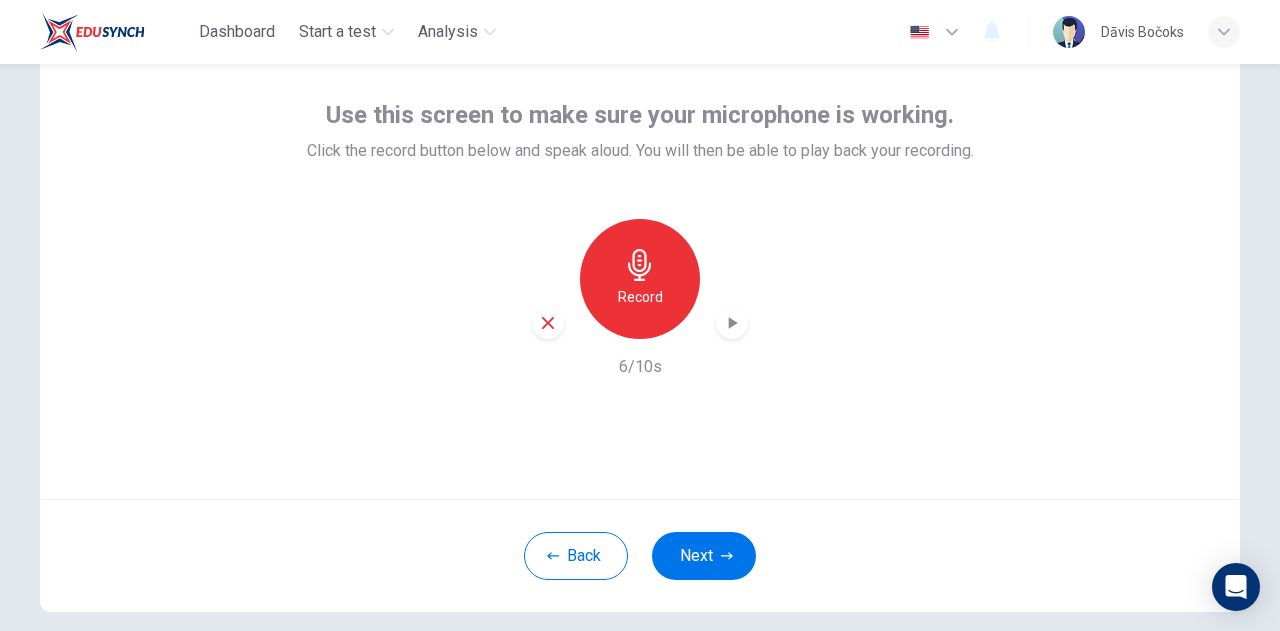 click 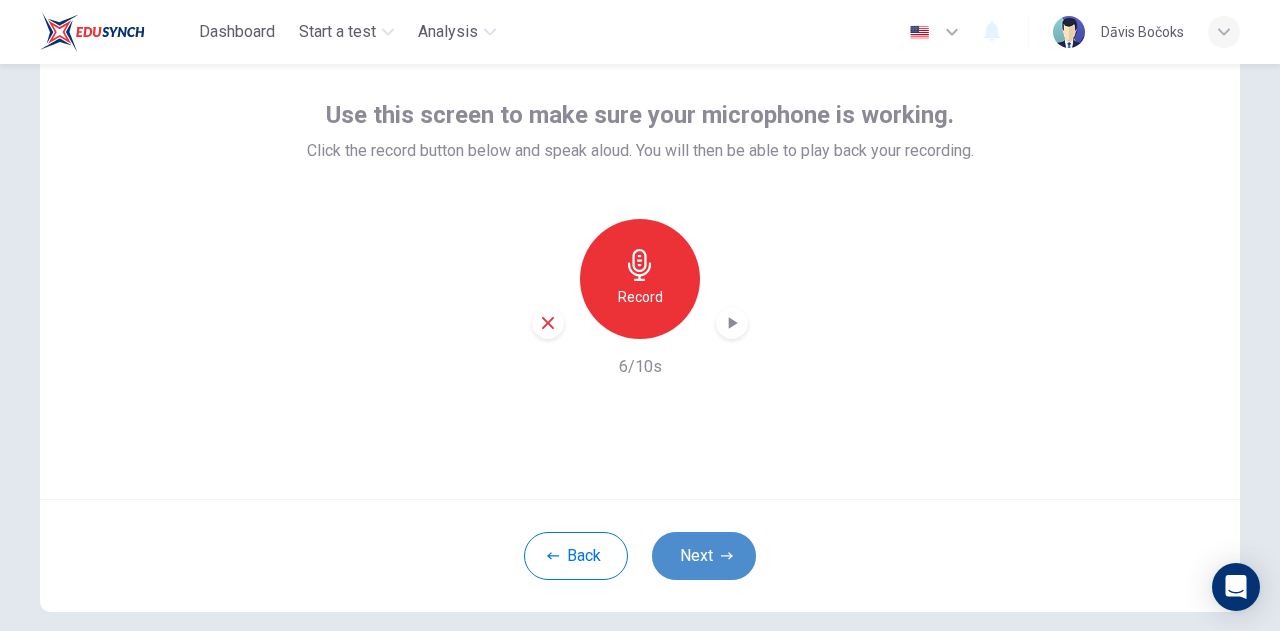 click on "Next" at bounding box center [704, 556] 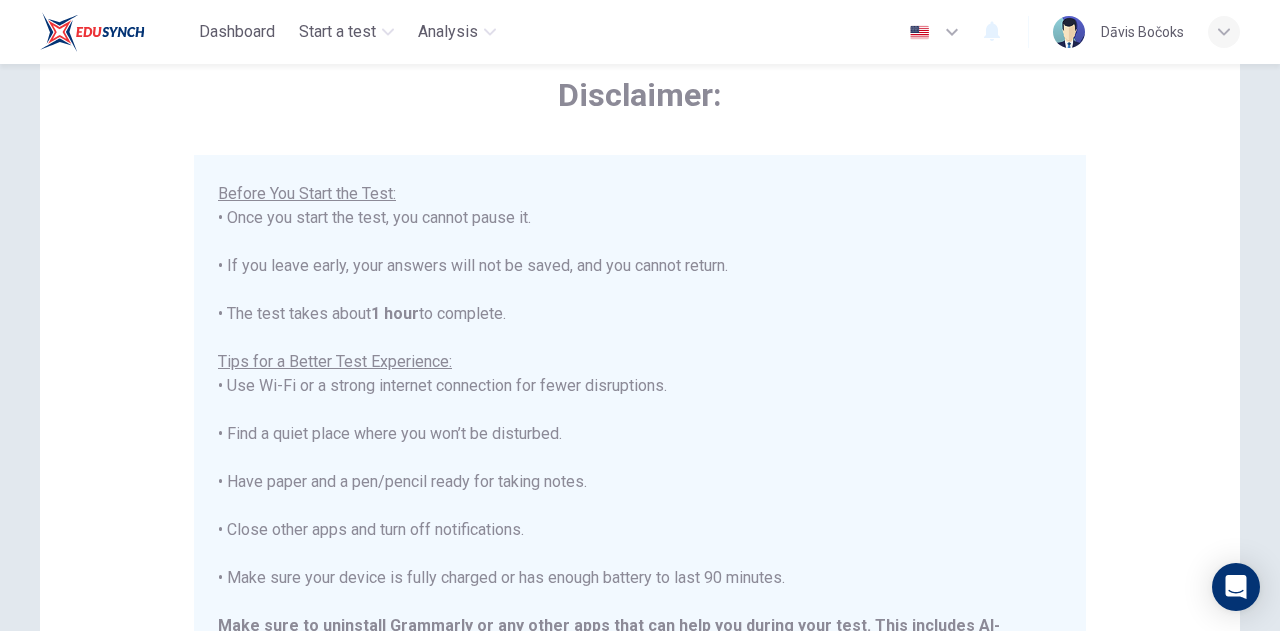 scroll, scrollTop: 190, scrollLeft: 0, axis: vertical 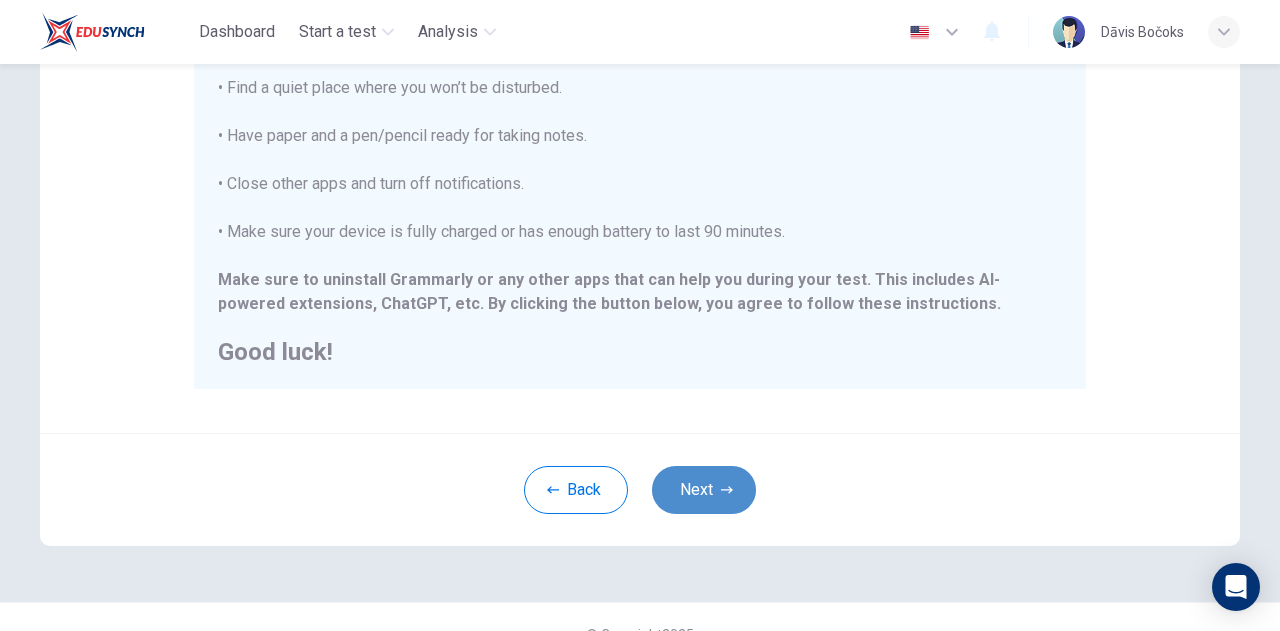 click on "Next" at bounding box center (704, 490) 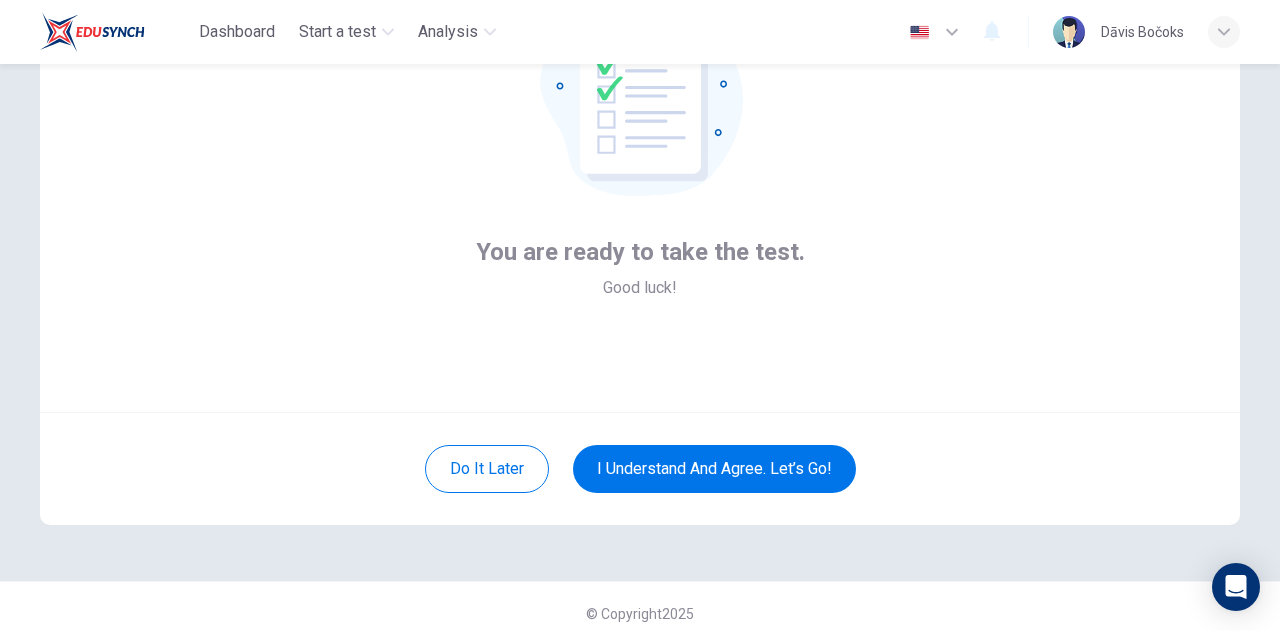 scroll, scrollTop: 201, scrollLeft: 0, axis: vertical 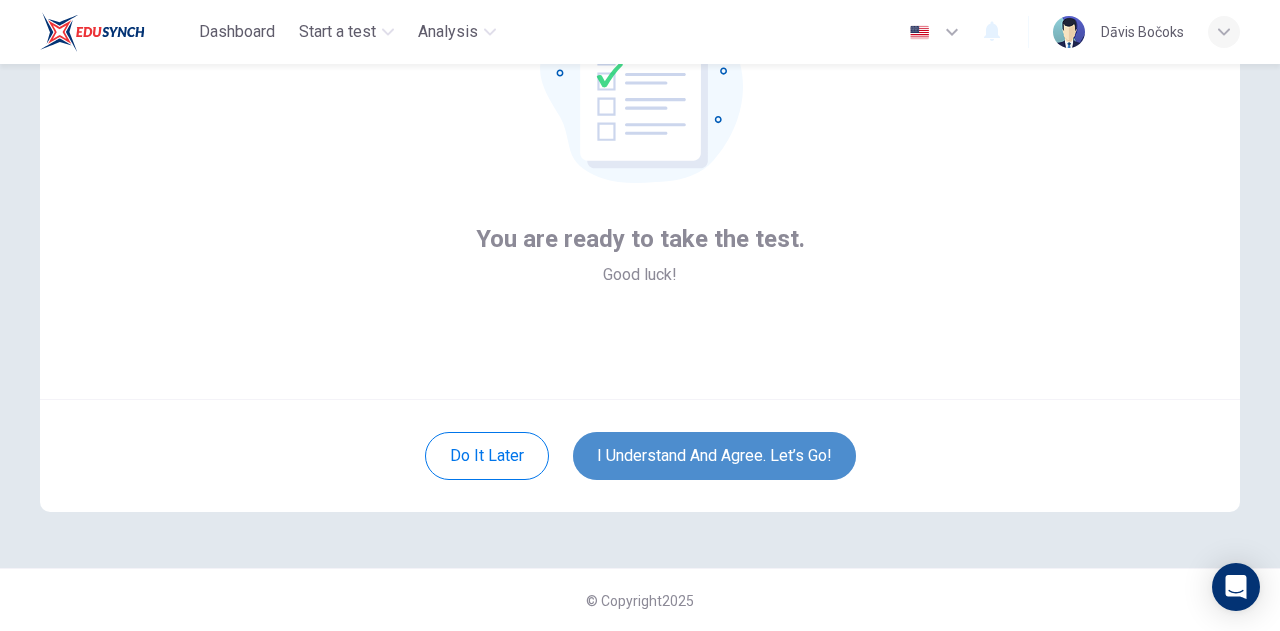 click on "I understand and agree. Let’s go!" at bounding box center (714, 456) 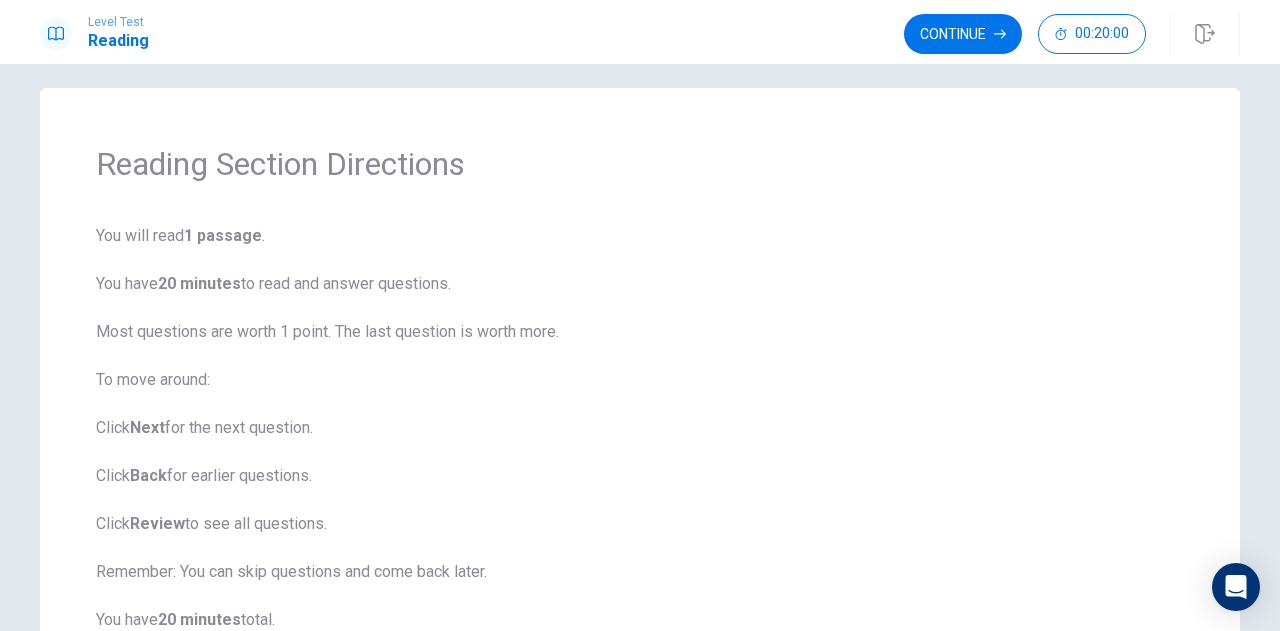 scroll, scrollTop: 0, scrollLeft: 0, axis: both 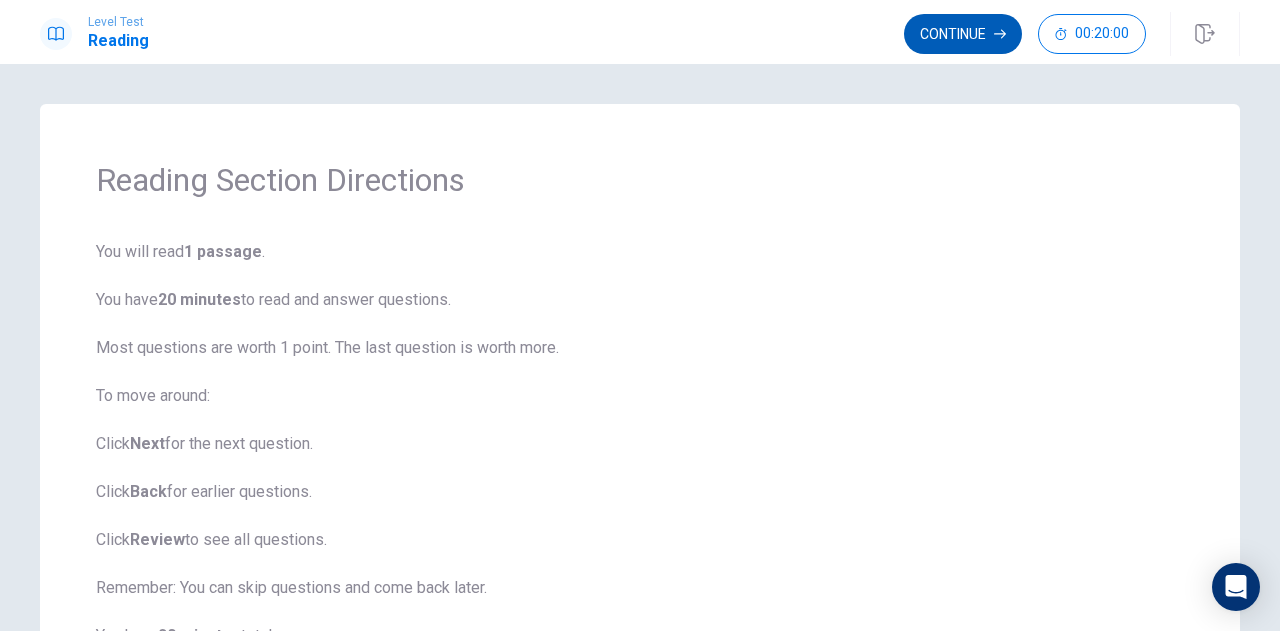 click on "Continue" at bounding box center [963, 34] 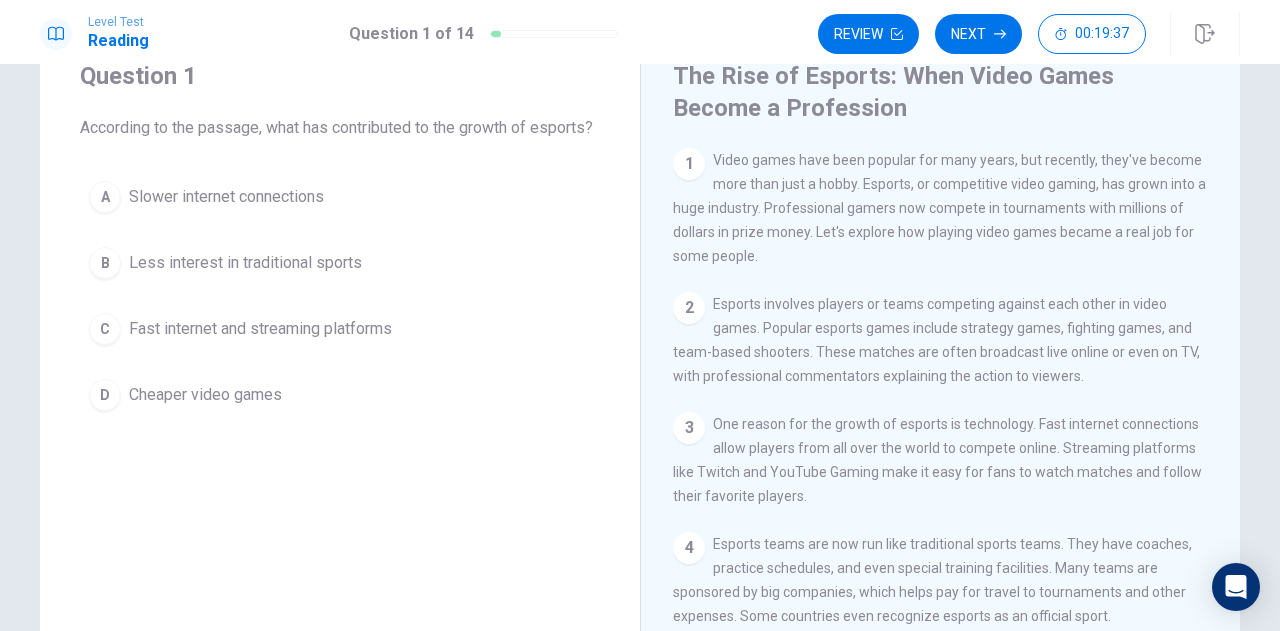 scroll, scrollTop: 72, scrollLeft: 0, axis: vertical 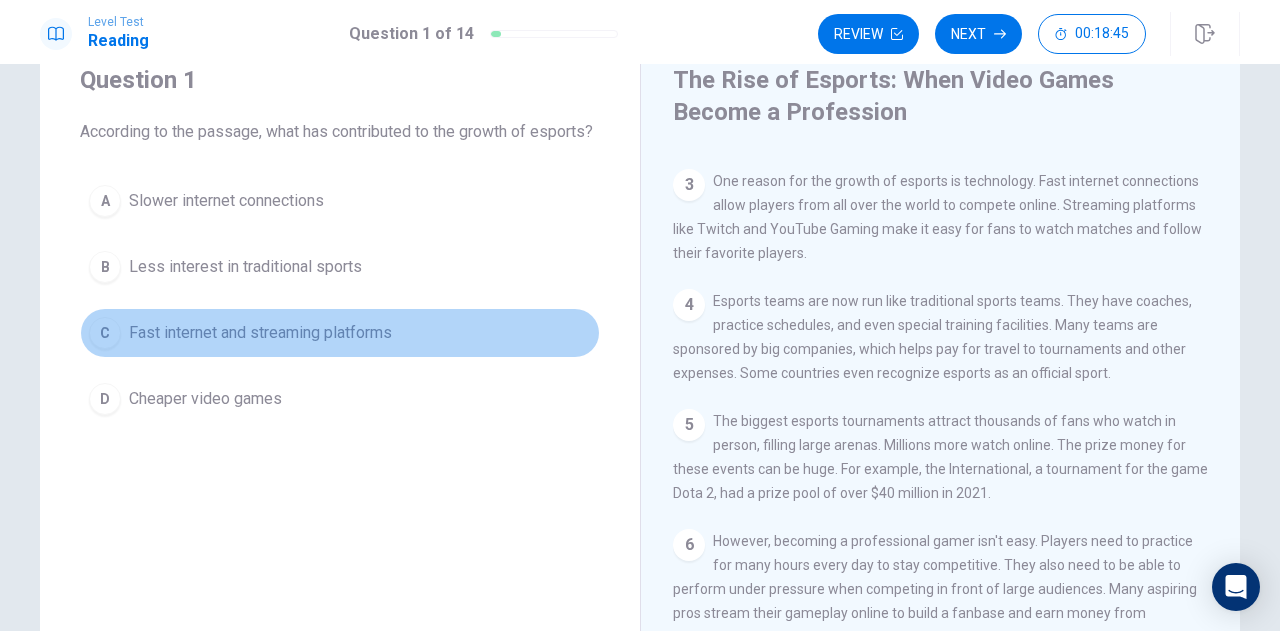 click on "C" at bounding box center (105, 333) 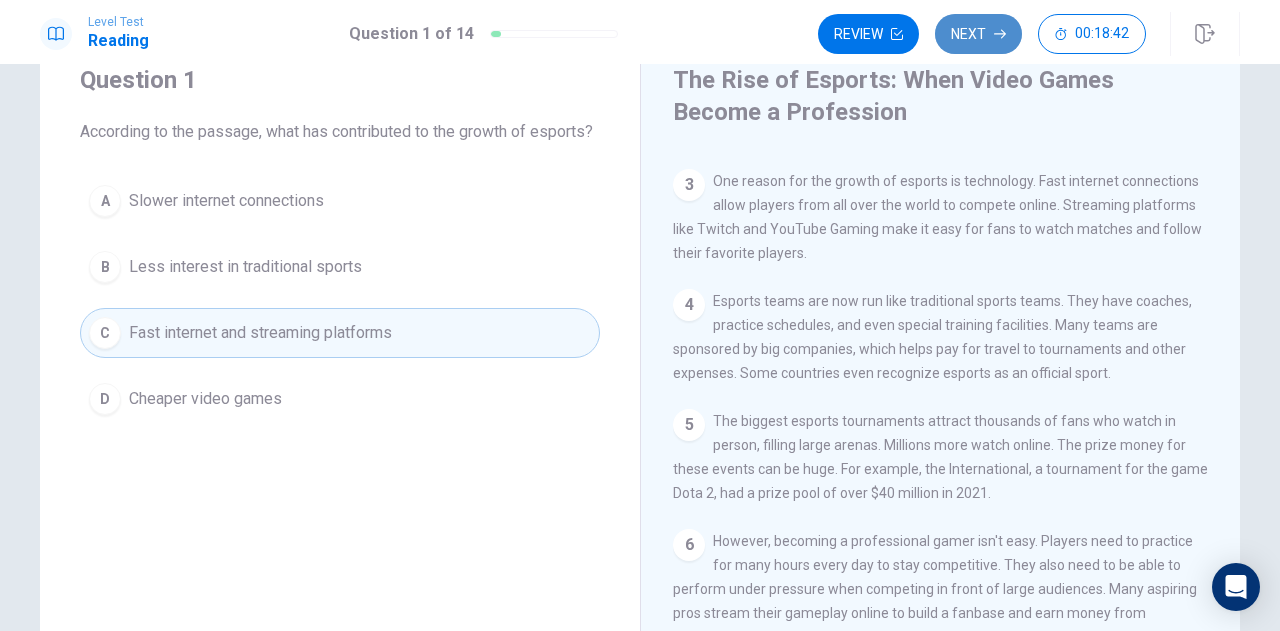 click on "Next" at bounding box center (978, 34) 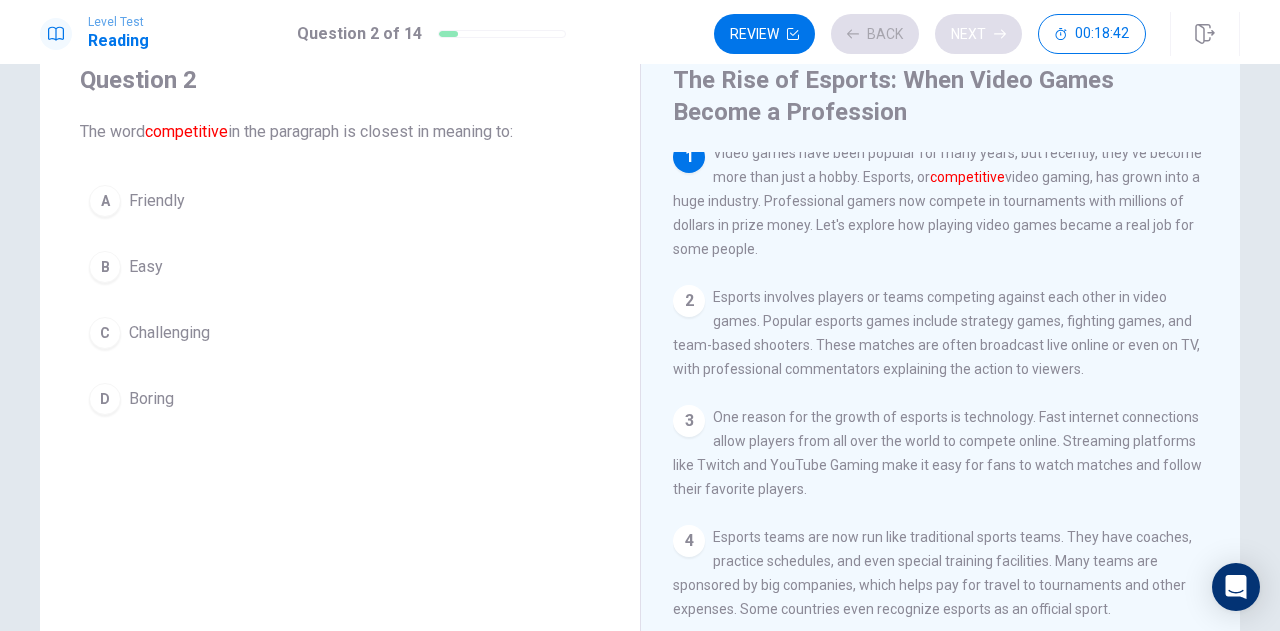 scroll, scrollTop: 0, scrollLeft: 0, axis: both 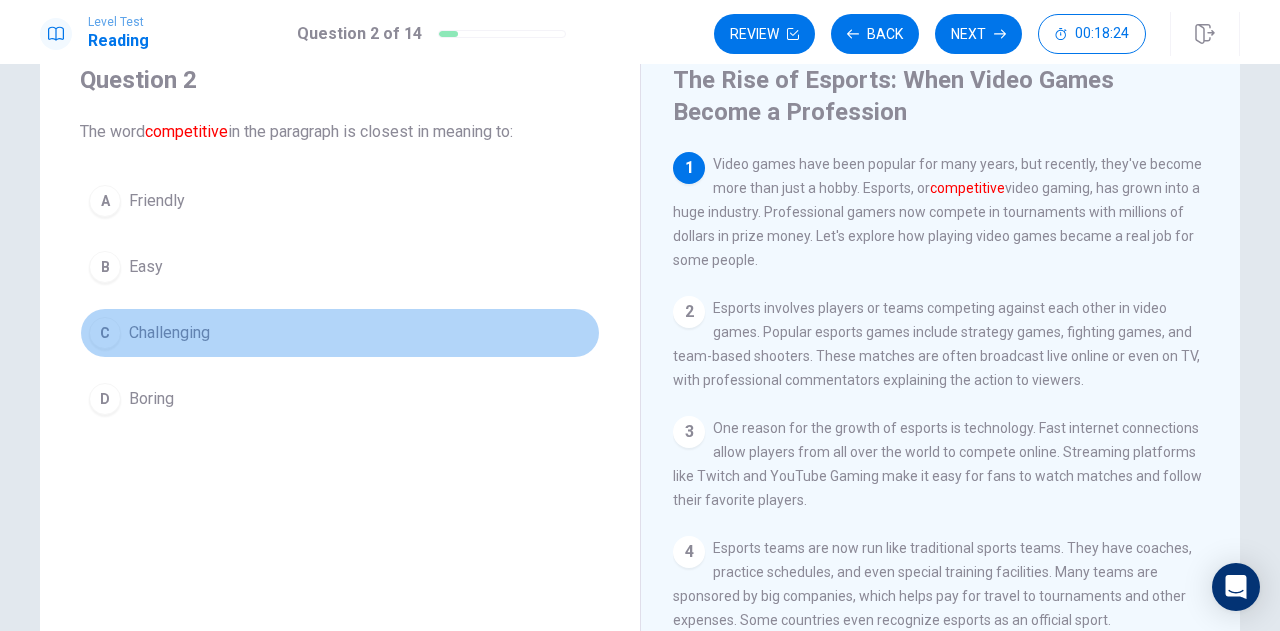 click on "C" at bounding box center (105, 333) 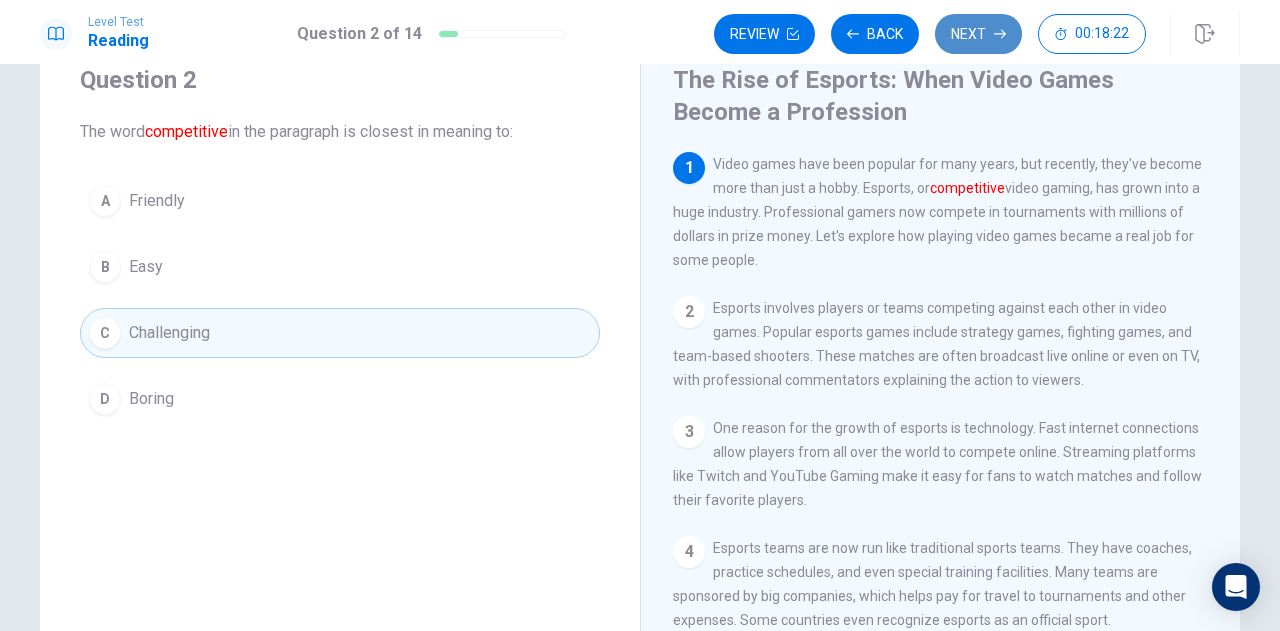 click on "Next" at bounding box center [978, 34] 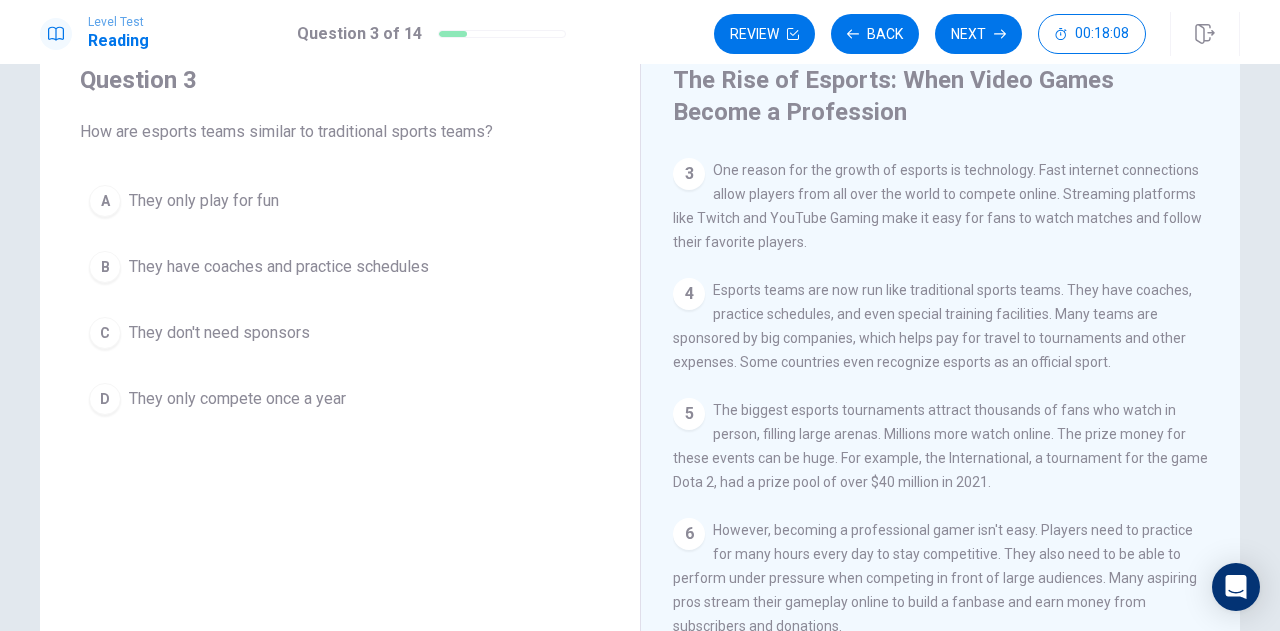 scroll, scrollTop: 260, scrollLeft: 0, axis: vertical 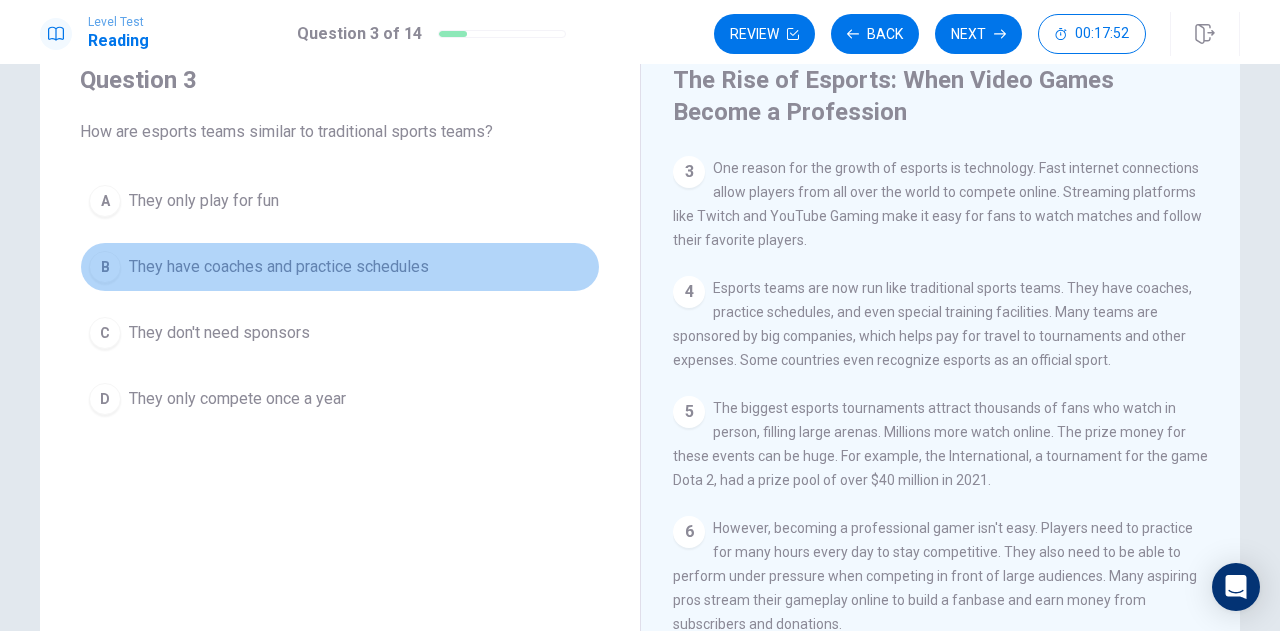 click on "B" at bounding box center [105, 267] 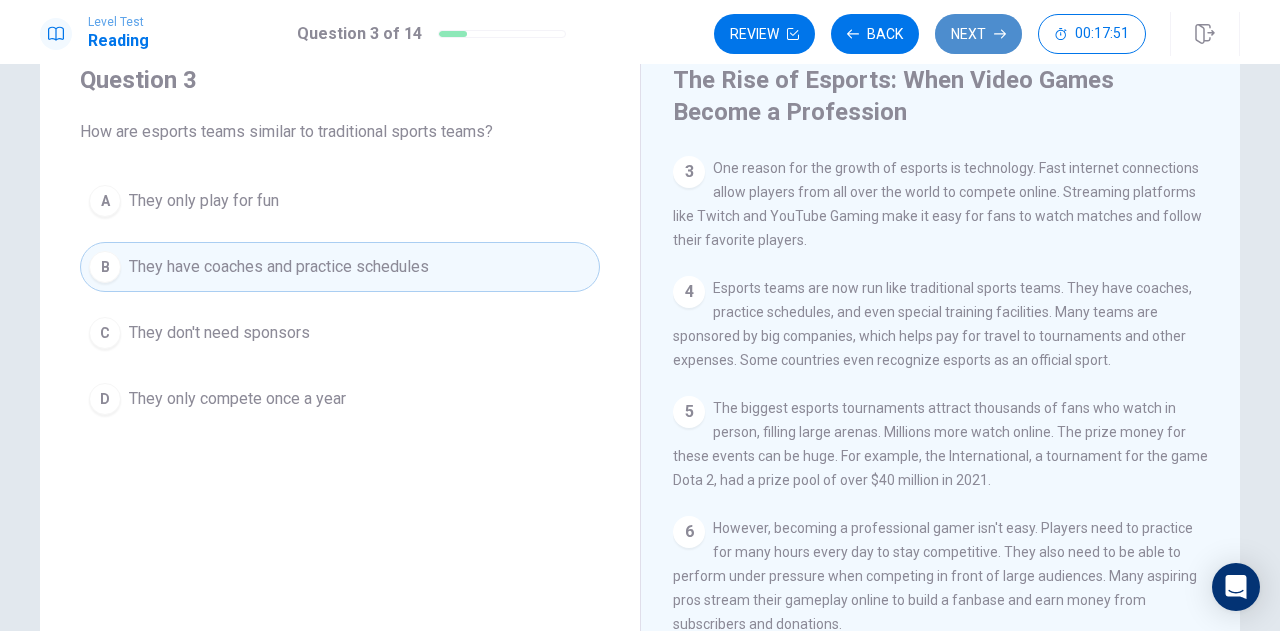 click on "Next" at bounding box center [978, 34] 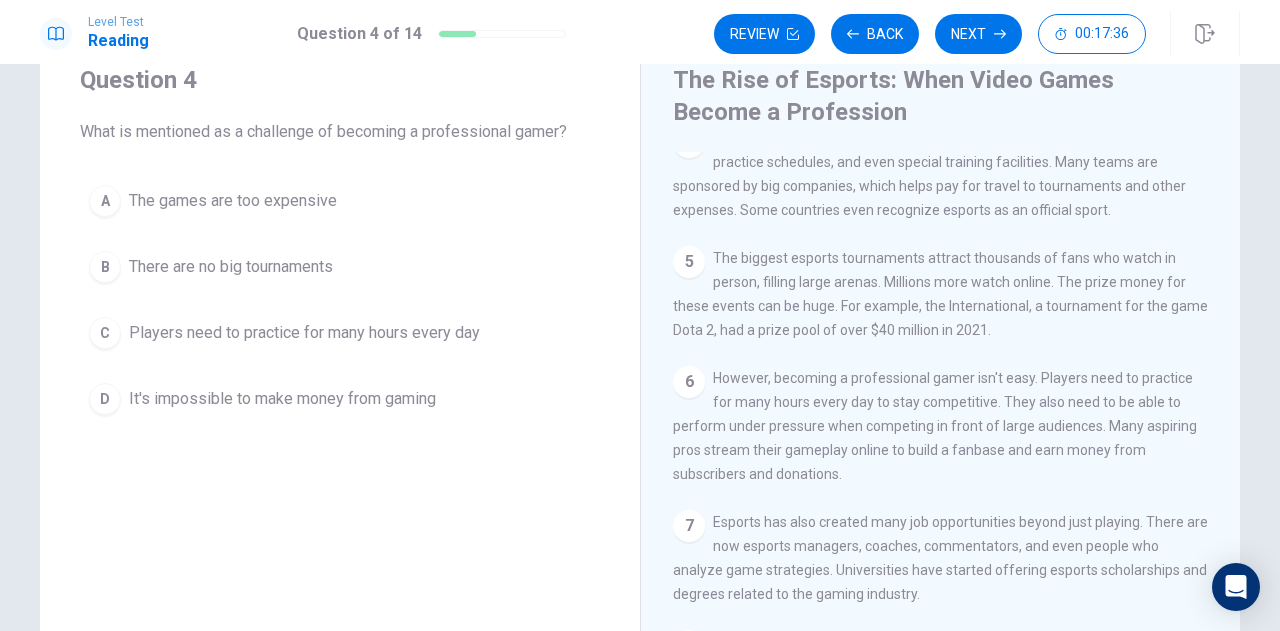 scroll, scrollTop: 455, scrollLeft: 0, axis: vertical 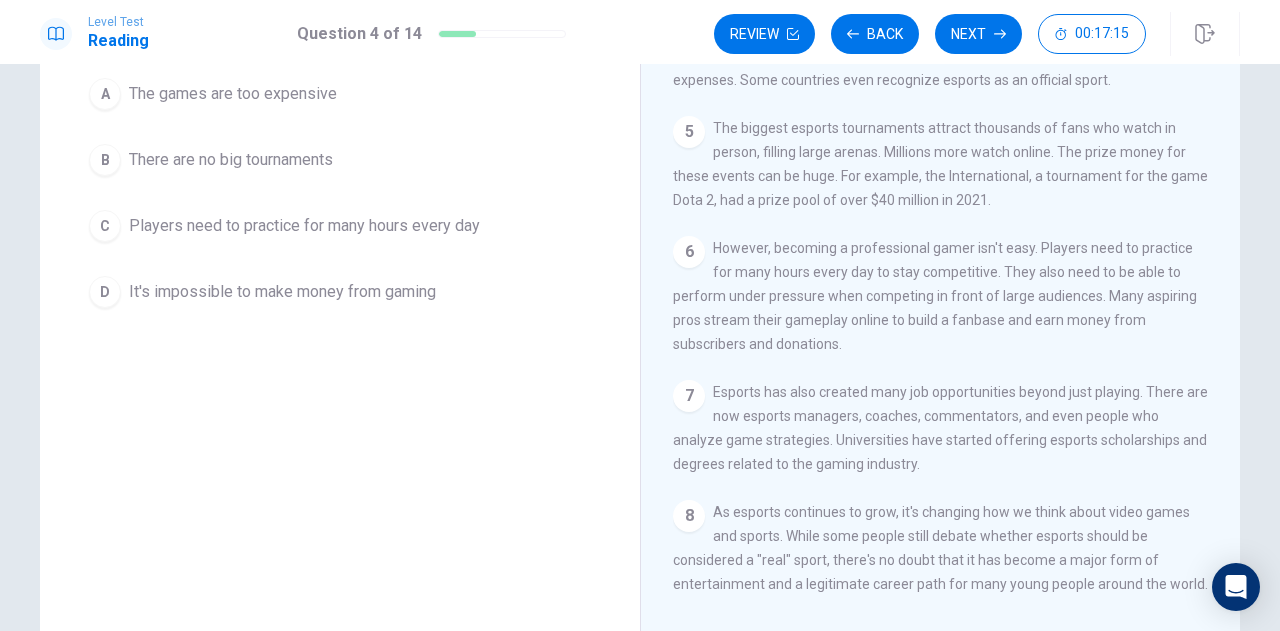 click on "C" at bounding box center (105, 226) 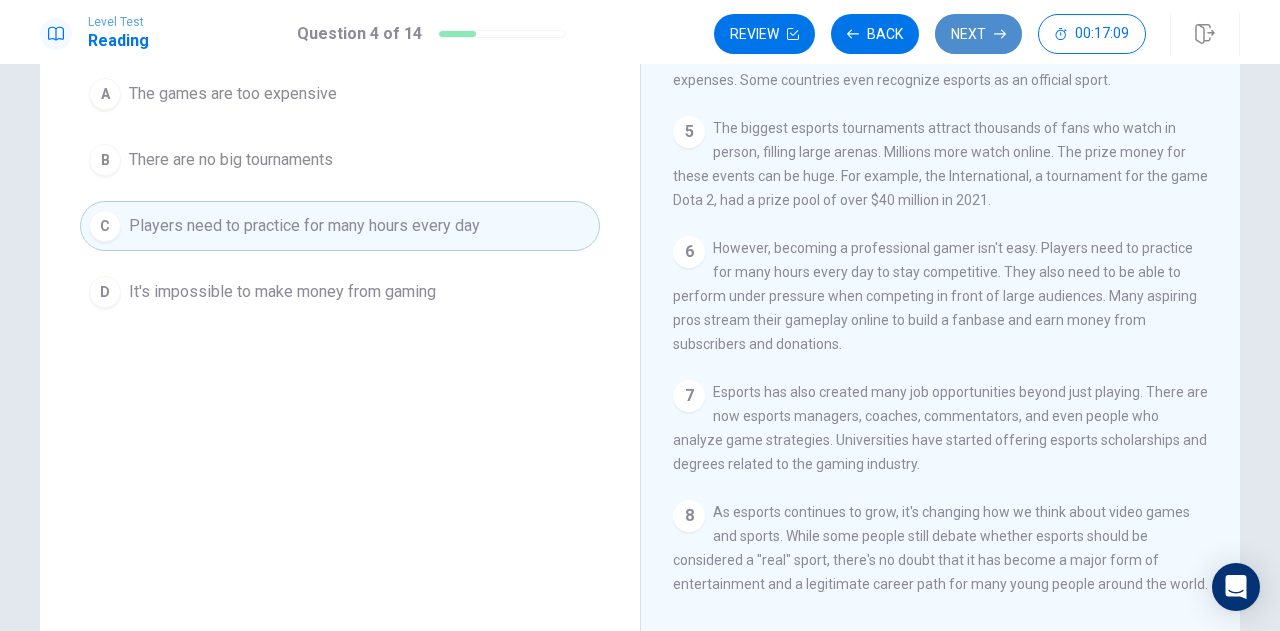 click on "Next" at bounding box center [978, 34] 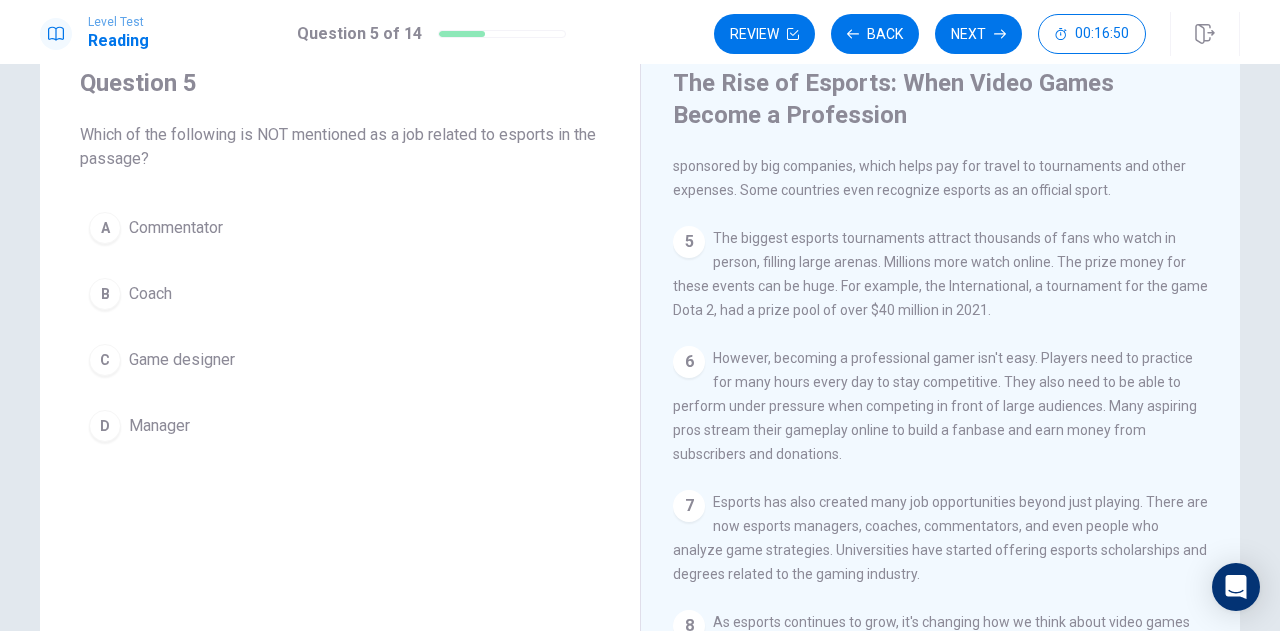 scroll, scrollTop: 304, scrollLeft: 0, axis: vertical 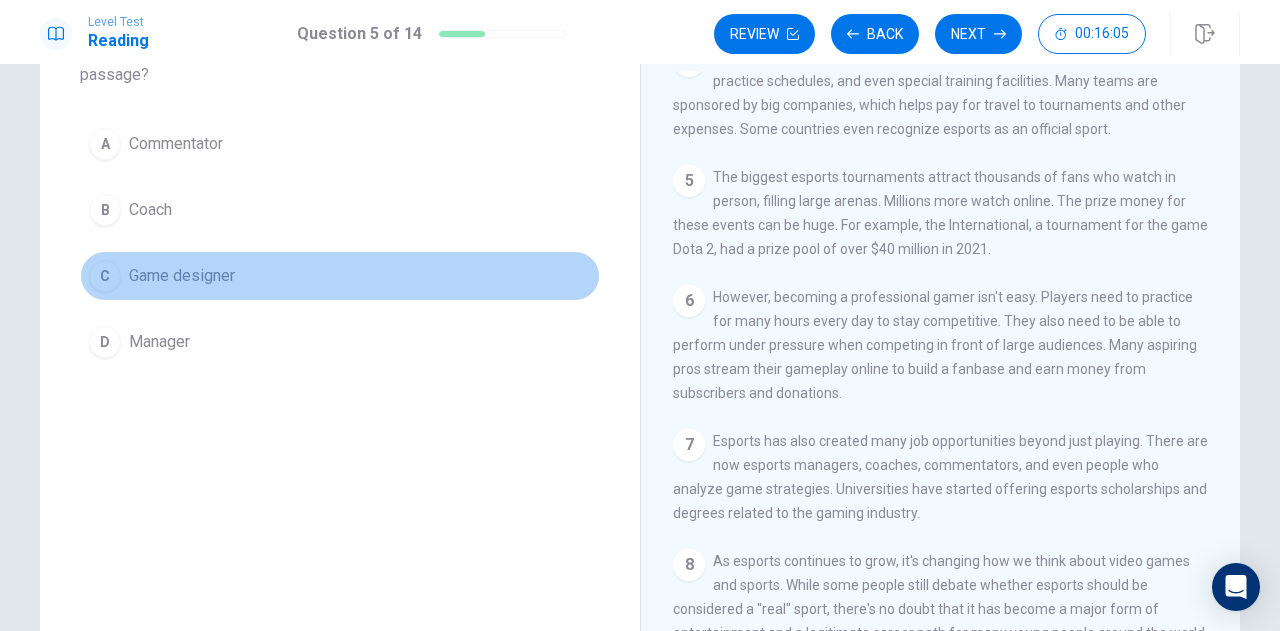 click on "C" at bounding box center [105, 276] 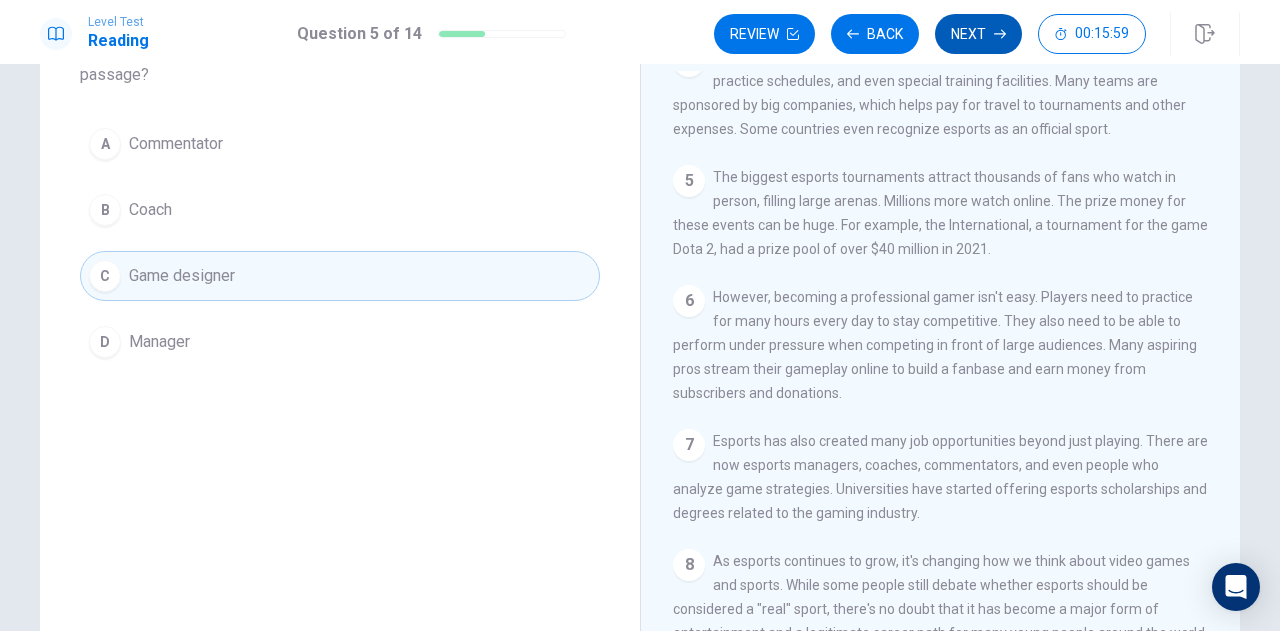 click on "Next" at bounding box center [978, 34] 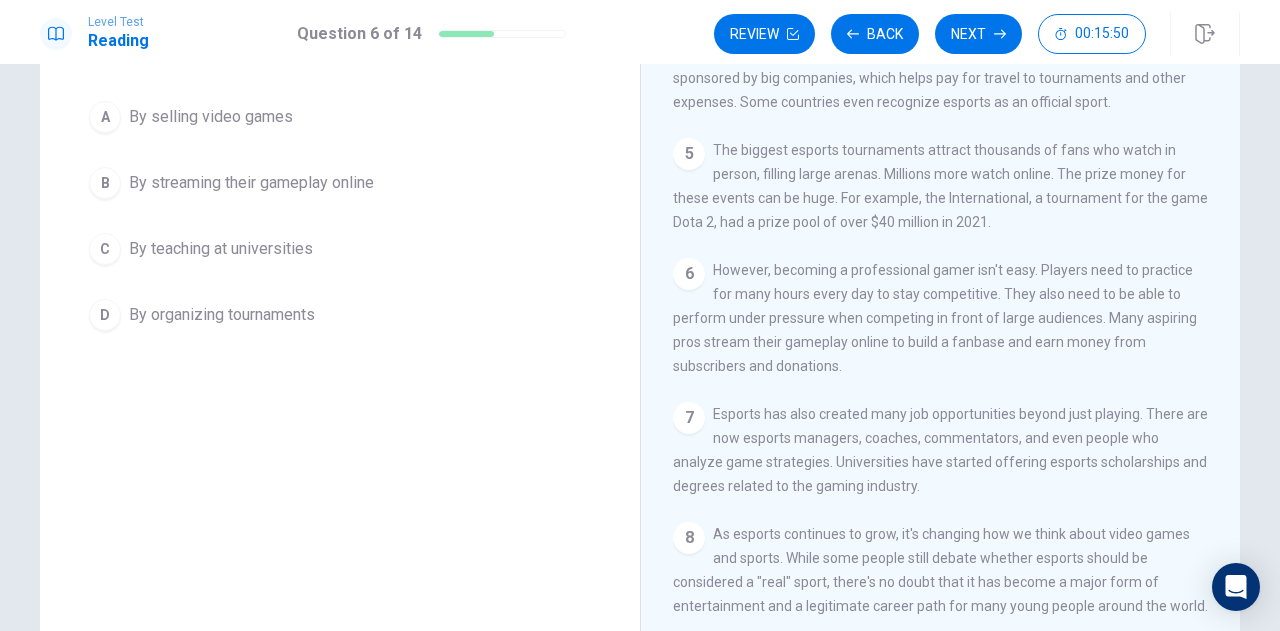 scroll, scrollTop: 187, scrollLeft: 0, axis: vertical 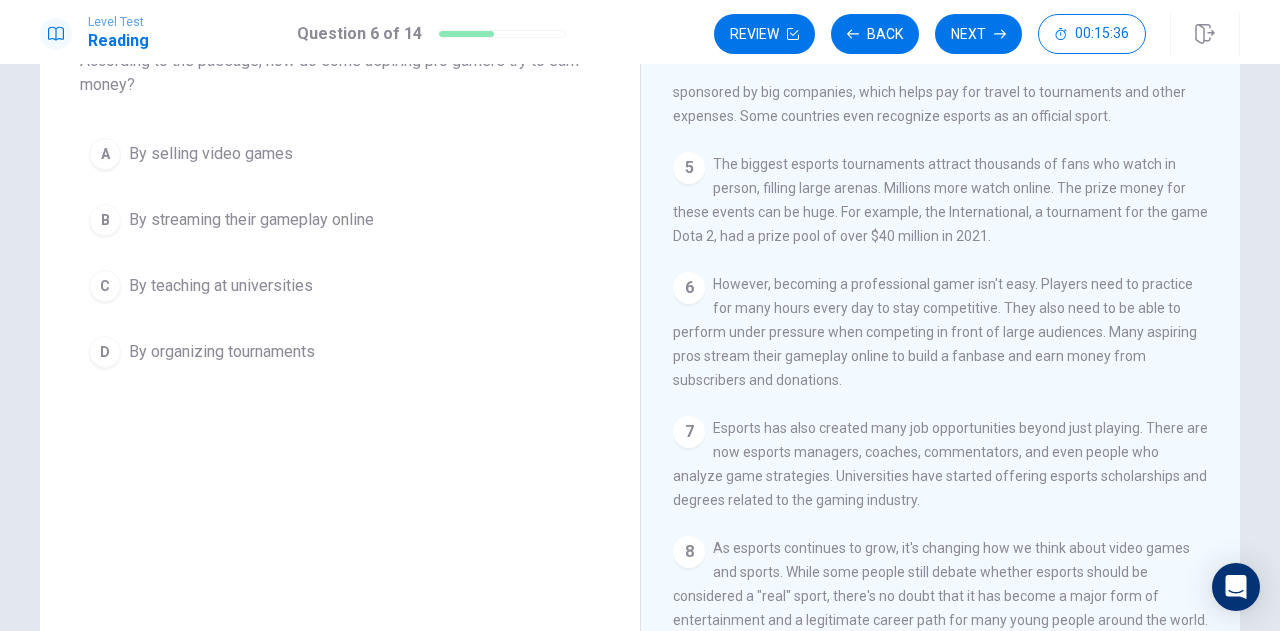 click on "B" at bounding box center [105, 220] 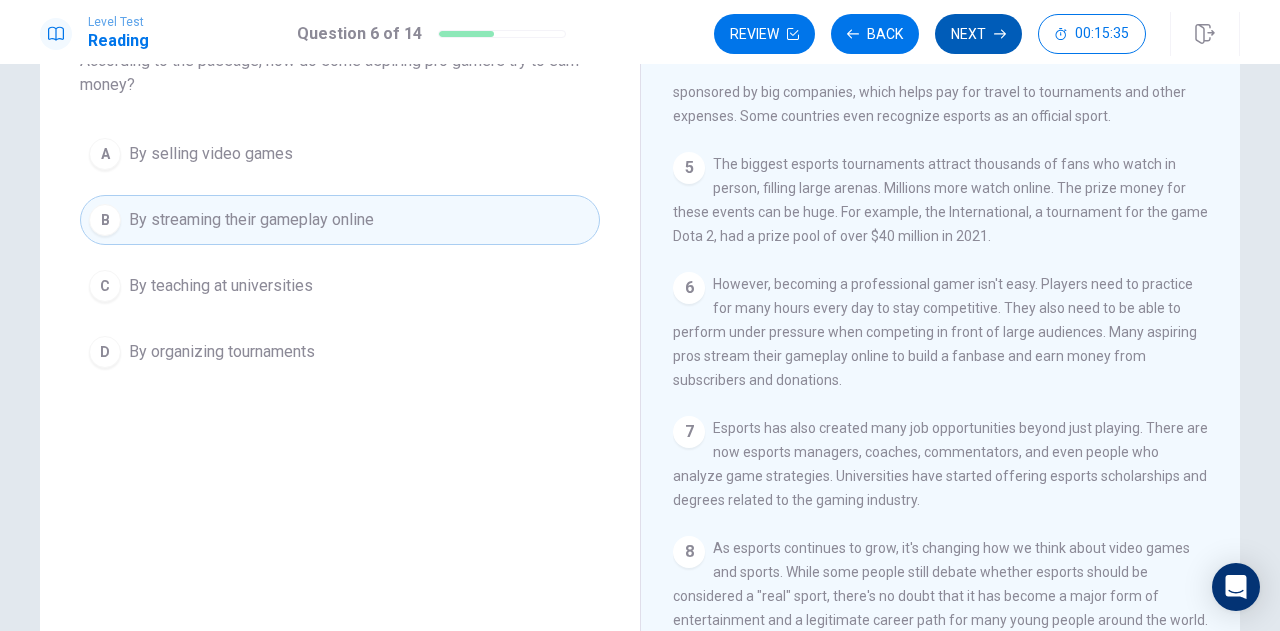 click on "Next" at bounding box center [978, 34] 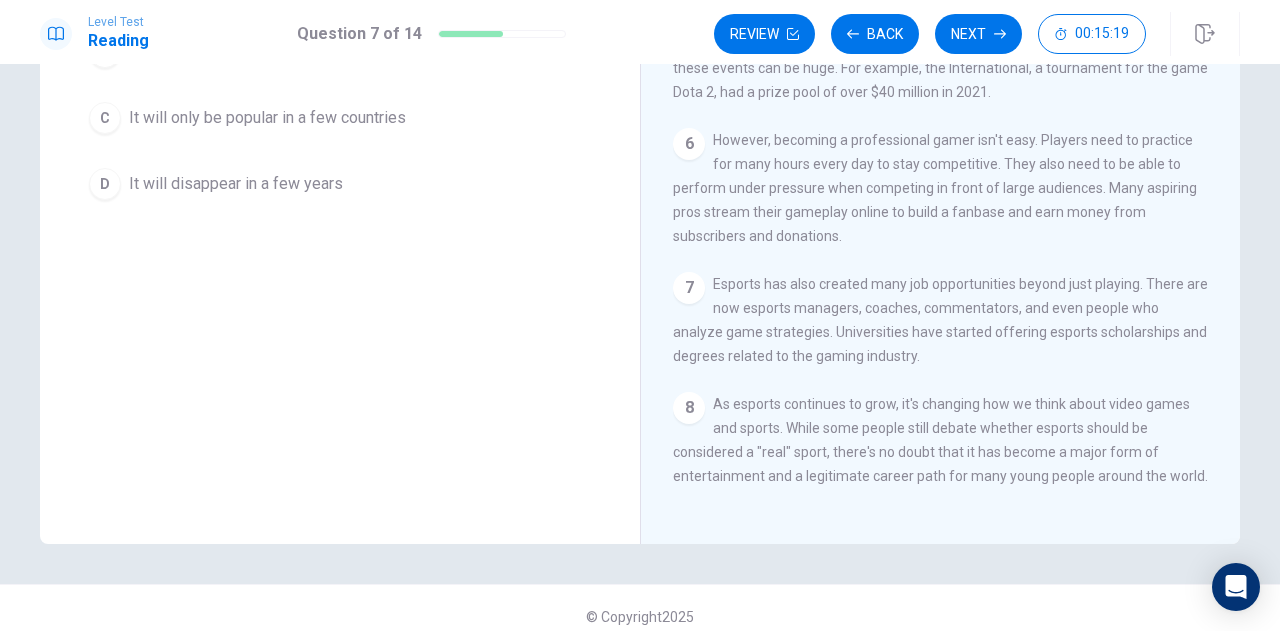 scroll, scrollTop: 288, scrollLeft: 0, axis: vertical 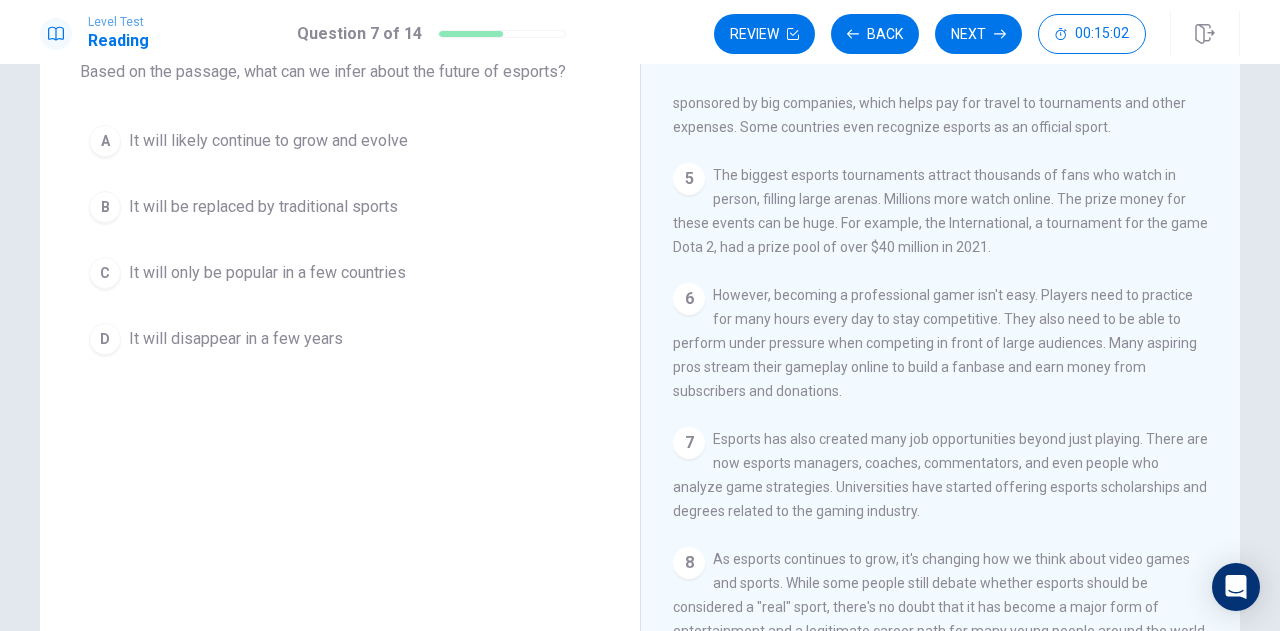 click on "A" at bounding box center [105, 141] 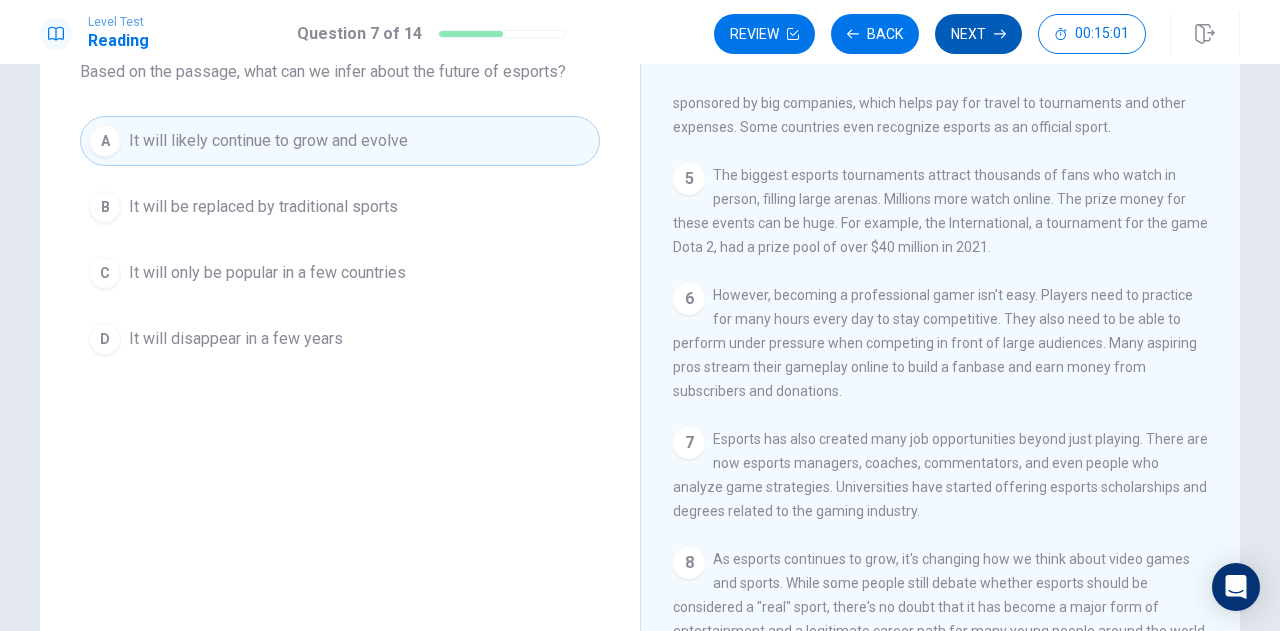 click on "Next" at bounding box center [978, 34] 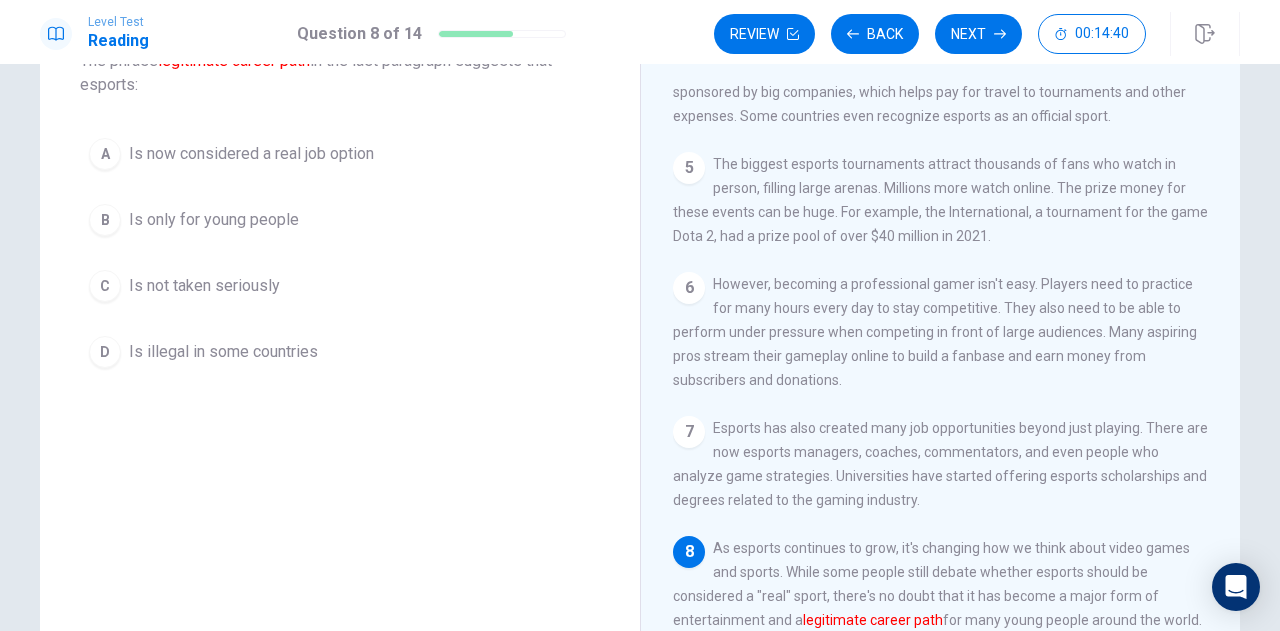 scroll, scrollTop: 142, scrollLeft: 0, axis: vertical 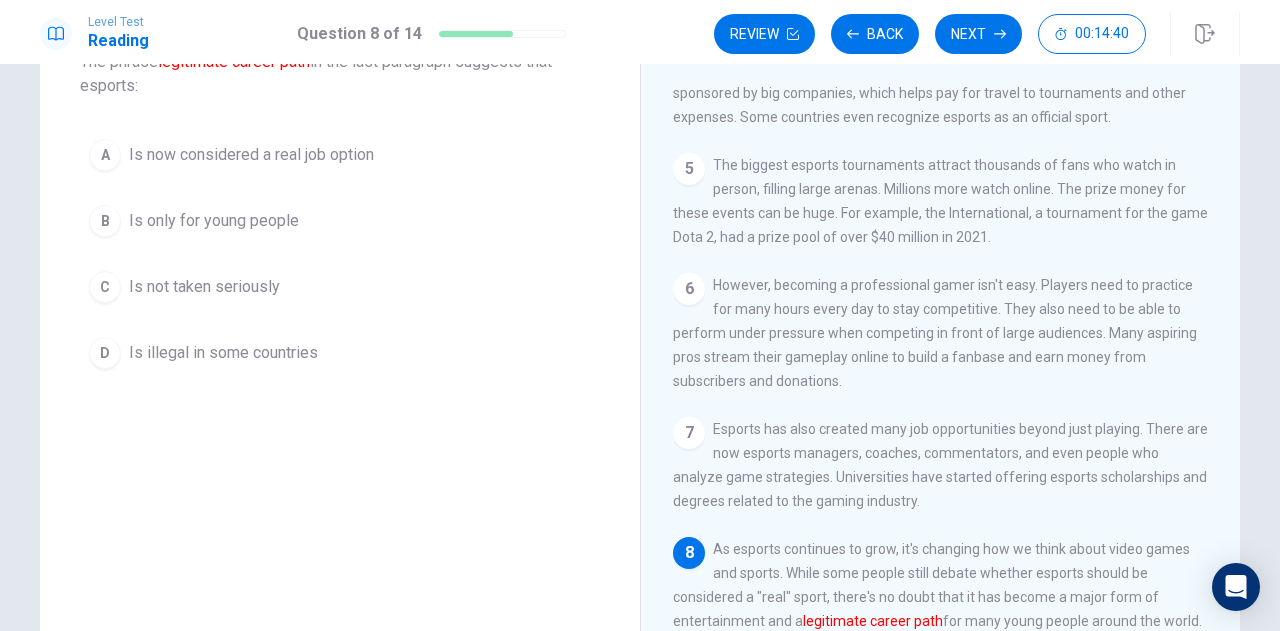 click on "A" at bounding box center (105, 155) 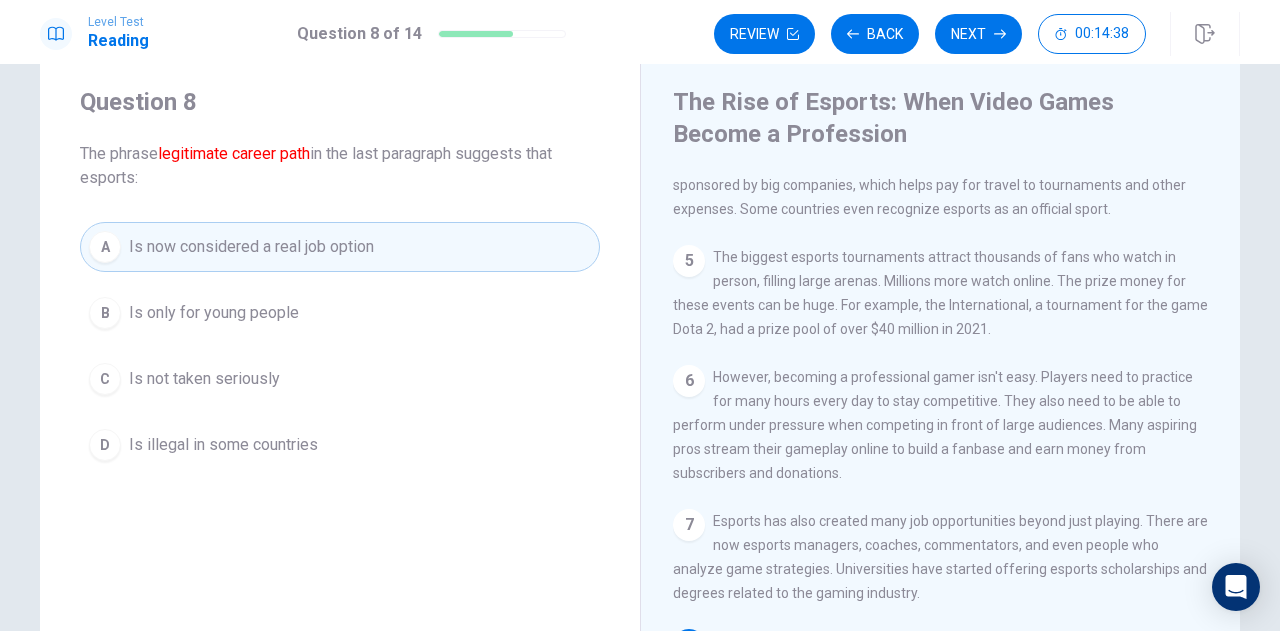 scroll, scrollTop: 48, scrollLeft: 0, axis: vertical 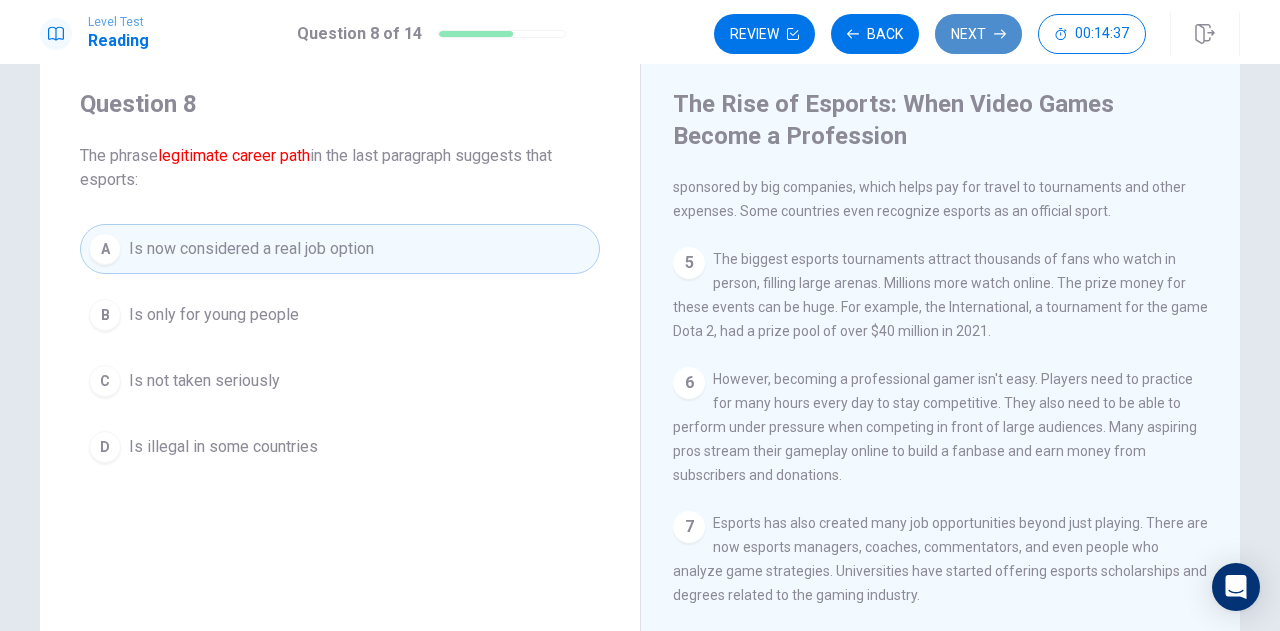 click on "Next" at bounding box center (978, 34) 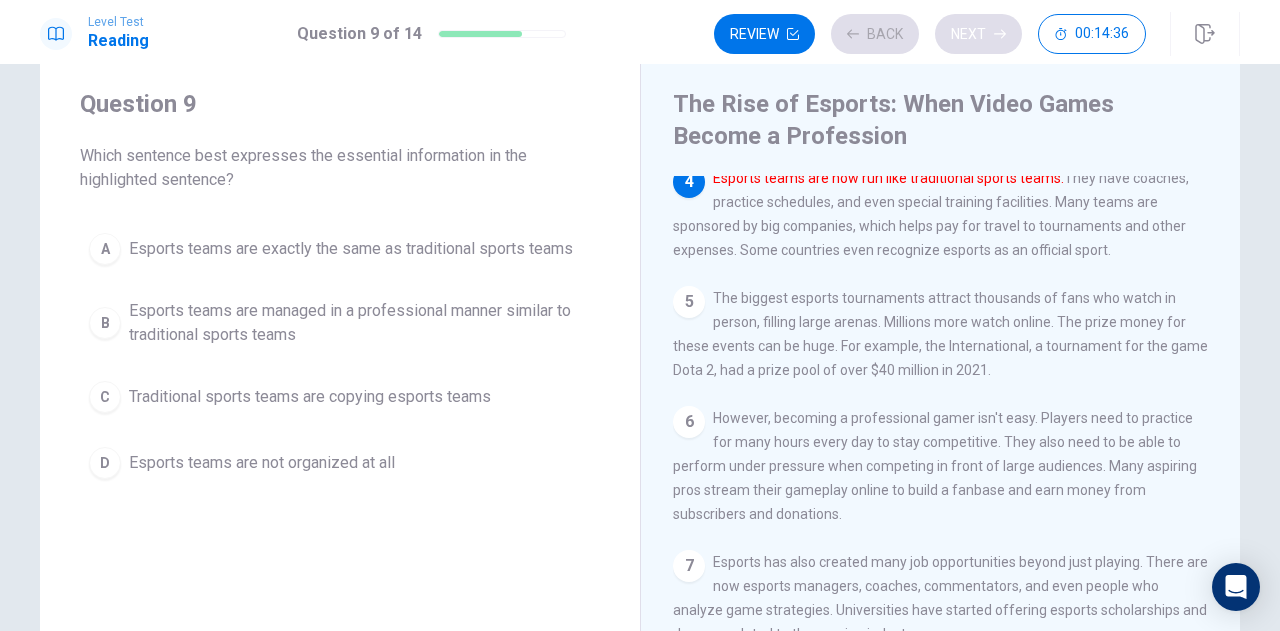 scroll, scrollTop: 392, scrollLeft: 0, axis: vertical 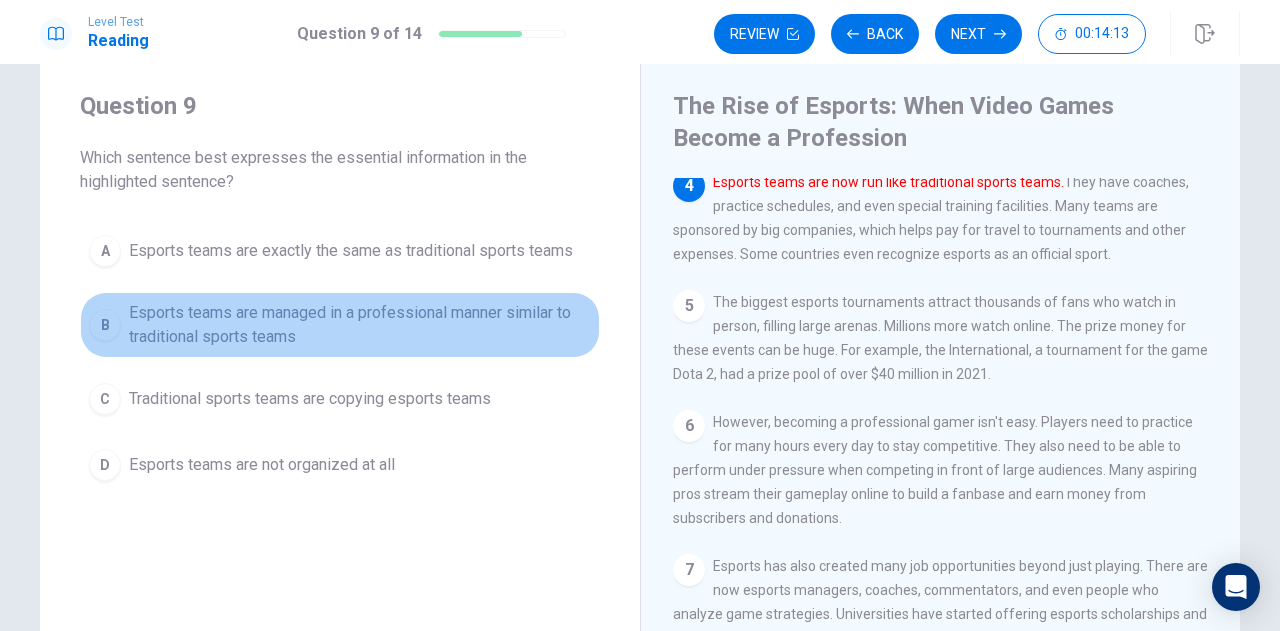 click on "B" at bounding box center [105, 325] 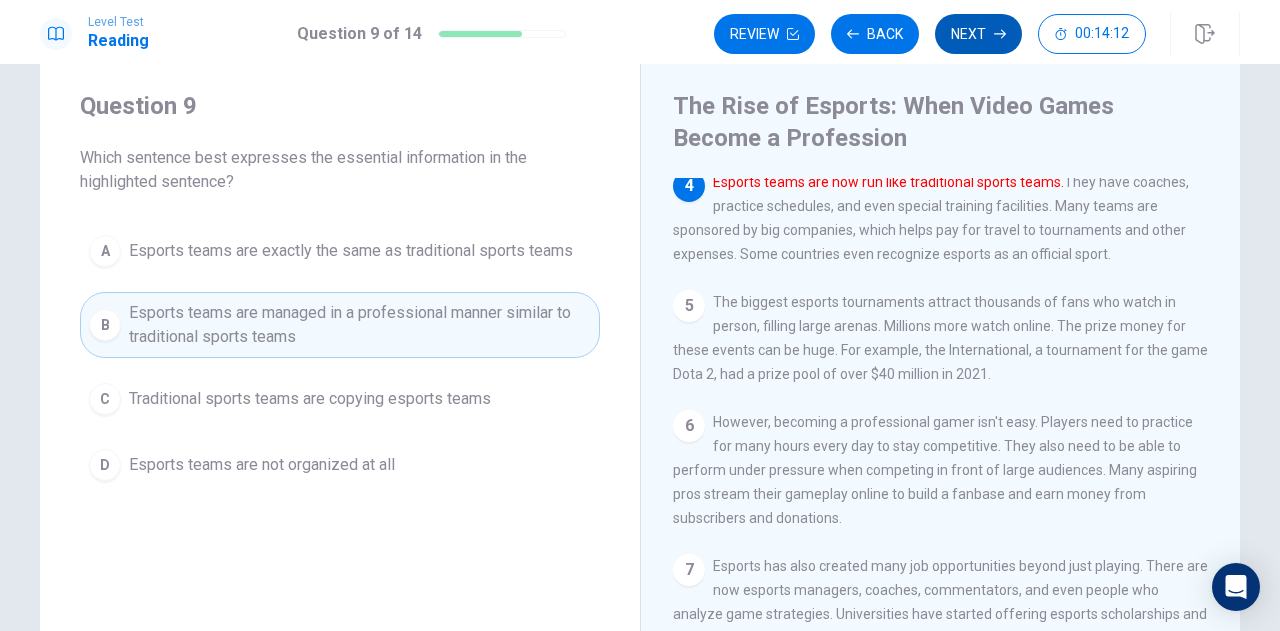 click on "Next" at bounding box center [978, 34] 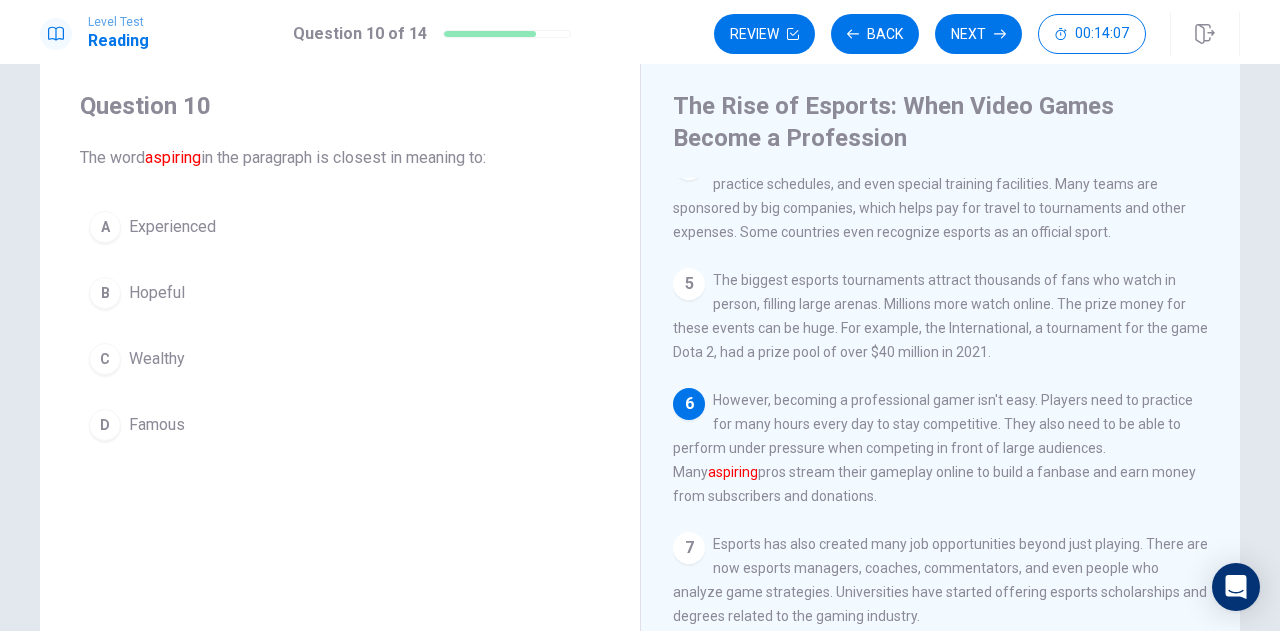 scroll, scrollTop: 416, scrollLeft: 0, axis: vertical 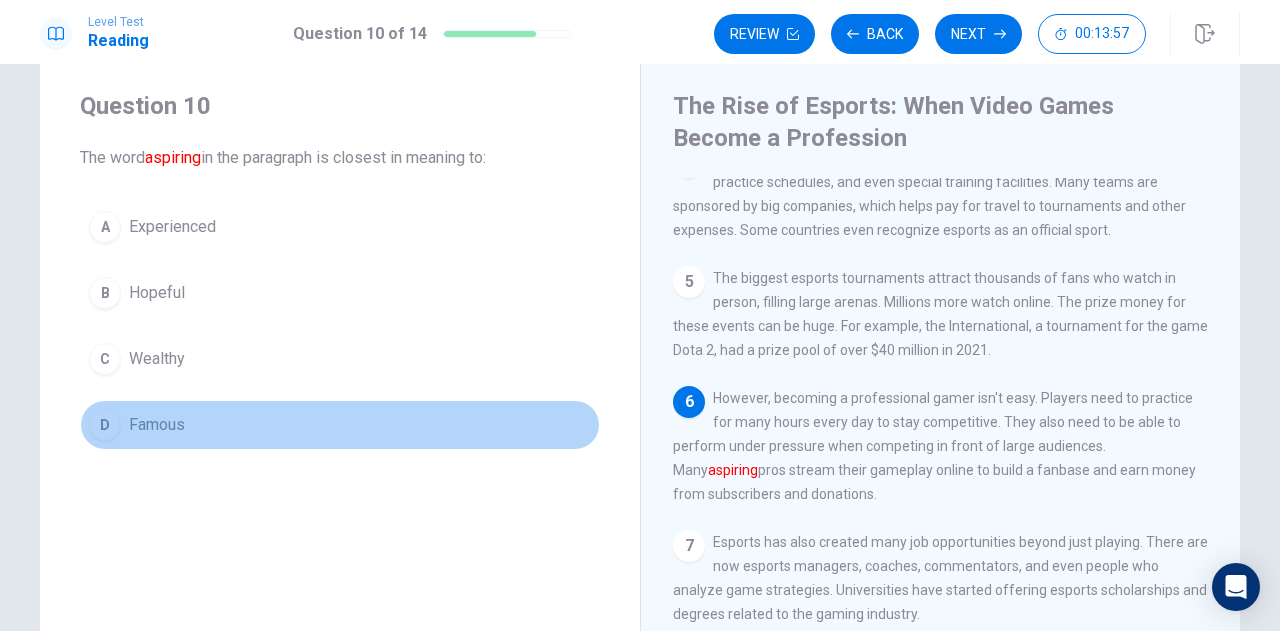 click on "Famous" at bounding box center [157, 425] 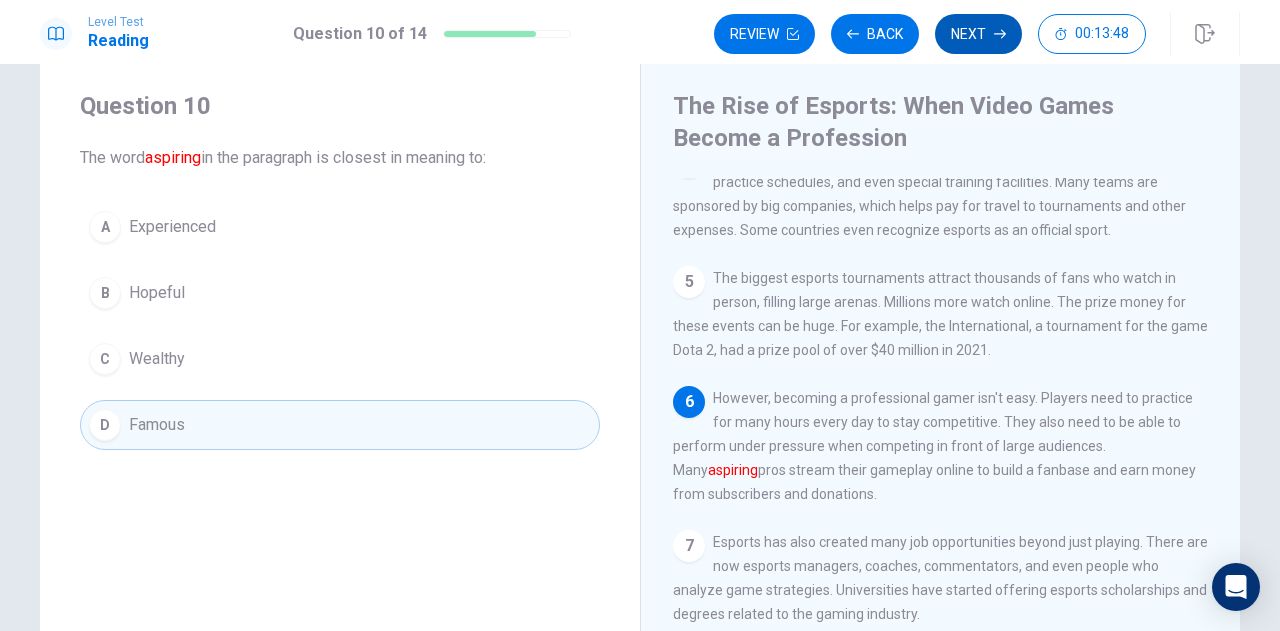 click on "Next" at bounding box center (978, 34) 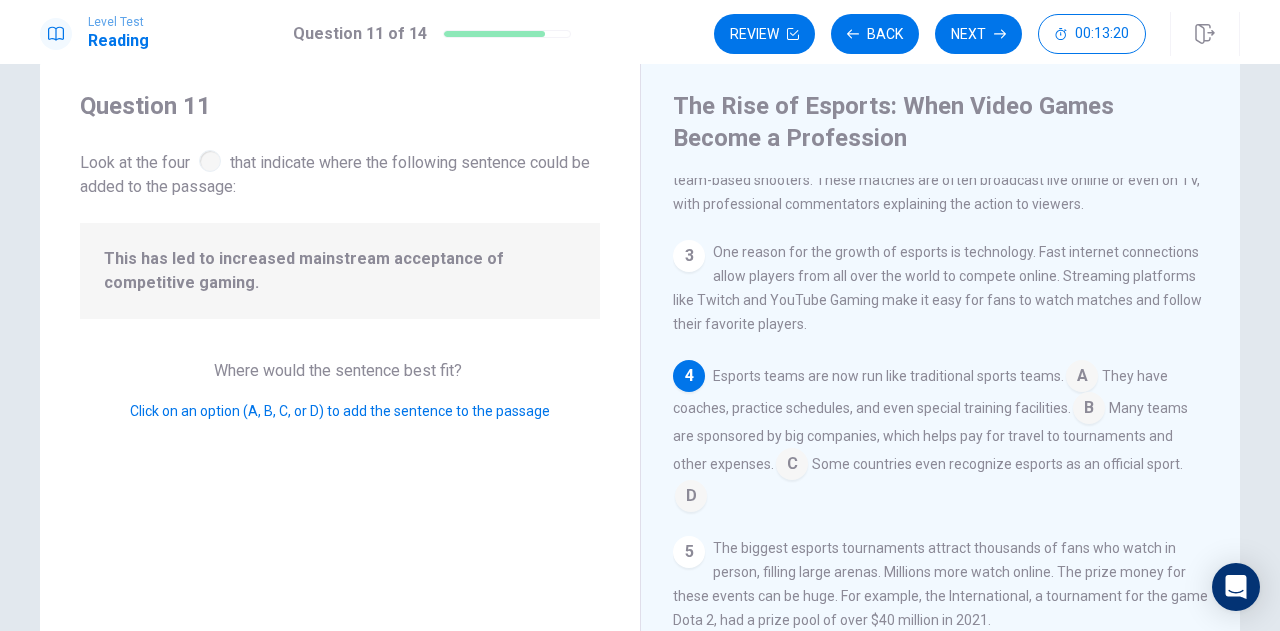 scroll, scrollTop: 216, scrollLeft: 0, axis: vertical 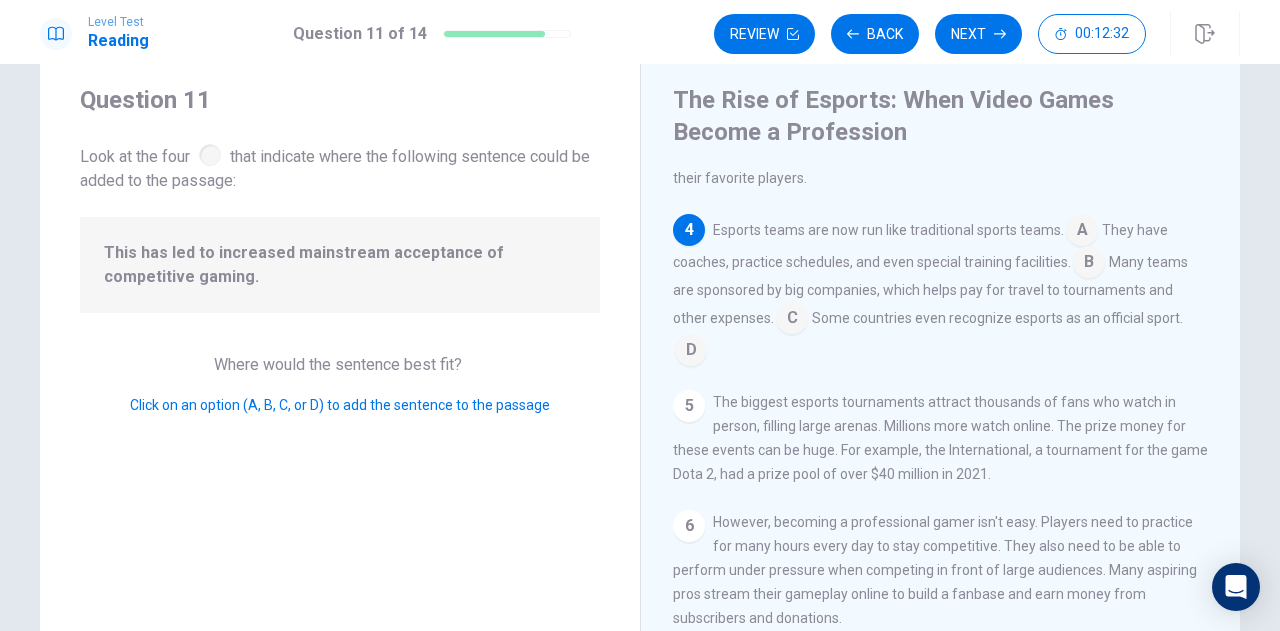 click at bounding box center (691, 352) 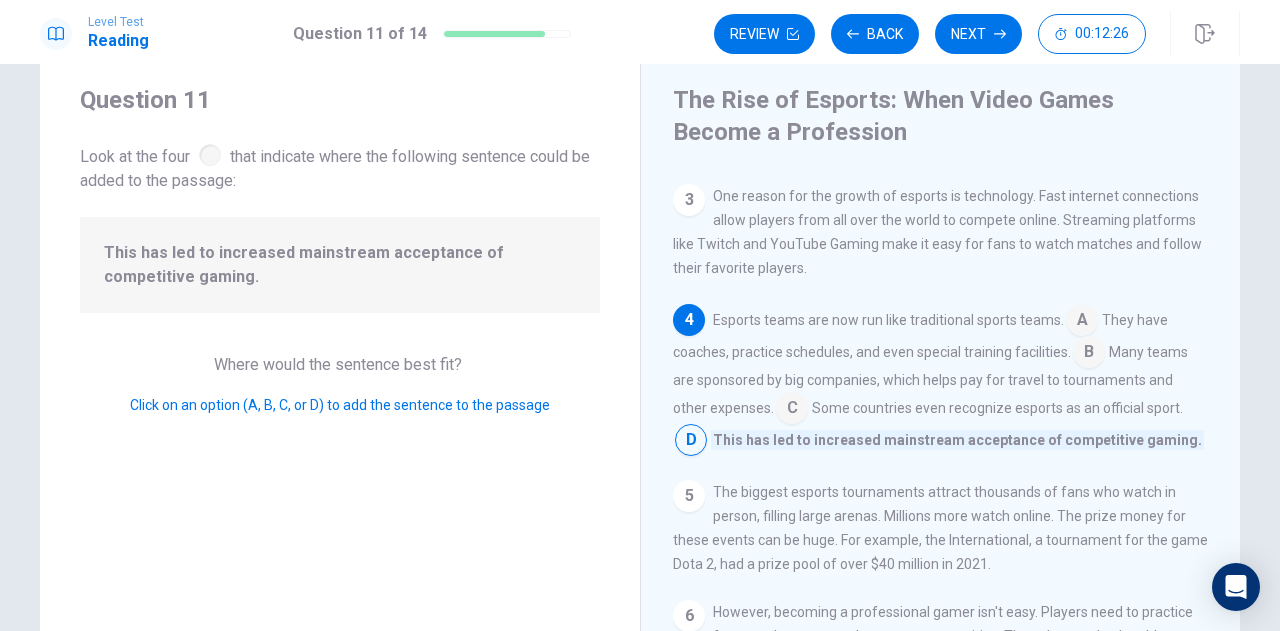 scroll, scrollTop: 288, scrollLeft: 0, axis: vertical 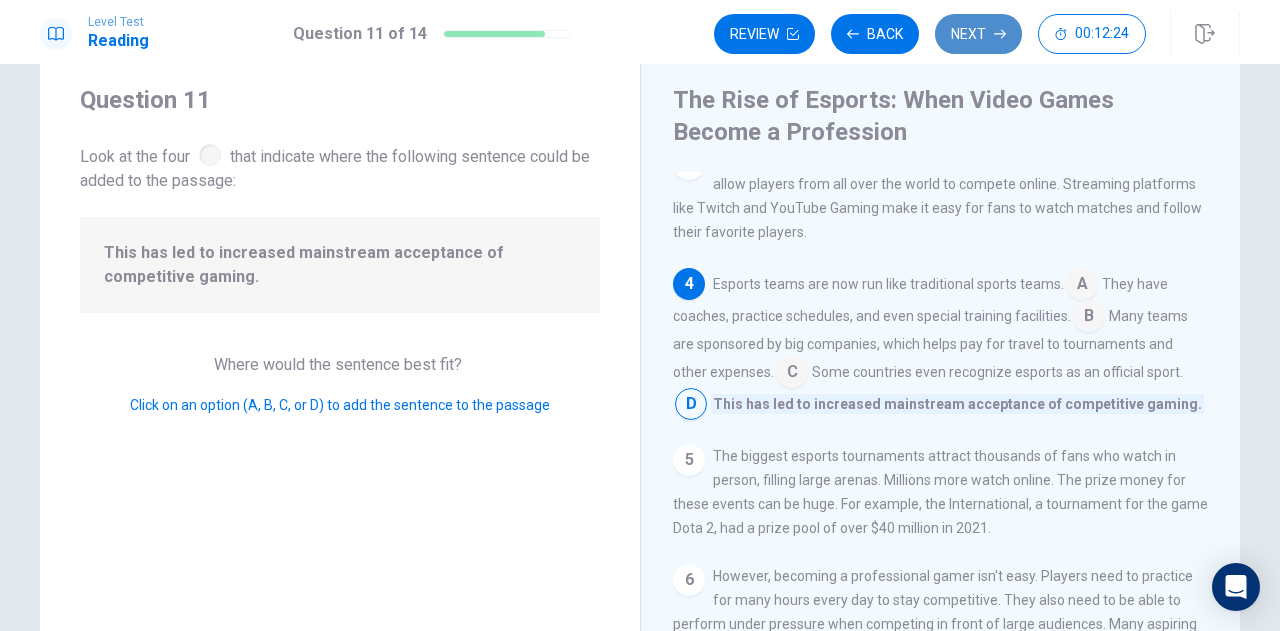 click on "Next" at bounding box center (978, 34) 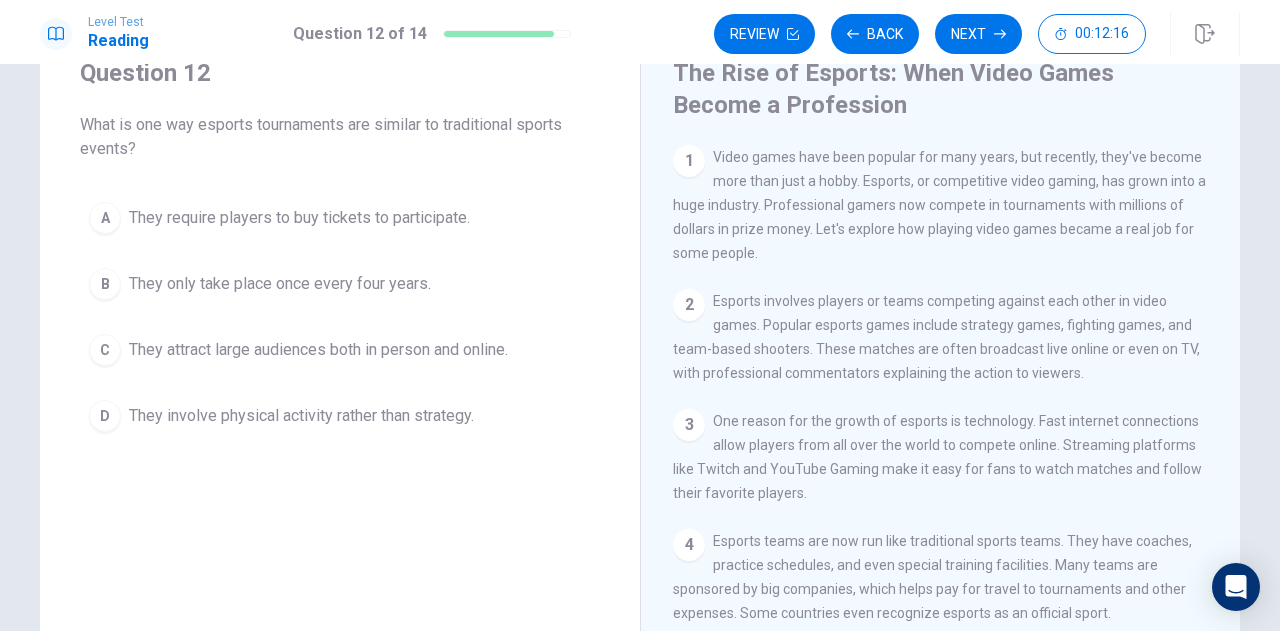 scroll, scrollTop: 80, scrollLeft: 0, axis: vertical 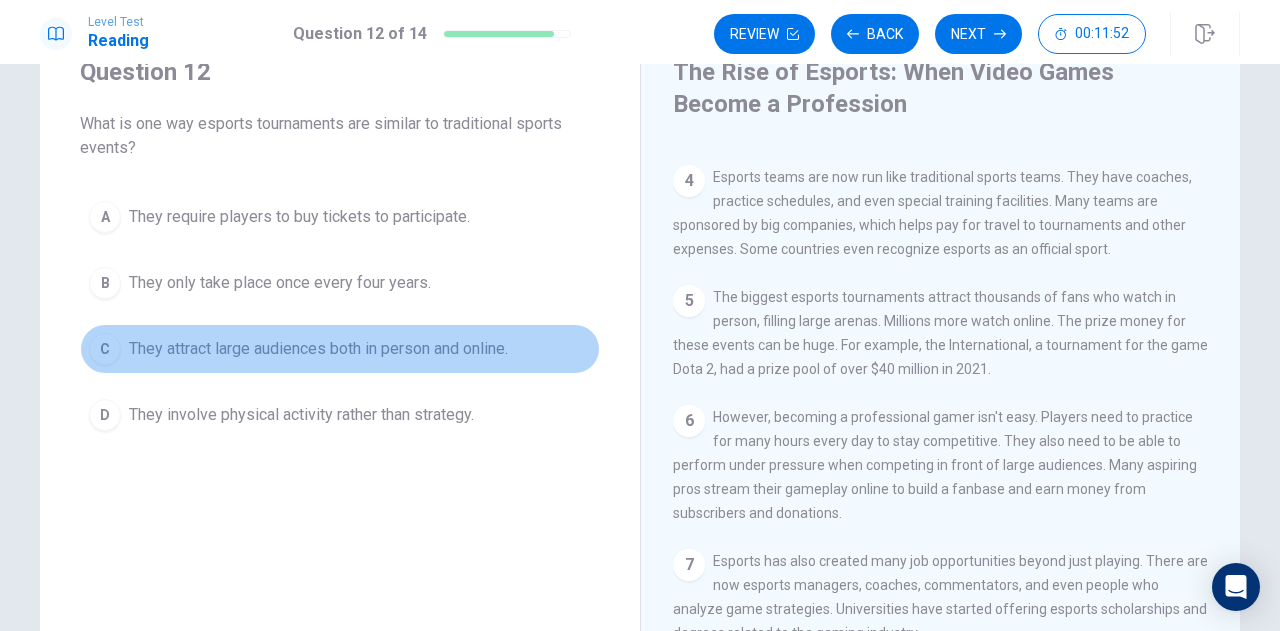 click on "C" at bounding box center (105, 349) 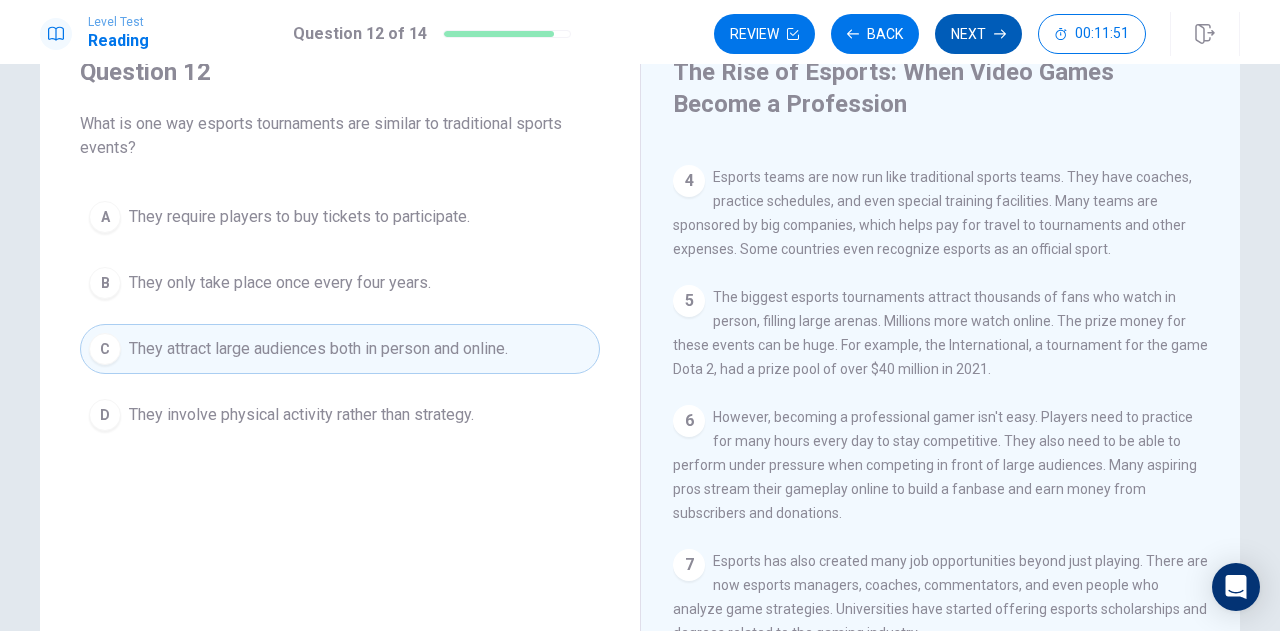 click on "Next" at bounding box center (978, 34) 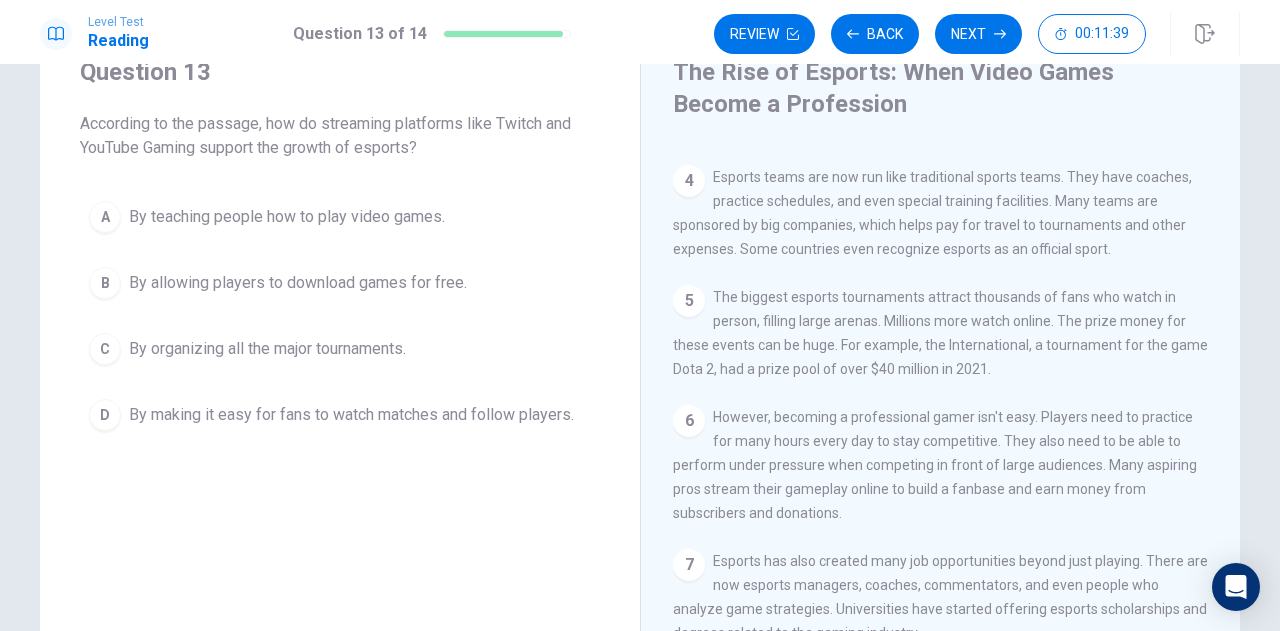 scroll, scrollTop: 132, scrollLeft: 0, axis: vertical 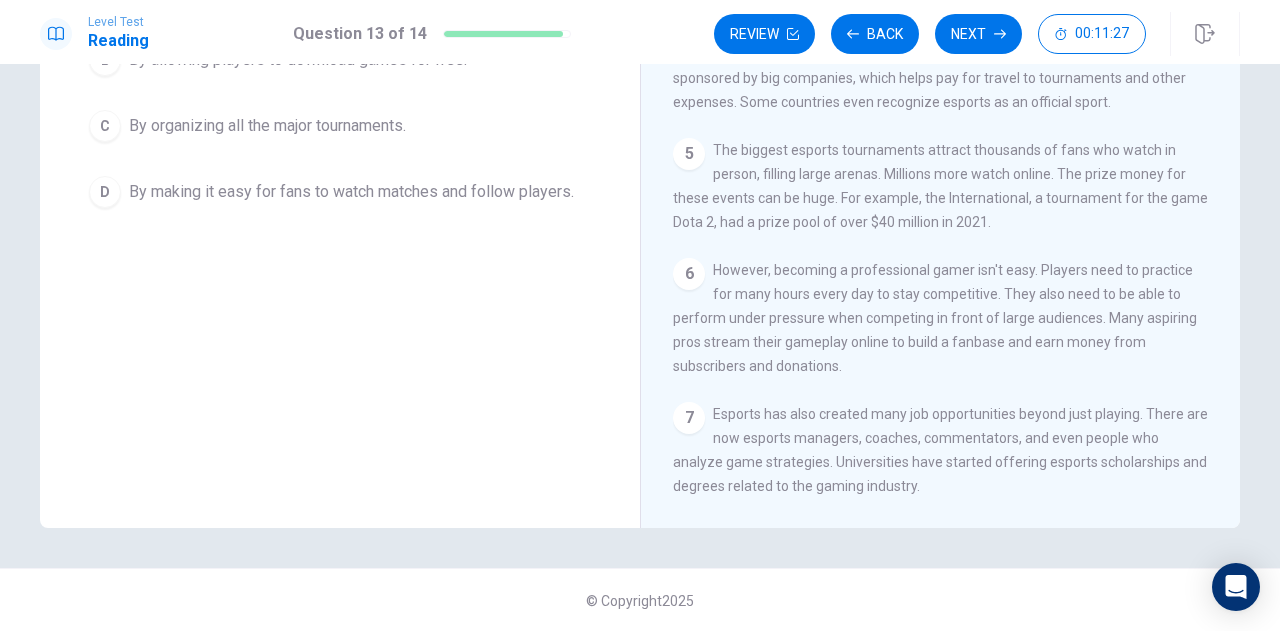 click on "By making it easy for fans to watch matches and follow players." at bounding box center (351, 192) 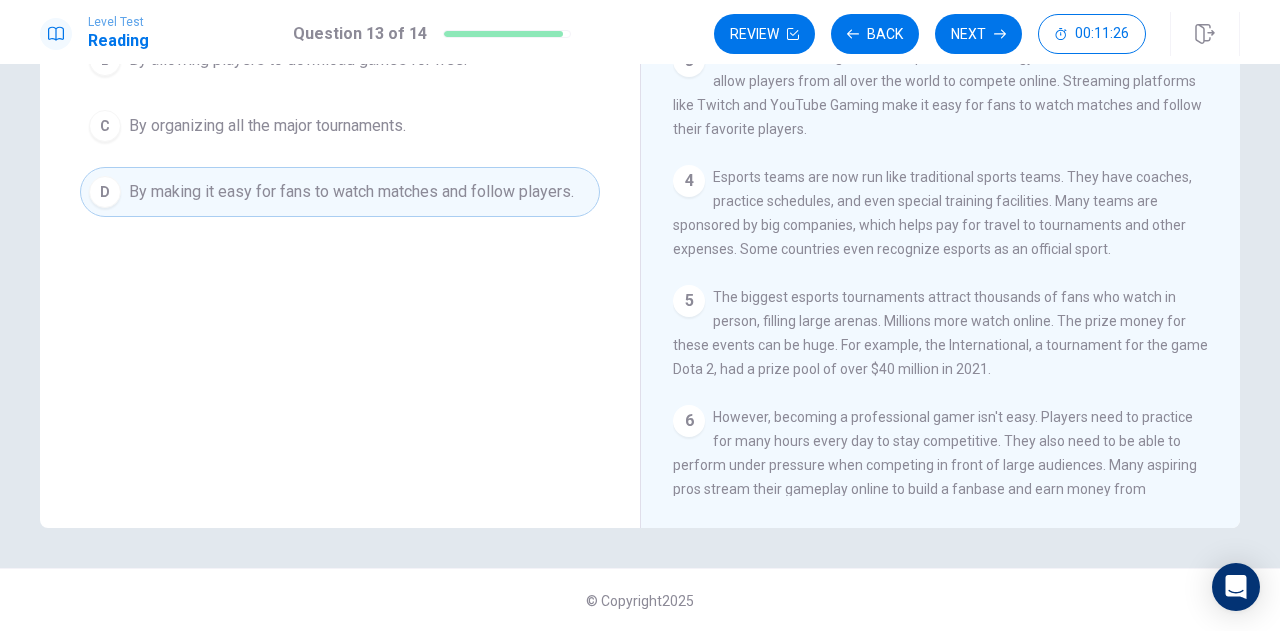 scroll, scrollTop: 127, scrollLeft: 0, axis: vertical 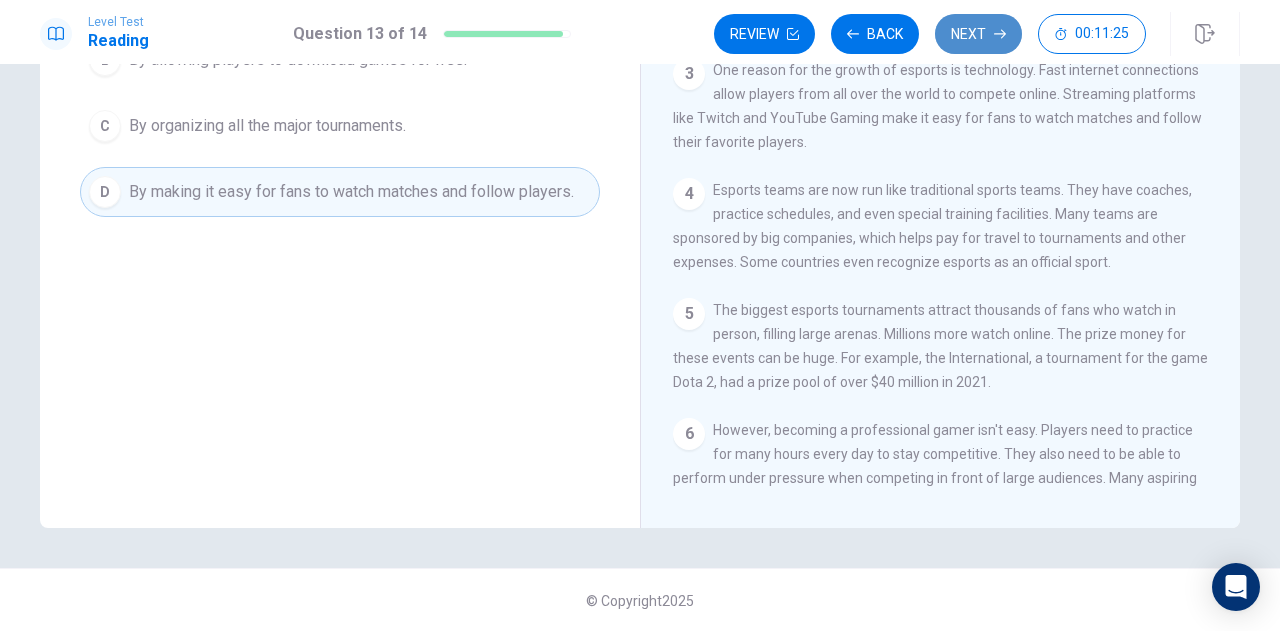 click on "Next" at bounding box center (978, 34) 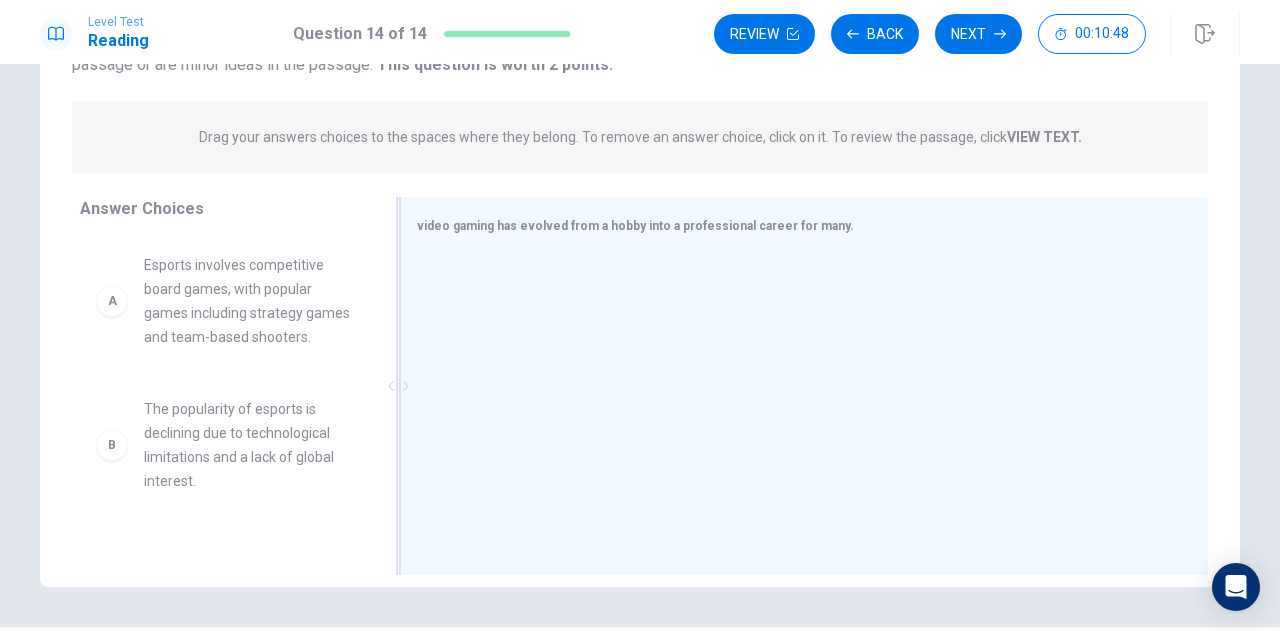 scroll, scrollTop: 211, scrollLeft: 0, axis: vertical 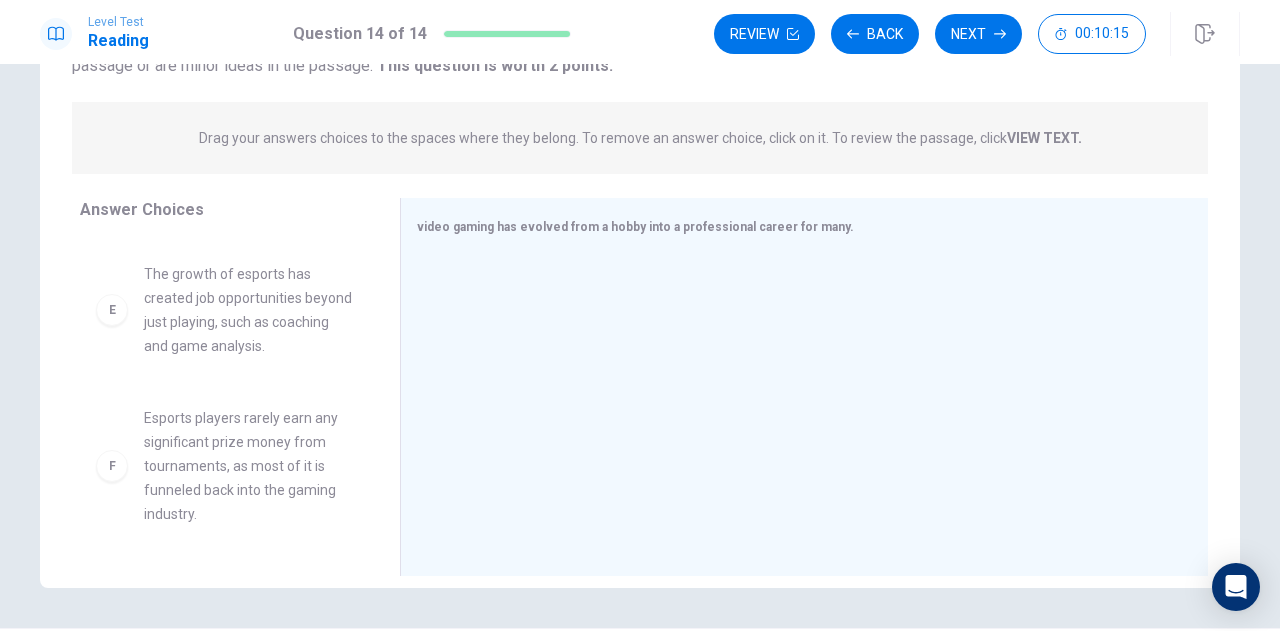 click on "E The growth of esports has created job opportunities beyond just playing, such as coaching and game analysis." at bounding box center [224, 310] 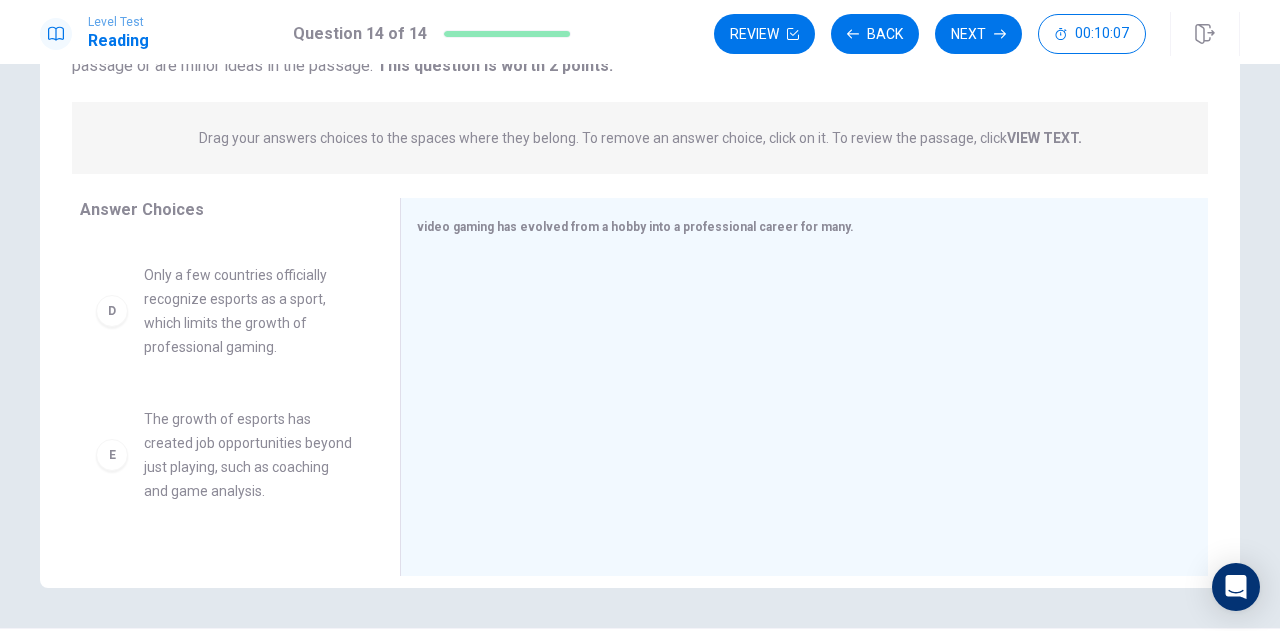 scroll, scrollTop: 527, scrollLeft: 0, axis: vertical 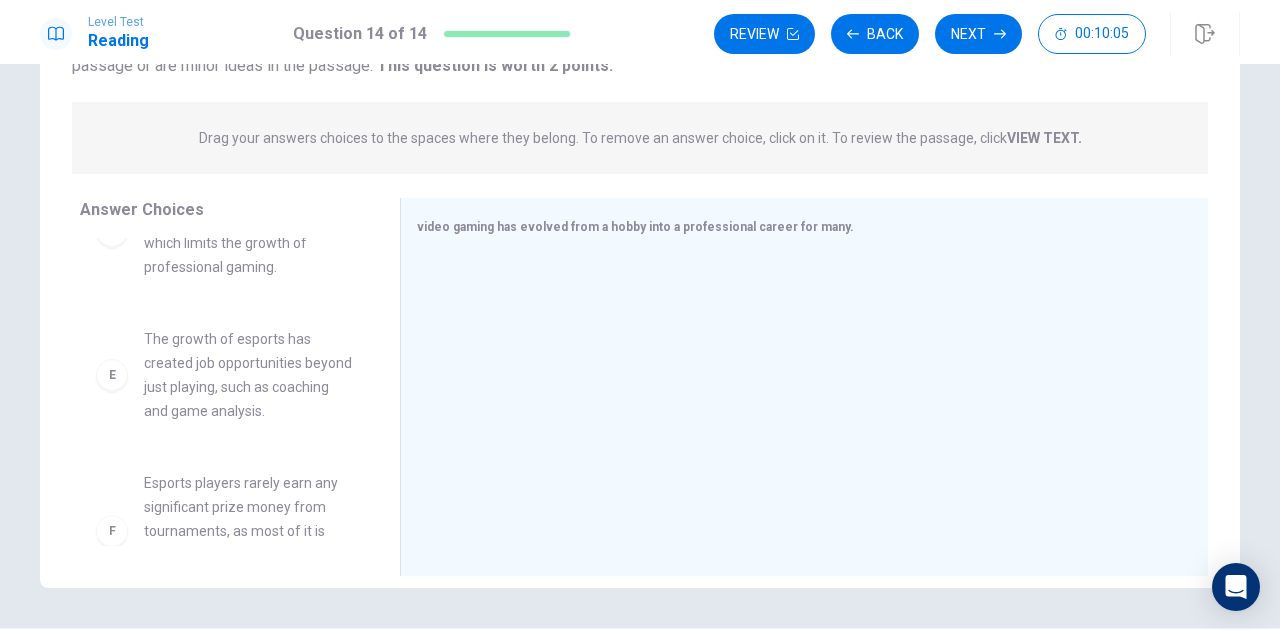 click on "The growth of esports has created job opportunities beyond just playing, such as coaching and game analysis." at bounding box center (248, 375) 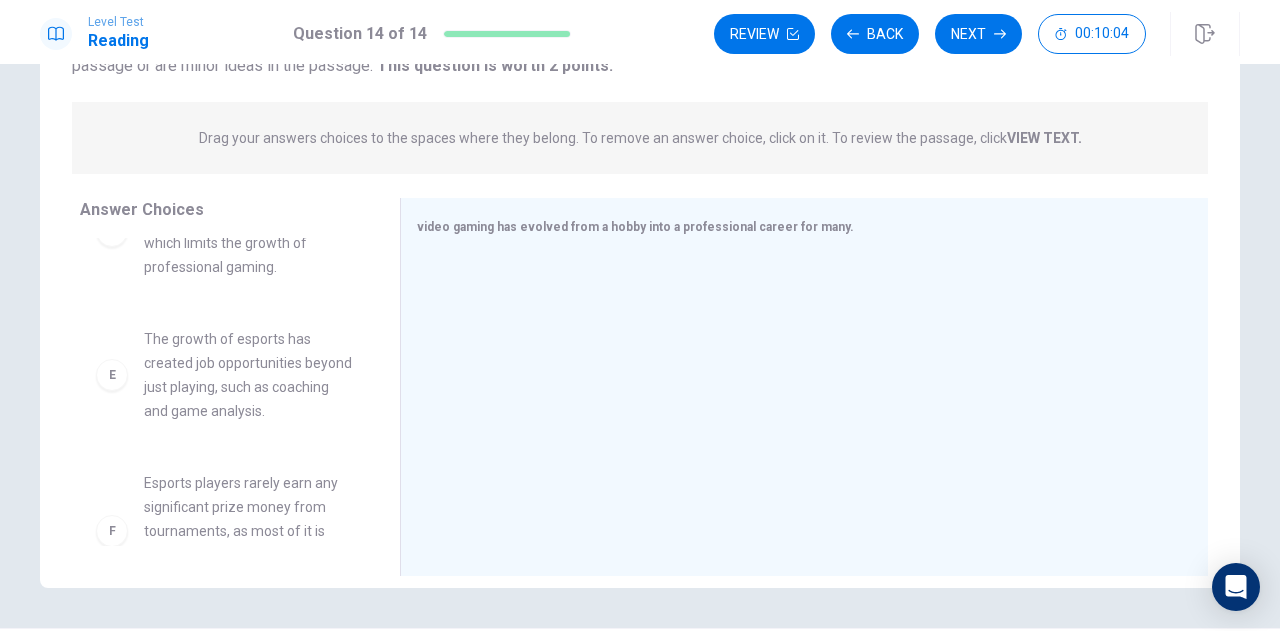 click on "E The growth of esports has created job opportunities beyond just playing, such as coaching and game analysis." at bounding box center (224, 375) 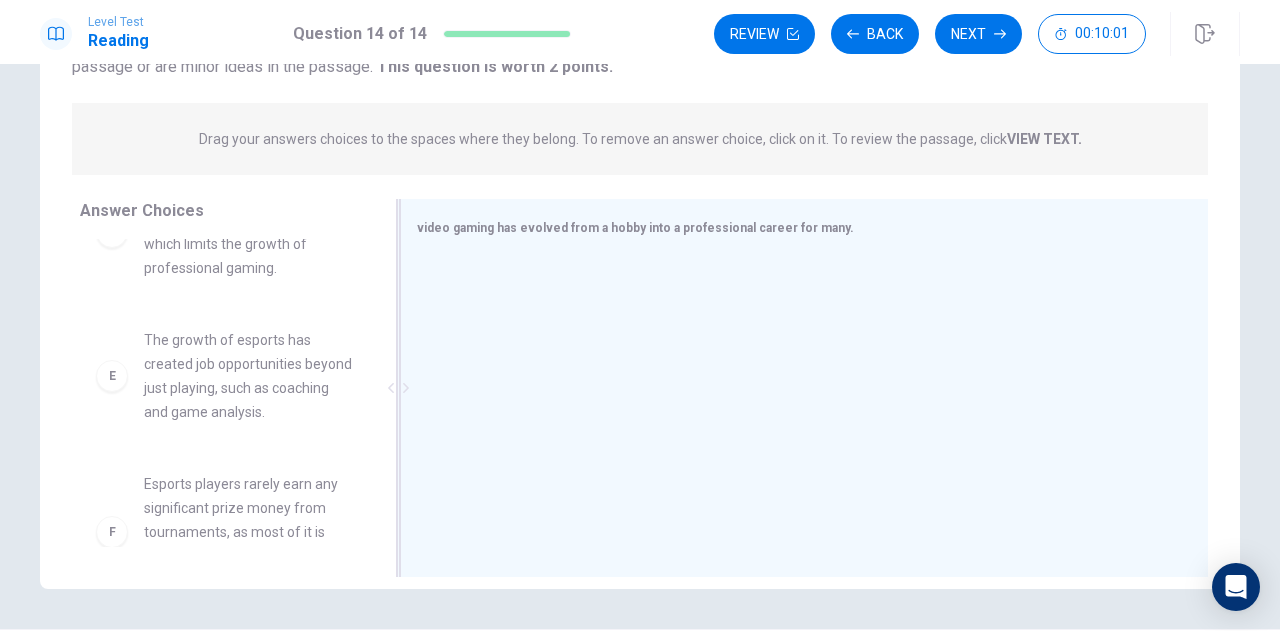 scroll, scrollTop: 209, scrollLeft: 0, axis: vertical 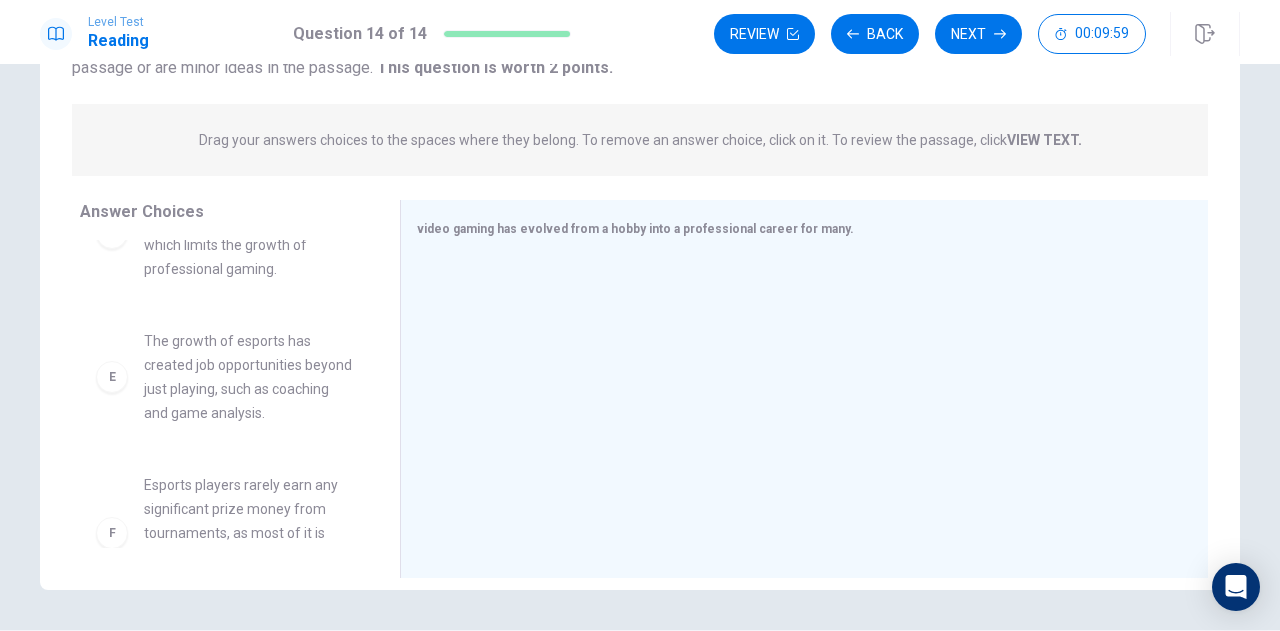 click on "E" at bounding box center [112, 377] 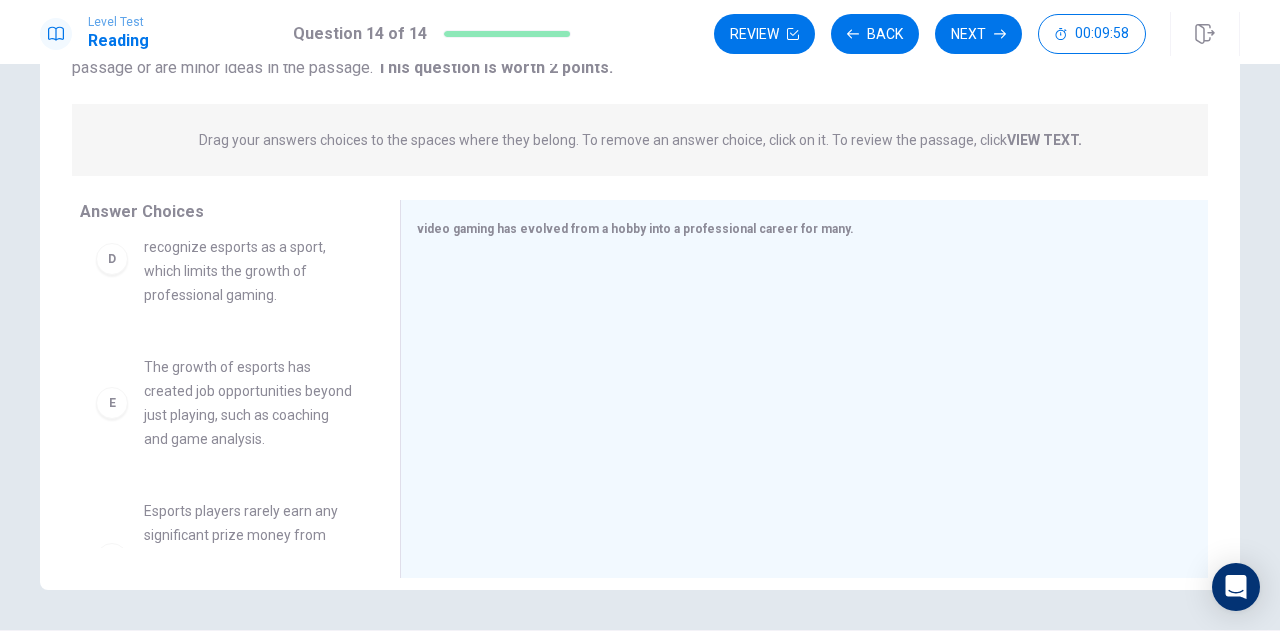 scroll, scrollTop: 502, scrollLeft: 0, axis: vertical 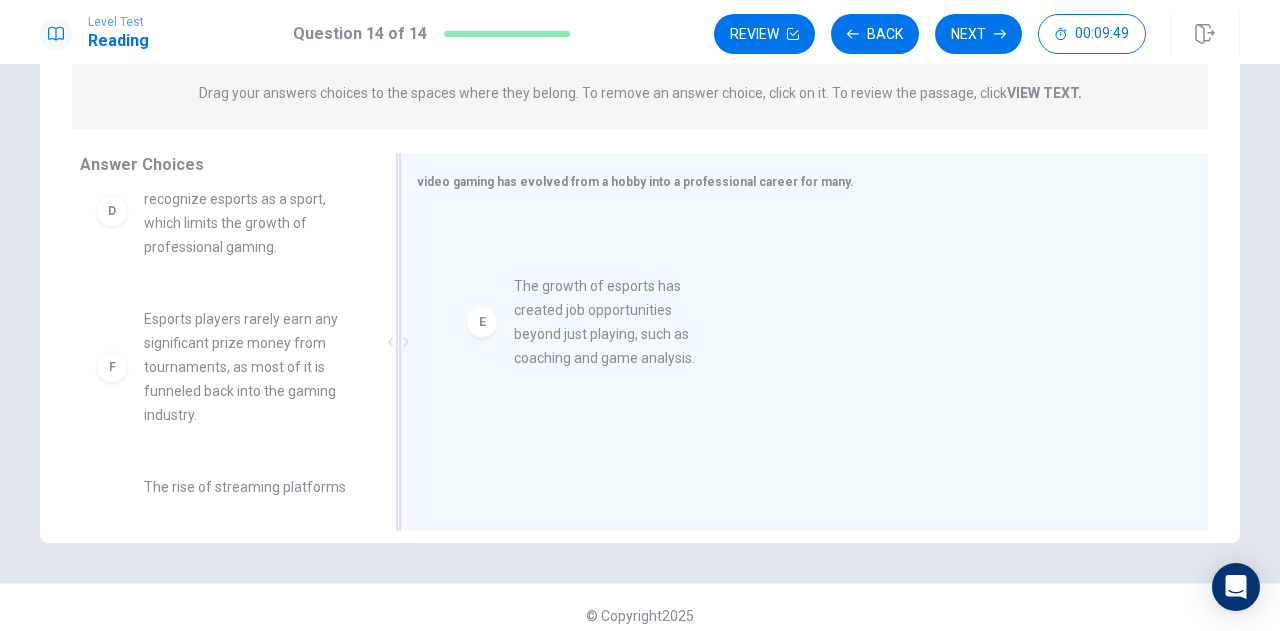 drag, startPoint x: 123, startPoint y: 373, endPoint x: 538, endPoint y: 314, distance: 419.173 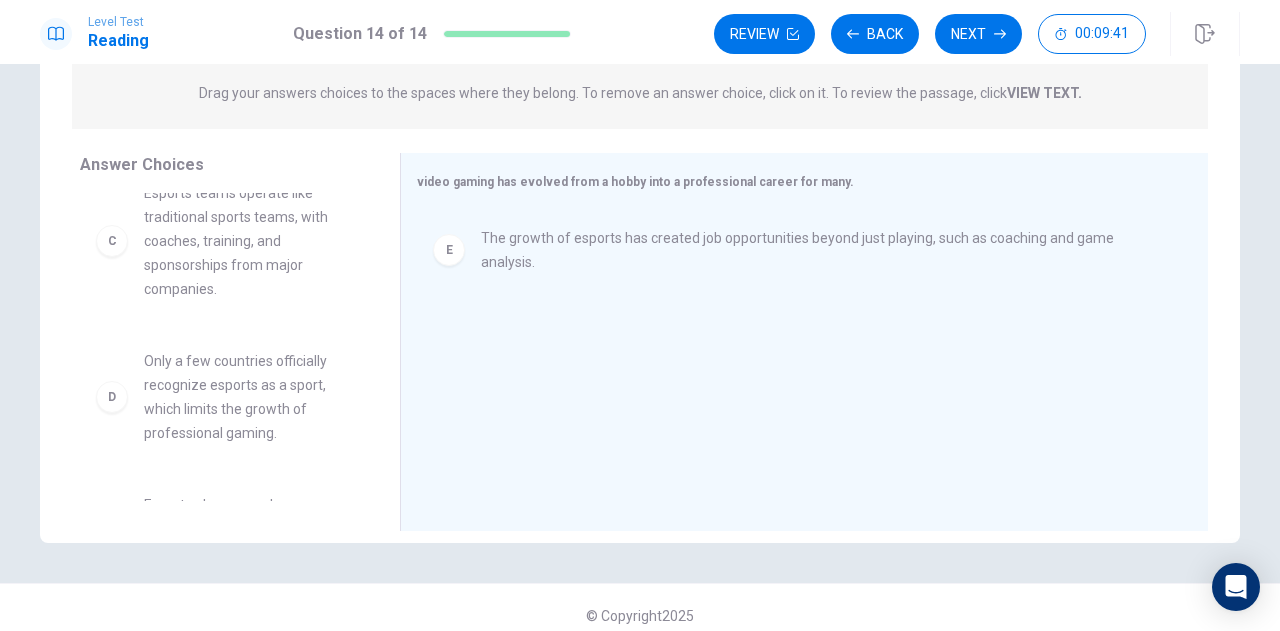 scroll, scrollTop: 304, scrollLeft: 0, axis: vertical 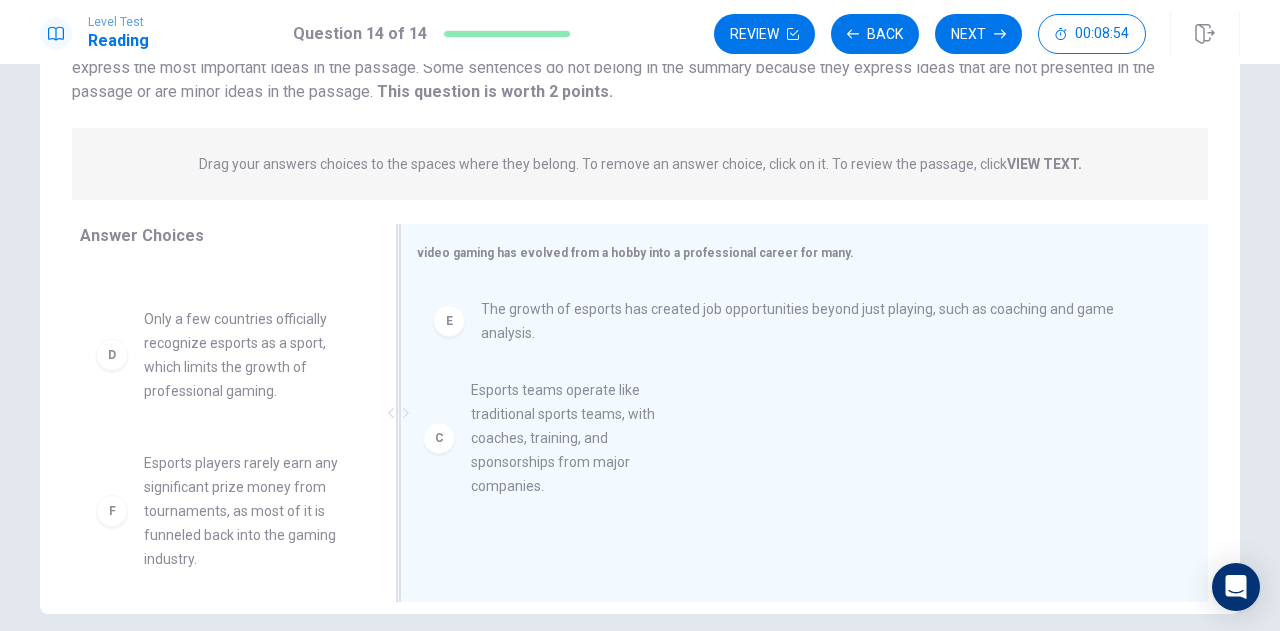 drag, startPoint x: 217, startPoint y: 405, endPoint x: 554, endPoint y: 453, distance: 340.40125 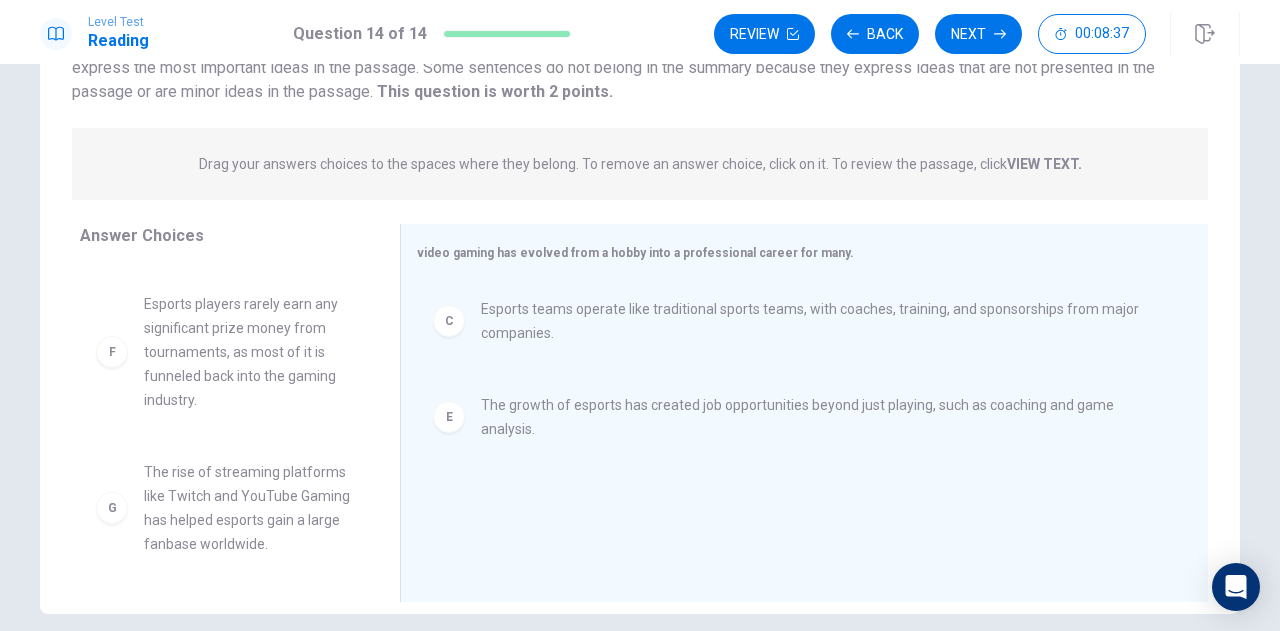 scroll, scrollTop: 444, scrollLeft: 0, axis: vertical 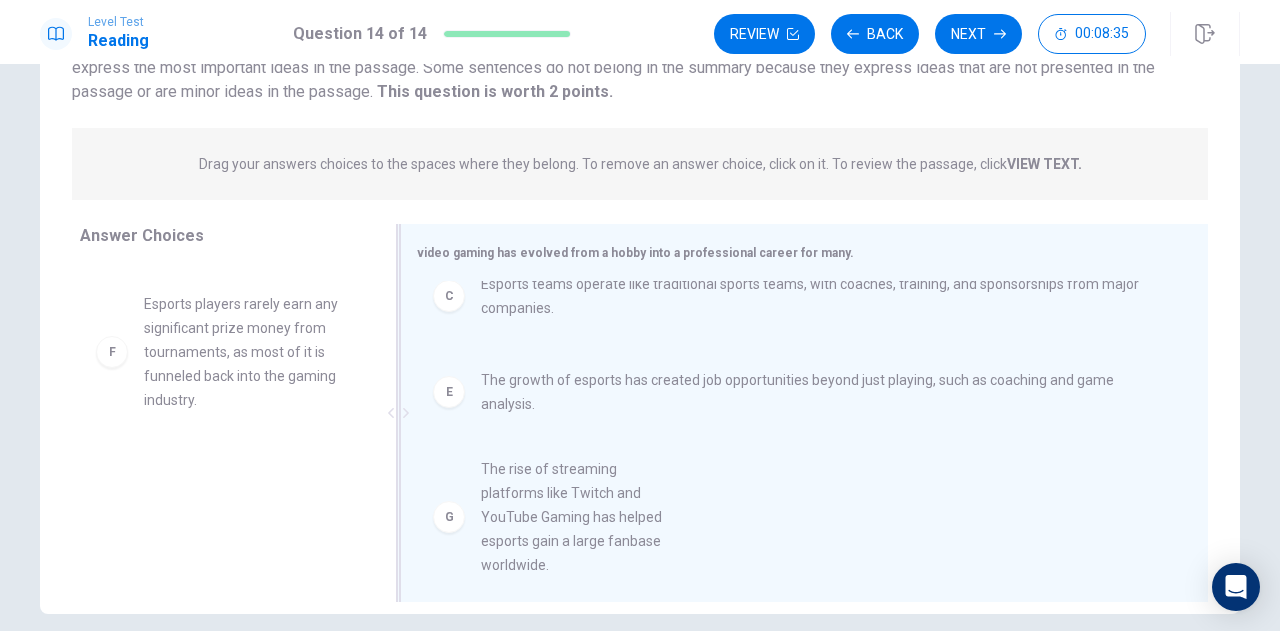 drag, startPoint x: 235, startPoint y: 508, endPoint x: 598, endPoint y: 497, distance: 363.16663 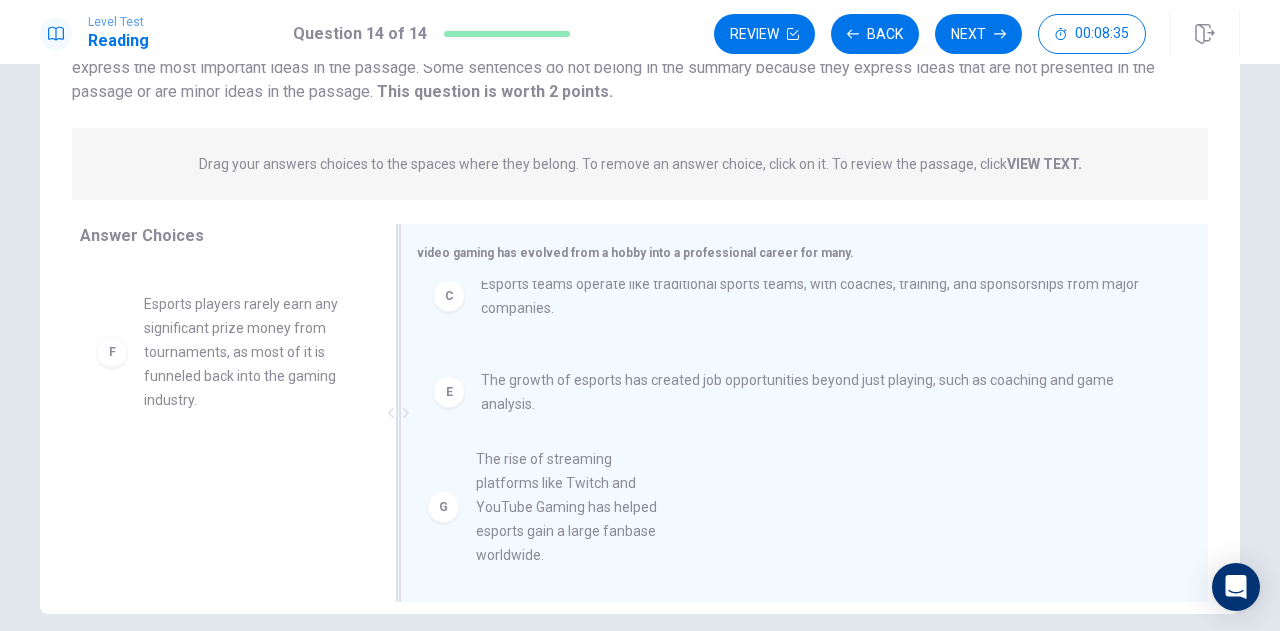 scroll, scrollTop: 4, scrollLeft: 0, axis: vertical 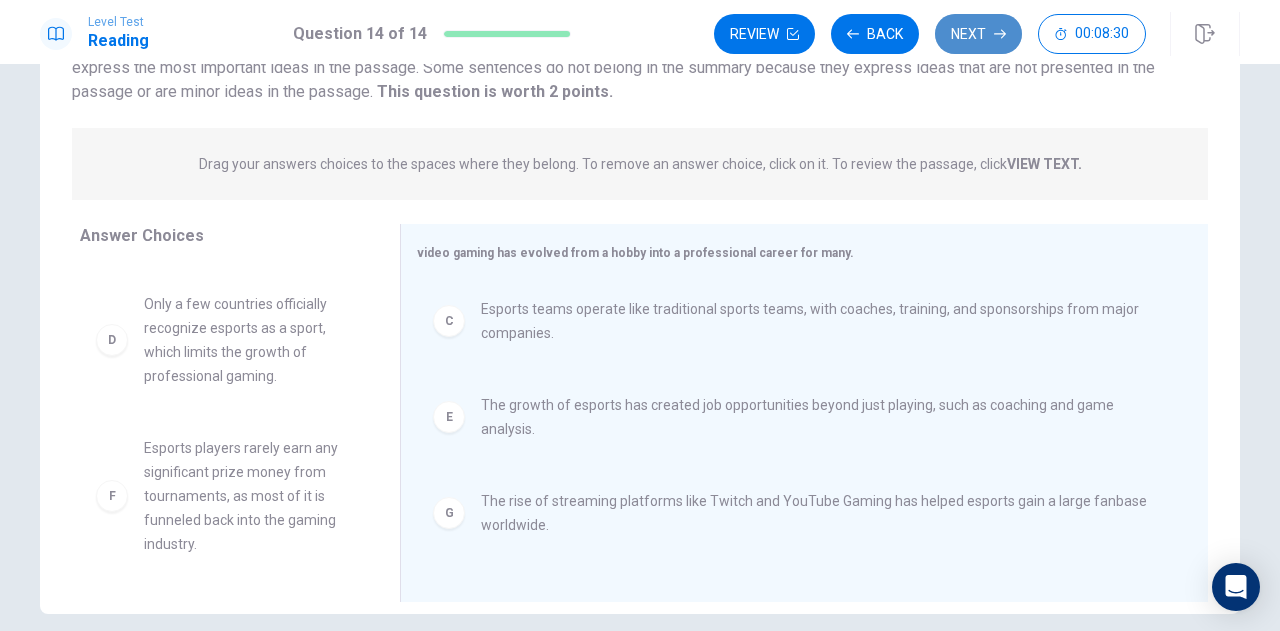 click on "Next" at bounding box center [978, 34] 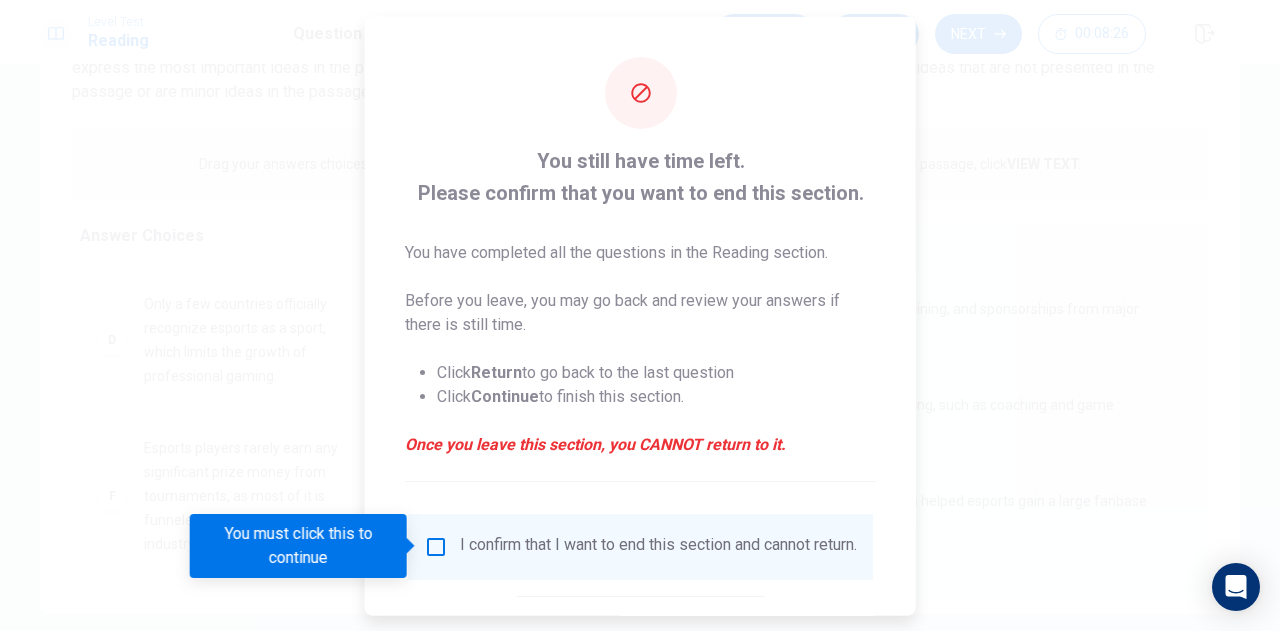 click at bounding box center [436, 546] 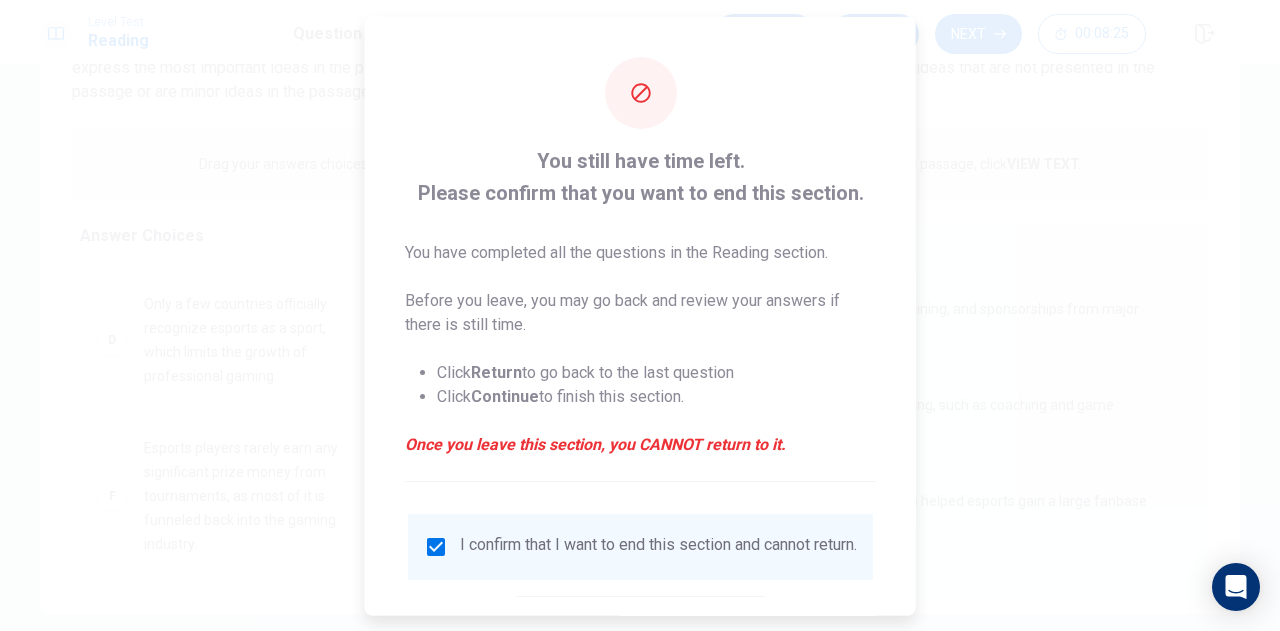 scroll, scrollTop: 114, scrollLeft: 0, axis: vertical 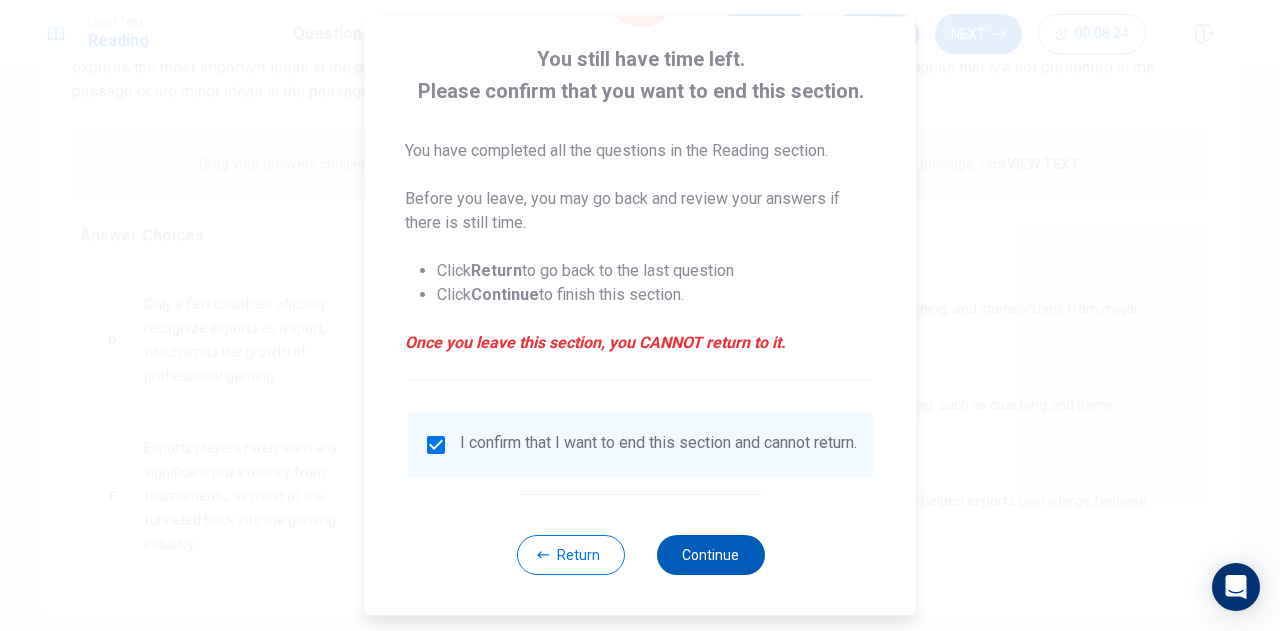 click on "Continue" at bounding box center [710, 555] 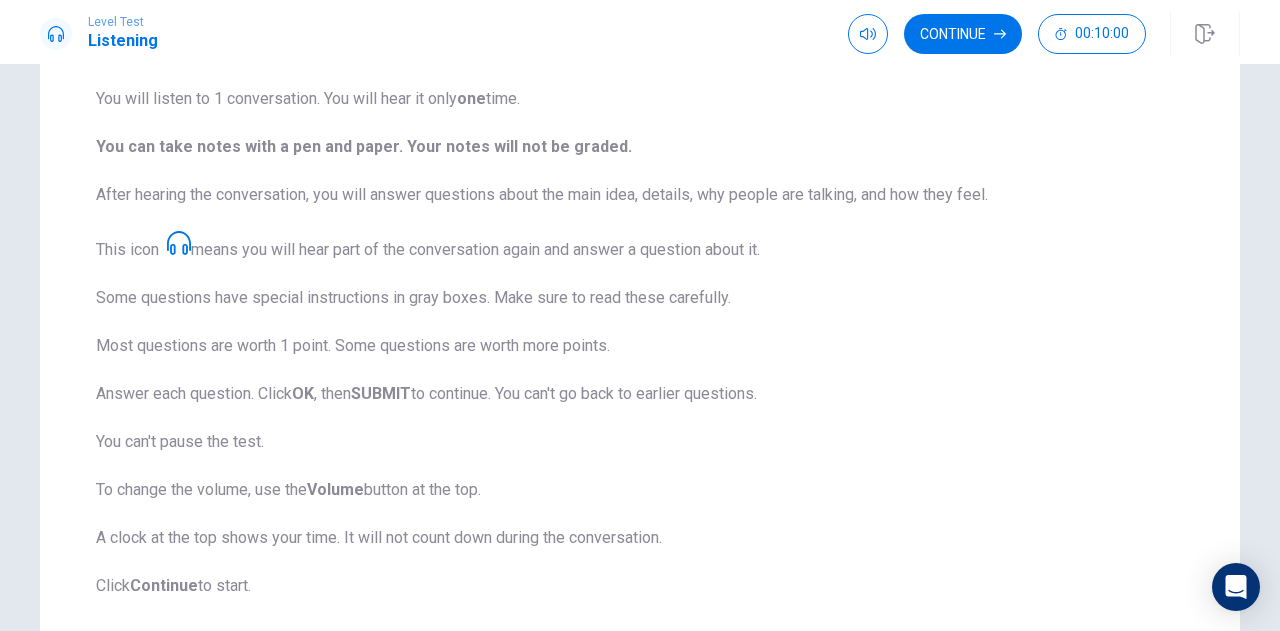 scroll, scrollTop: 199, scrollLeft: 0, axis: vertical 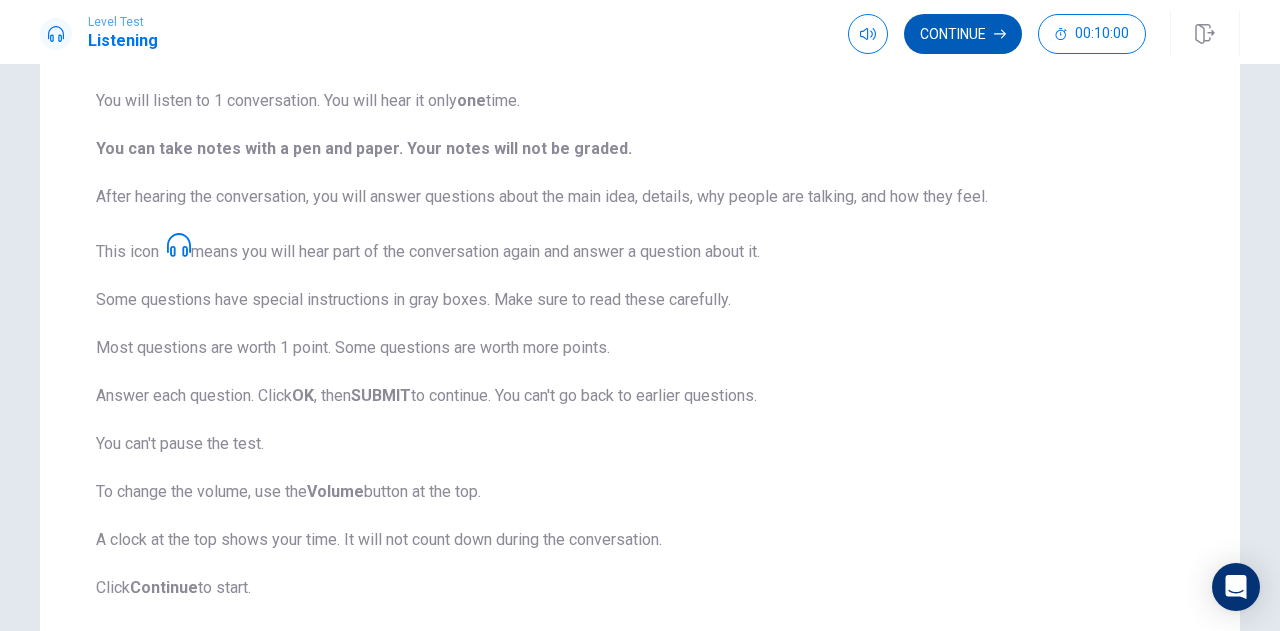 click on "Continue" at bounding box center [963, 34] 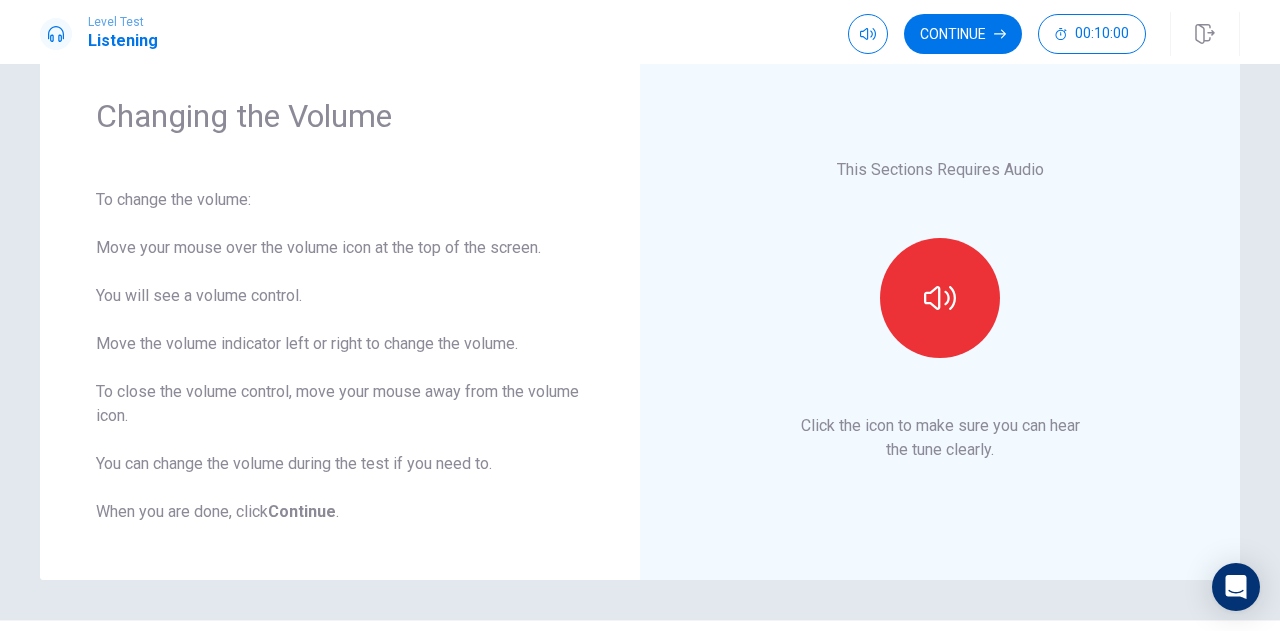 scroll, scrollTop: 62, scrollLeft: 0, axis: vertical 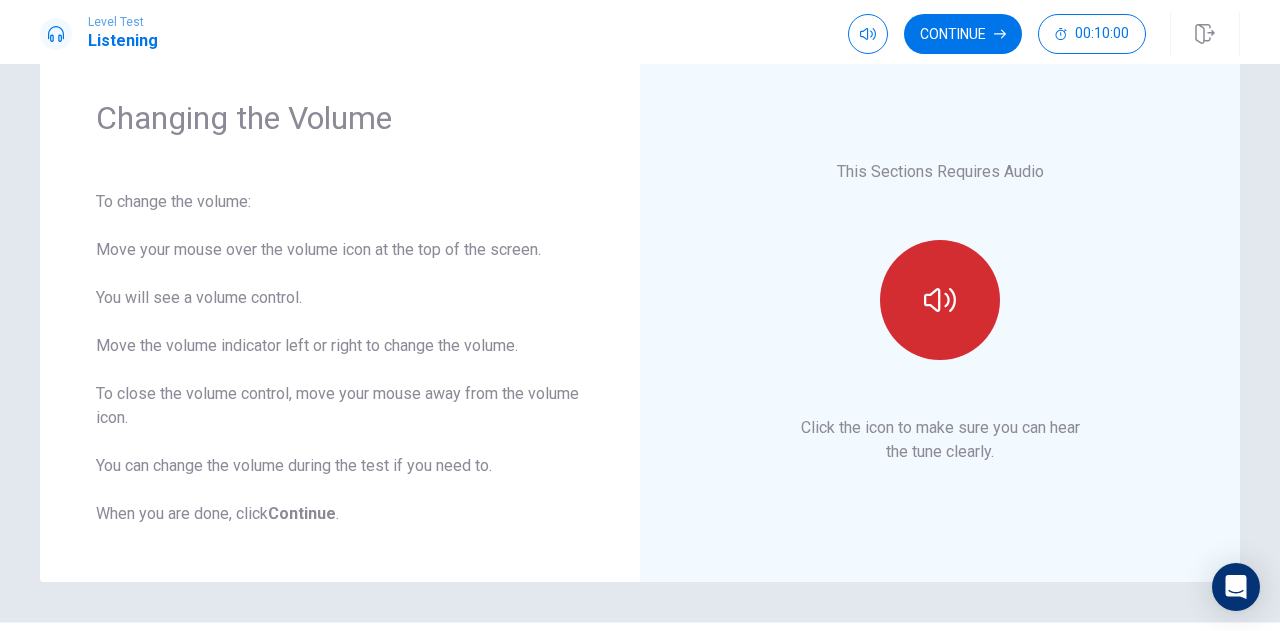 click at bounding box center [940, 300] 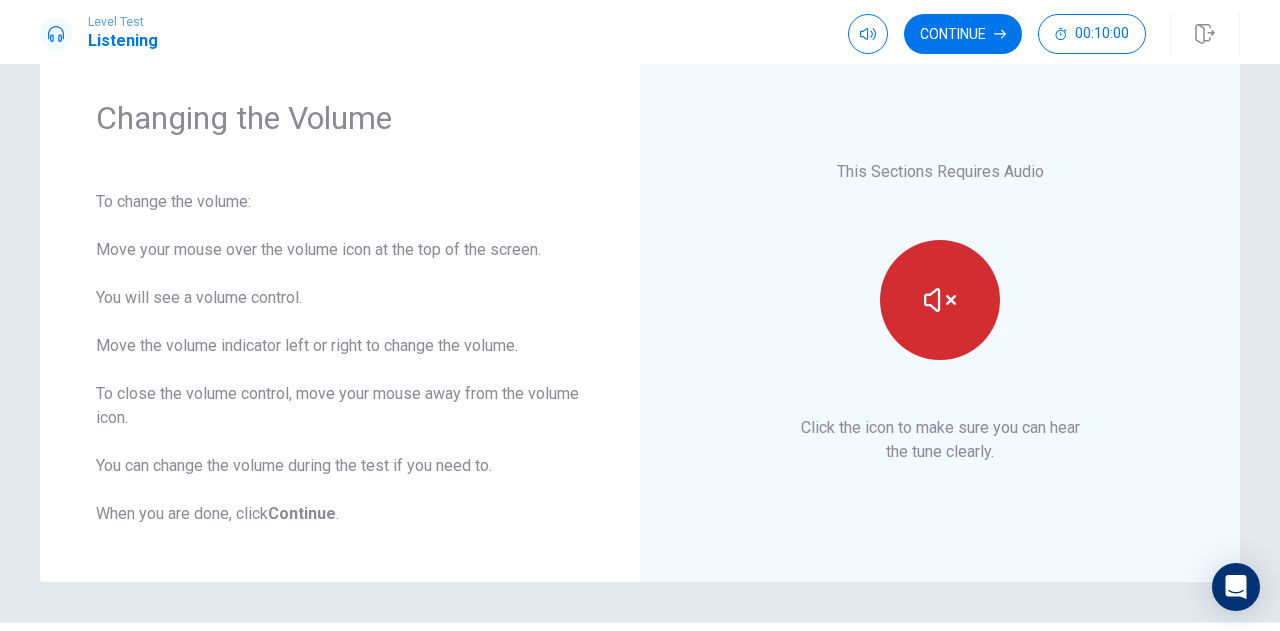 click at bounding box center (940, 300) 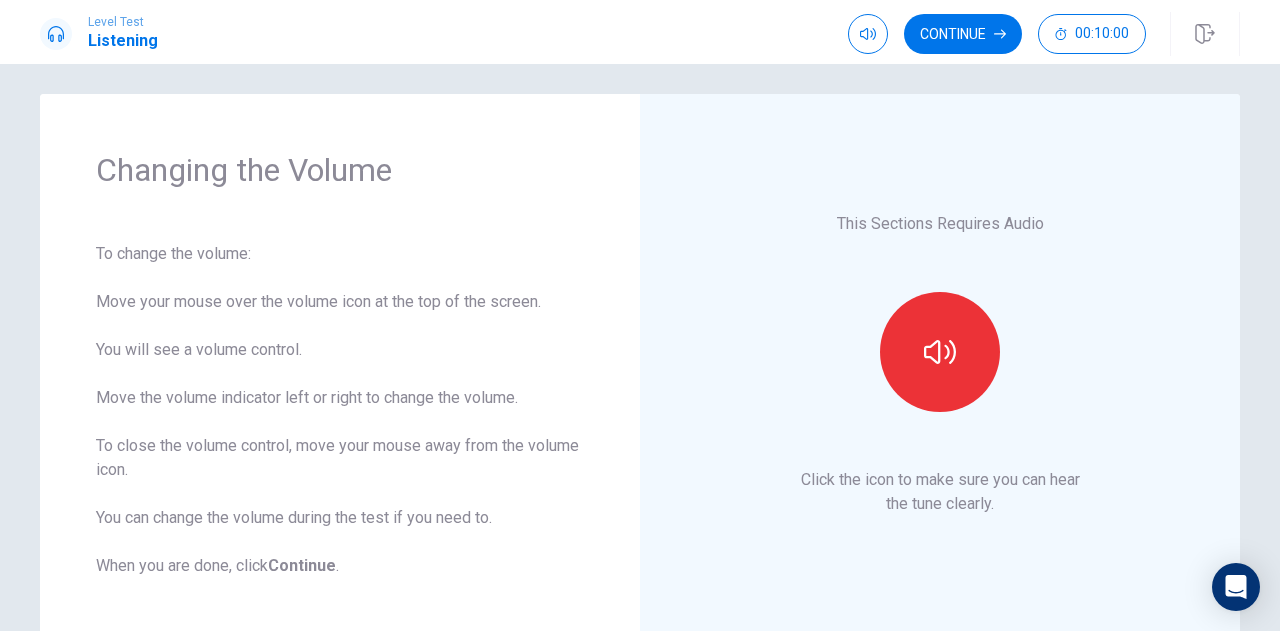 scroll, scrollTop: 0, scrollLeft: 0, axis: both 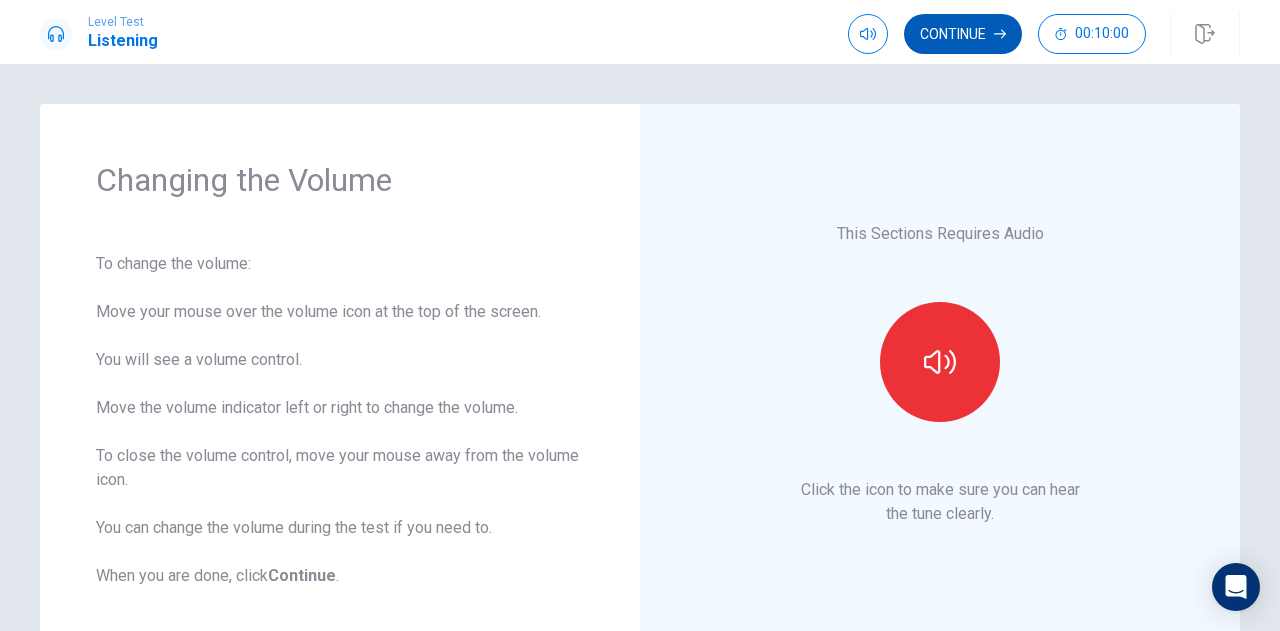 click on "Continue" at bounding box center (963, 34) 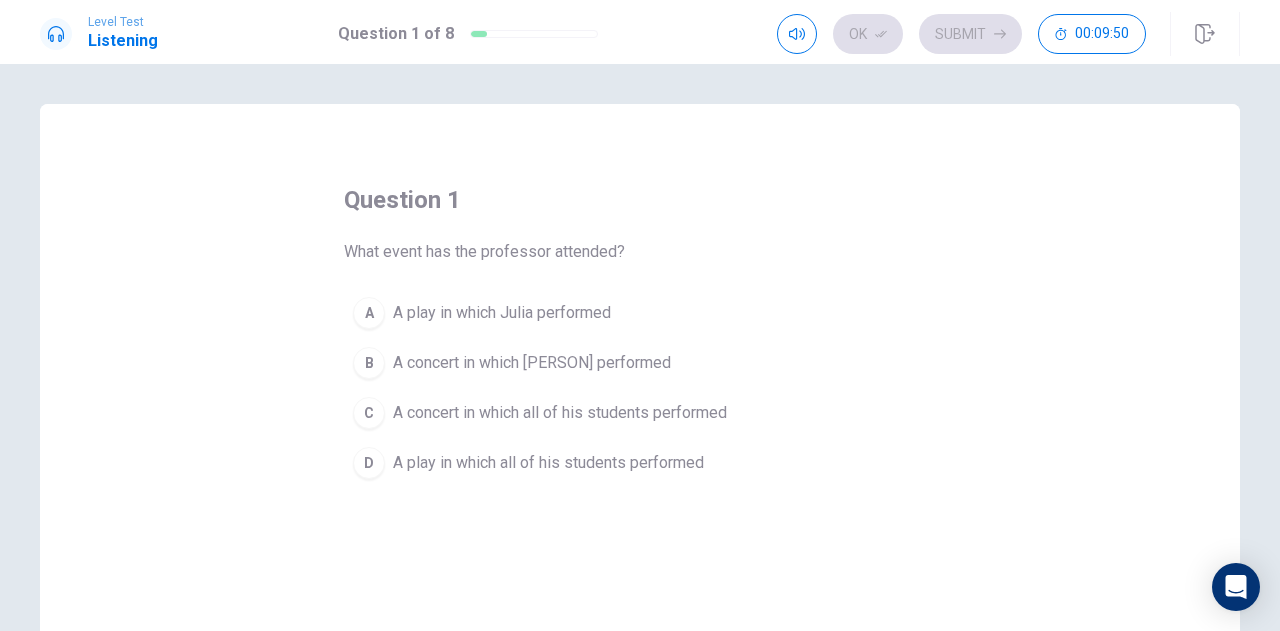 click on "B" at bounding box center [369, 363] 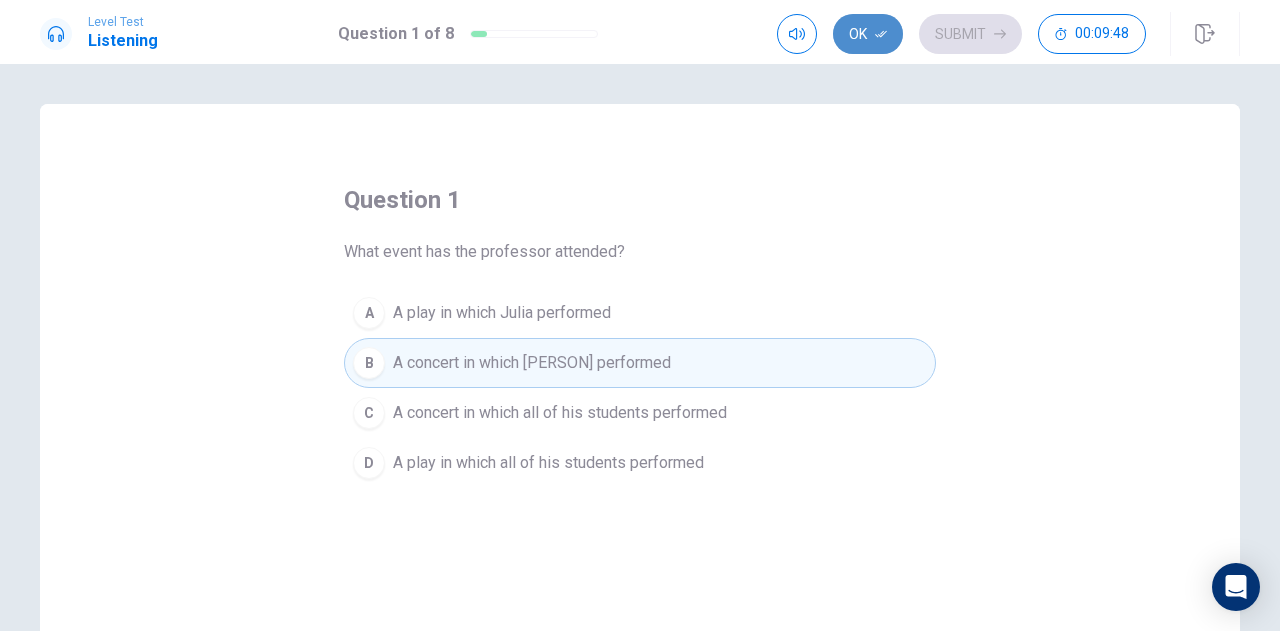 click on "Ok" at bounding box center (868, 34) 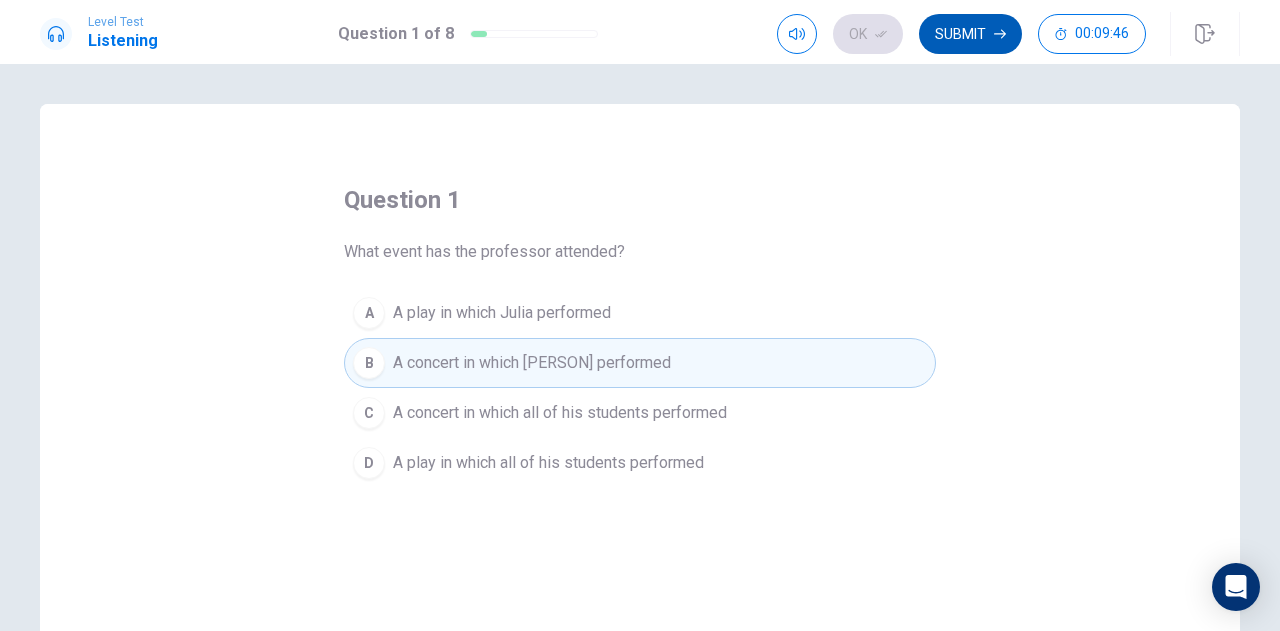 click on "Submit" at bounding box center [970, 34] 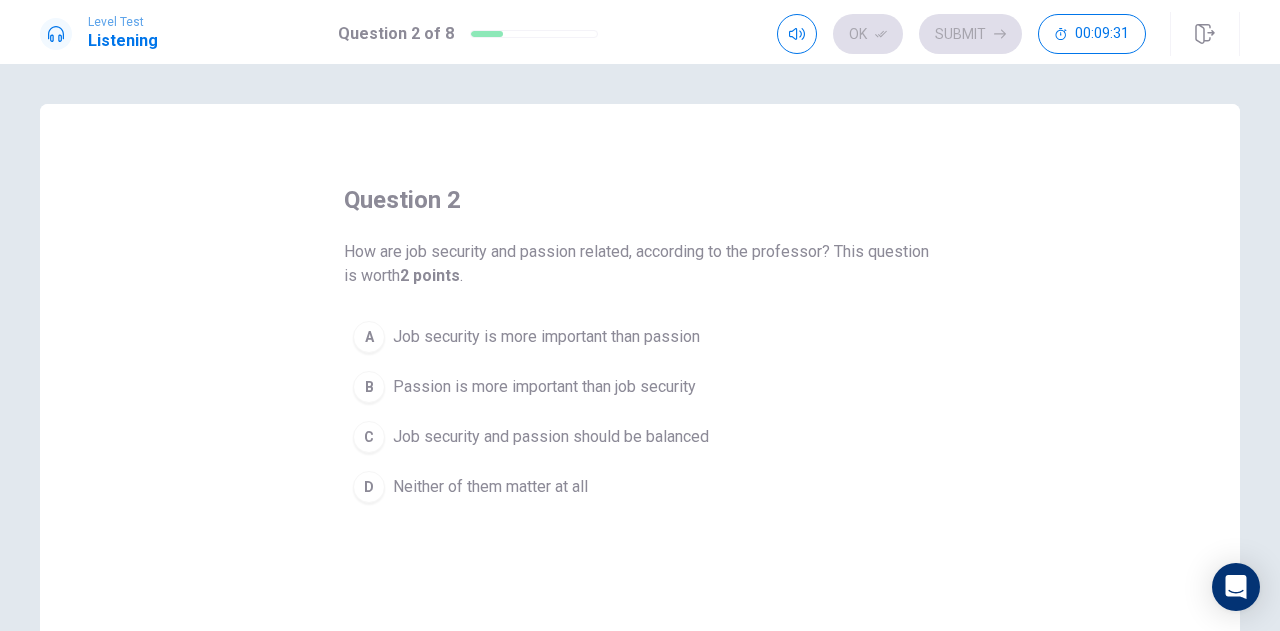 click on "C" at bounding box center [369, 437] 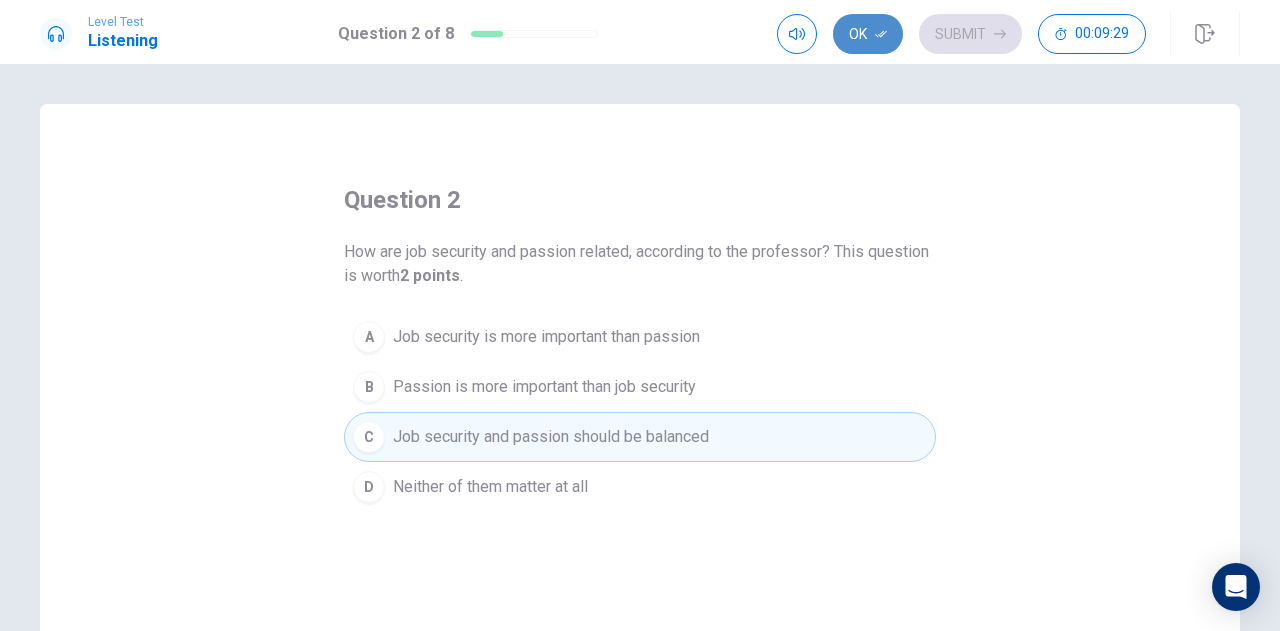 click on "Ok" at bounding box center (868, 34) 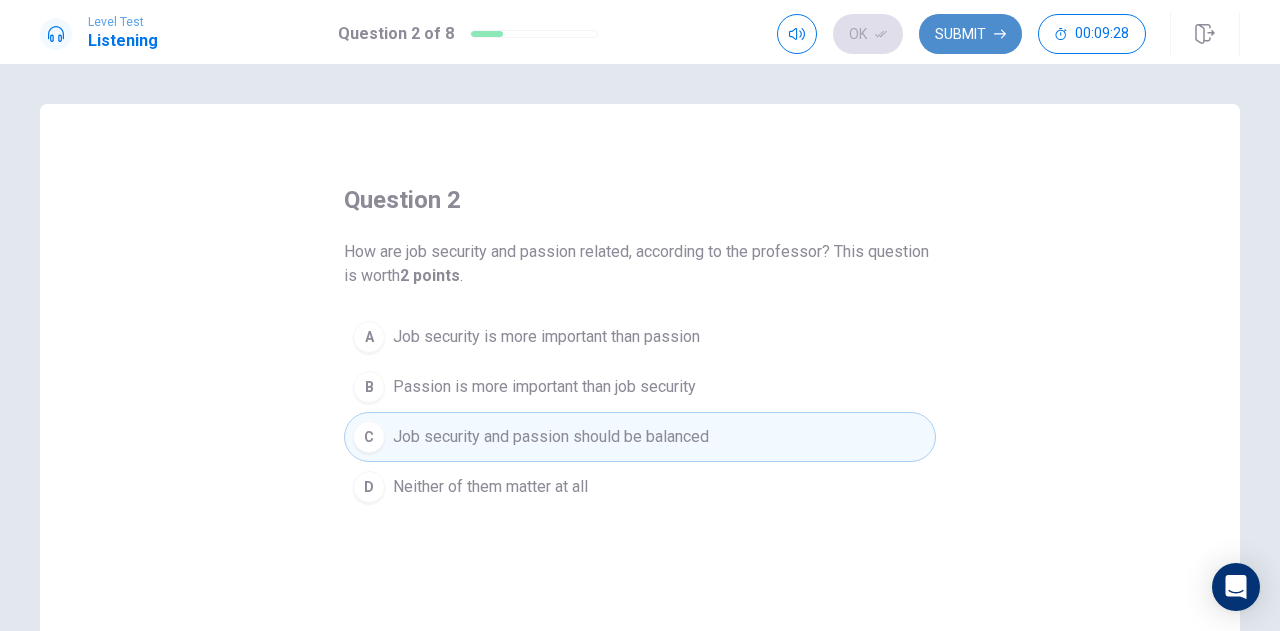click on "Submit" at bounding box center [970, 34] 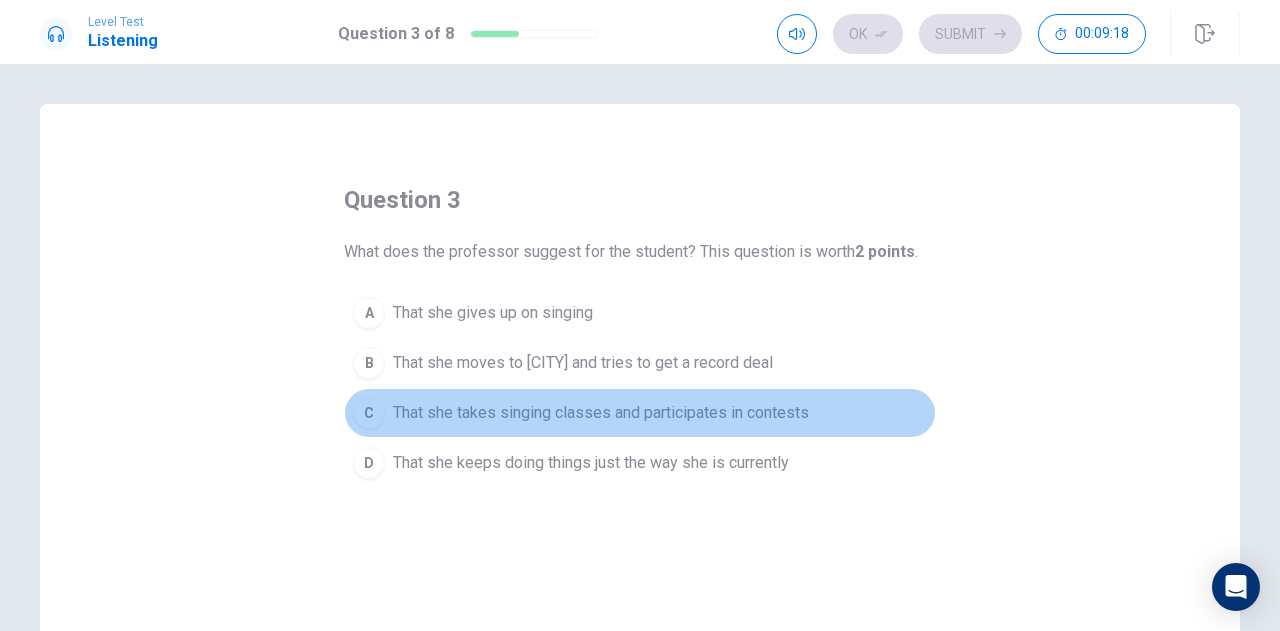 click on "C" at bounding box center [369, 413] 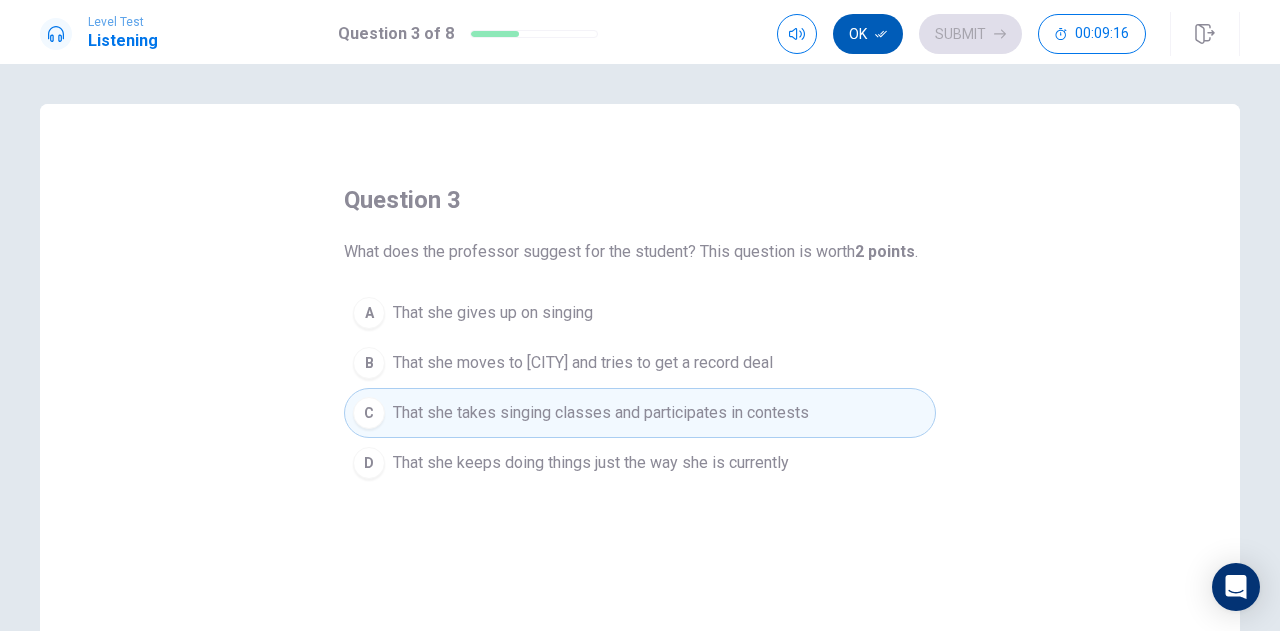 click on "Ok" at bounding box center [868, 34] 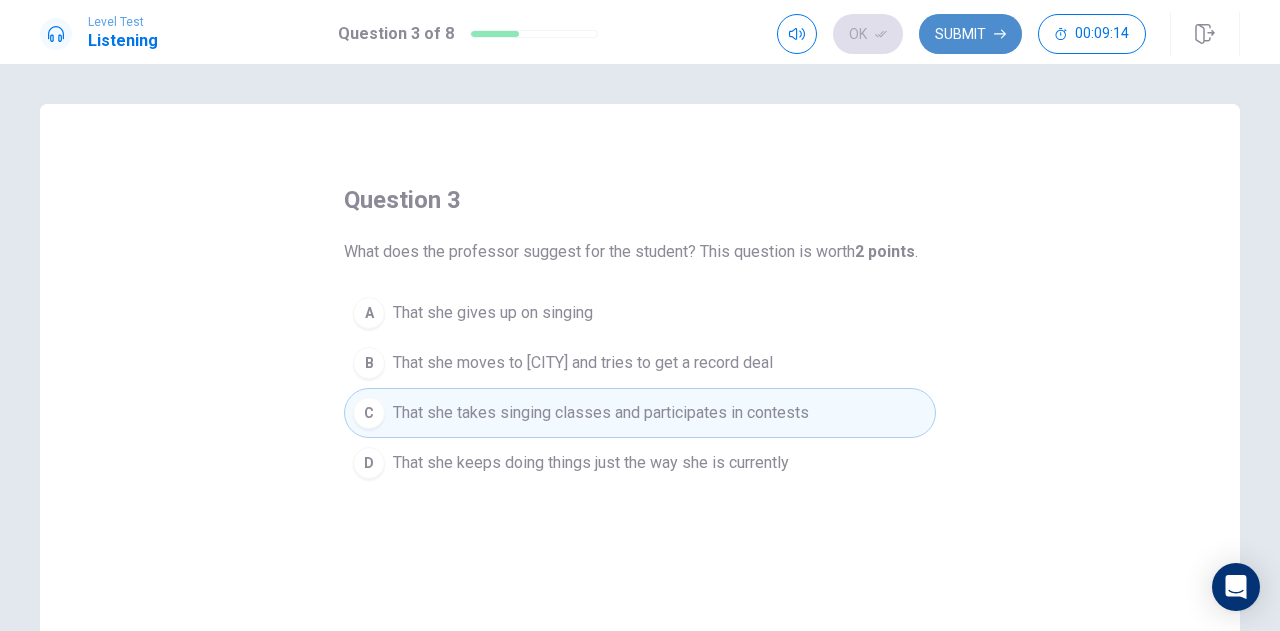 click on "Submit" at bounding box center [970, 34] 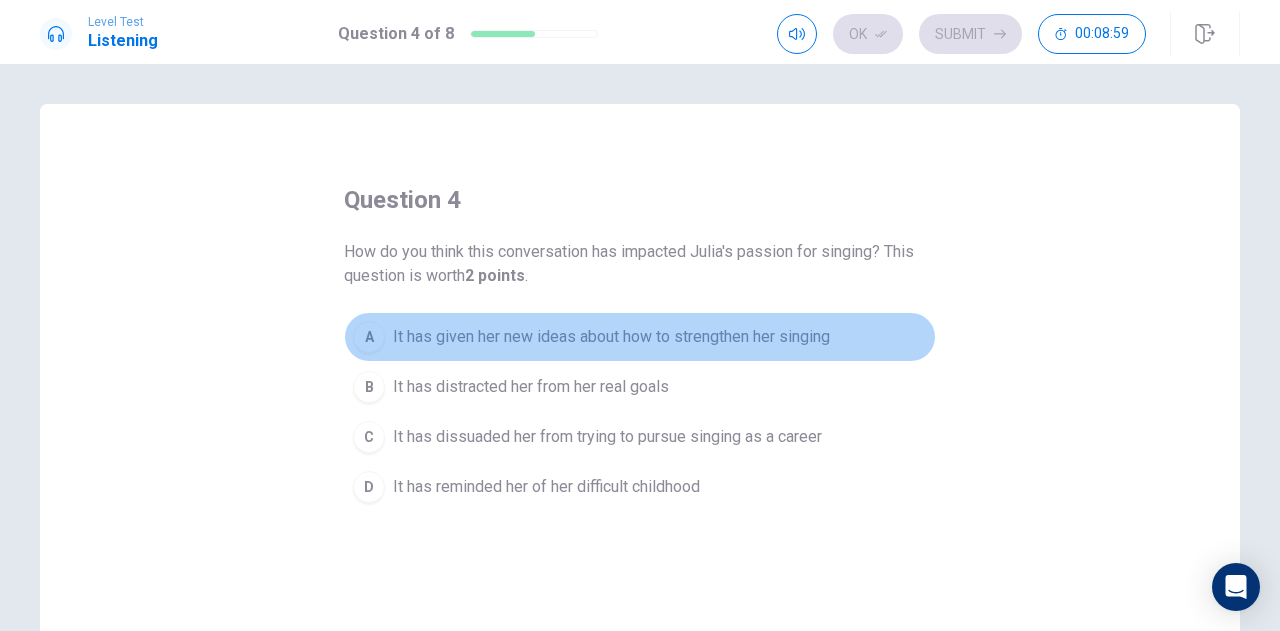 click on "A" at bounding box center [369, 337] 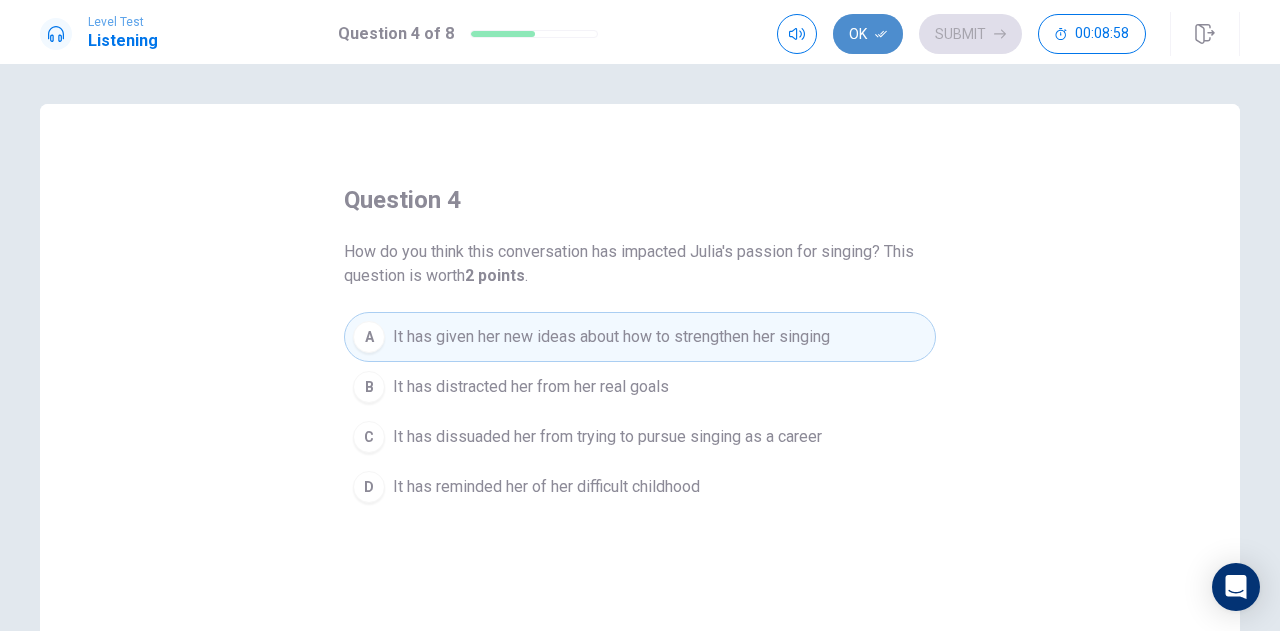 click 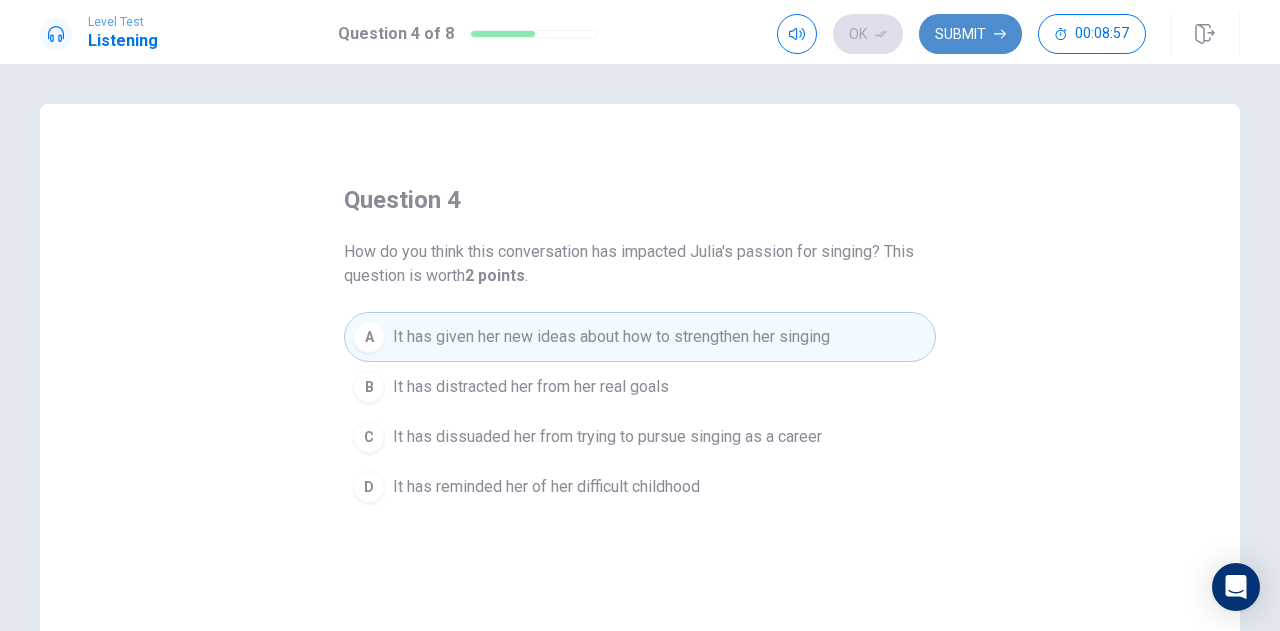 click on "Submit" at bounding box center [970, 34] 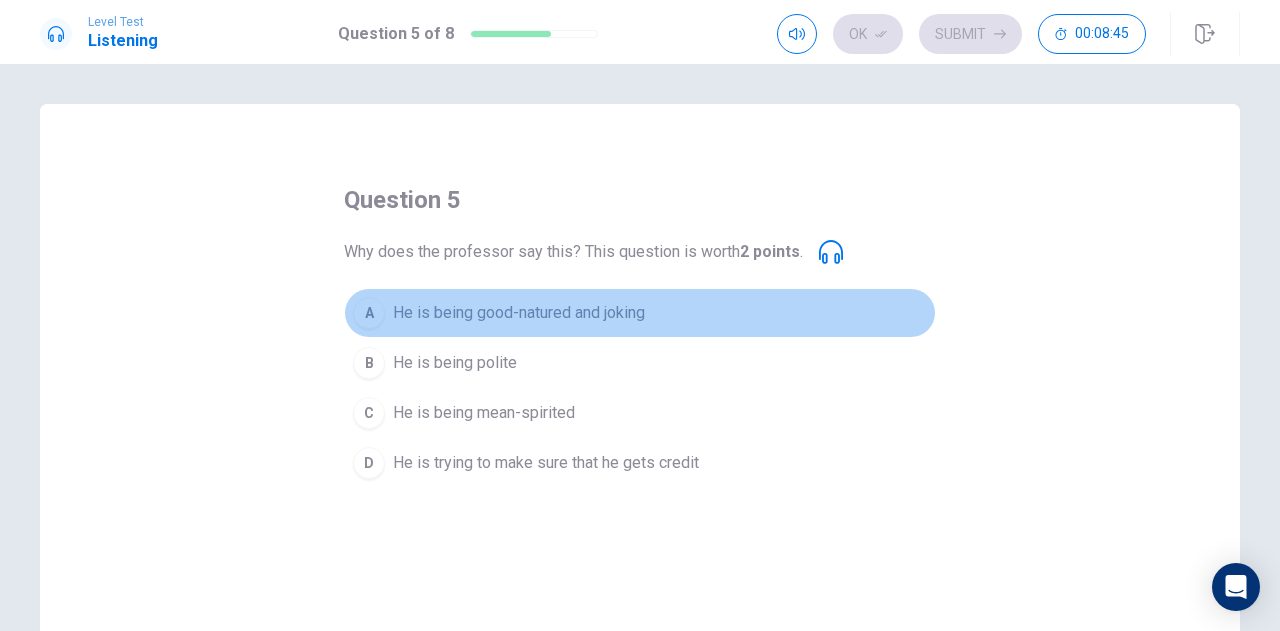 click on "A" at bounding box center [369, 313] 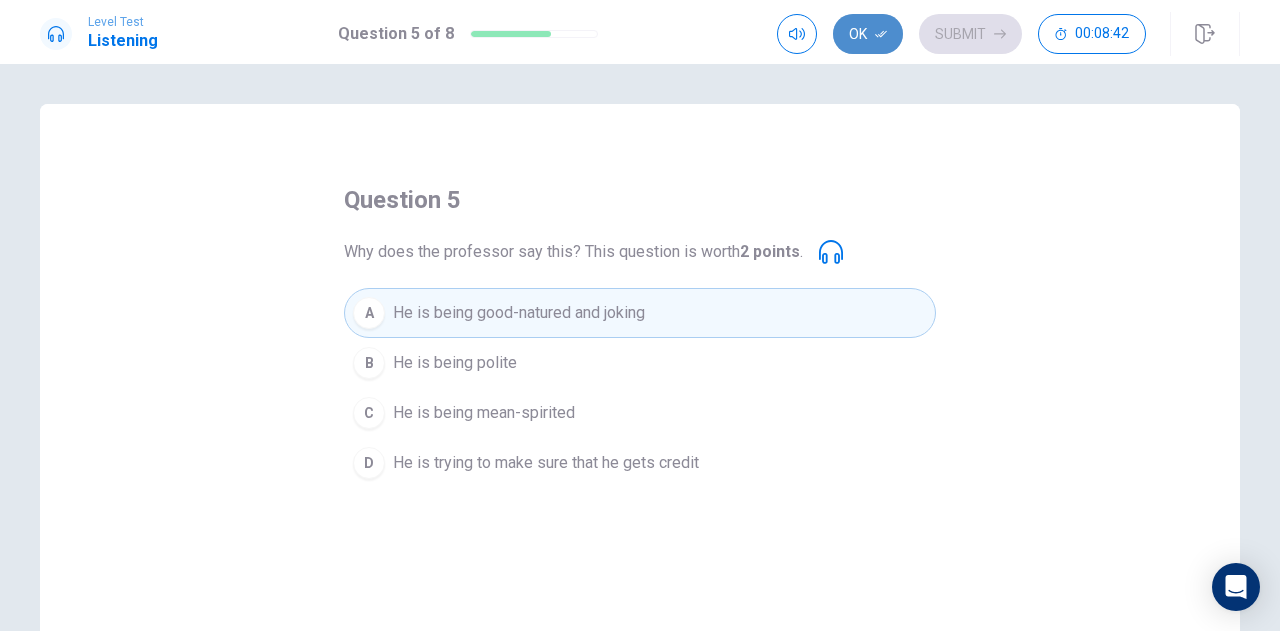 click 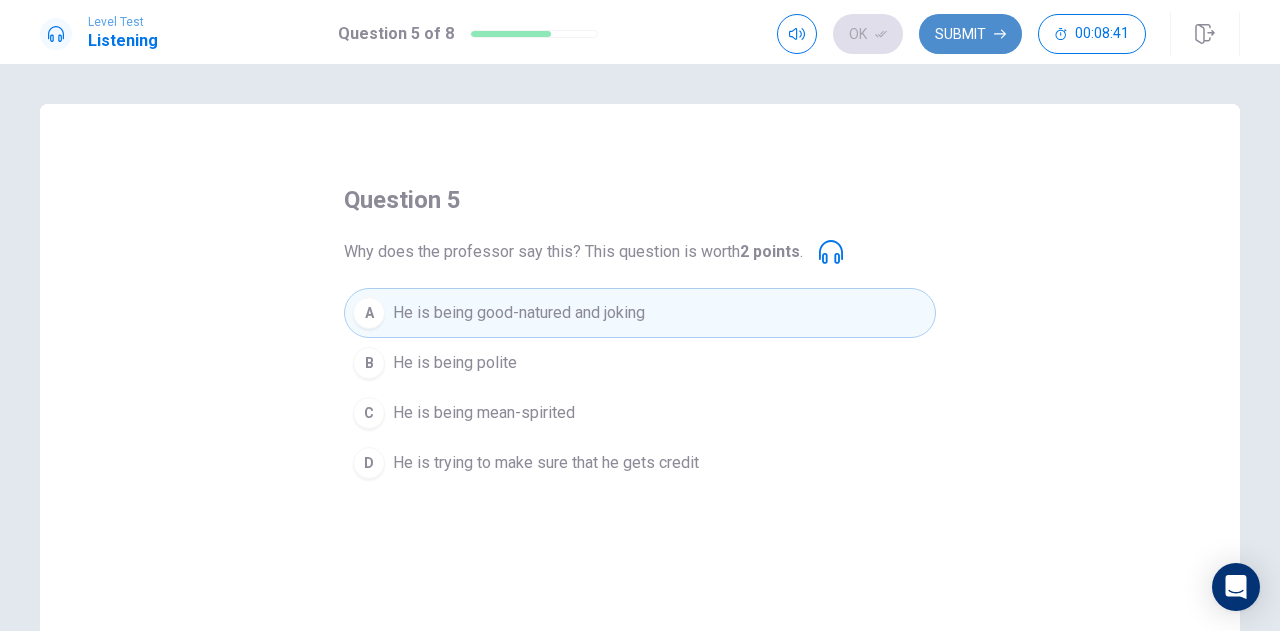 click on "Submit" at bounding box center [970, 34] 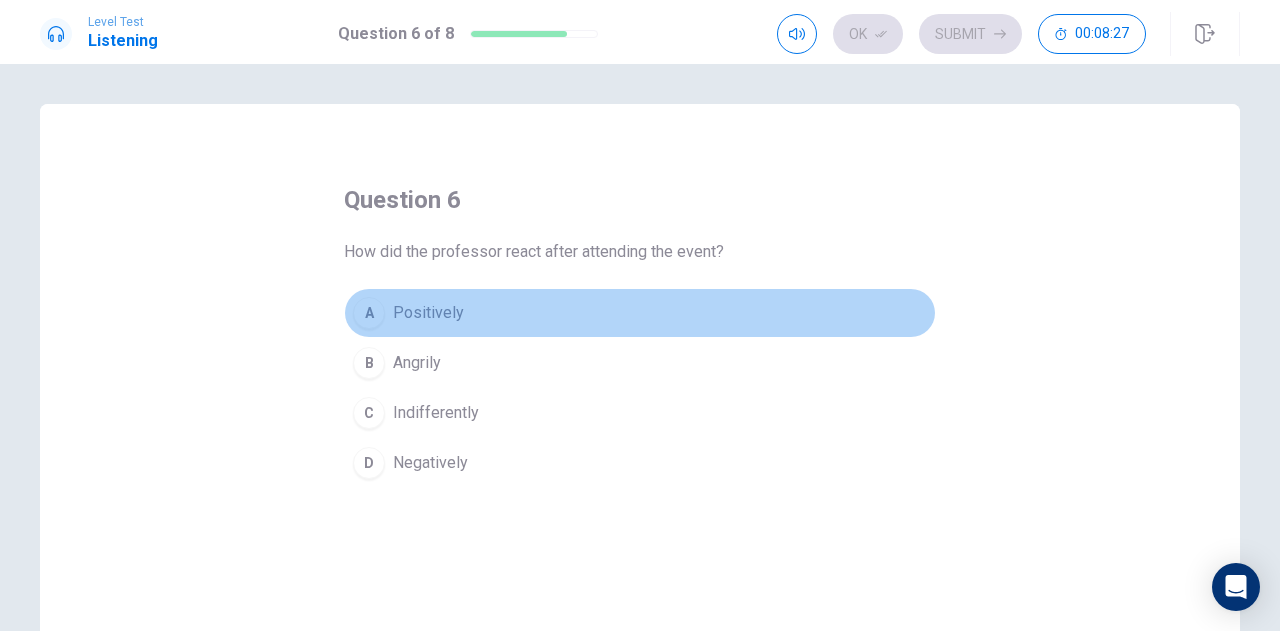 click on "A" at bounding box center [369, 313] 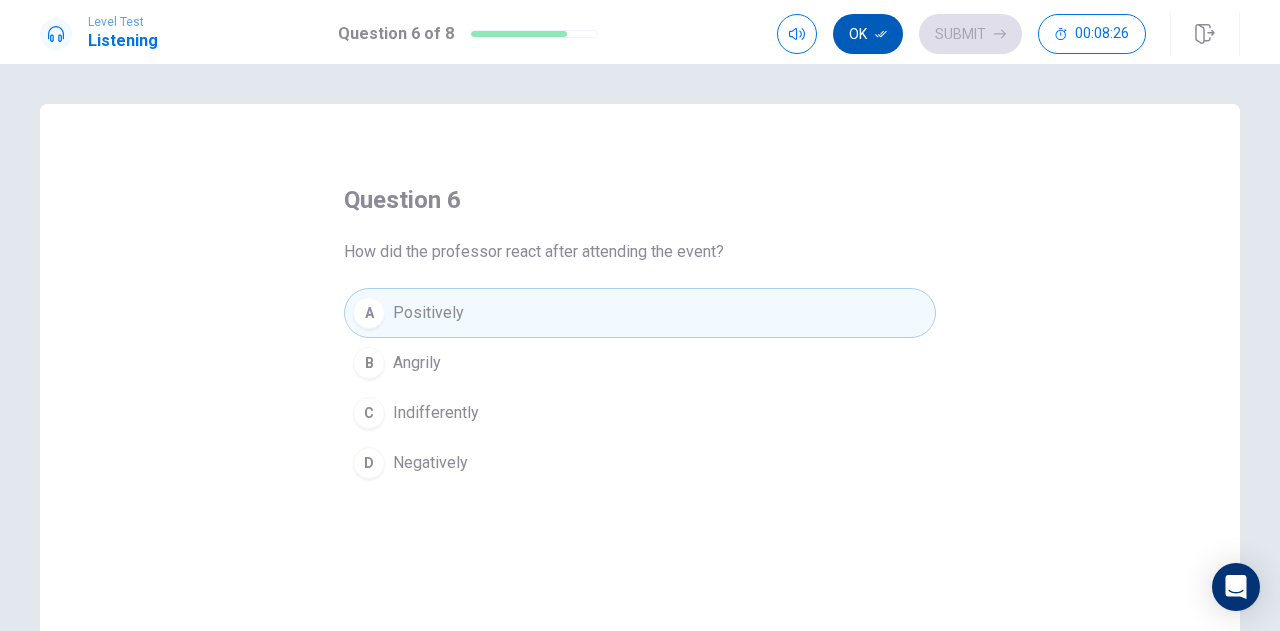 click on "Ok" at bounding box center (868, 34) 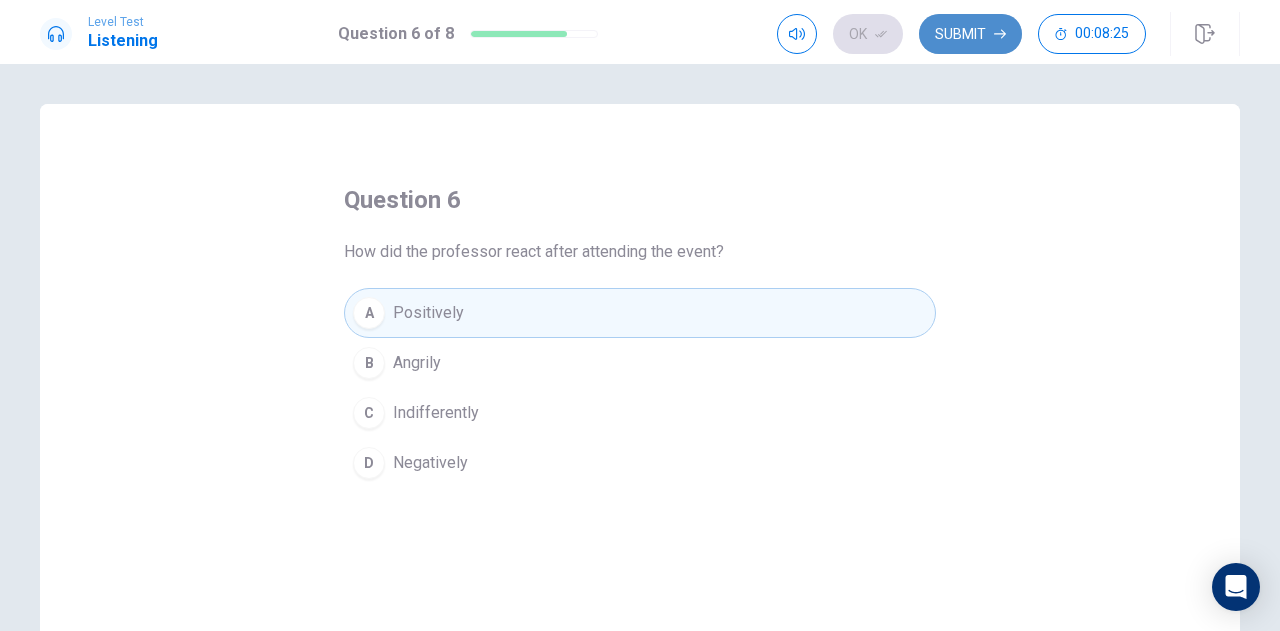click on "Submit" at bounding box center (970, 34) 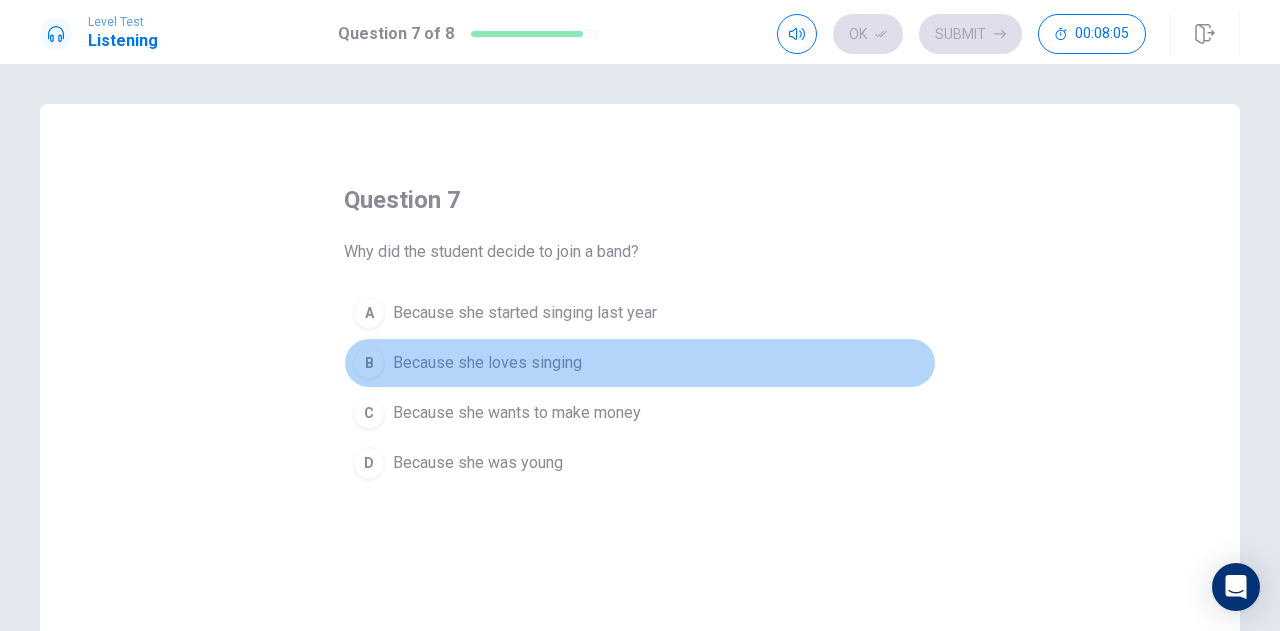 click on "B" at bounding box center [369, 363] 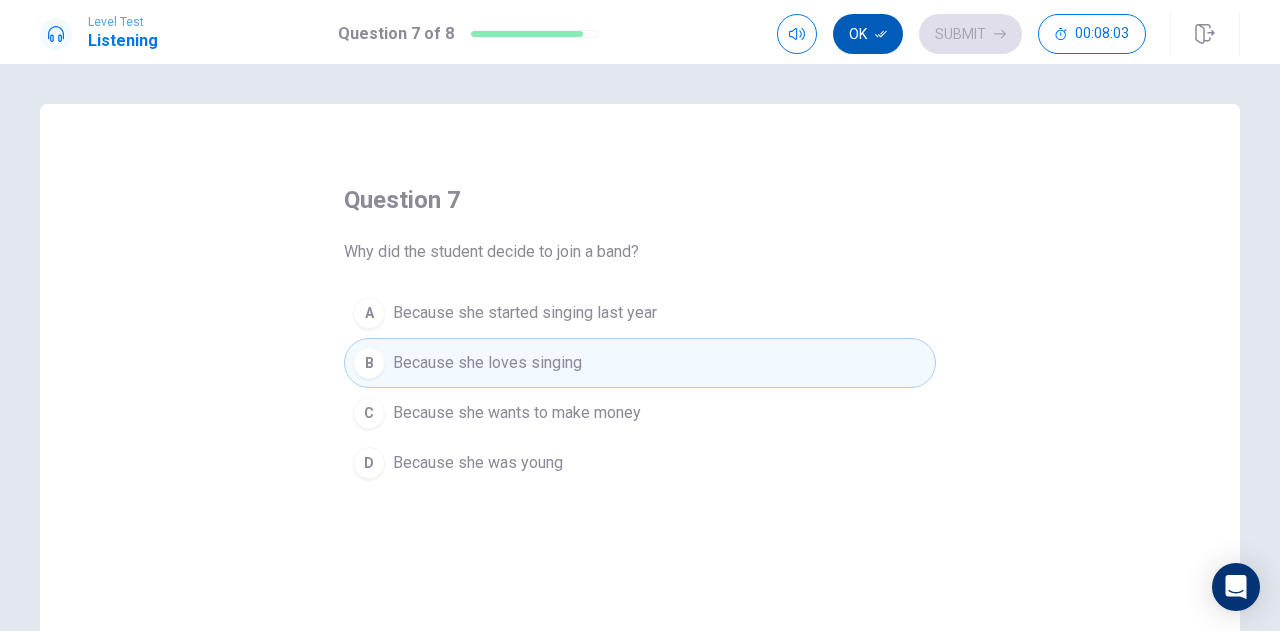 click on "Ok" at bounding box center (868, 34) 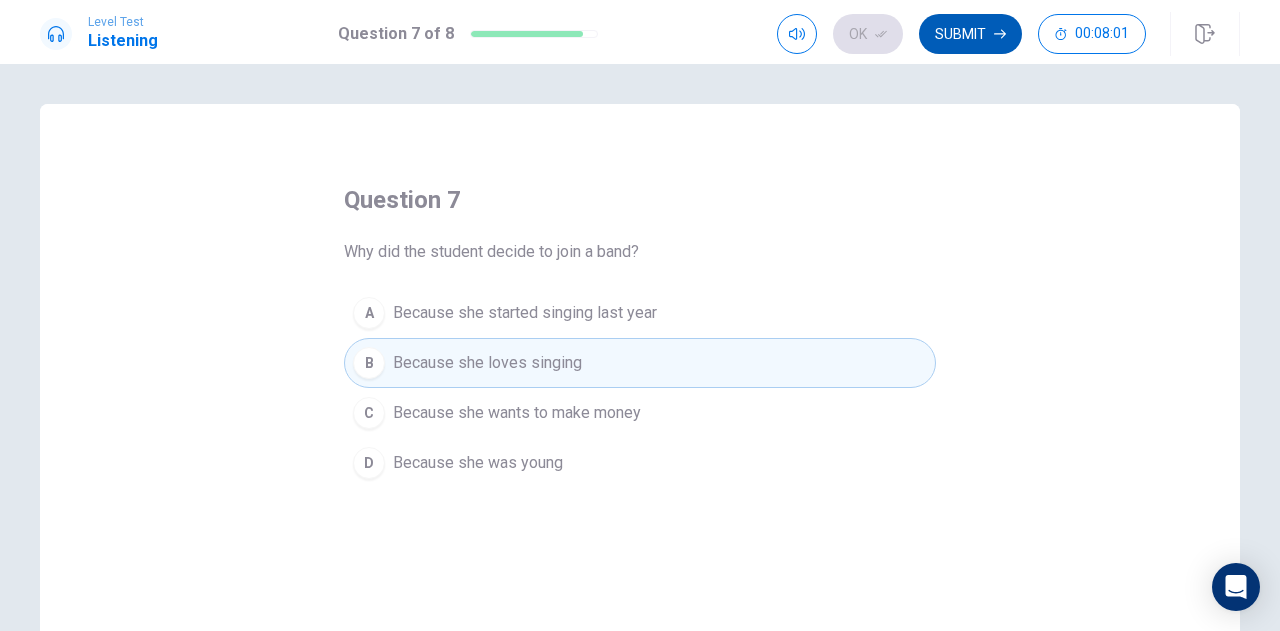 click on "Submit" at bounding box center (970, 34) 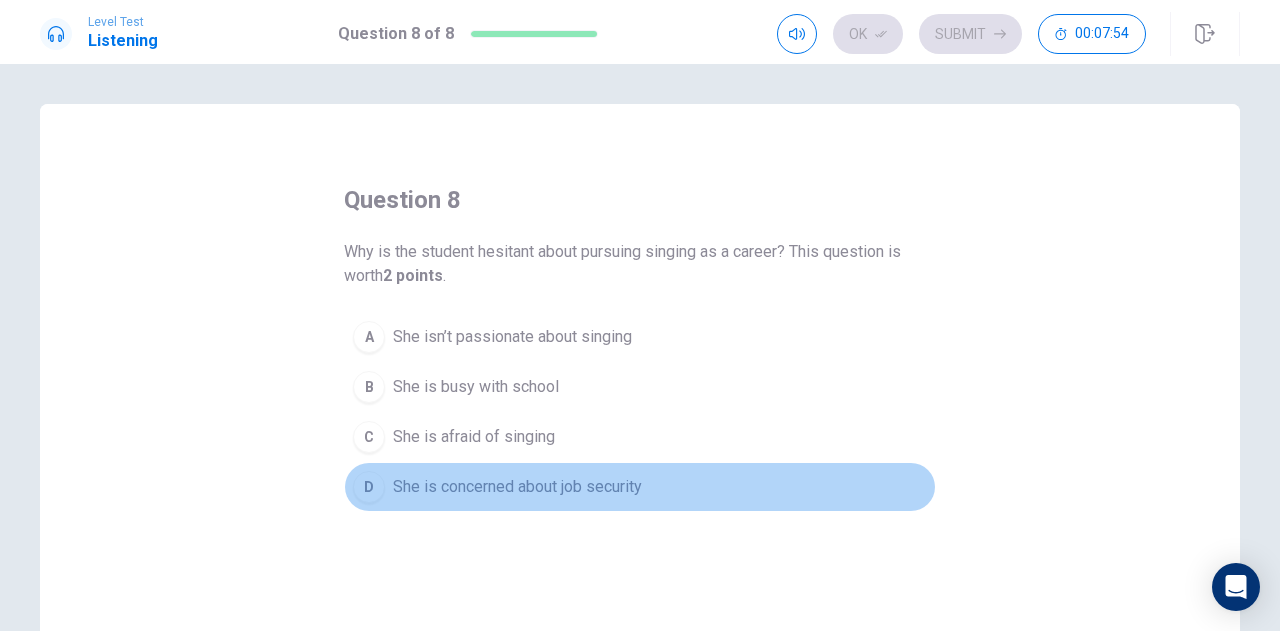 click on "D" at bounding box center [369, 487] 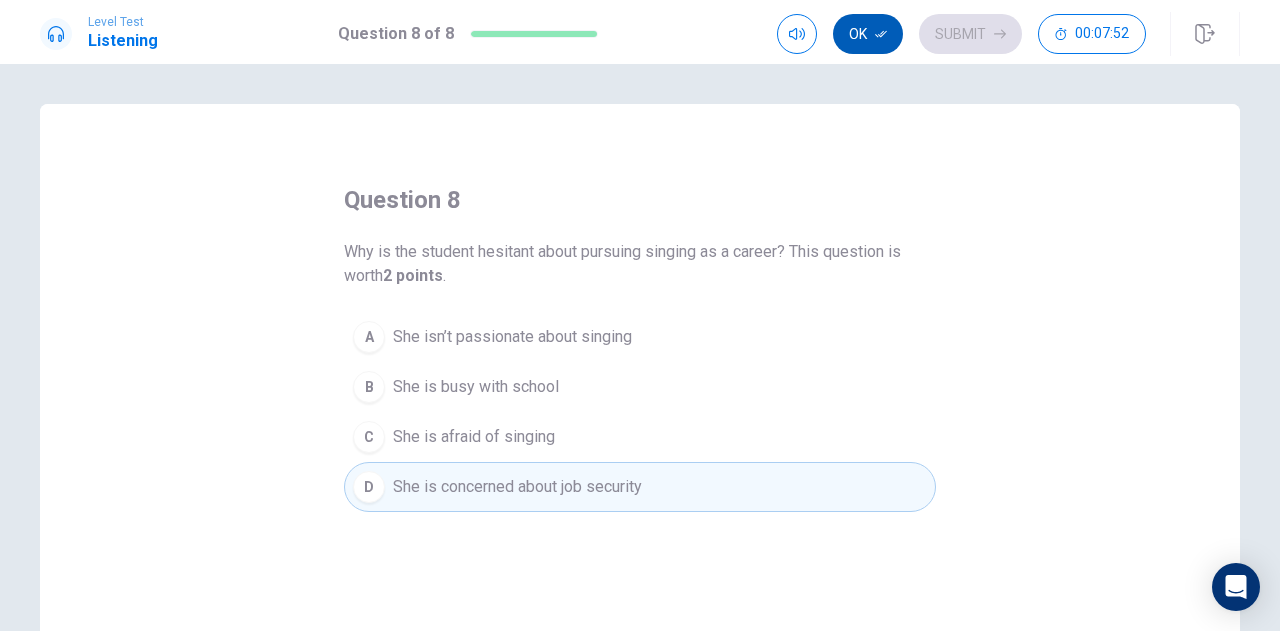 click on "Ok" at bounding box center [868, 34] 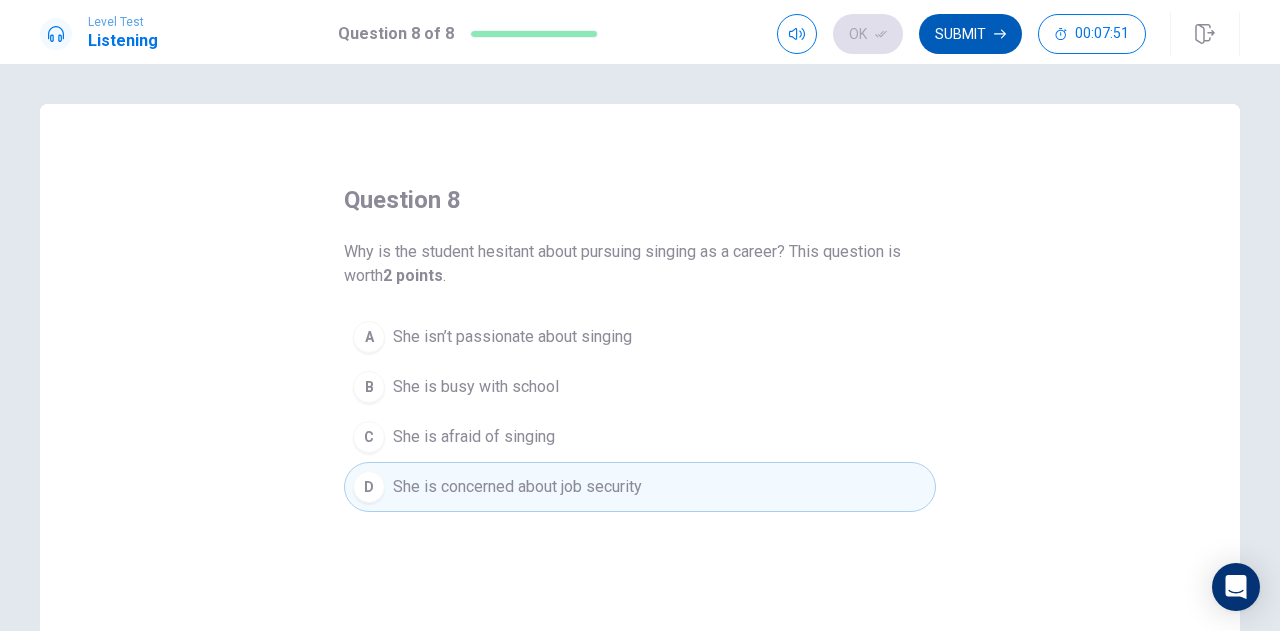 click on "Submit" at bounding box center (970, 34) 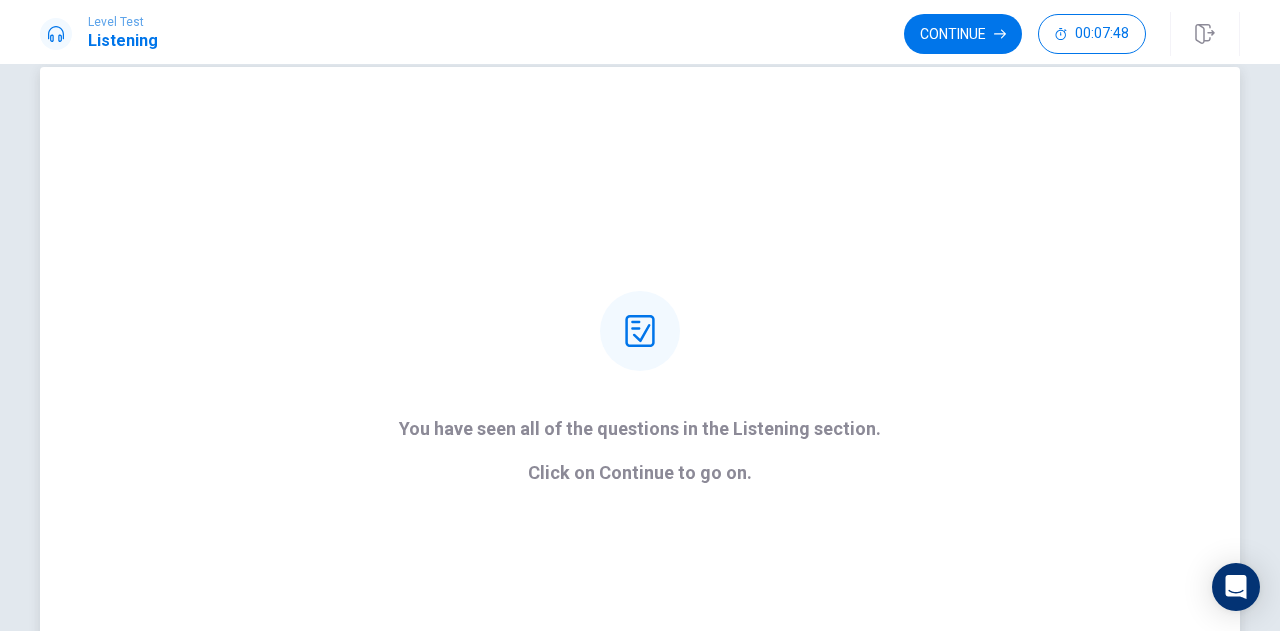 scroll, scrollTop: 36, scrollLeft: 0, axis: vertical 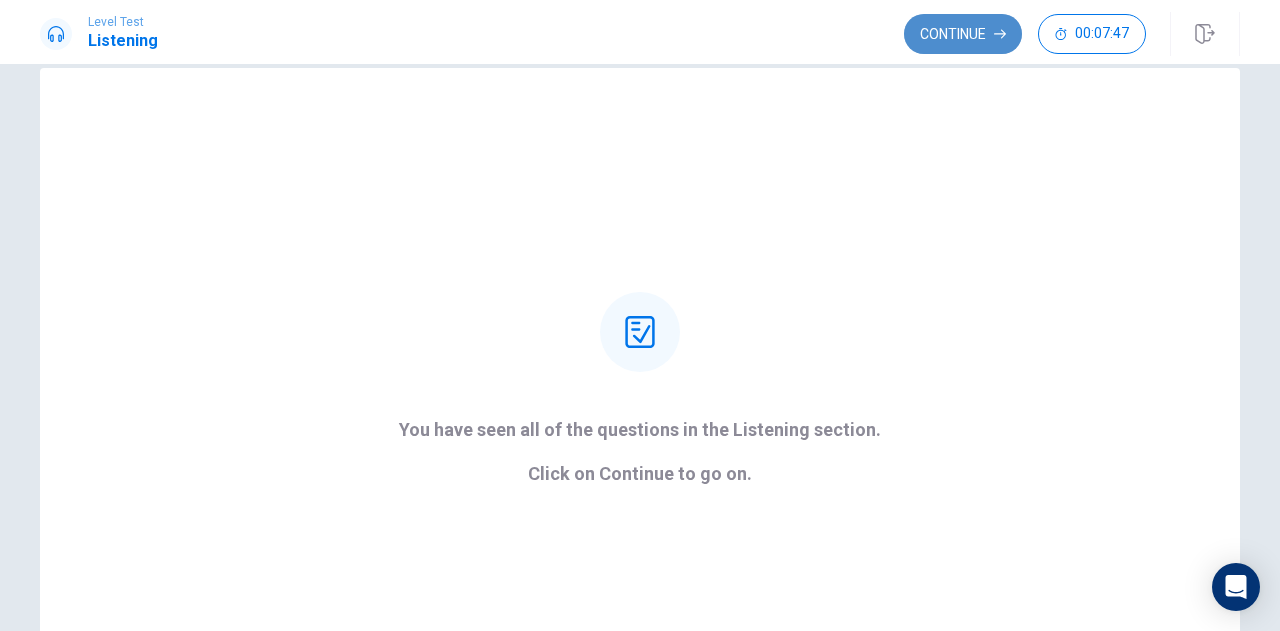 click on "Continue" at bounding box center (963, 34) 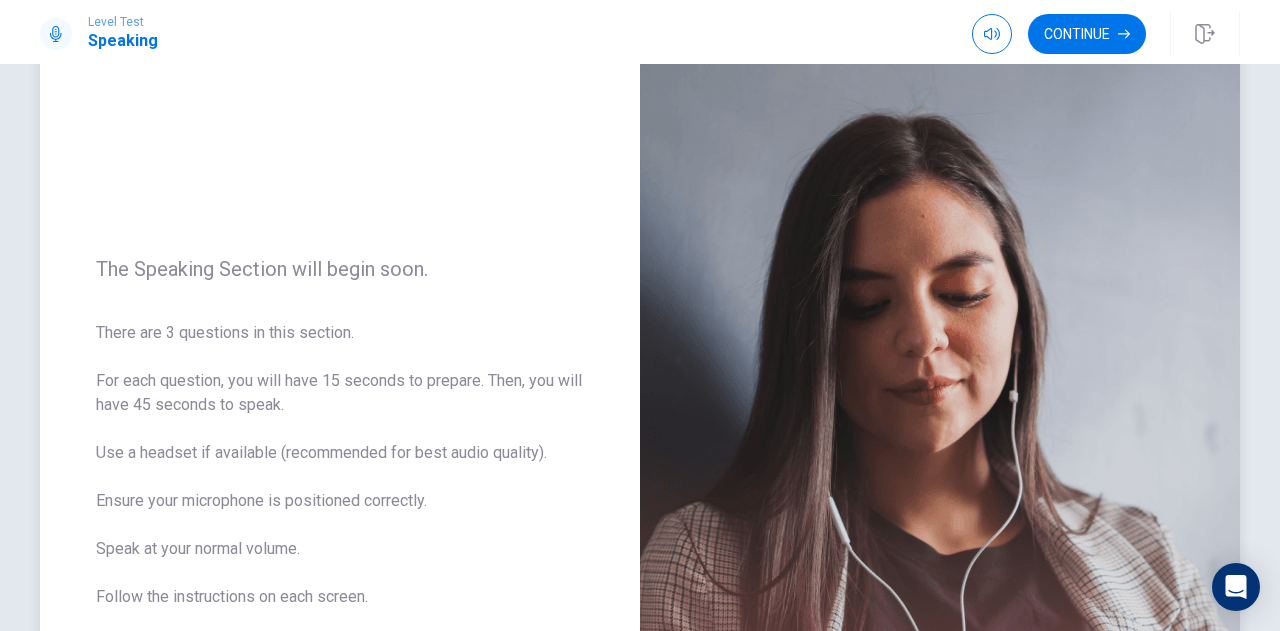 scroll, scrollTop: 61, scrollLeft: 0, axis: vertical 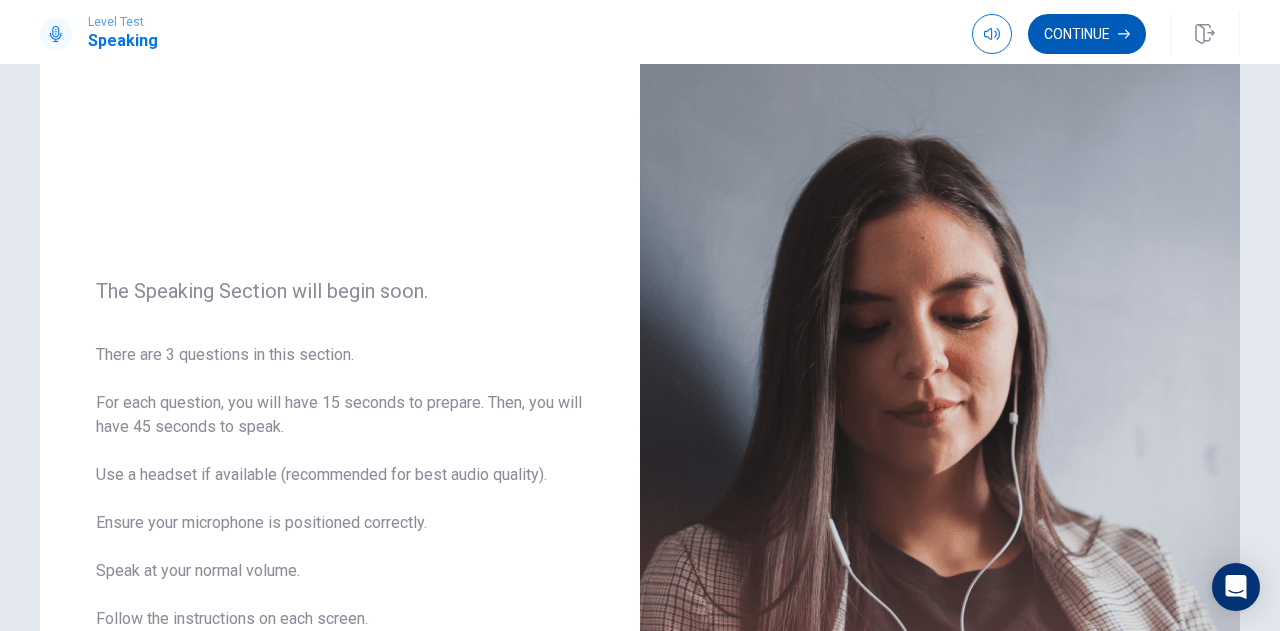 click on "Continue" at bounding box center [1087, 34] 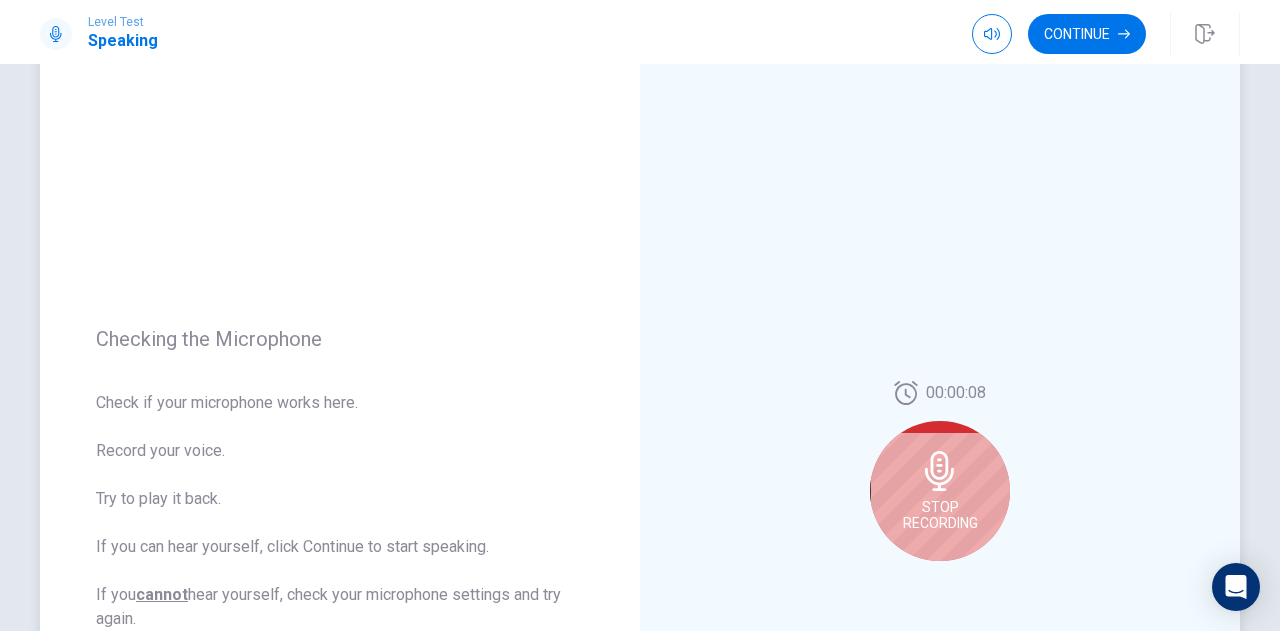 click on "Stop   Recording" at bounding box center [940, 491] 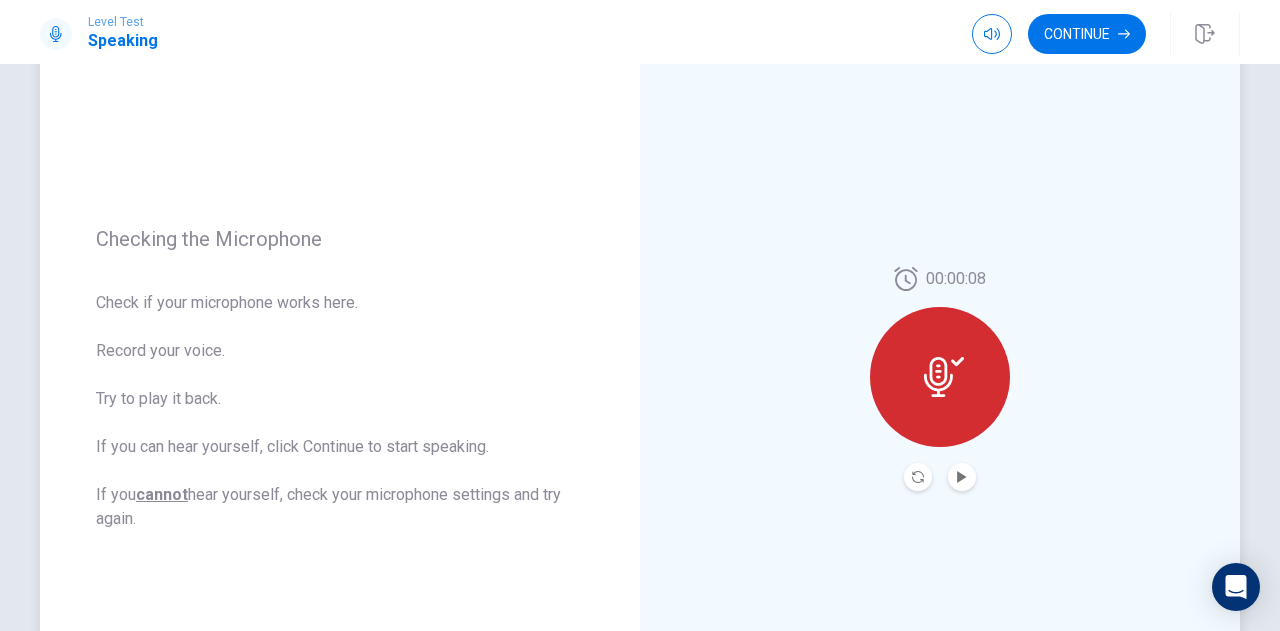 scroll, scrollTop: 163, scrollLeft: 0, axis: vertical 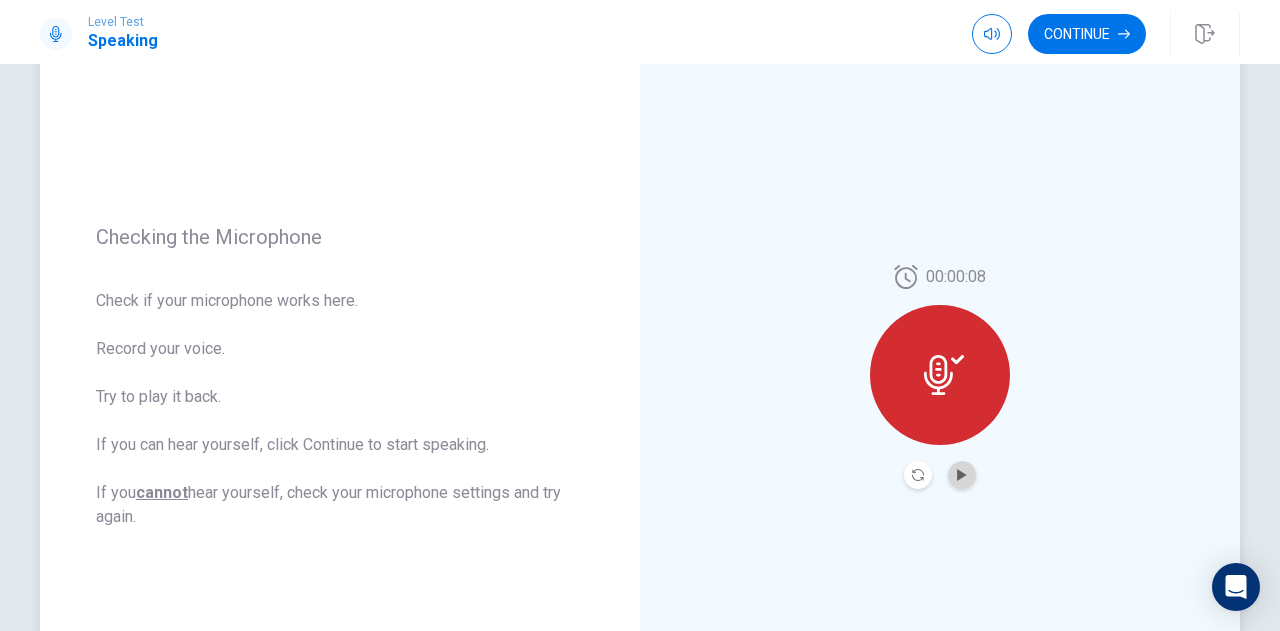 click at bounding box center (962, 475) 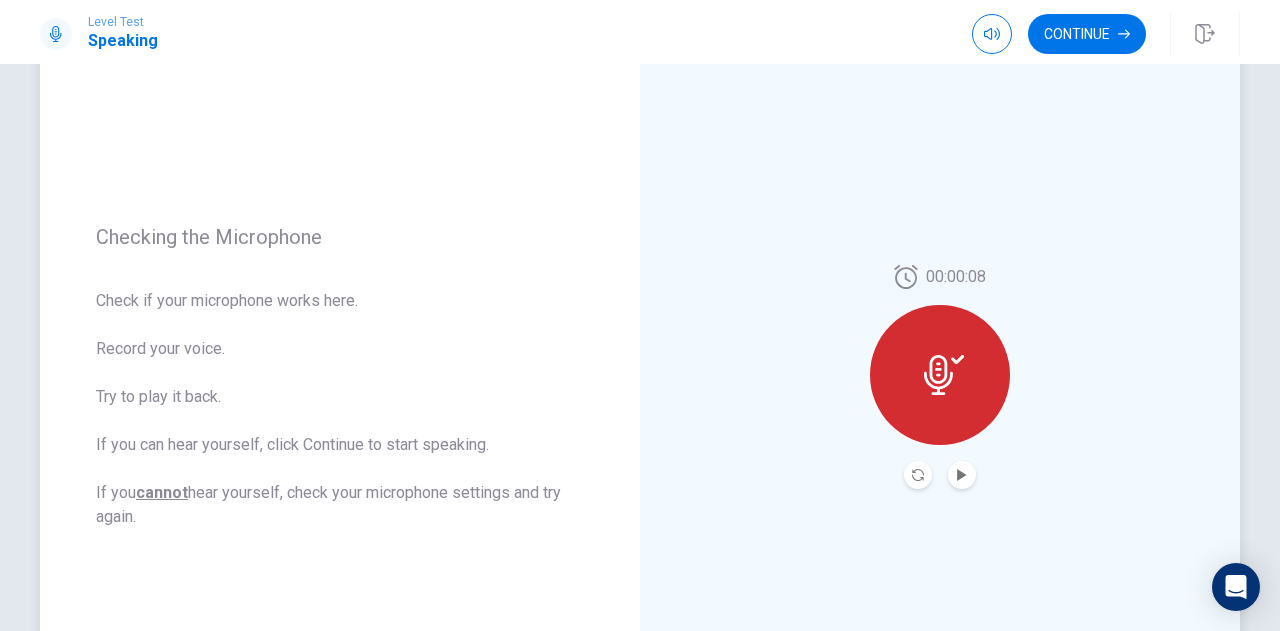 click at bounding box center [918, 475] 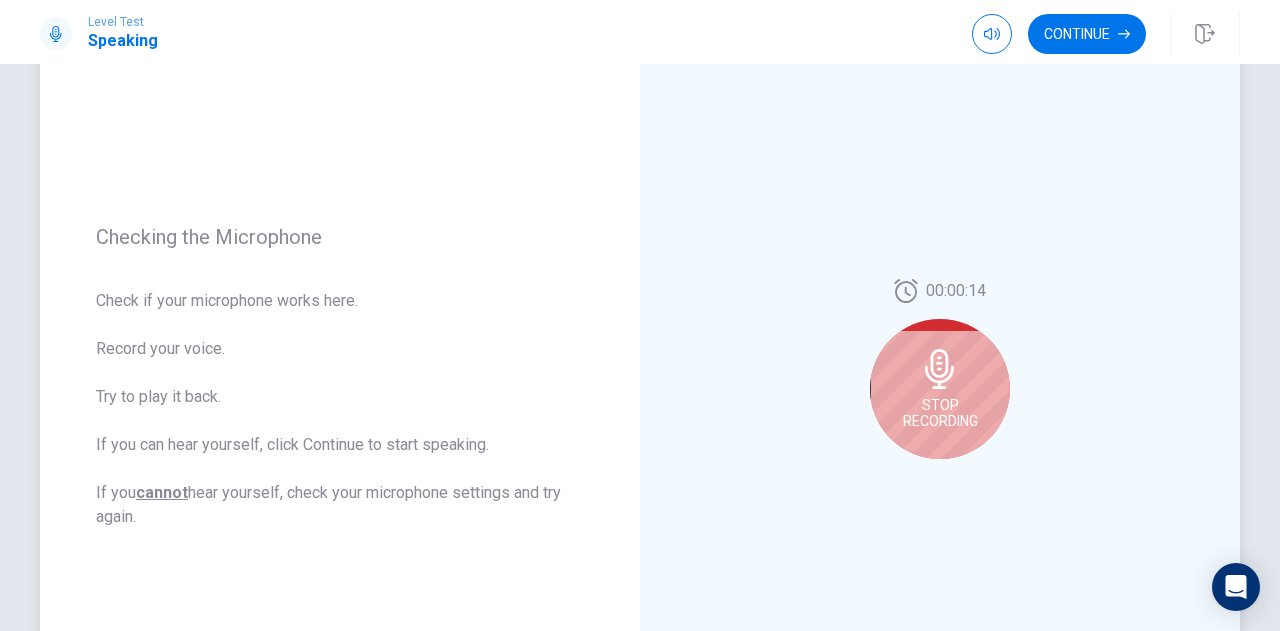 click on "Stop   Recording" at bounding box center (940, 413) 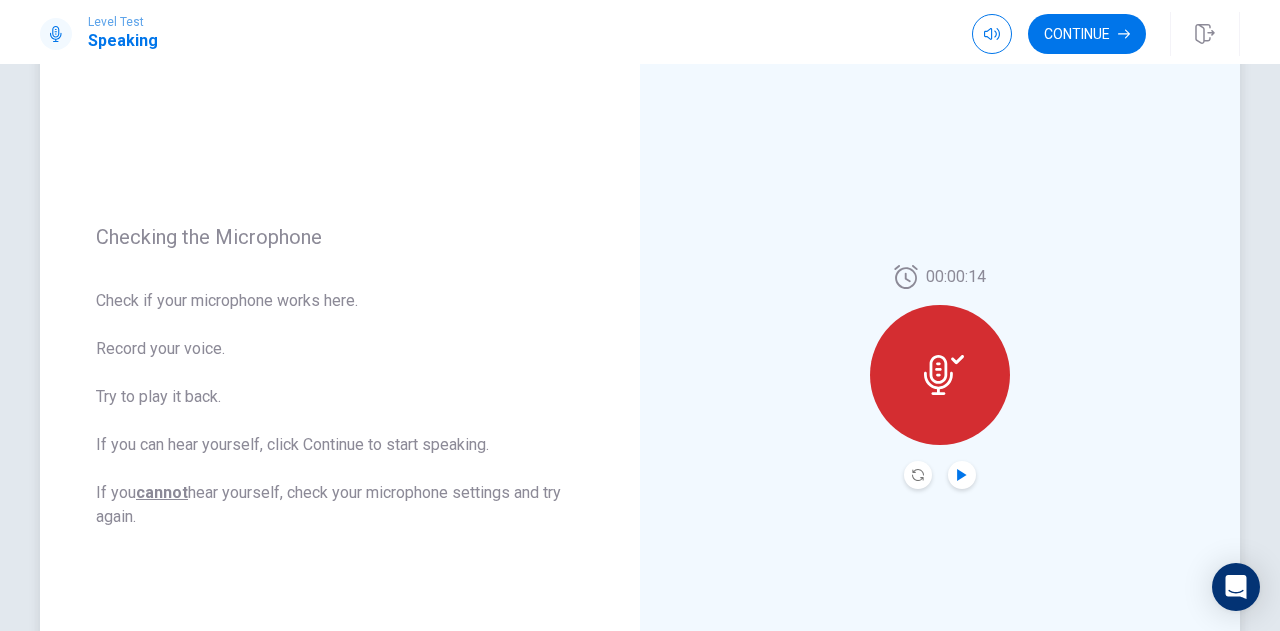 click 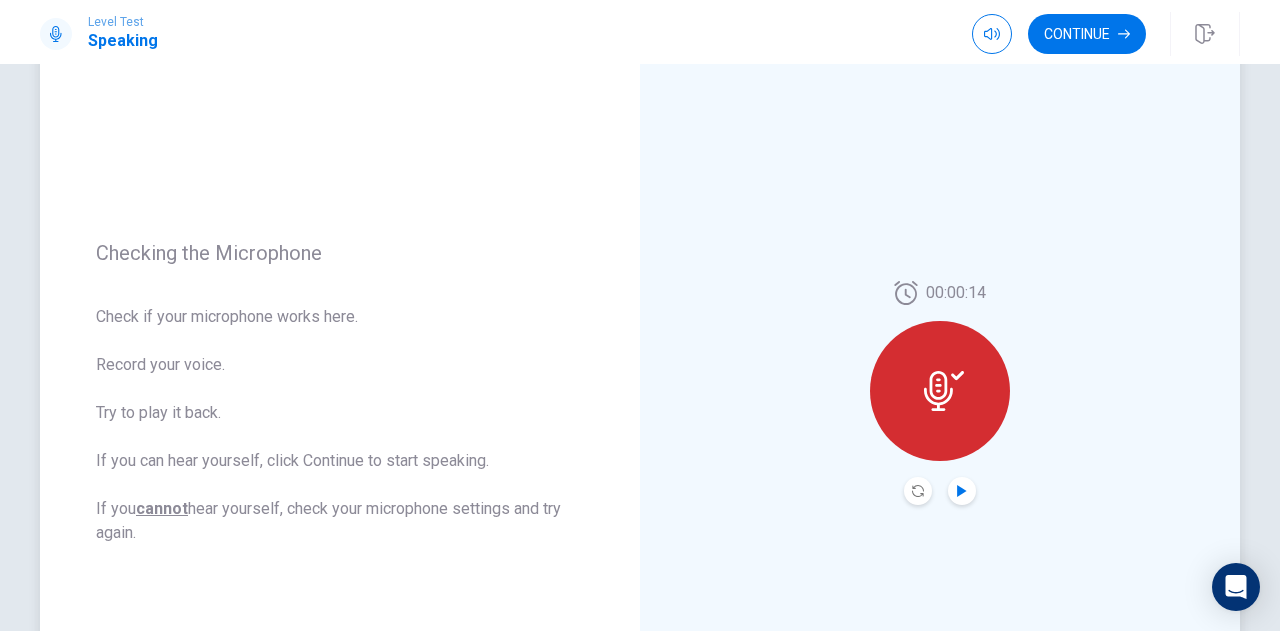 scroll, scrollTop: 143, scrollLeft: 0, axis: vertical 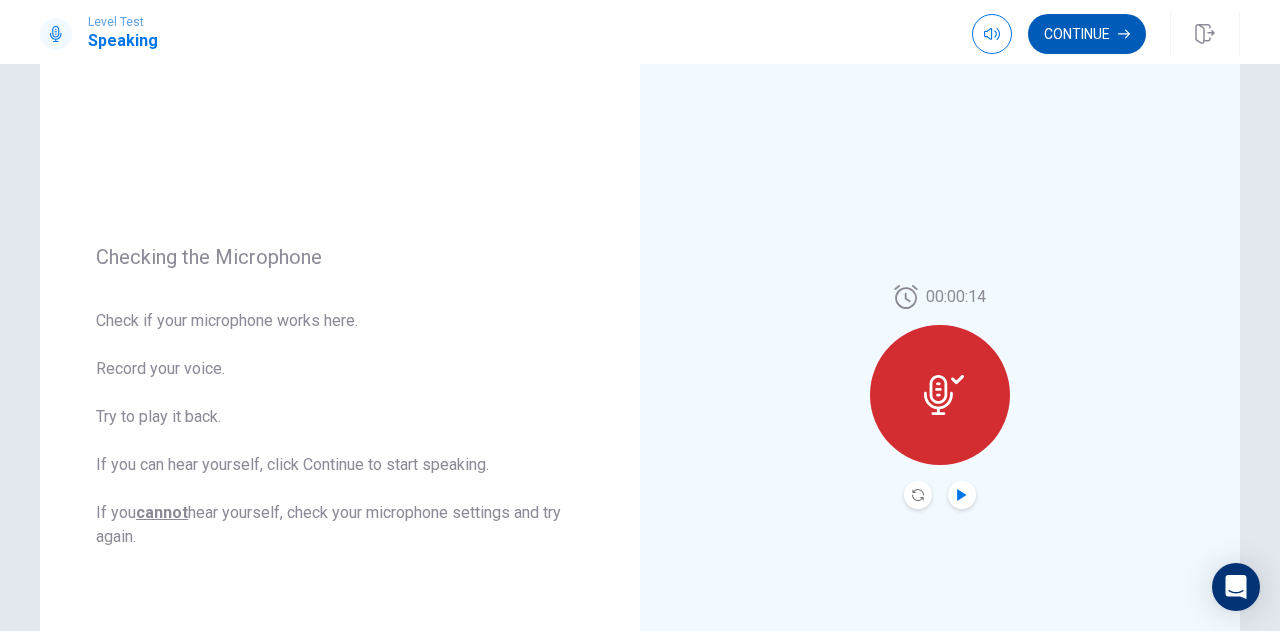 click on "Continue" at bounding box center (1087, 34) 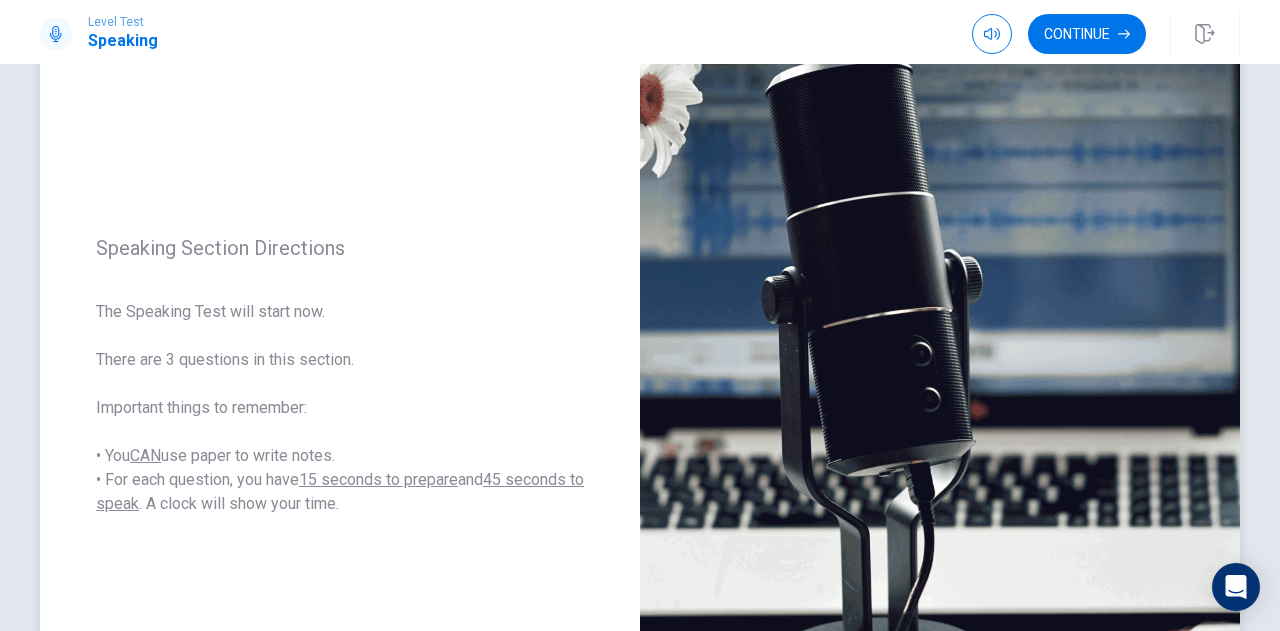 scroll, scrollTop: 163, scrollLeft: 0, axis: vertical 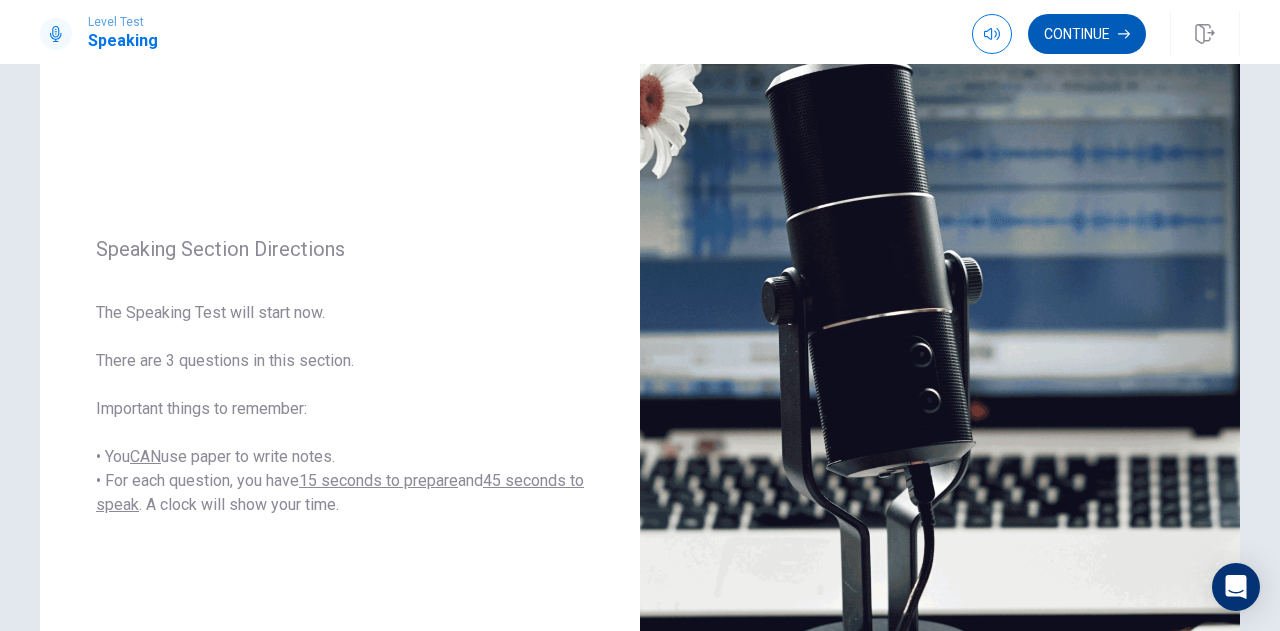 click on "Continue" at bounding box center (1087, 34) 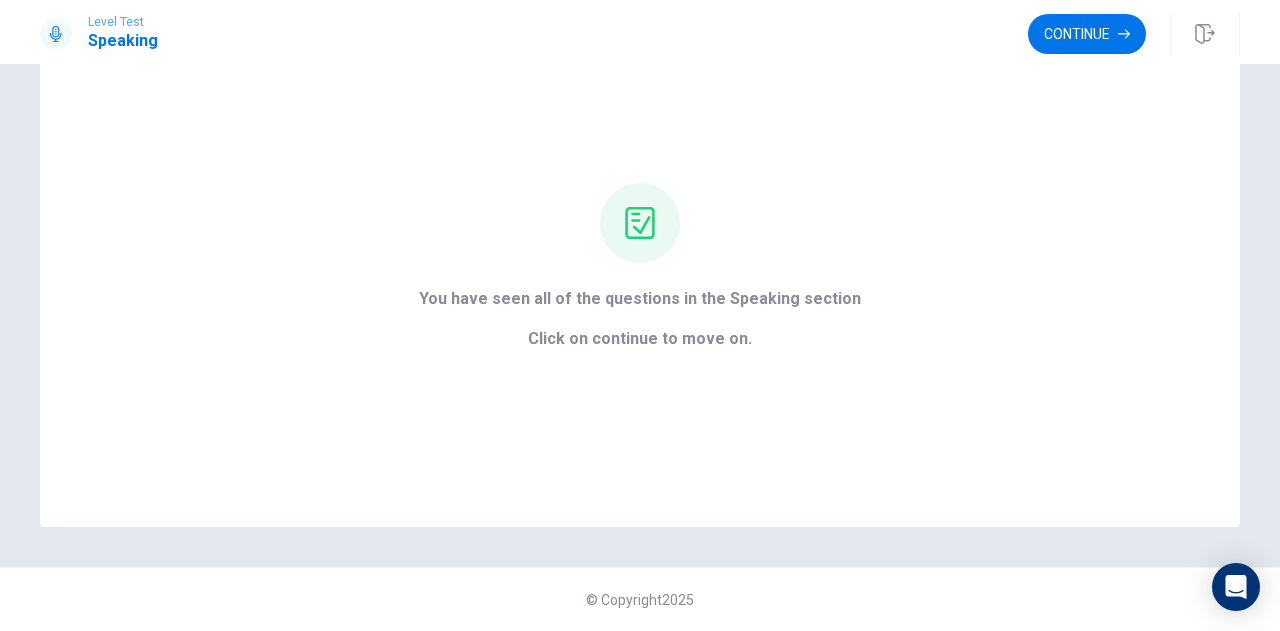 scroll, scrollTop: 96, scrollLeft: 0, axis: vertical 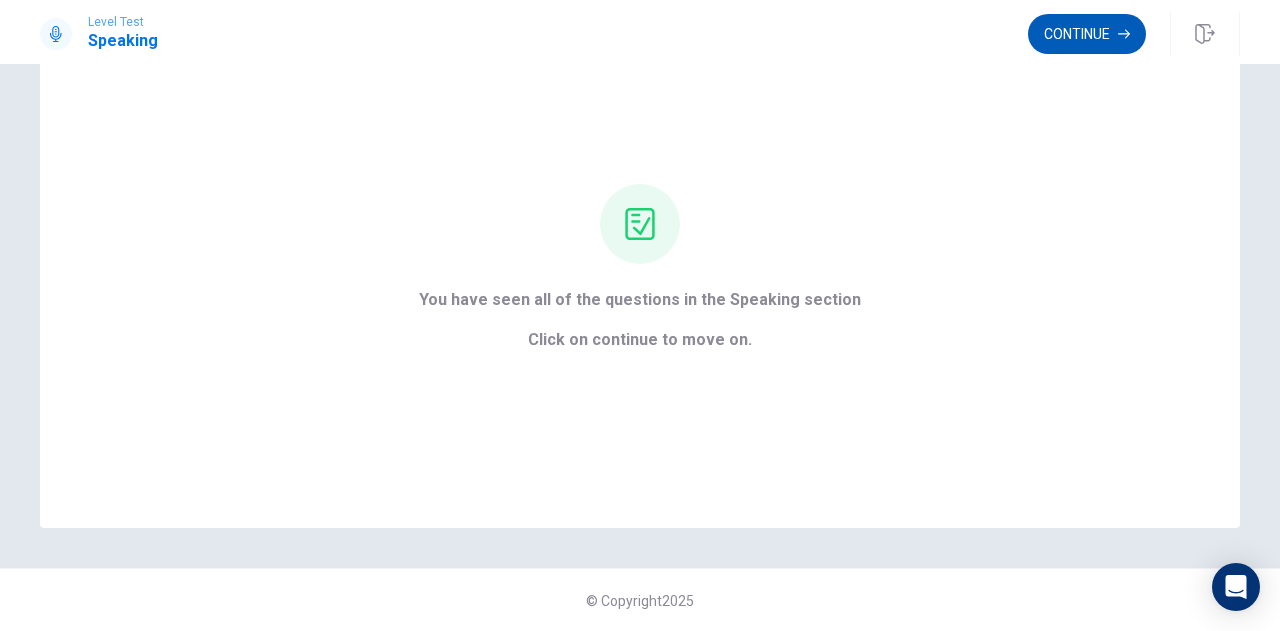 click on "Continue" at bounding box center (1087, 34) 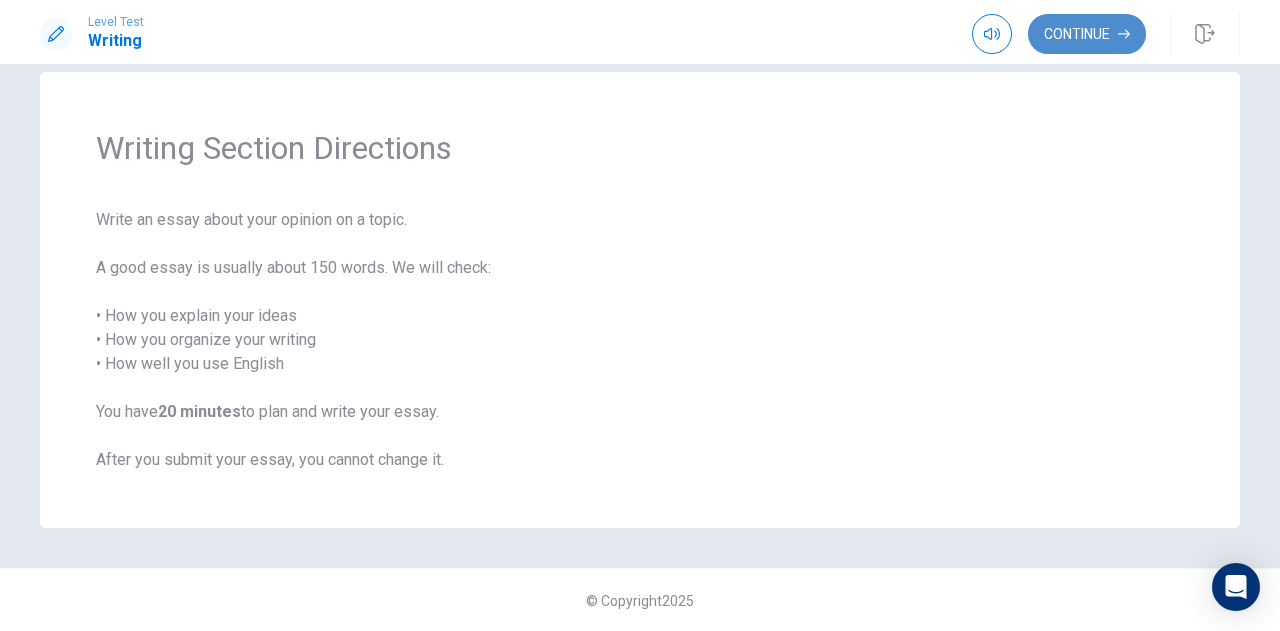 click on "Continue" at bounding box center [1087, 34] 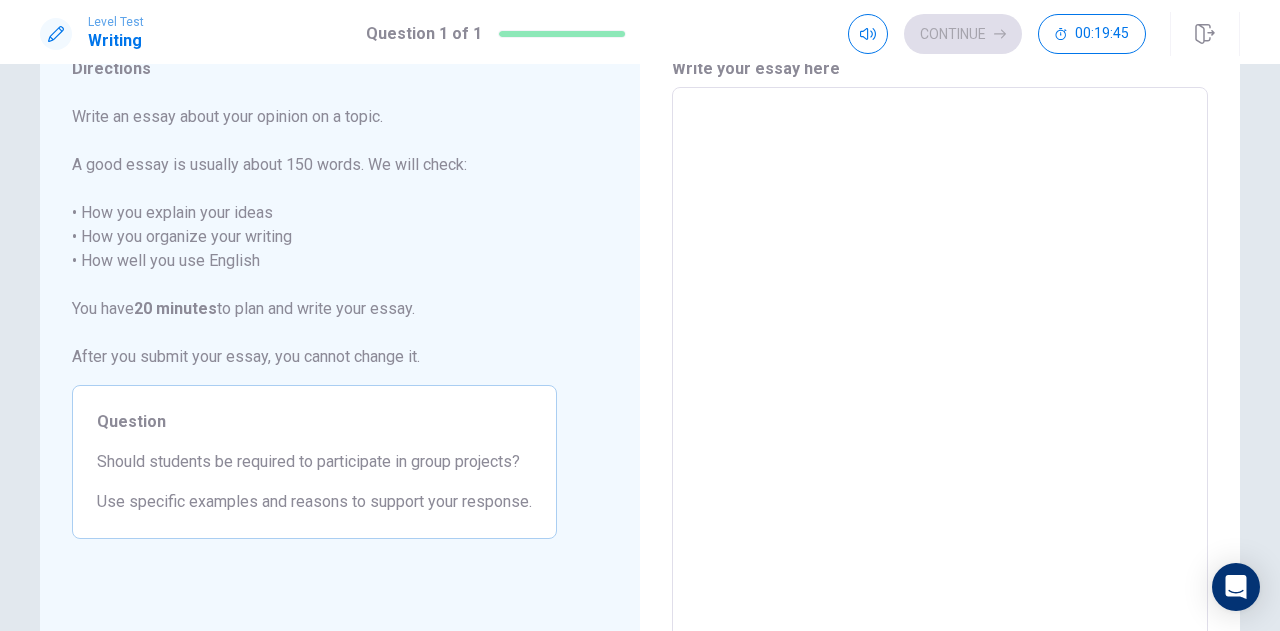 scroll, scrollTop: 85, scrollLeft: 0, axis: vertical 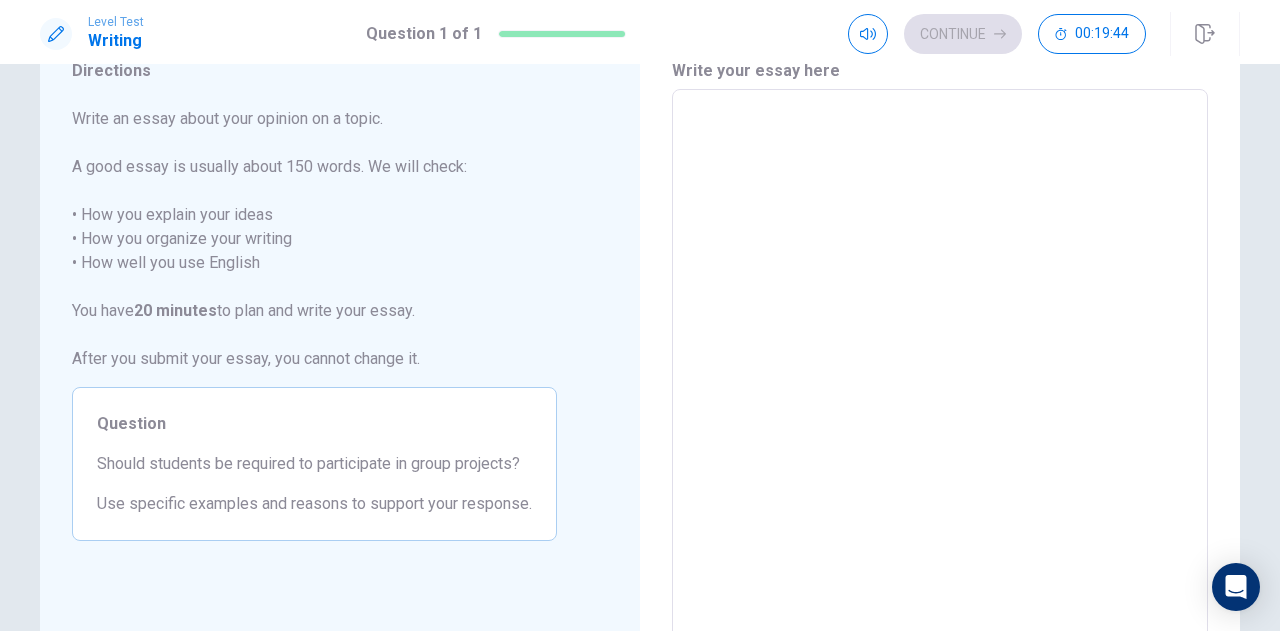 click at bounding box center [940, 366] 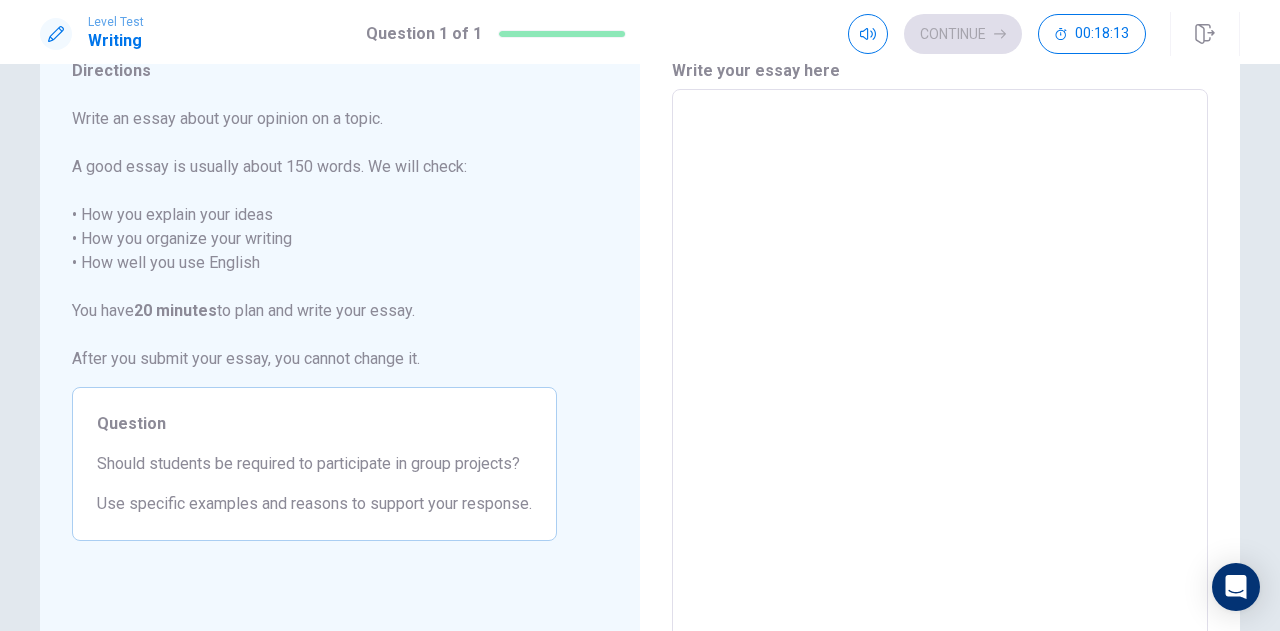 type on "E" 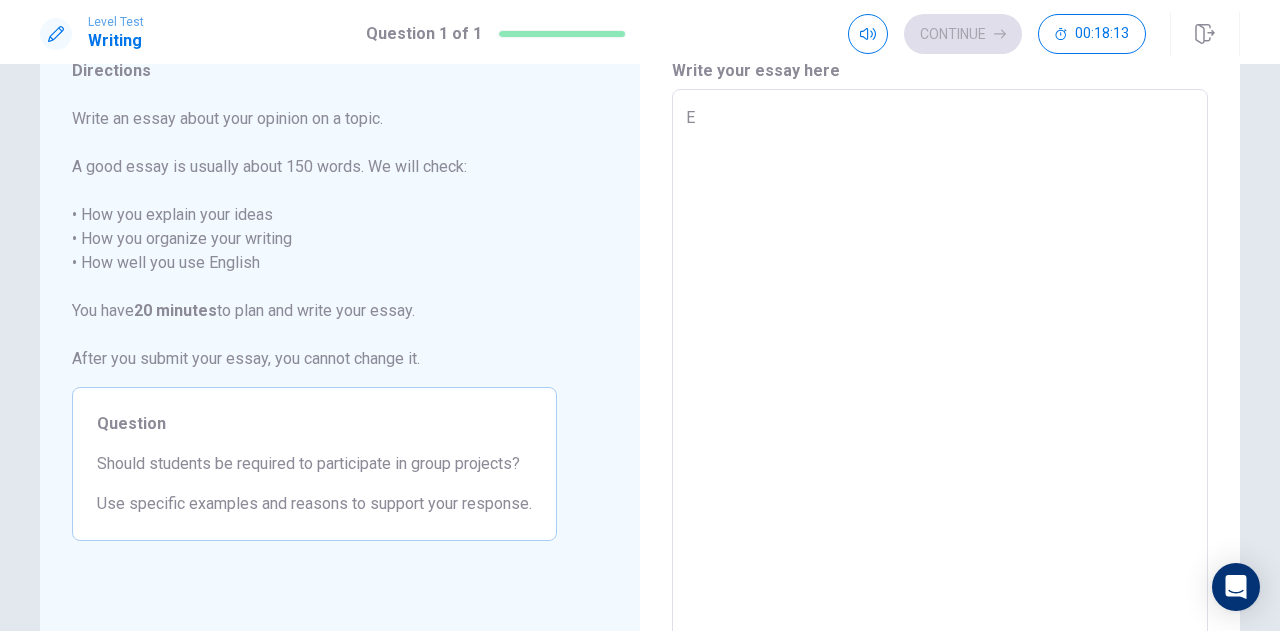 type on "x" 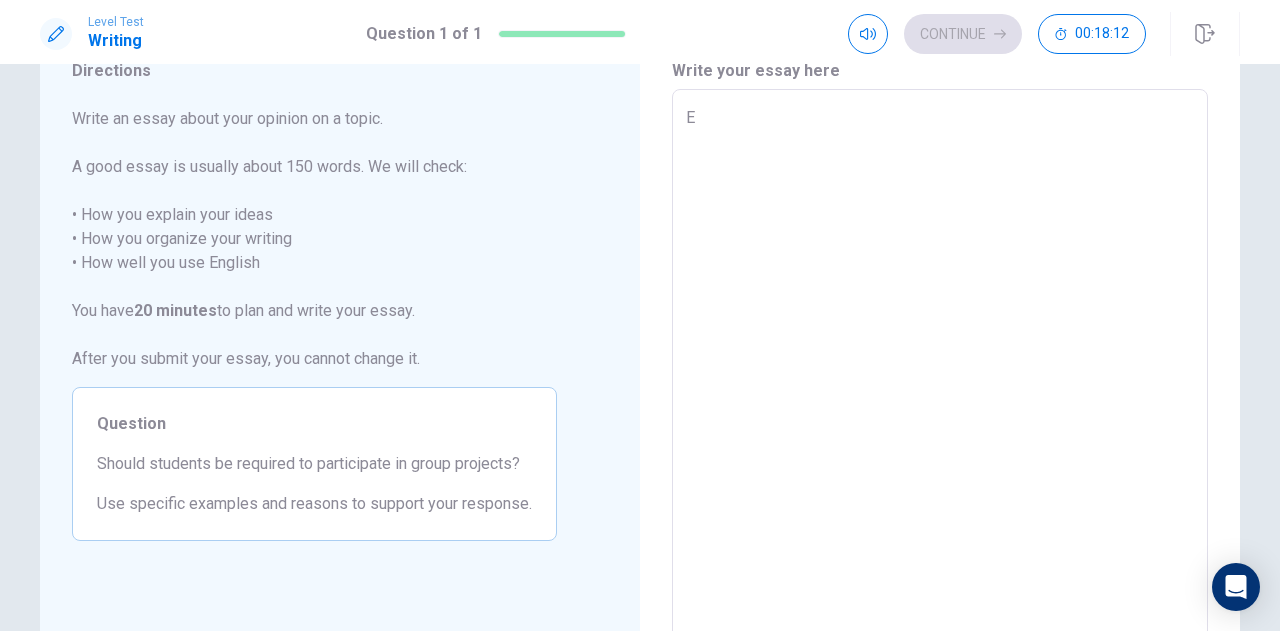 type on "Es" 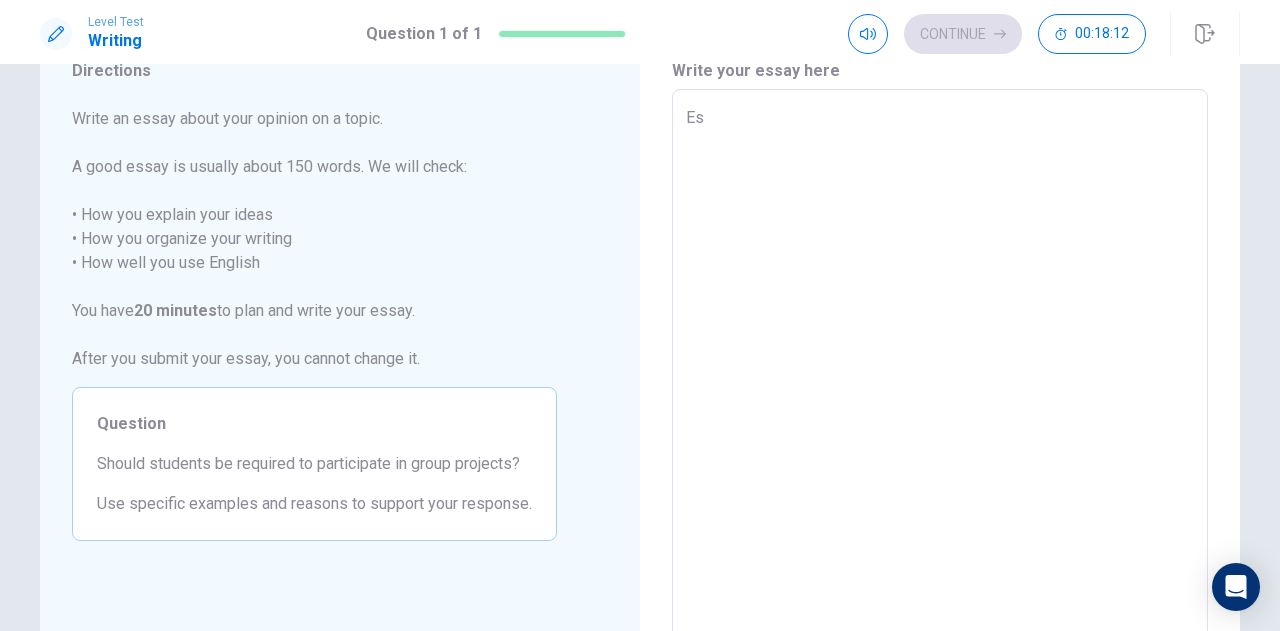 type on "x" 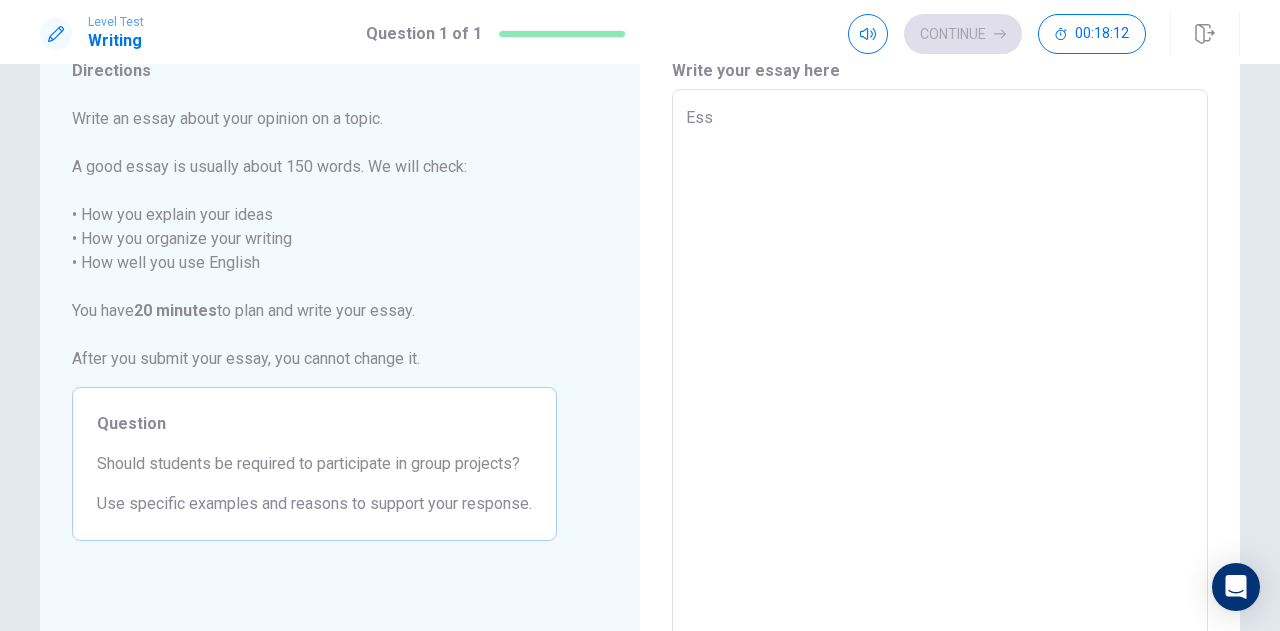 type on "x" 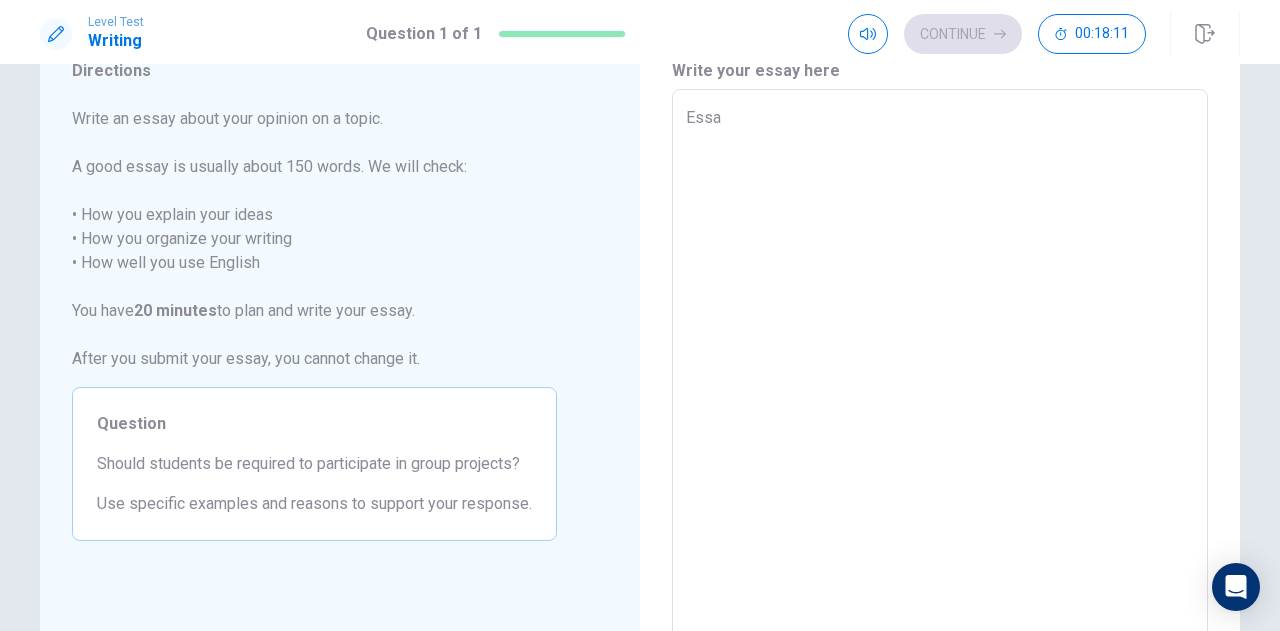 type on "x" 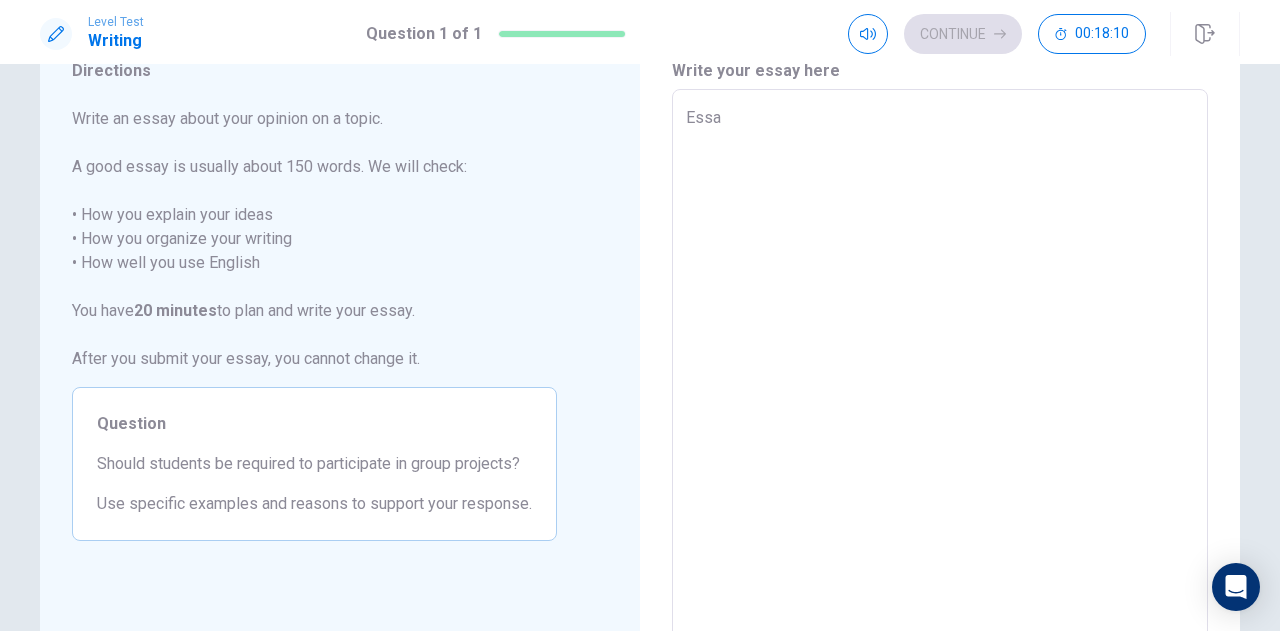type on "Ess" 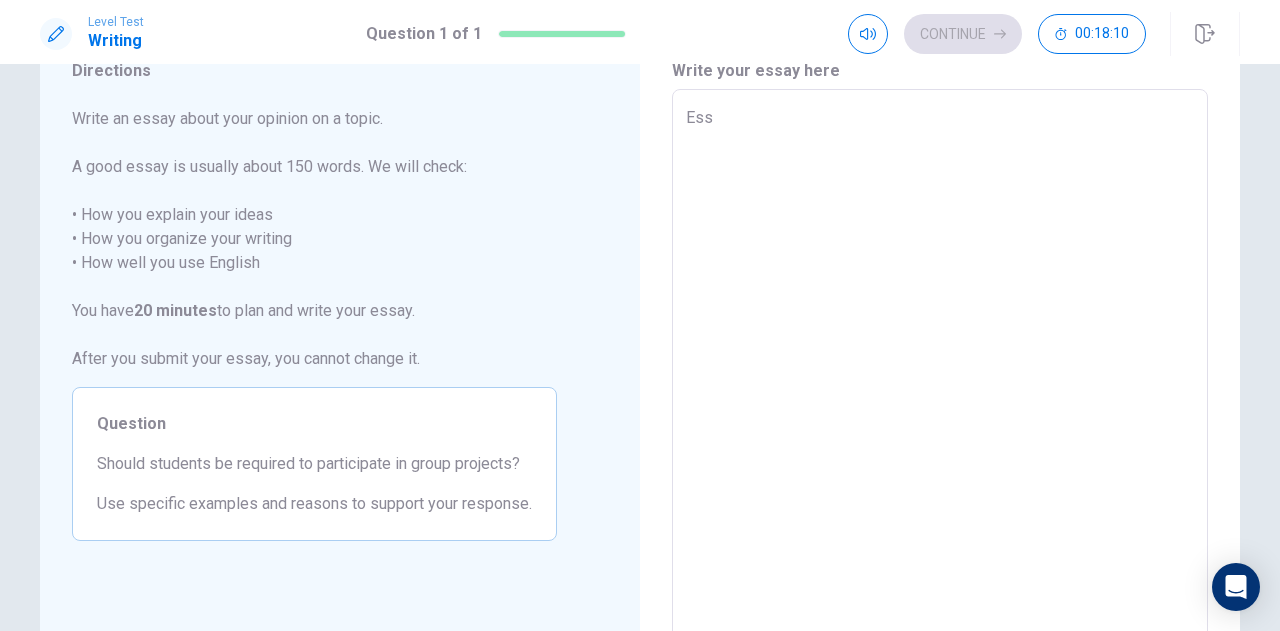 type on "x" 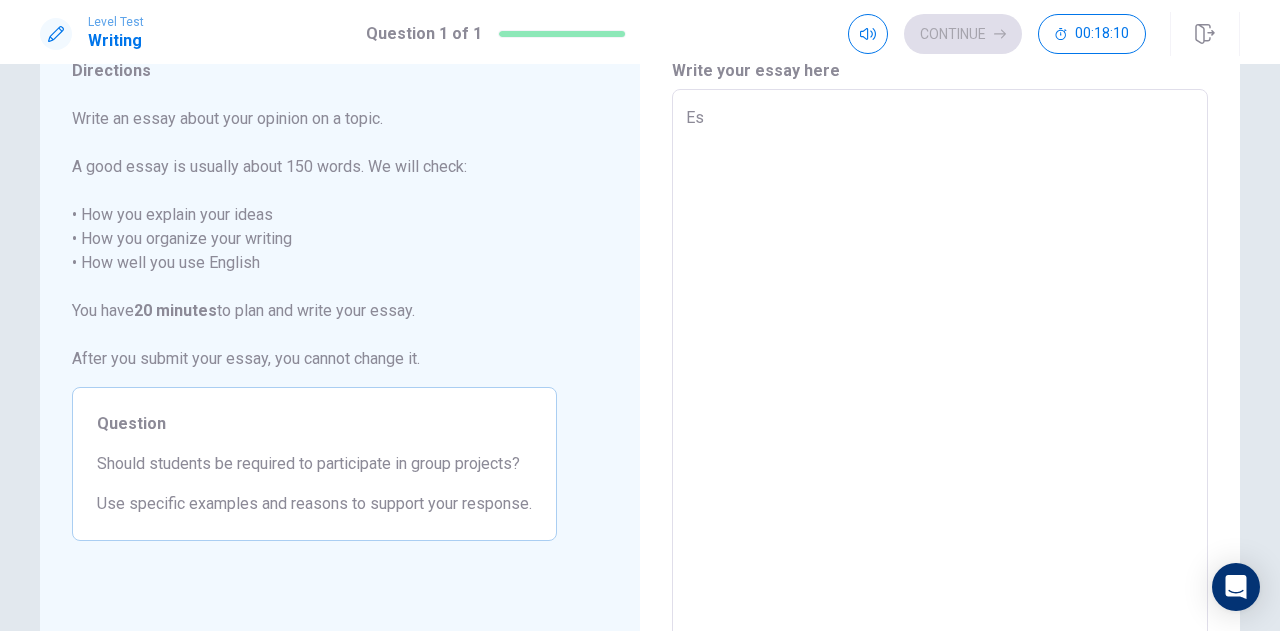 type on "x" 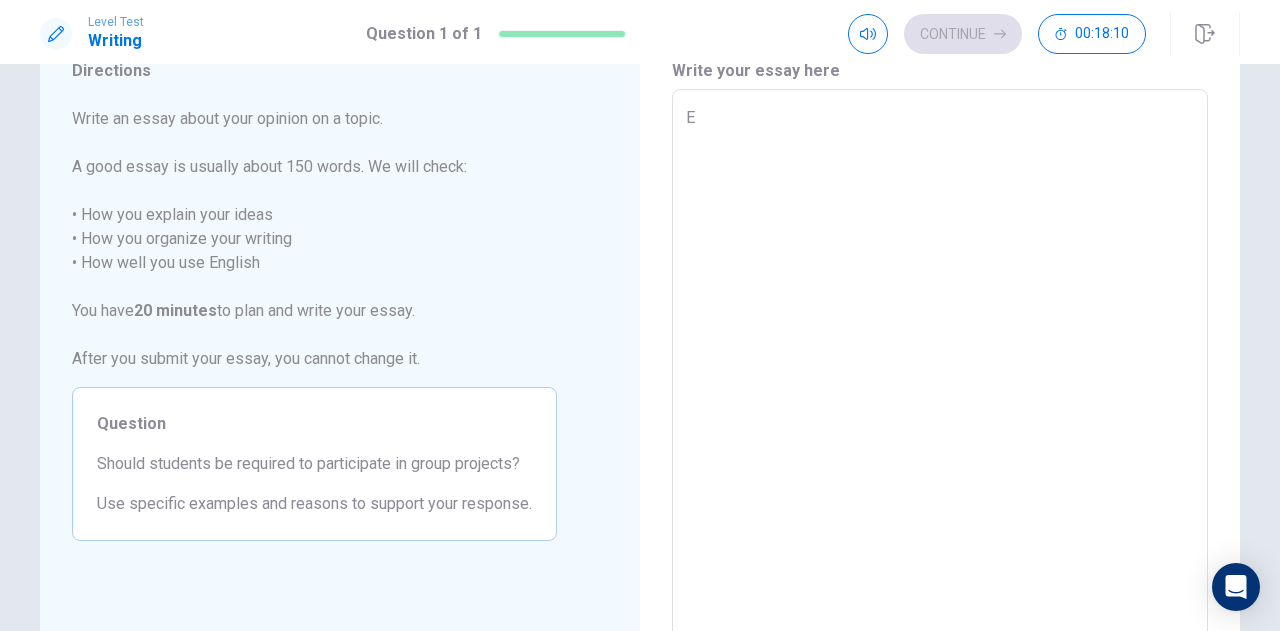 type on "x" 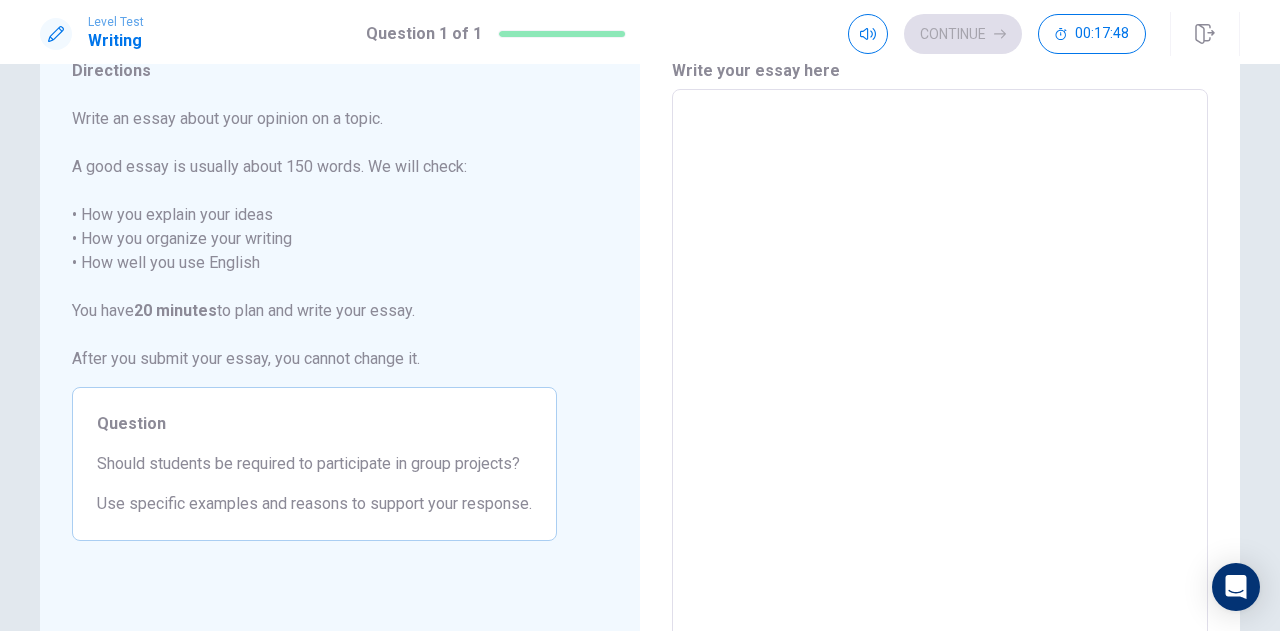 type on "G" 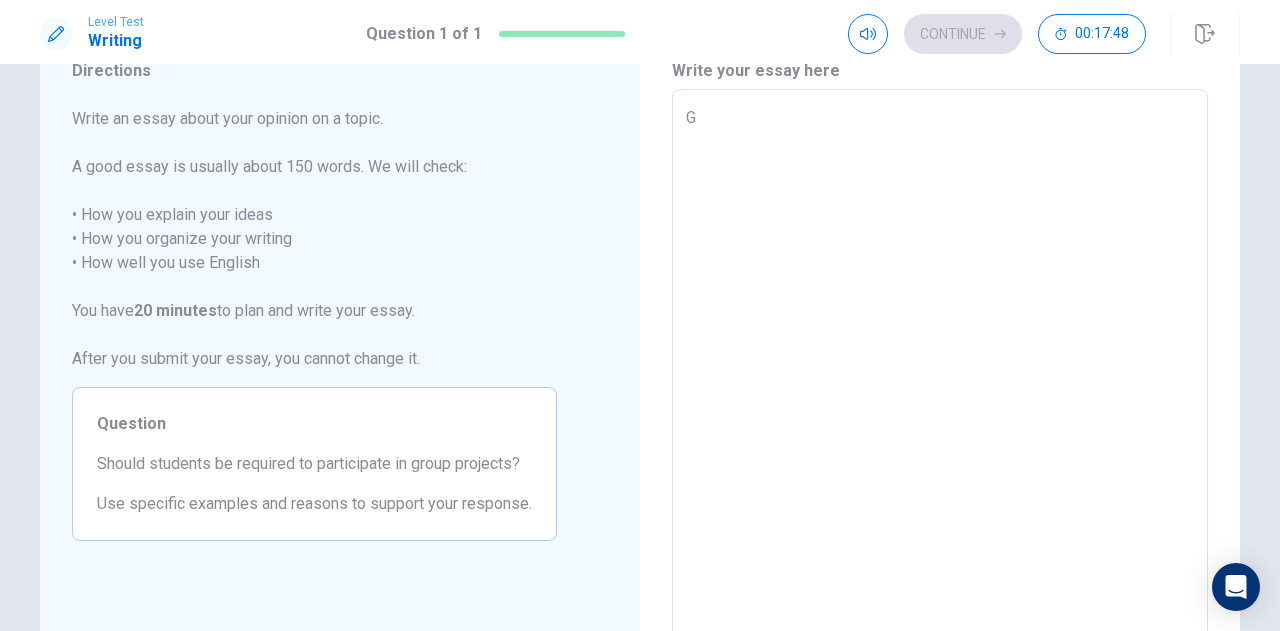 type on "x" 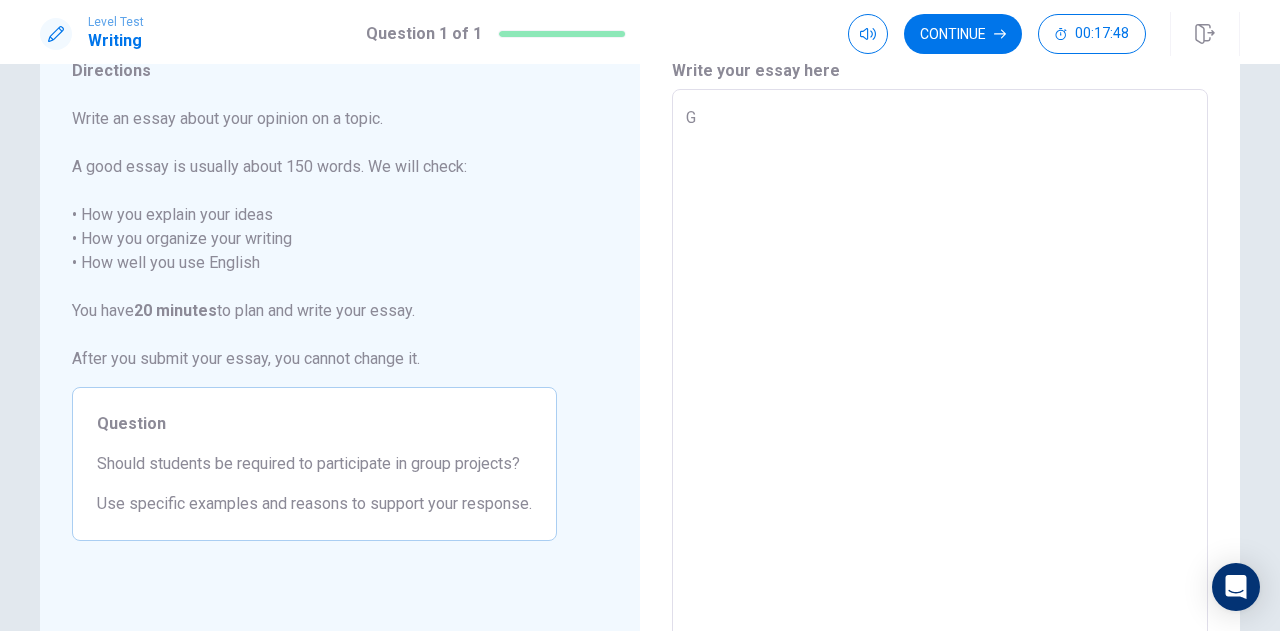 type on "Gr" 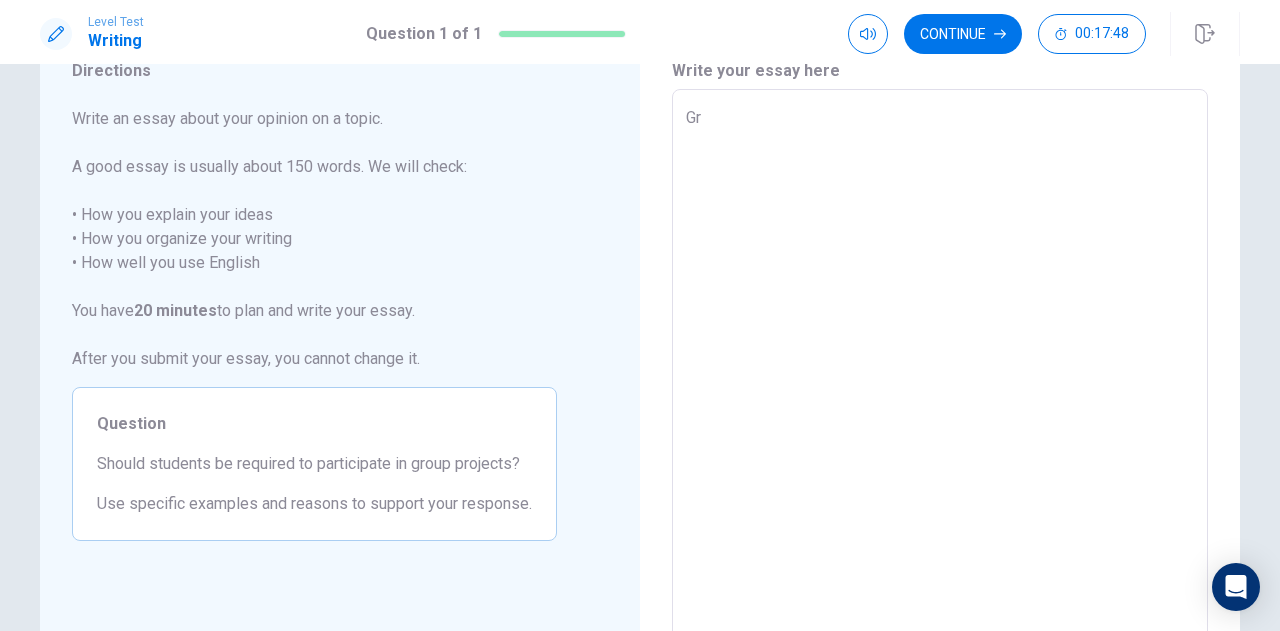 type on "x" 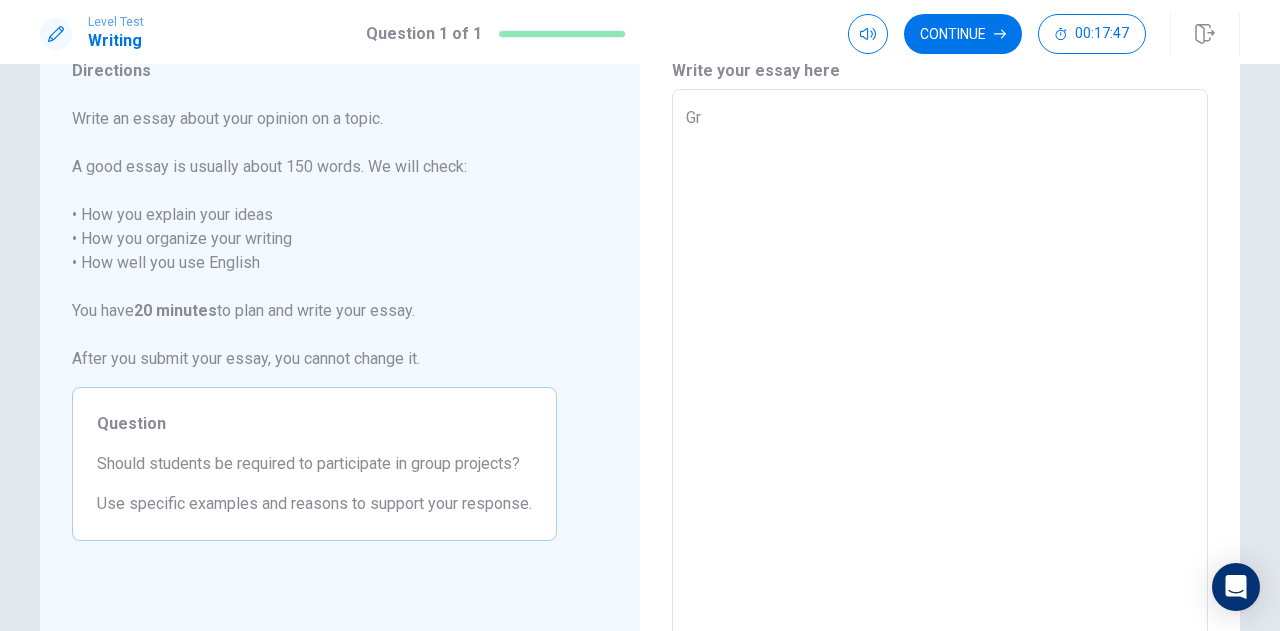type on "Gro" 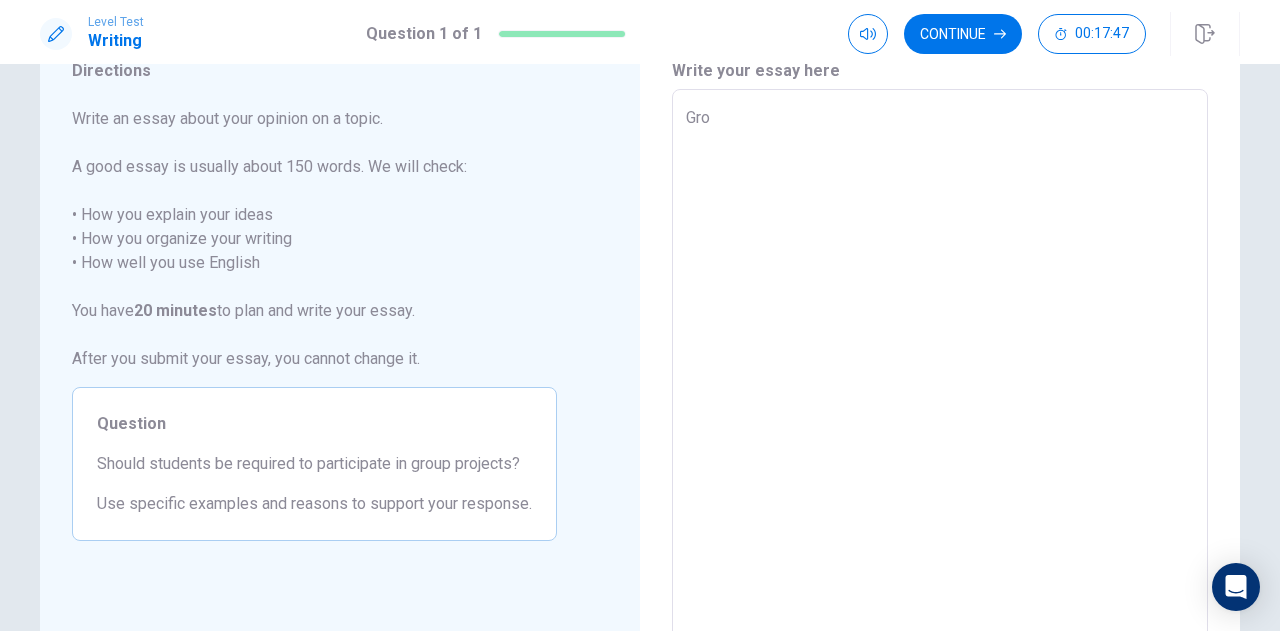 type on "x" 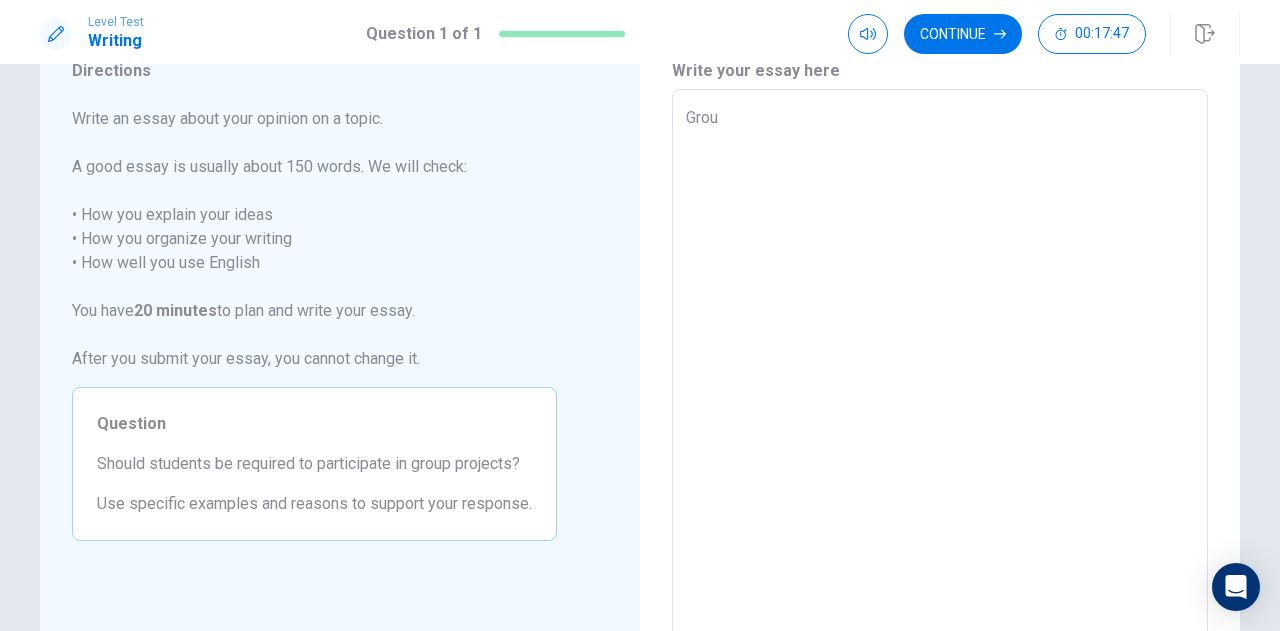 type on "x" 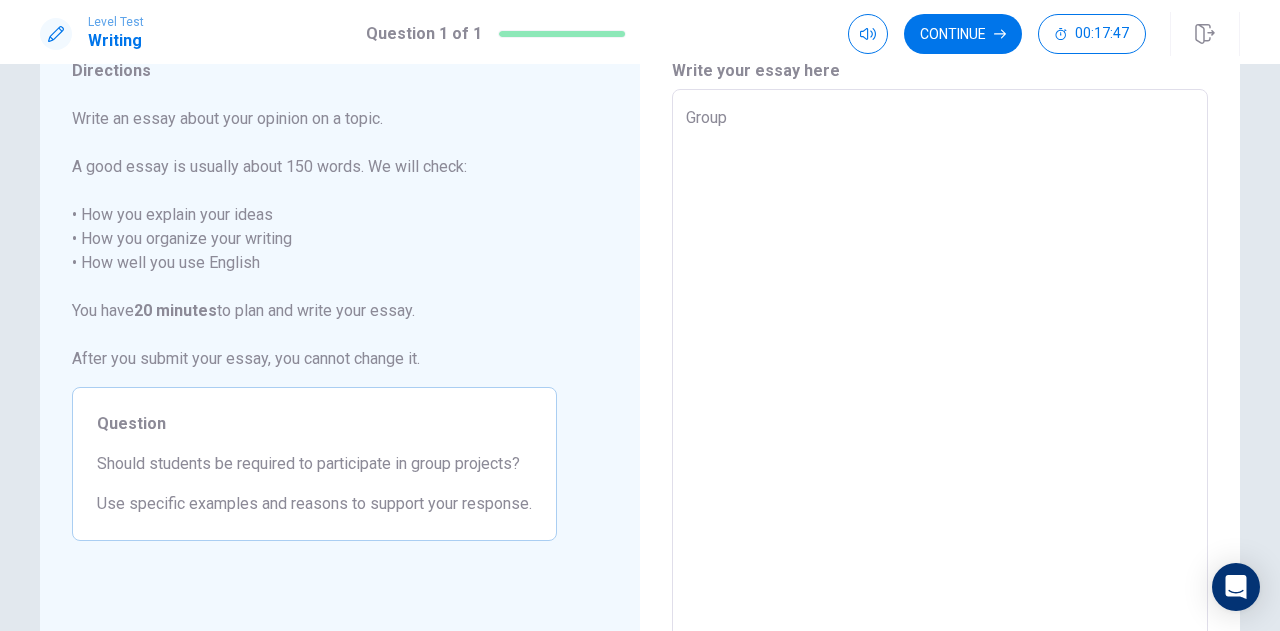 type on "x" 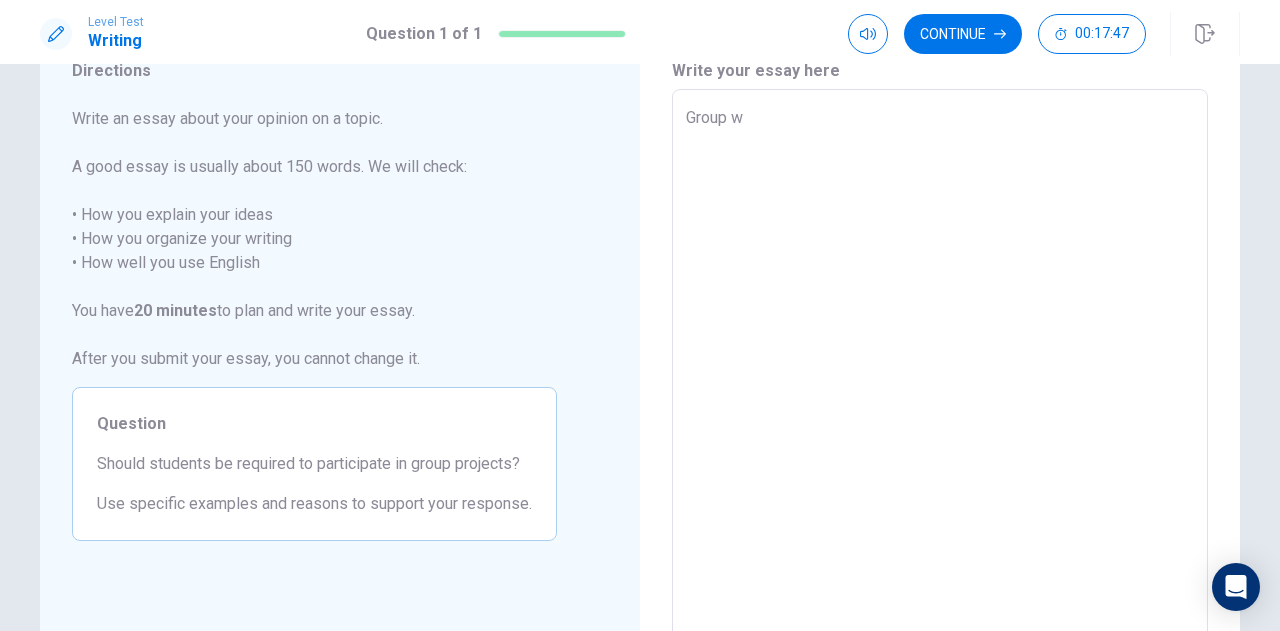 type on "x" 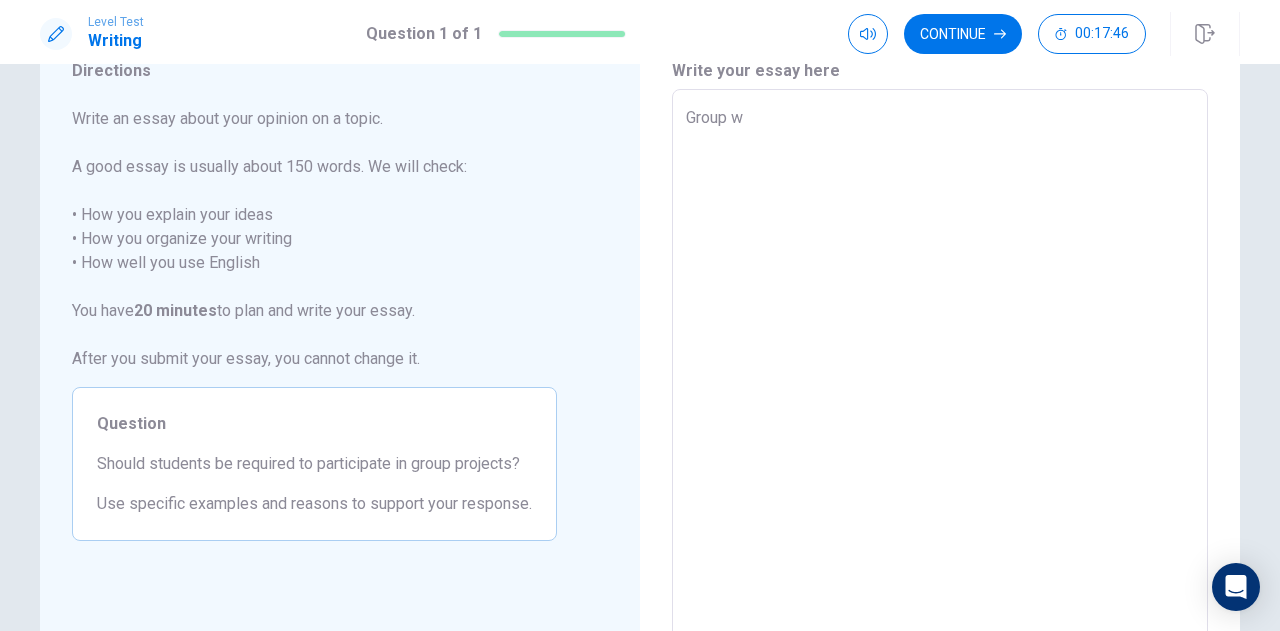 type on "Group wo" 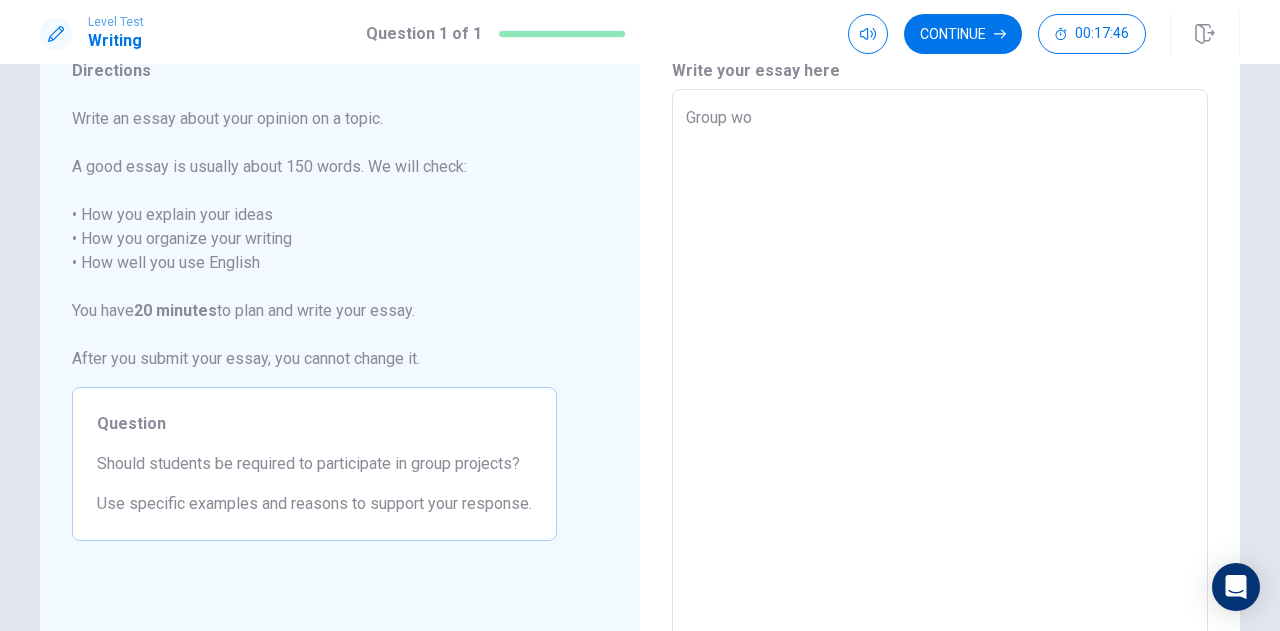 type on "x" 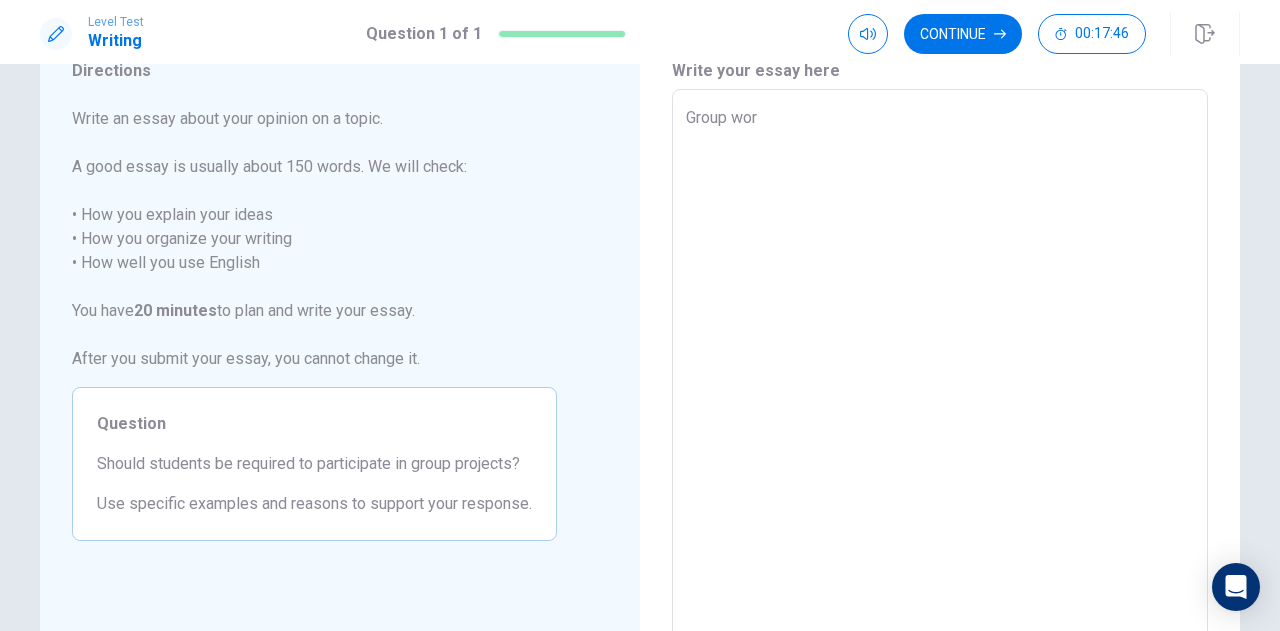 type on "x" 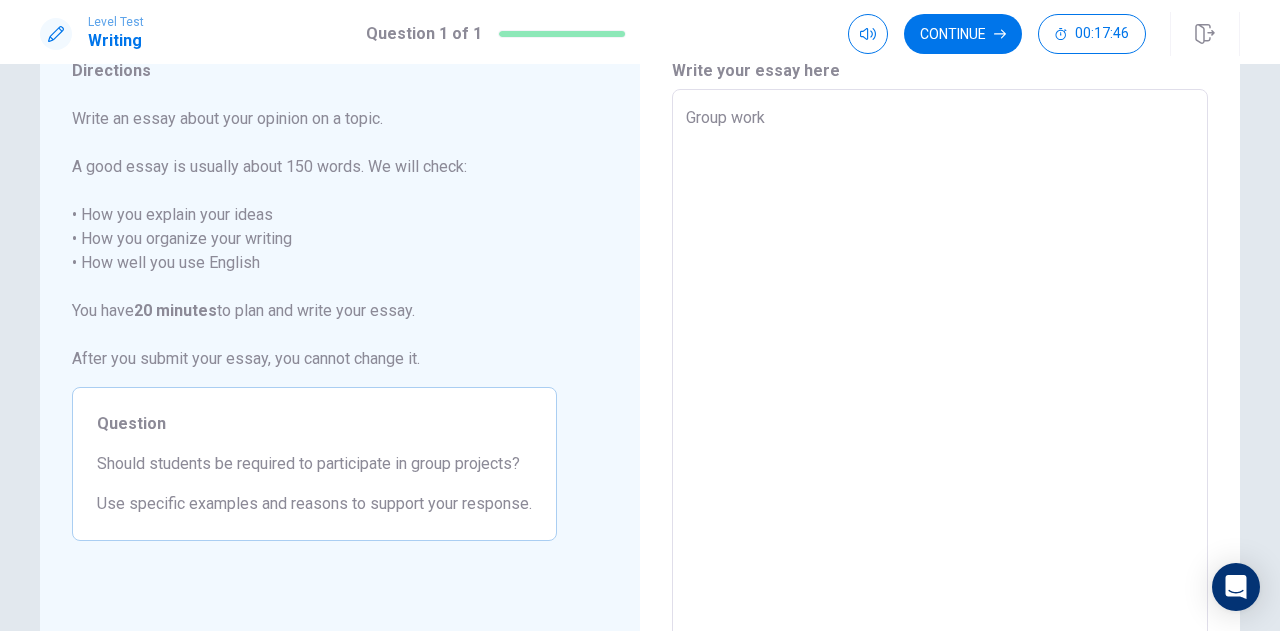 type on "x" 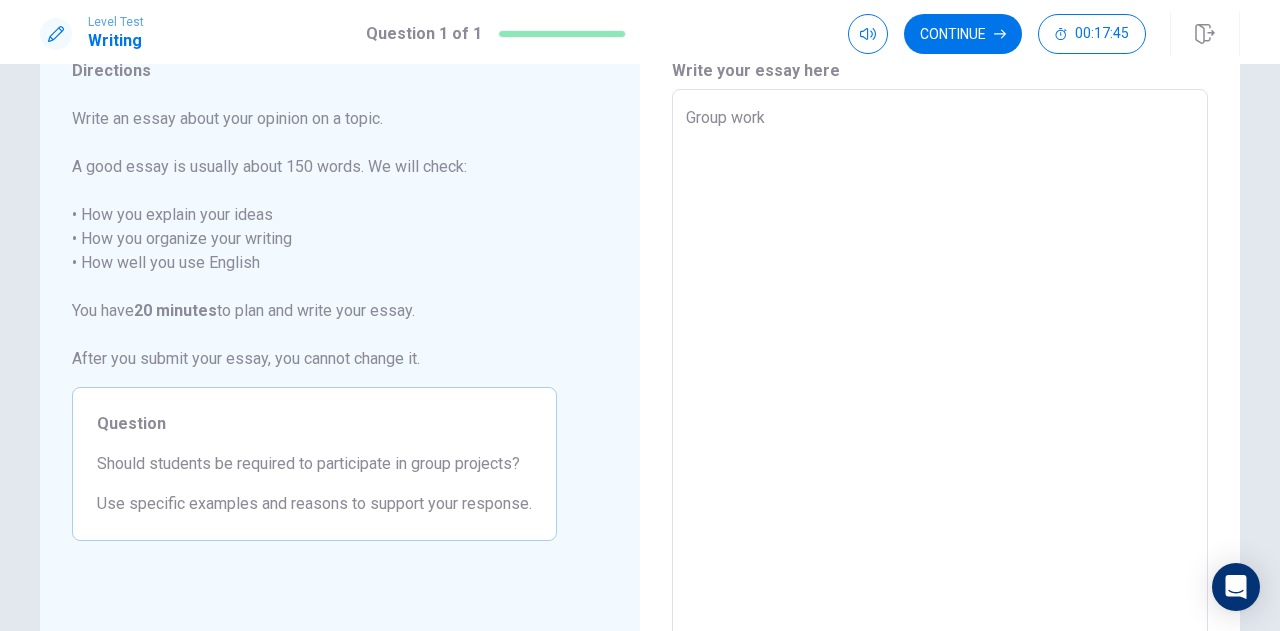 type on "Group work i" 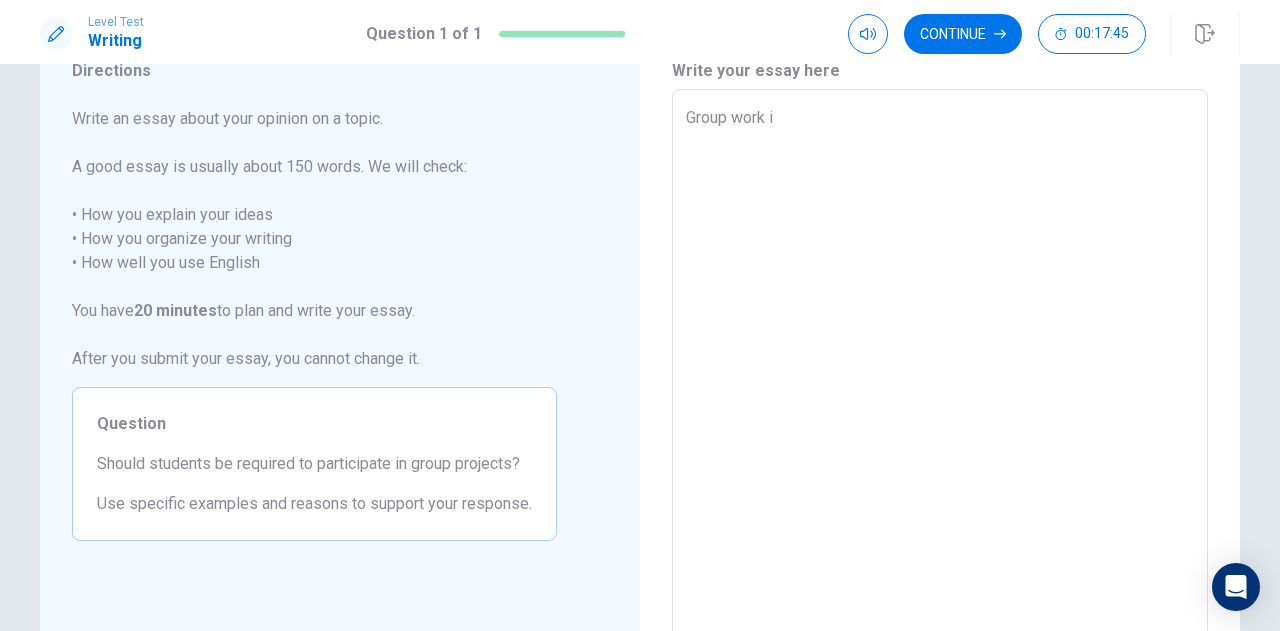 type on "x" 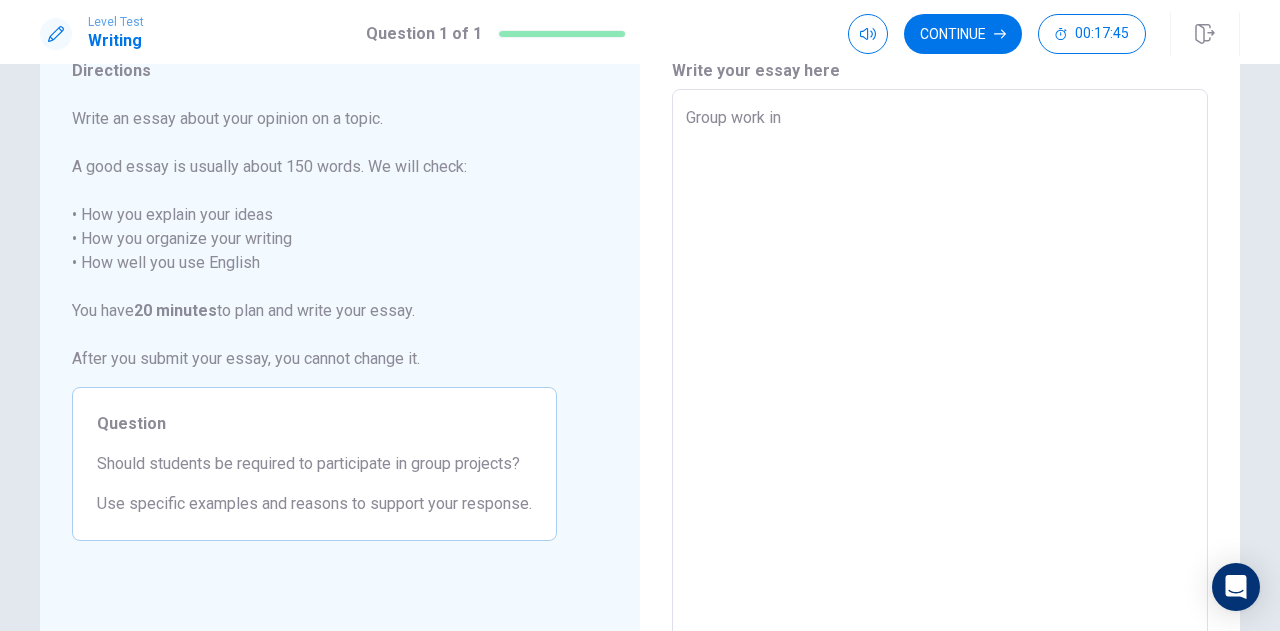 type on "x" 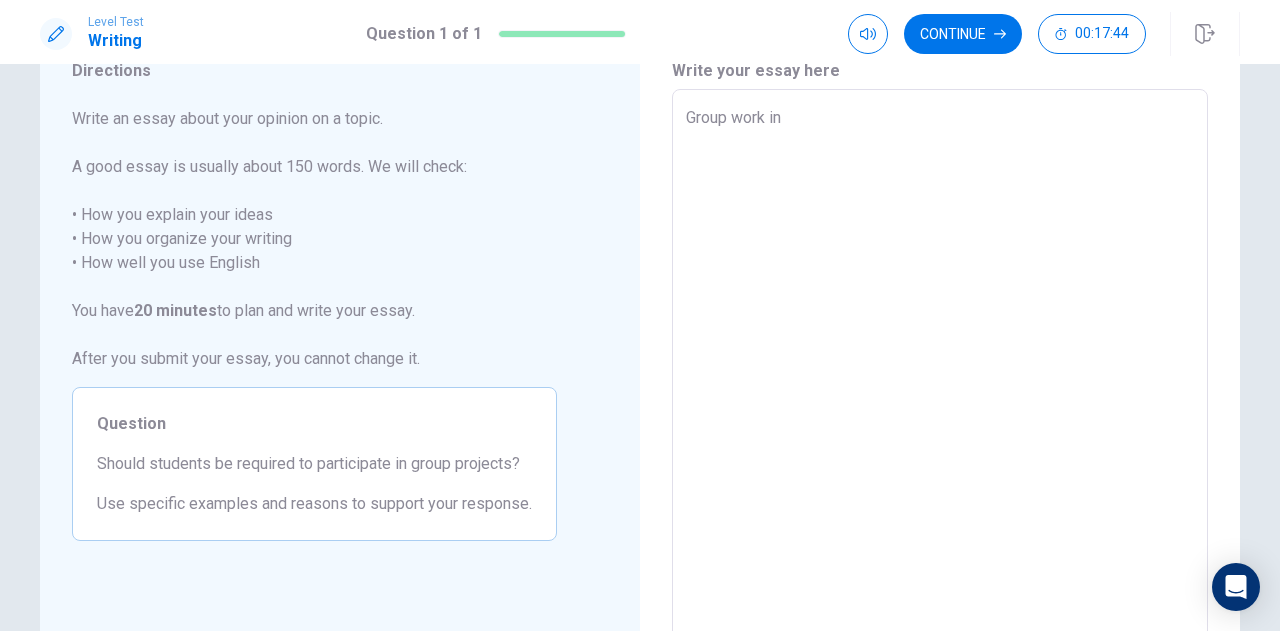 type on "x" 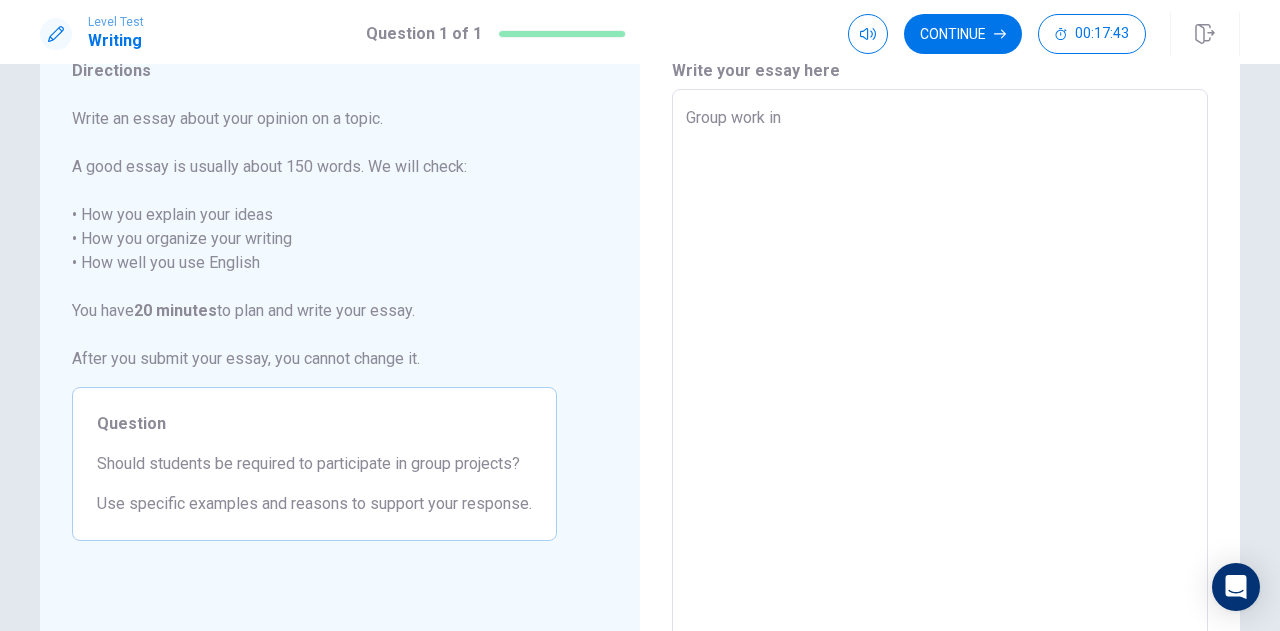 type on "Group work in" 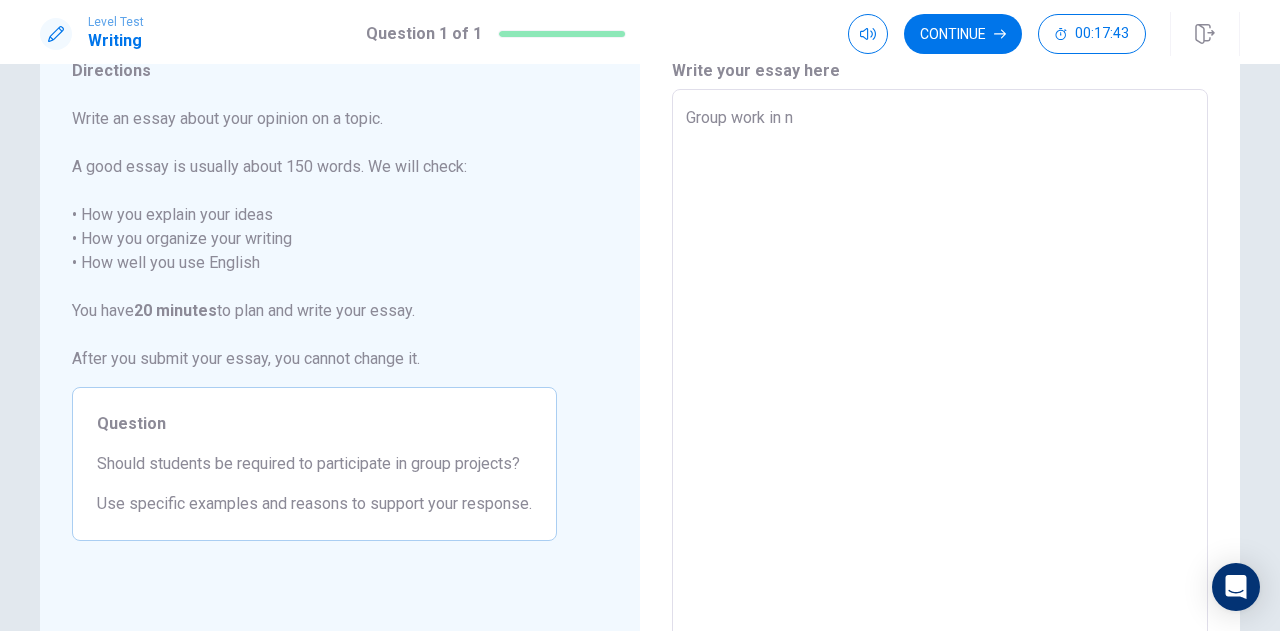 type on "x" 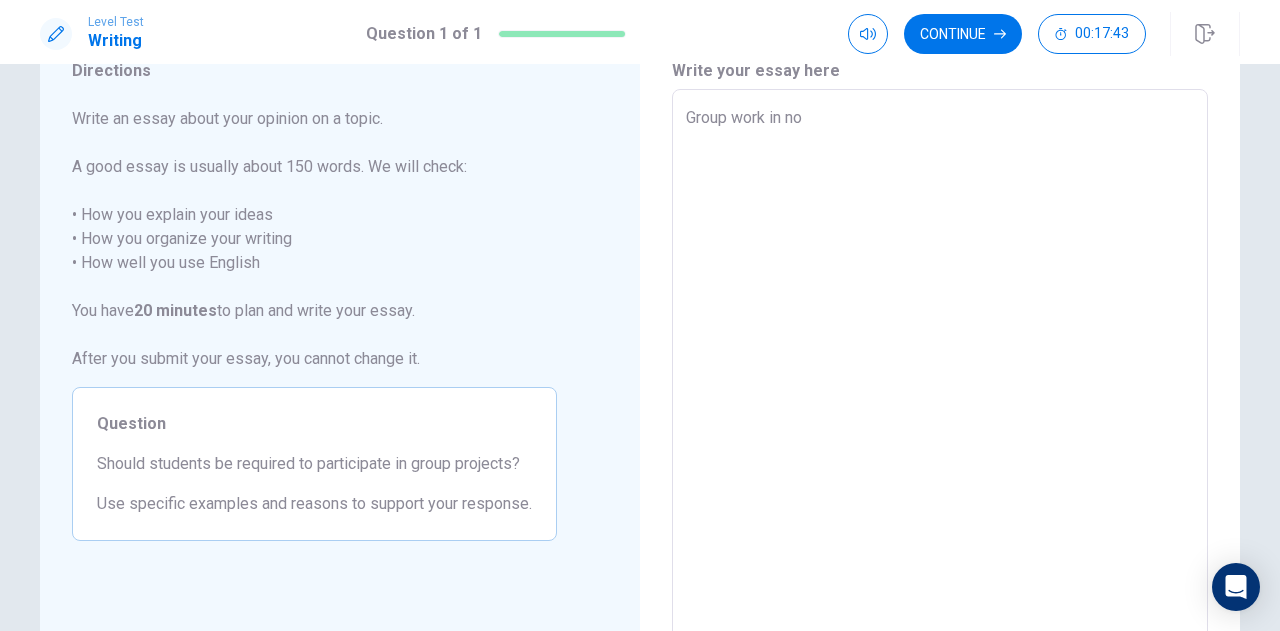 type on "x" 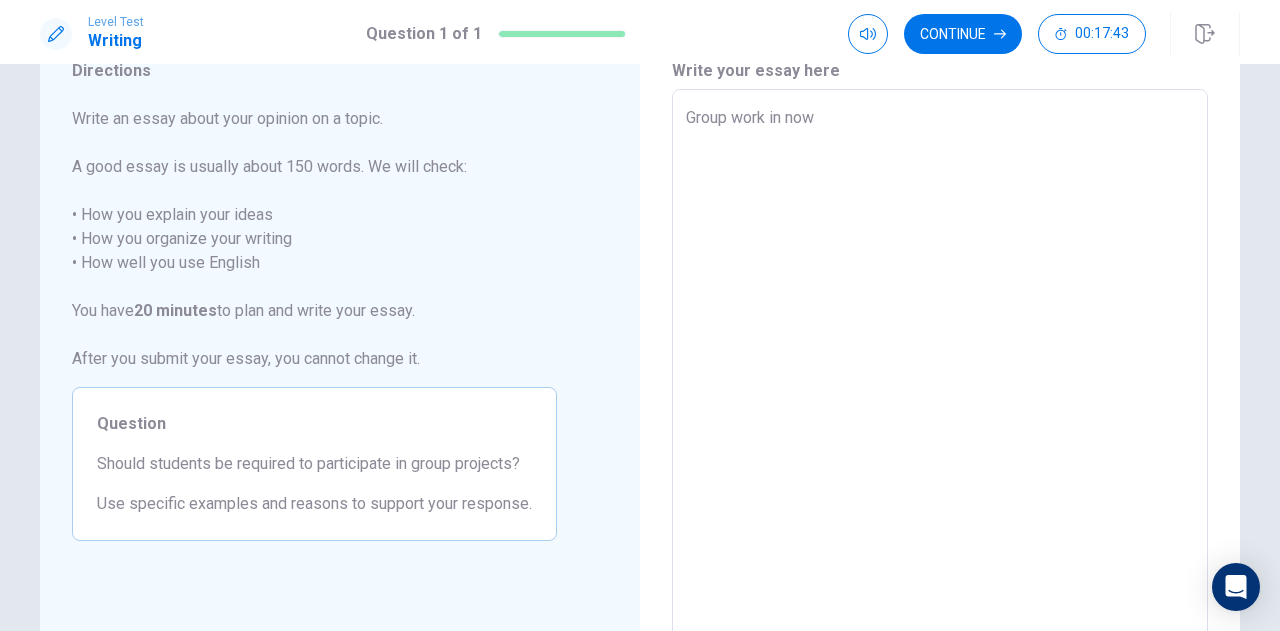 type on "x" 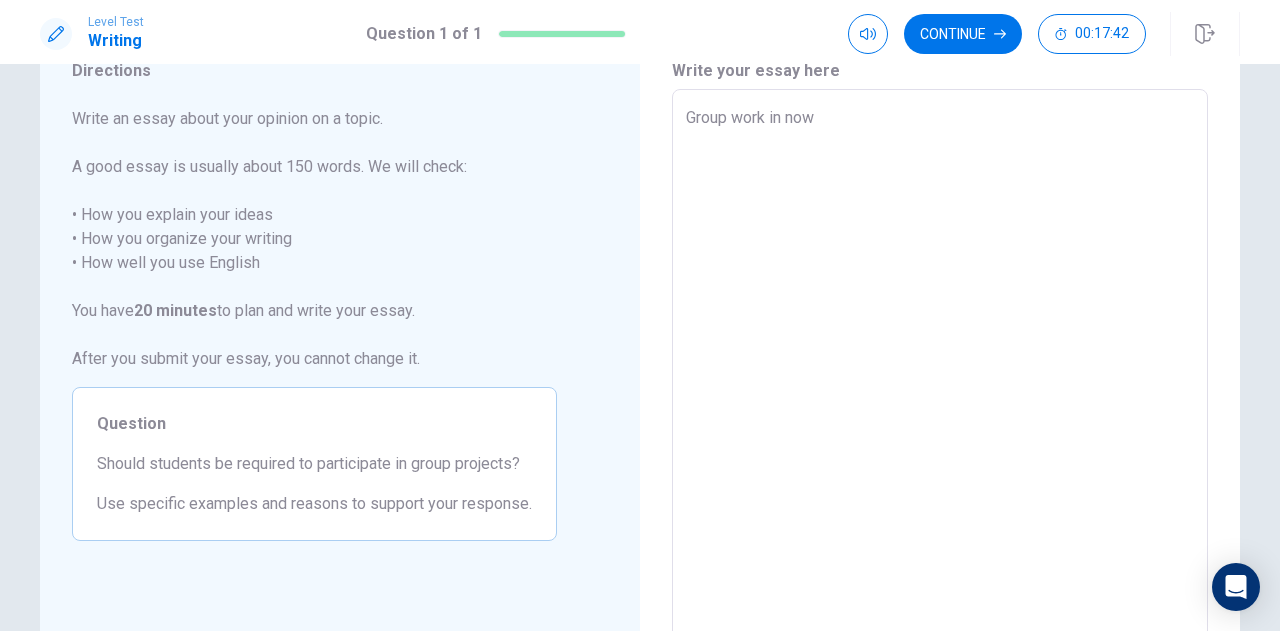 type on "Group work in nowa" 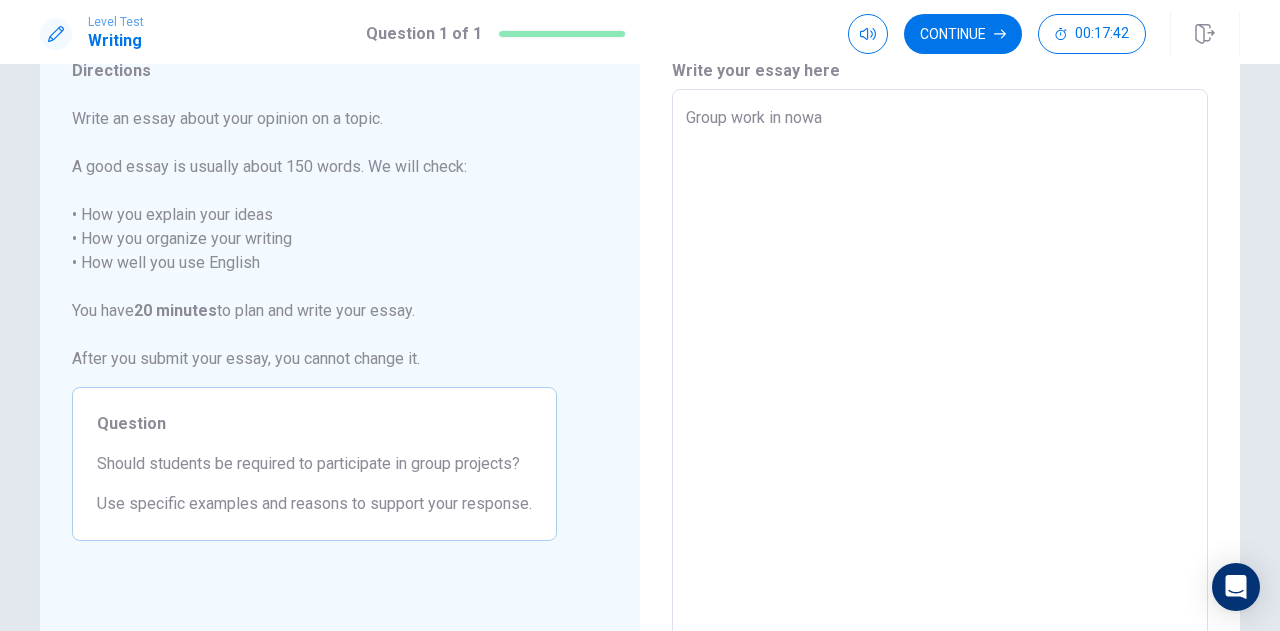type on "x" 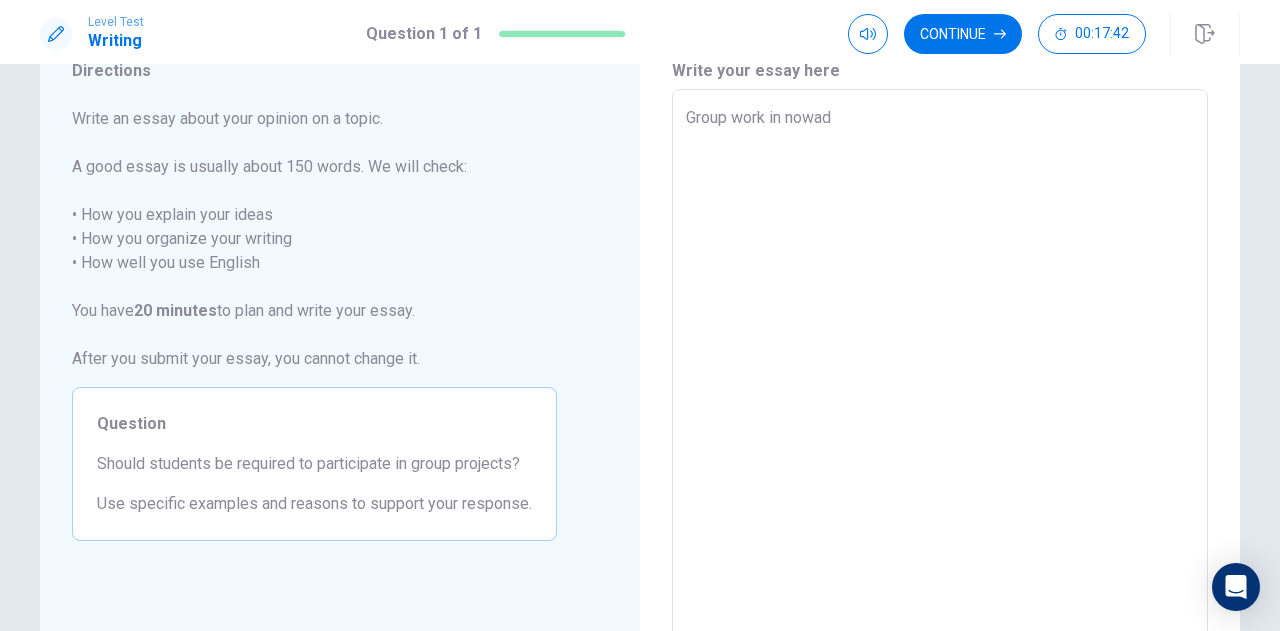type on "x" 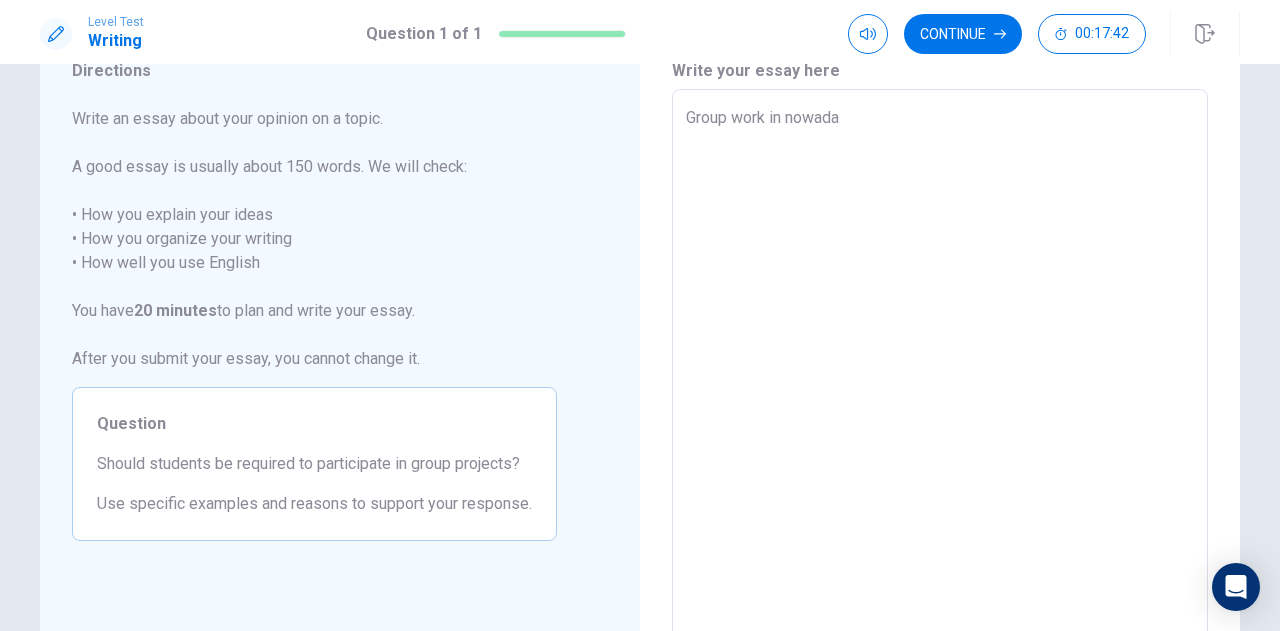 type on "x" 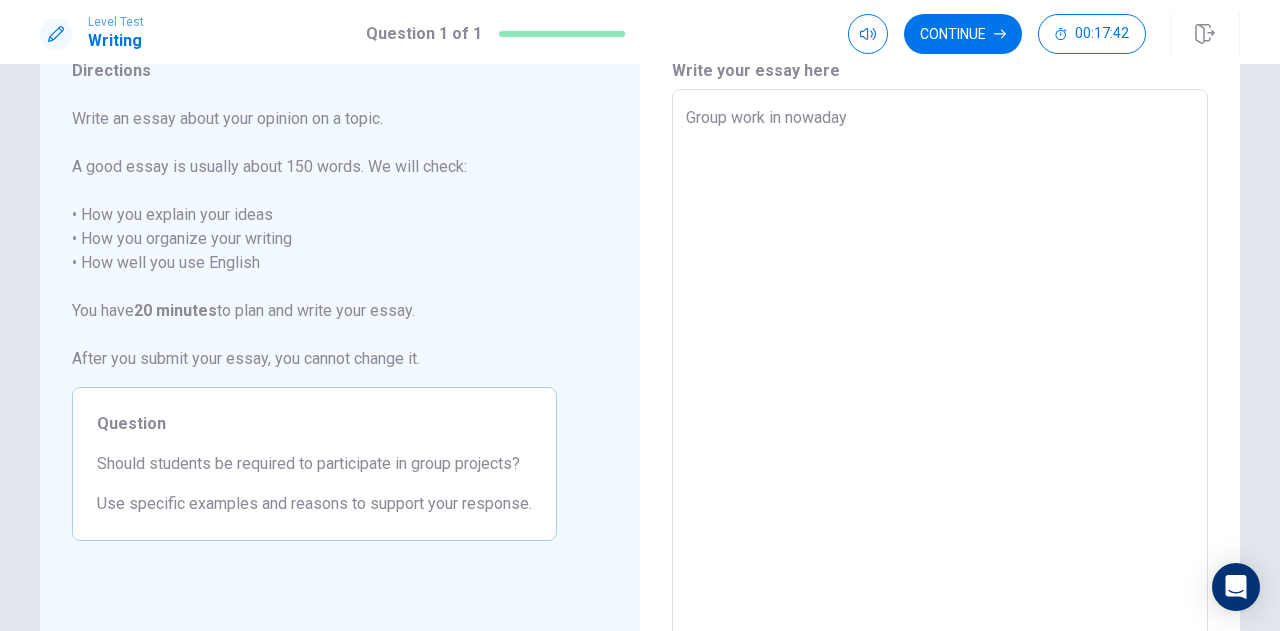 type on "x" 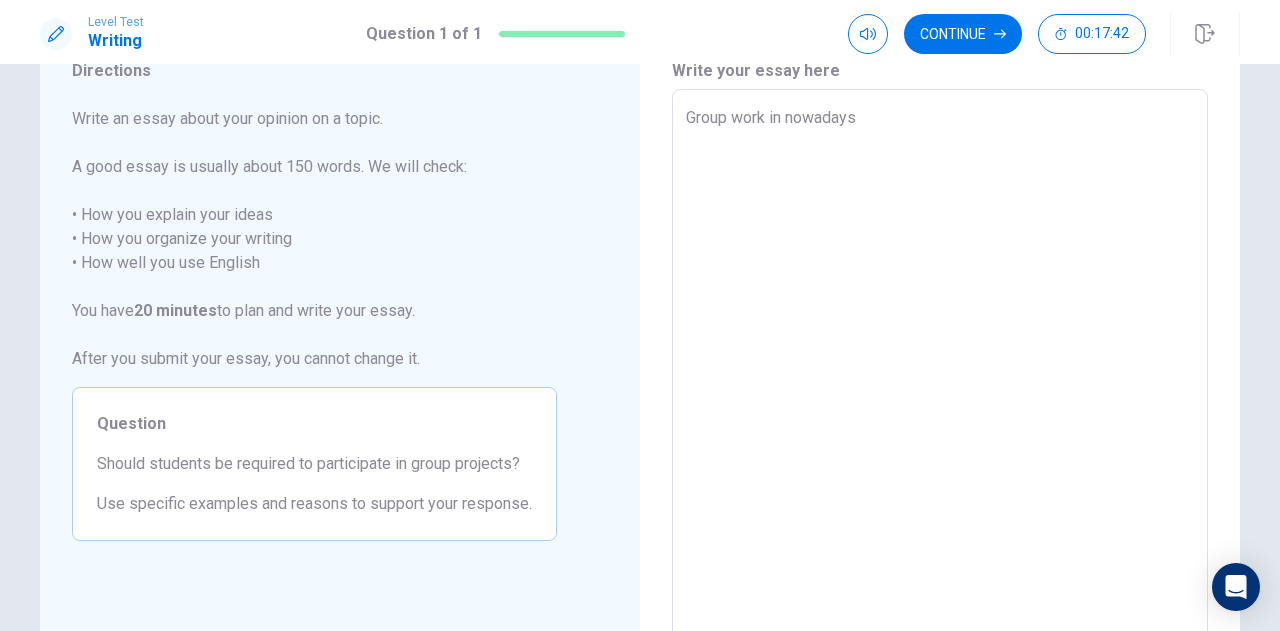 type on "x" 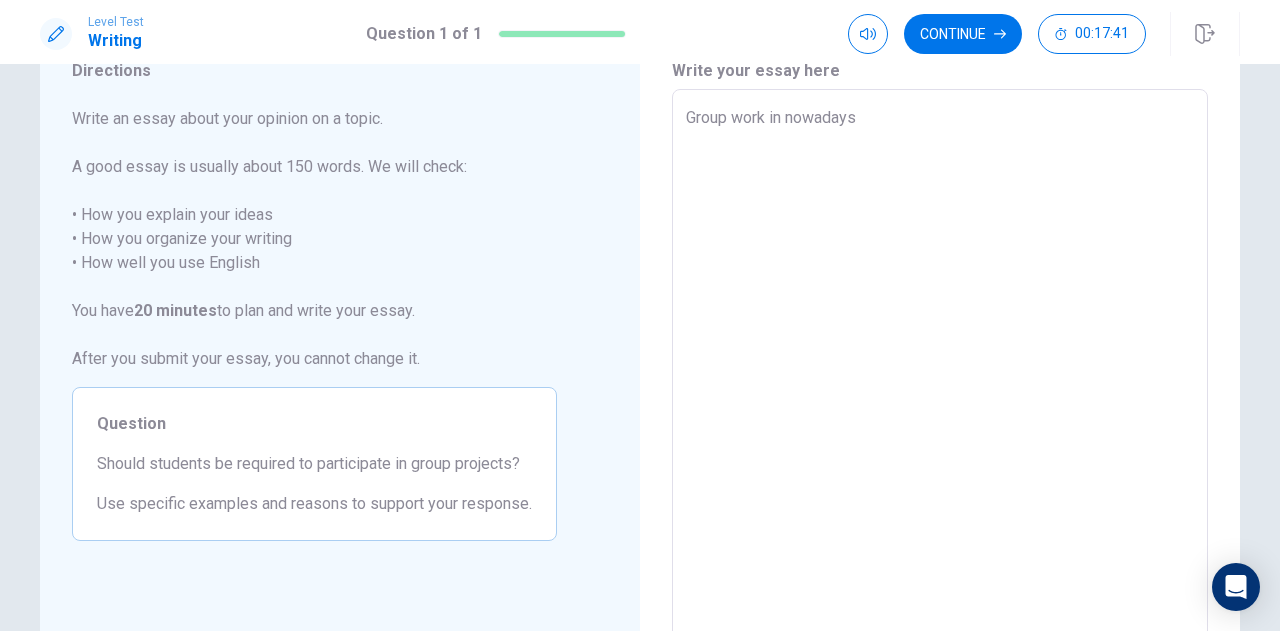 type on "Group work in nowadays i" 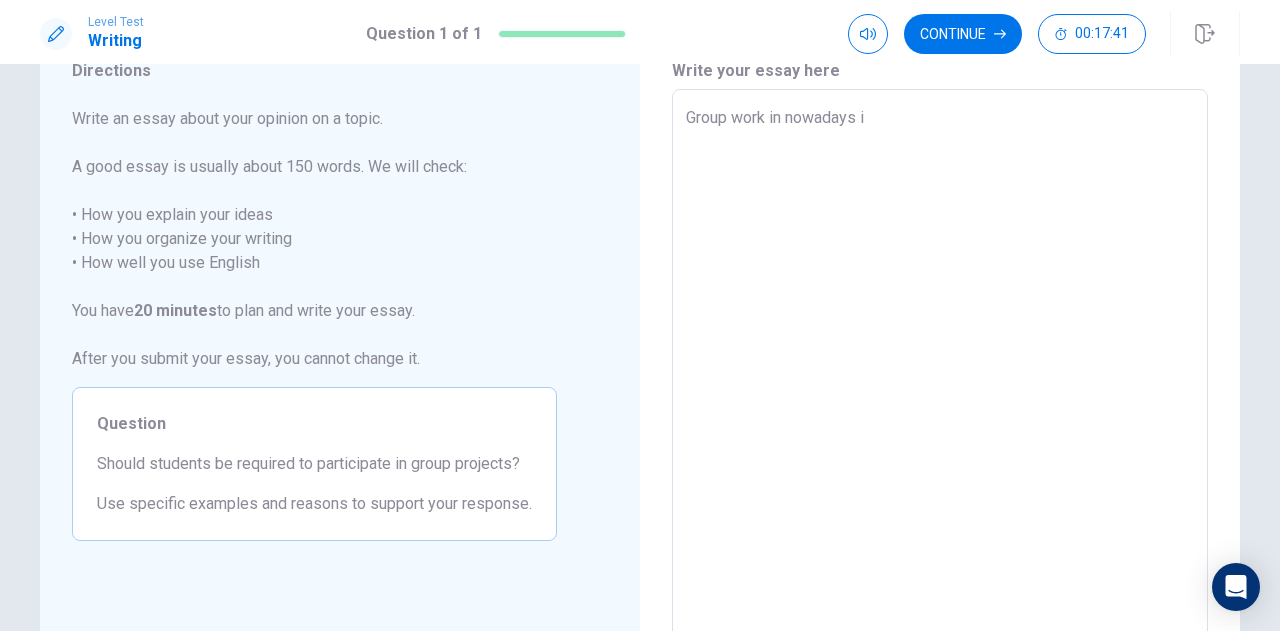 type on "x" 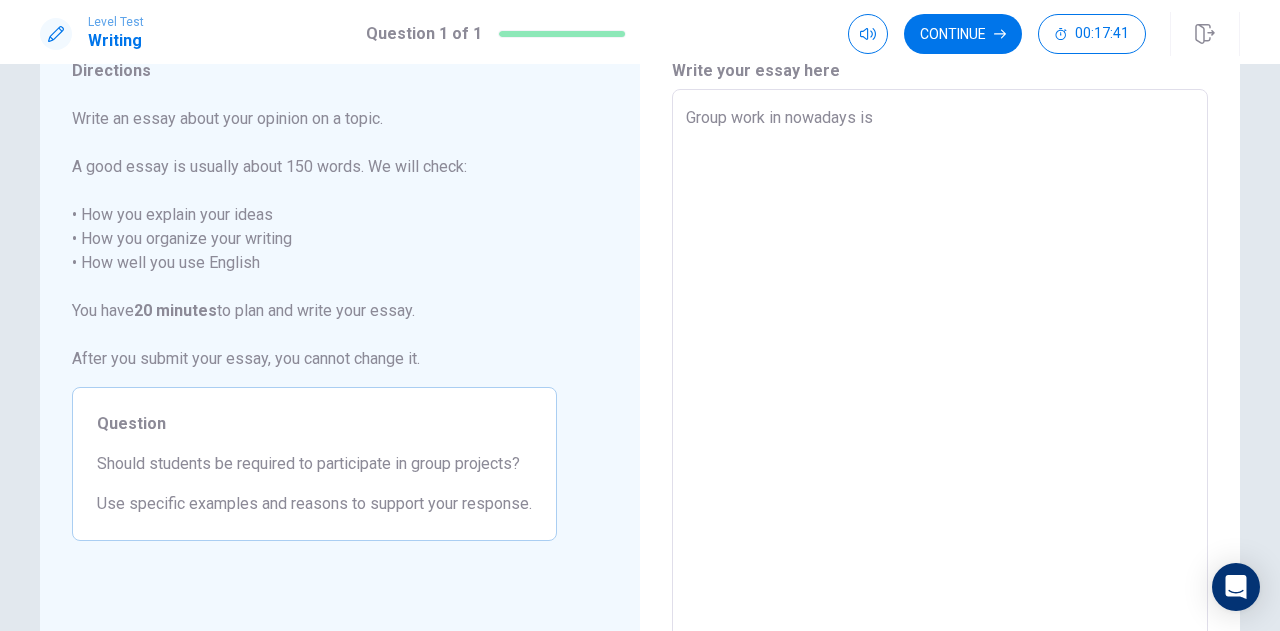 type on "x" 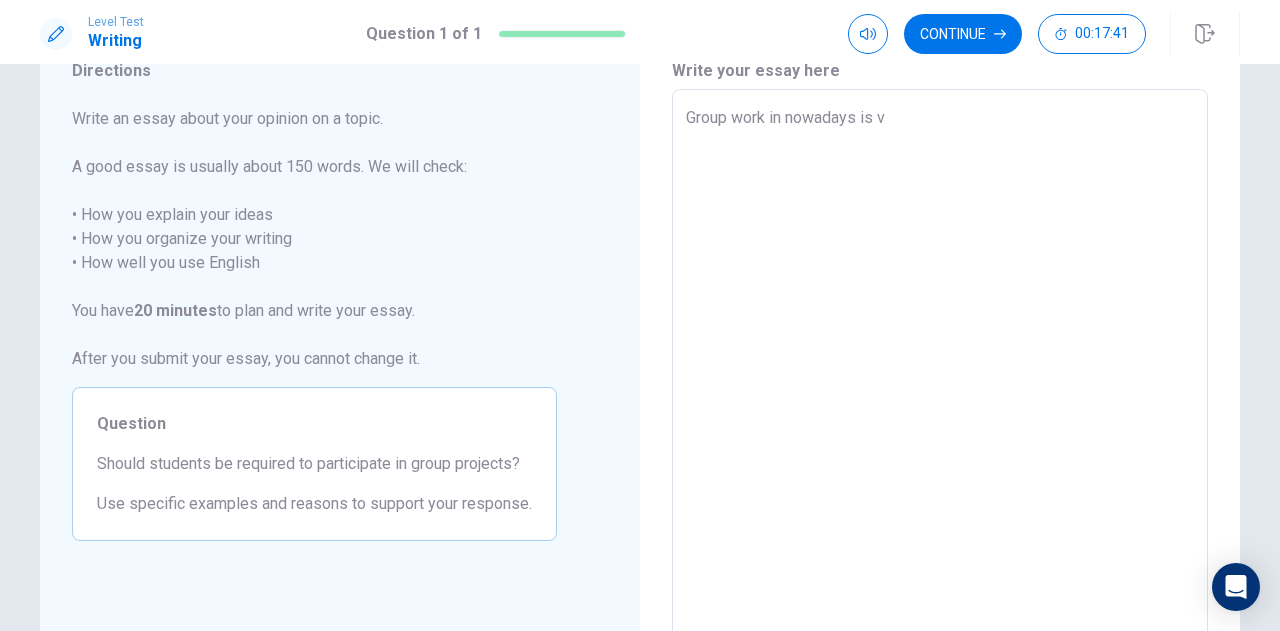 type on "x" 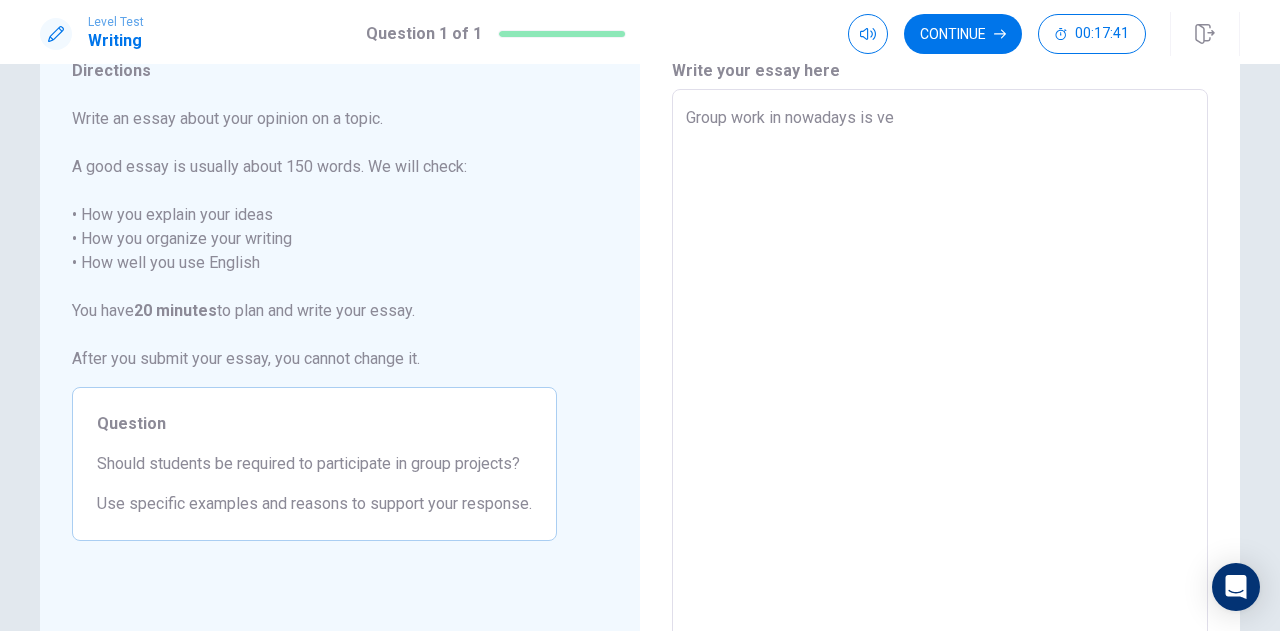 type on "x" 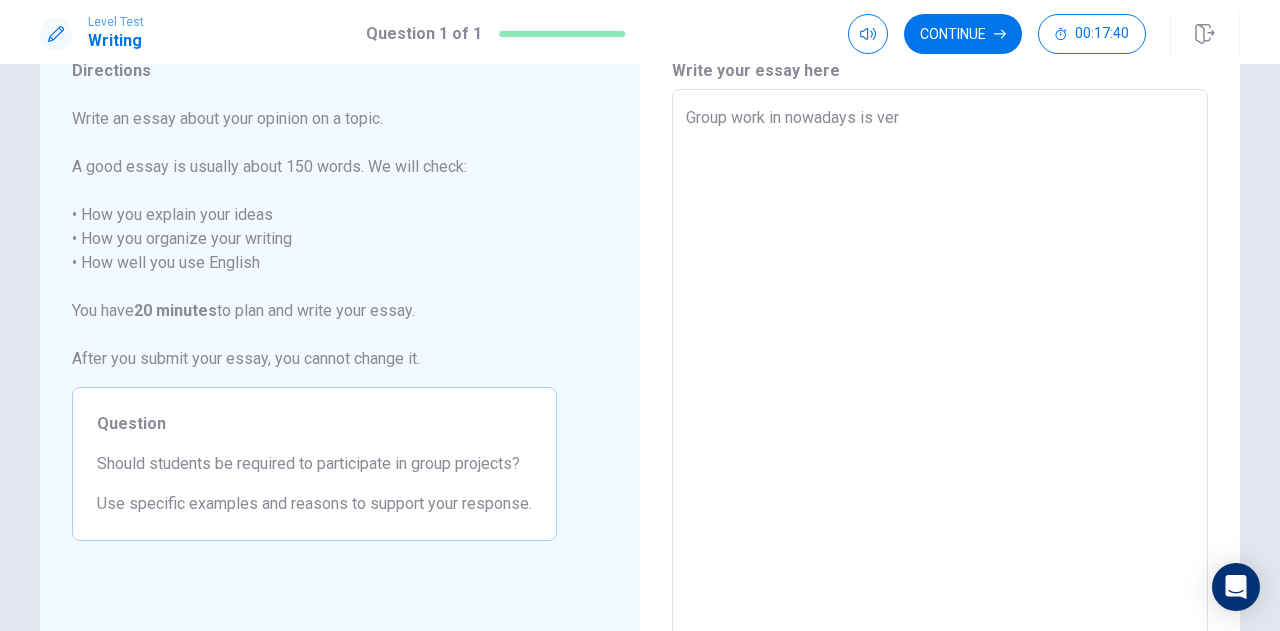 type on "Group work in nowadays is very" 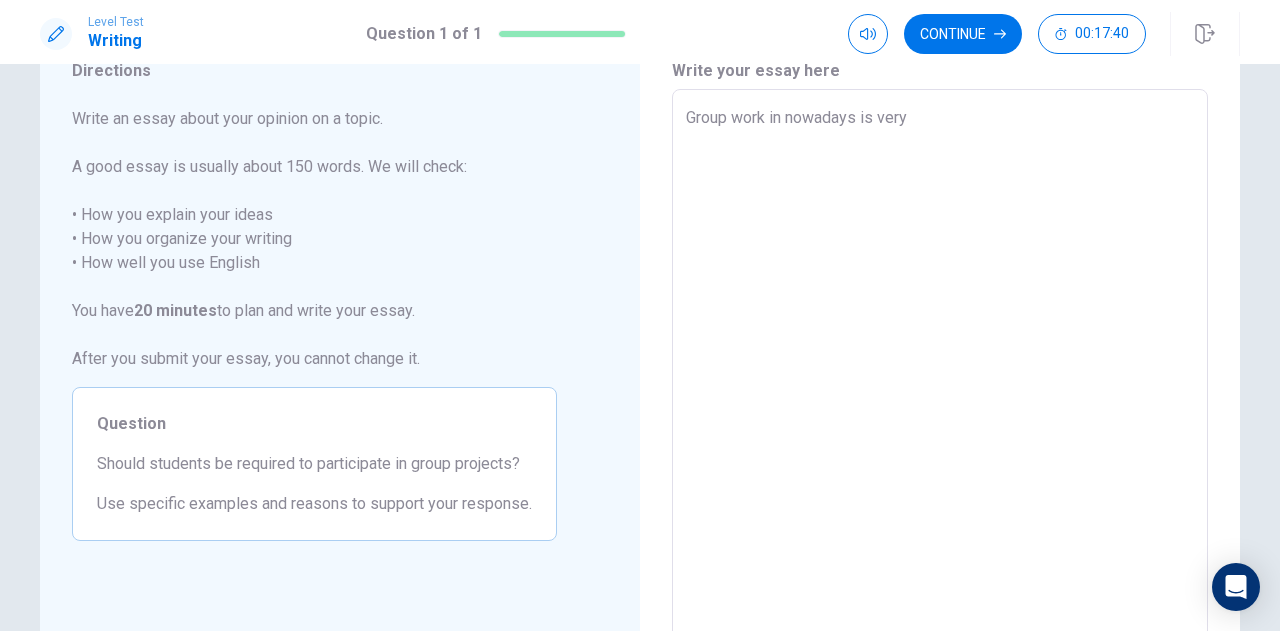 type on "x" 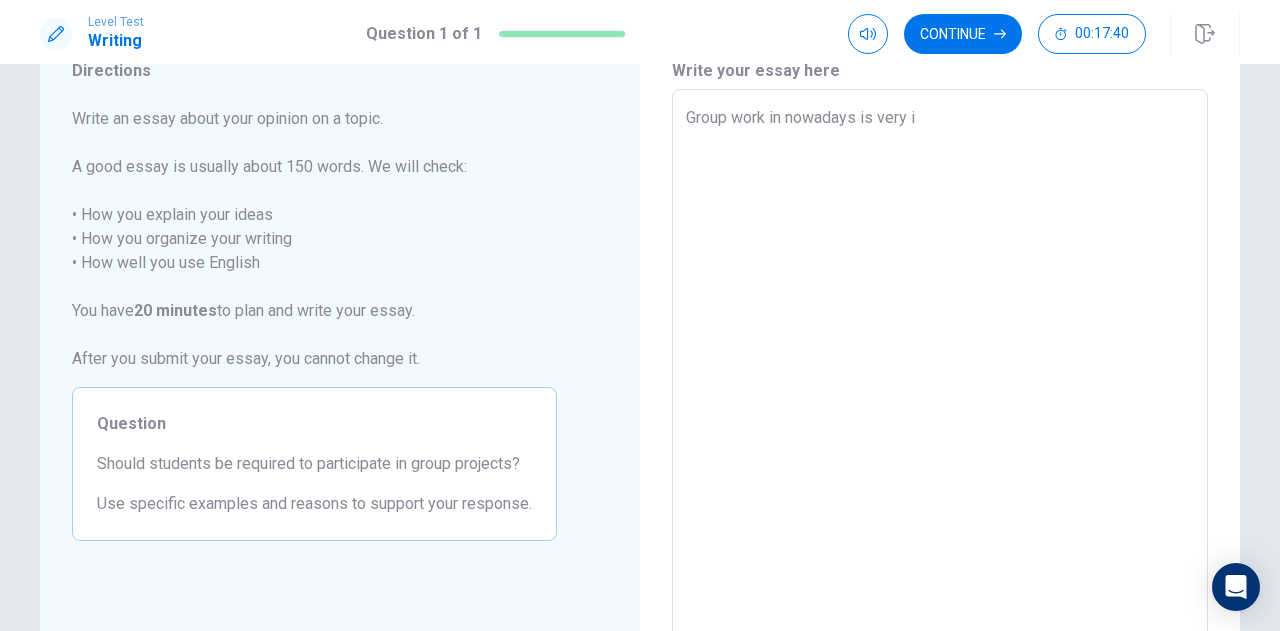 type on "x" 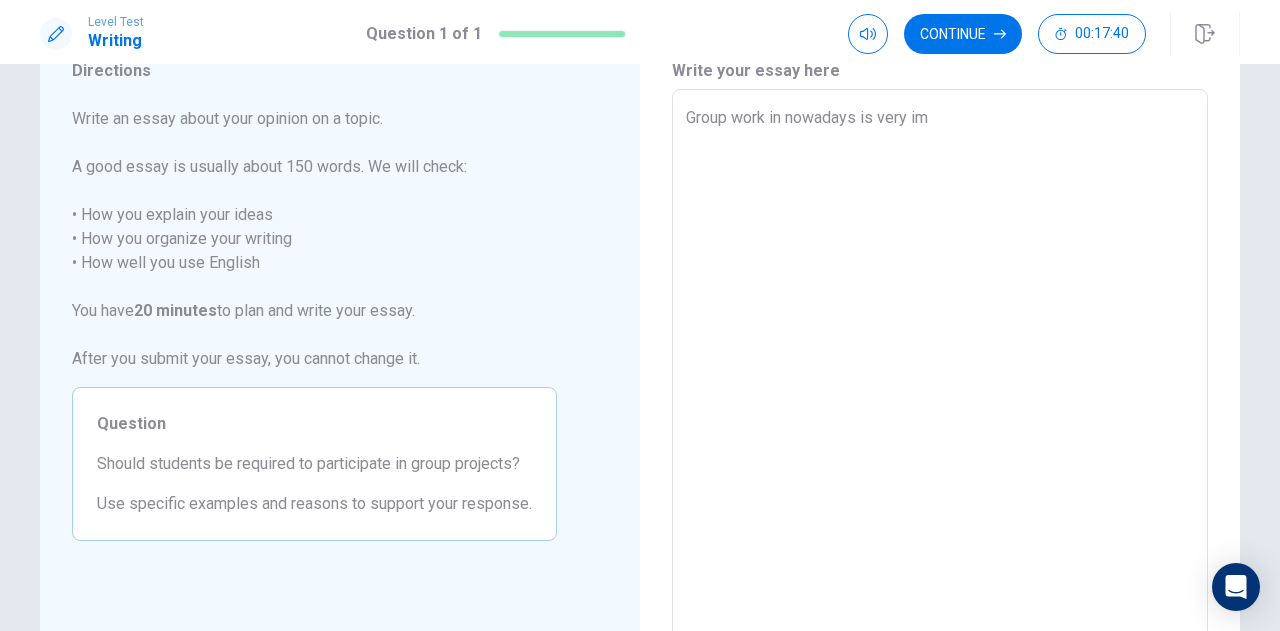type on "x" 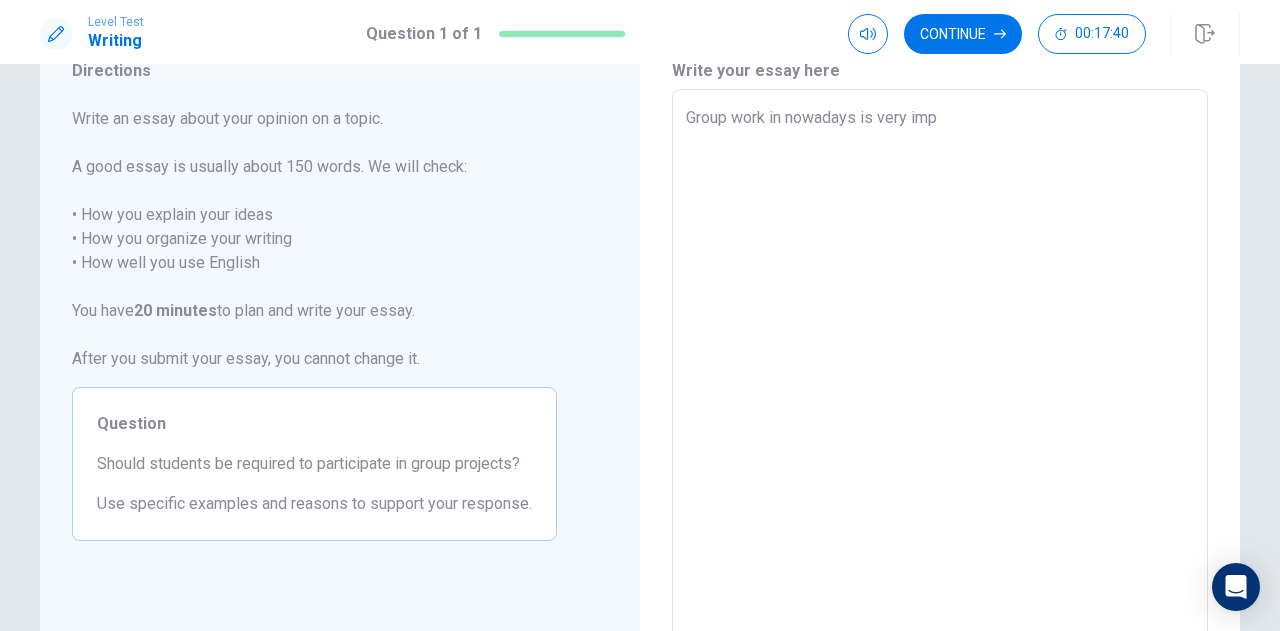 type on "x" 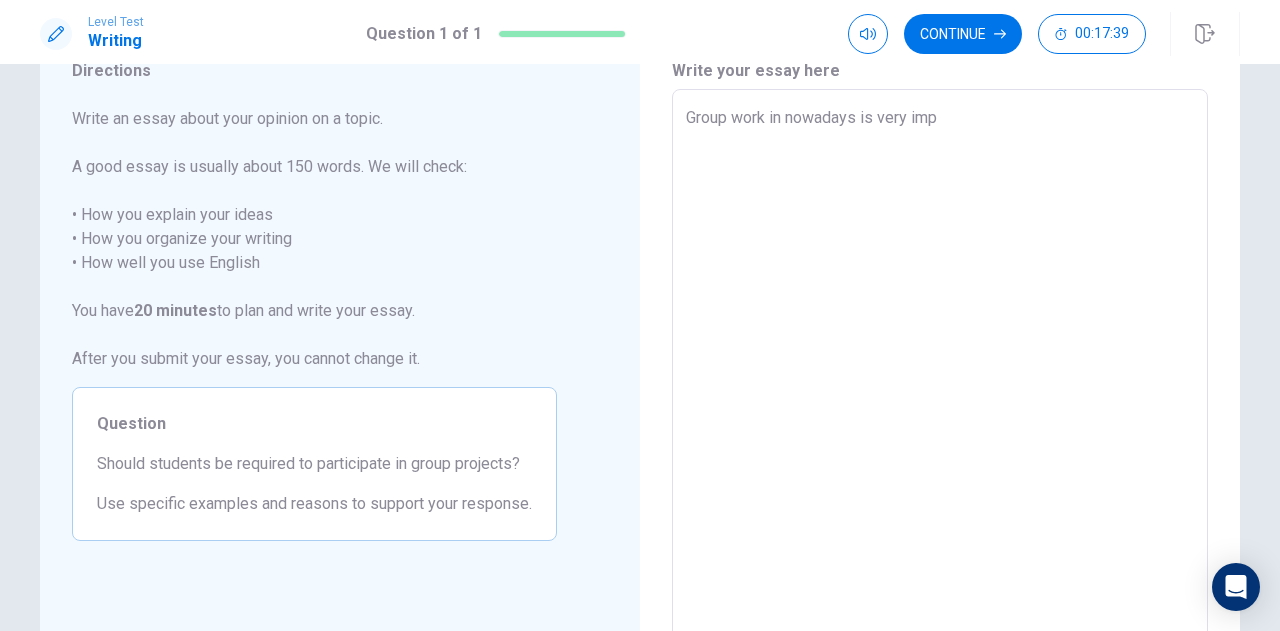type on "Group work in nowadays is very impr" 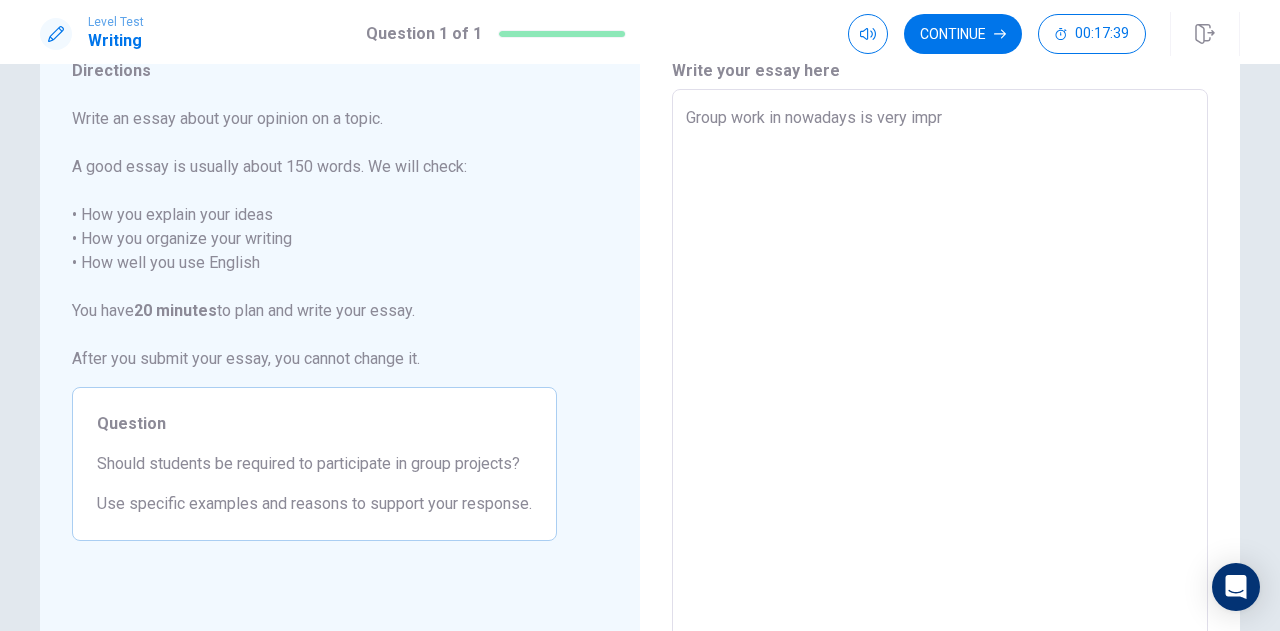 type on "x" 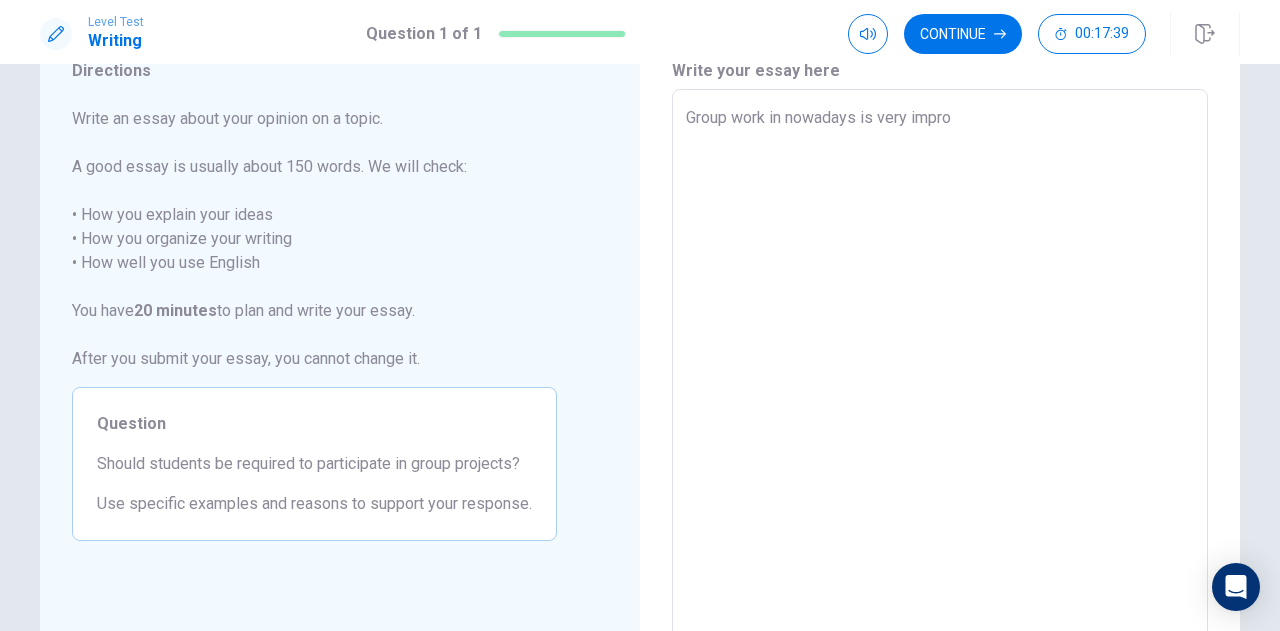 type on "x" 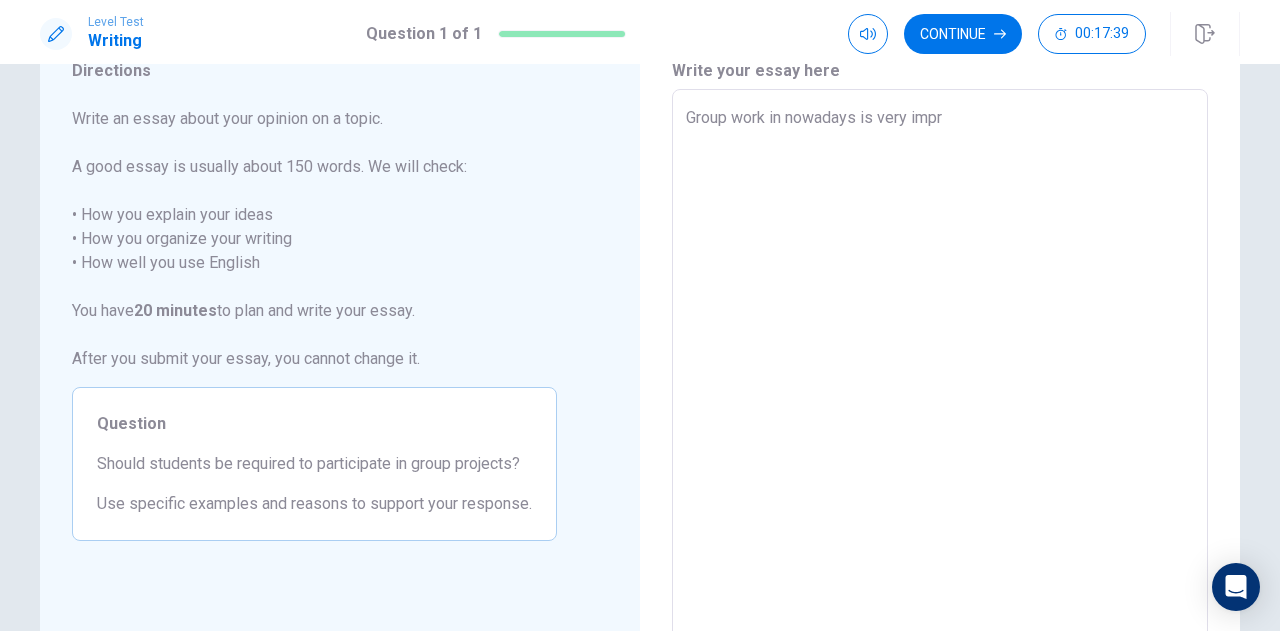 type on "x" 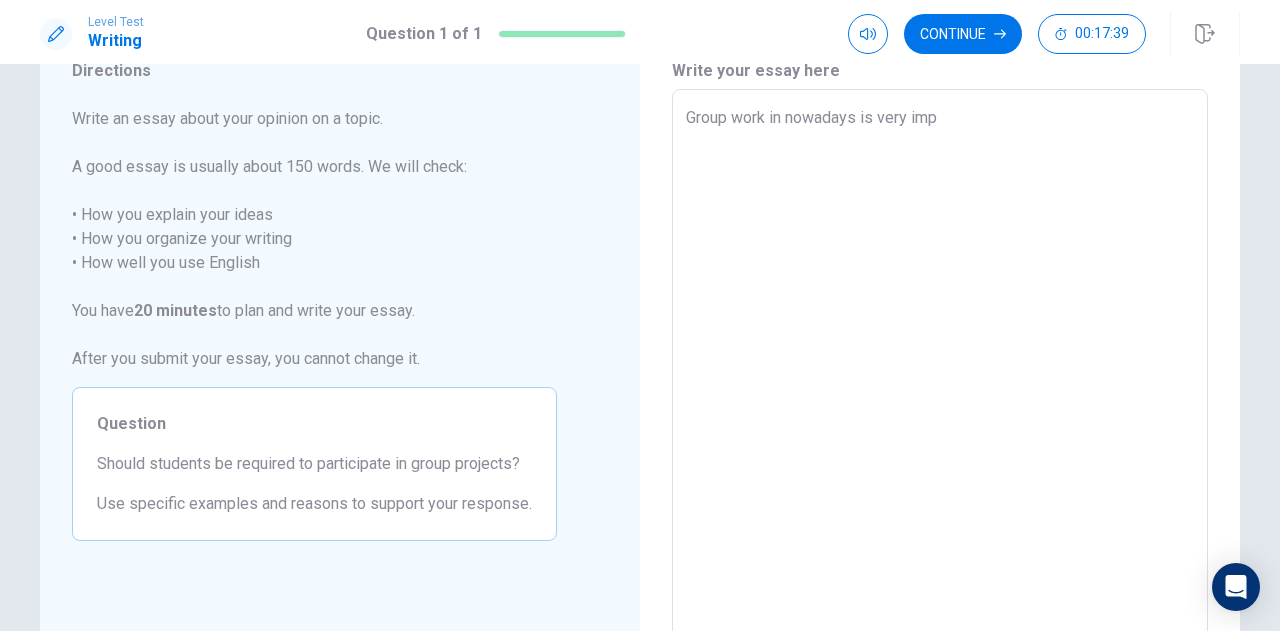 type on "x" 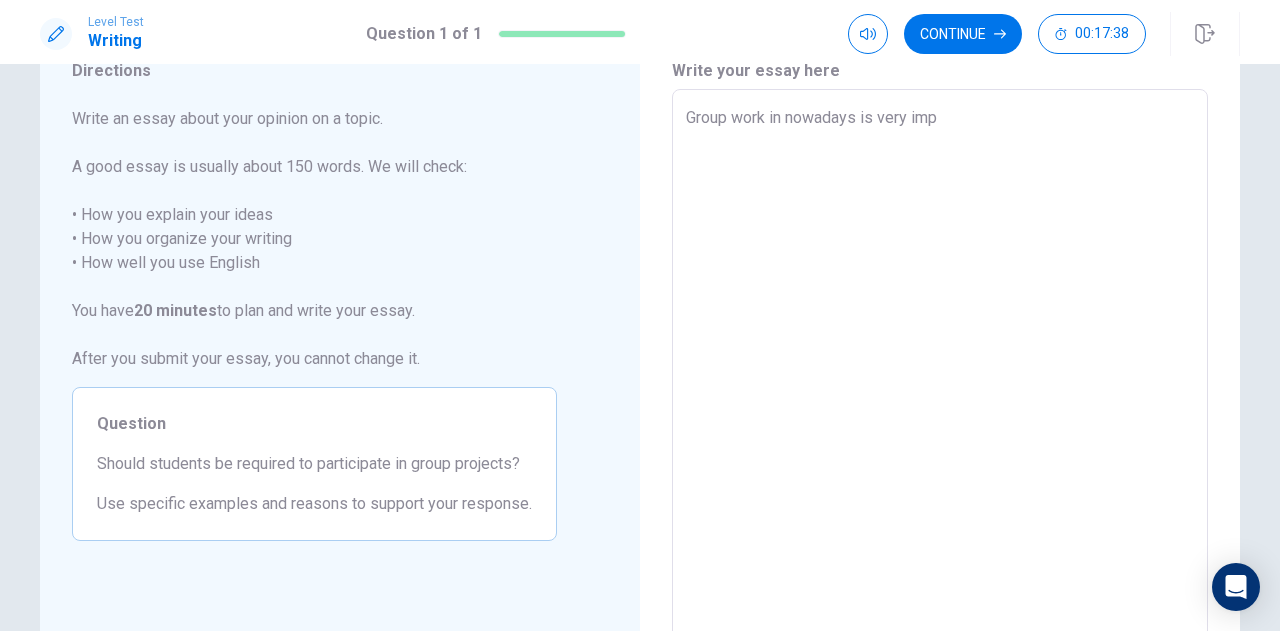 type on "Group work in nowadays is very impo" 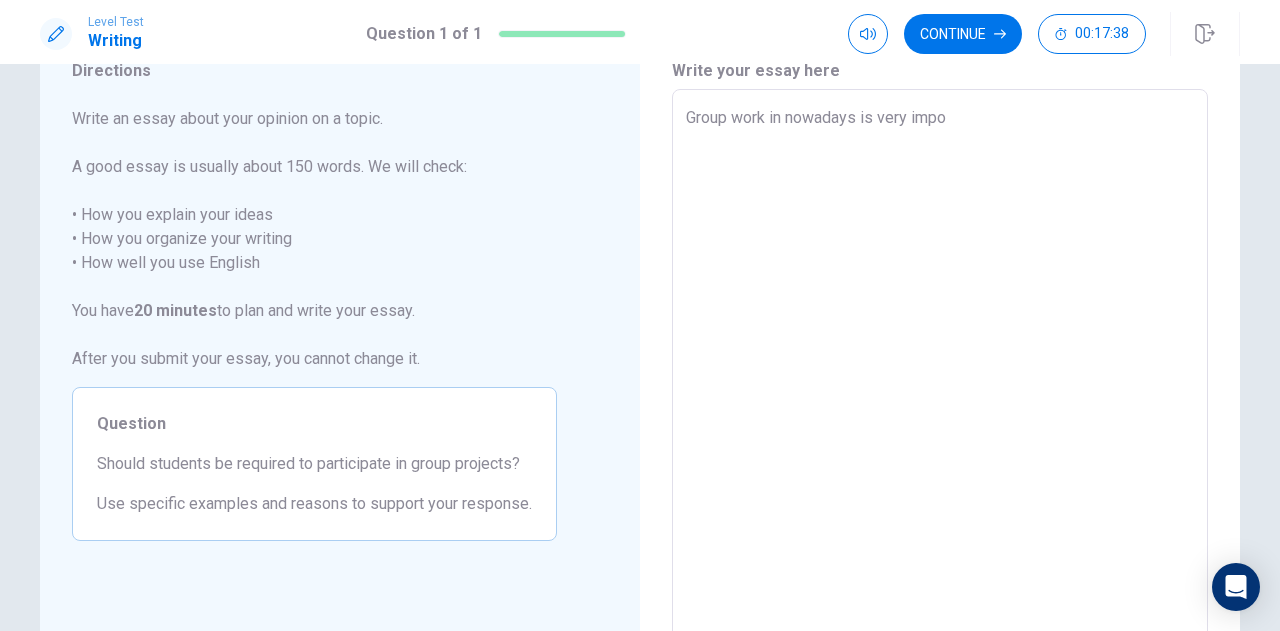 type on "x" 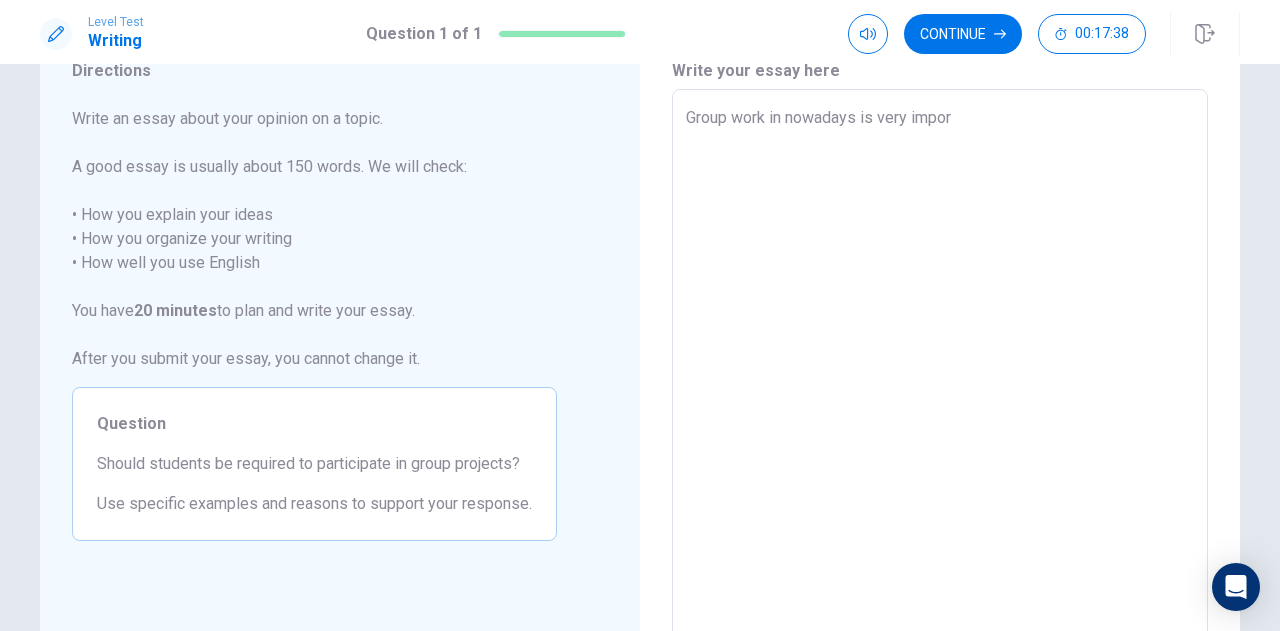 type on "x" 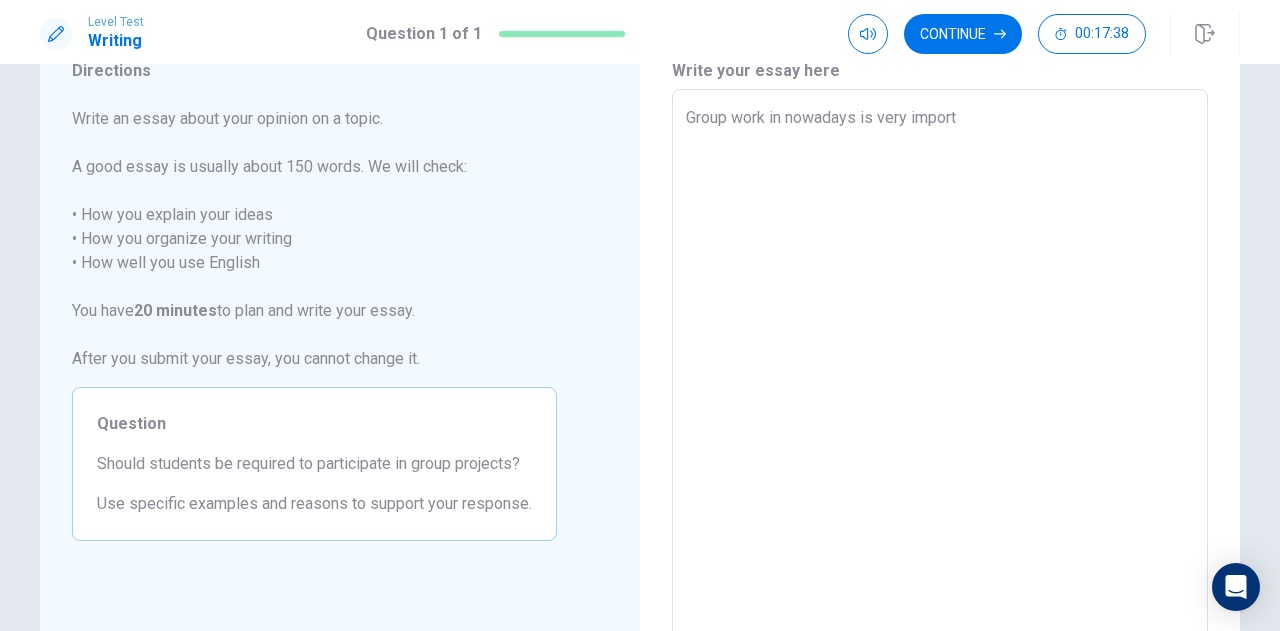 type on "x" 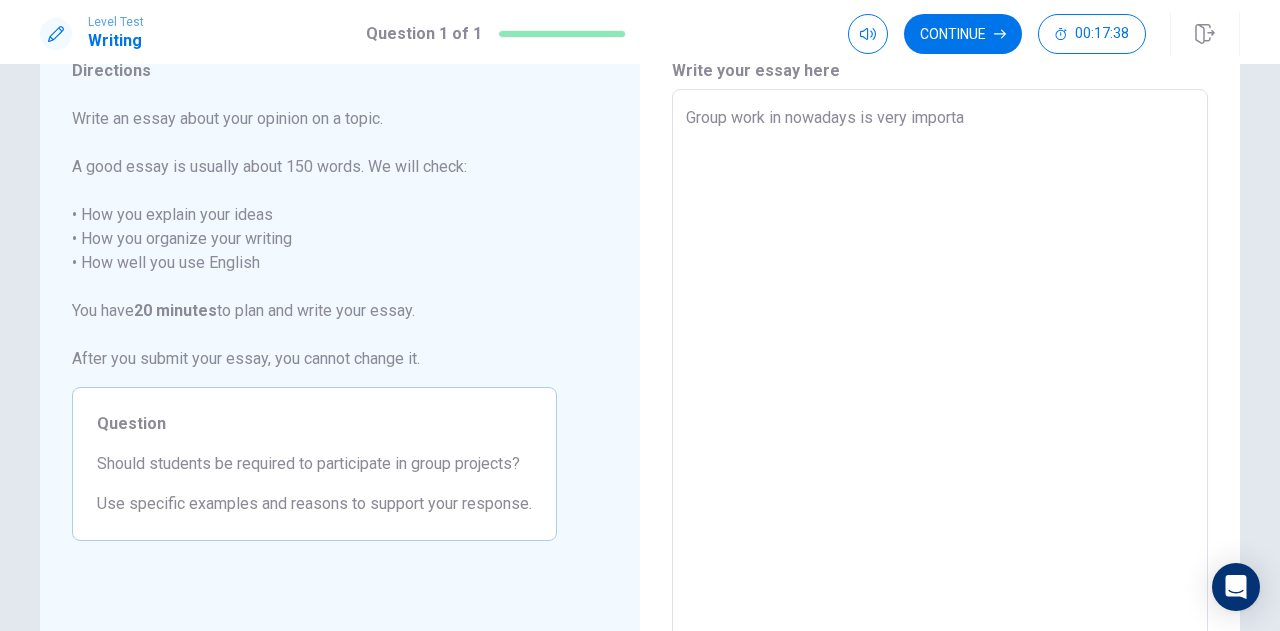 type on "x" 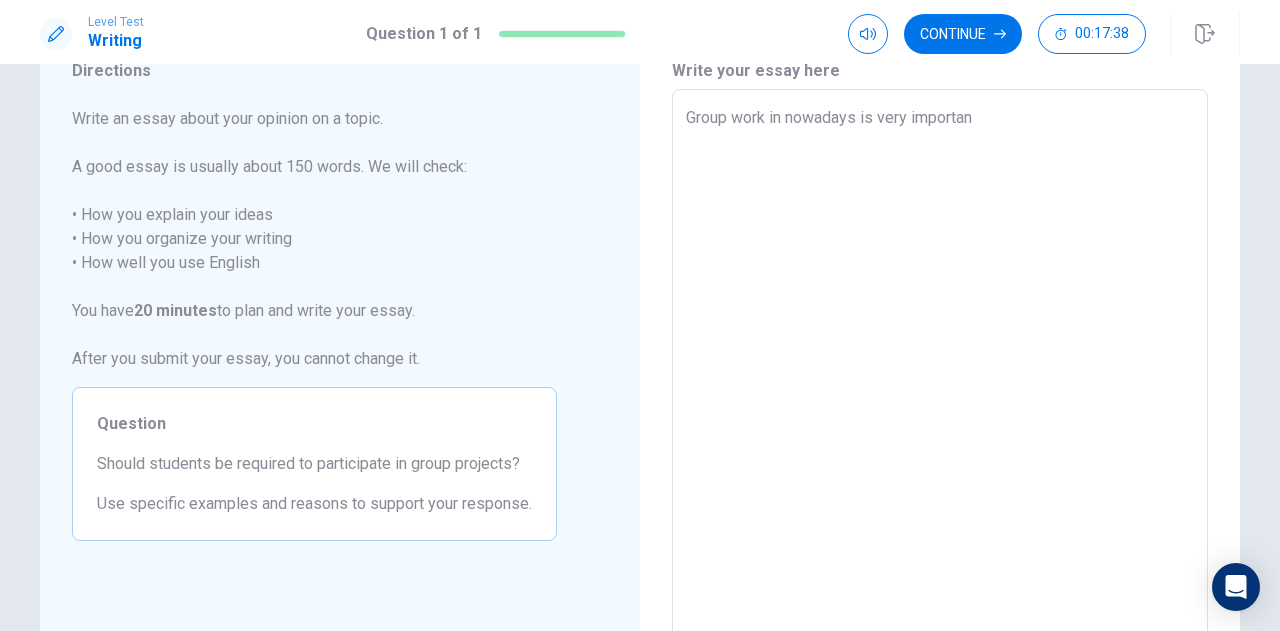 type on "x" 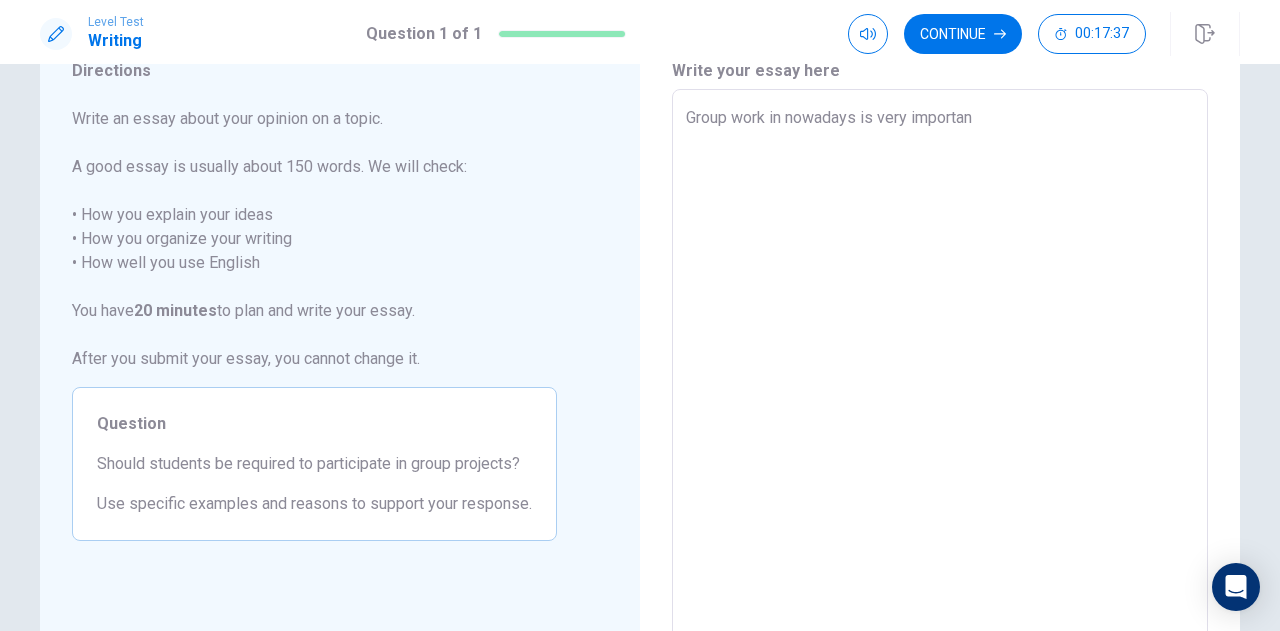 type on "Group work in nowadays is very importand" 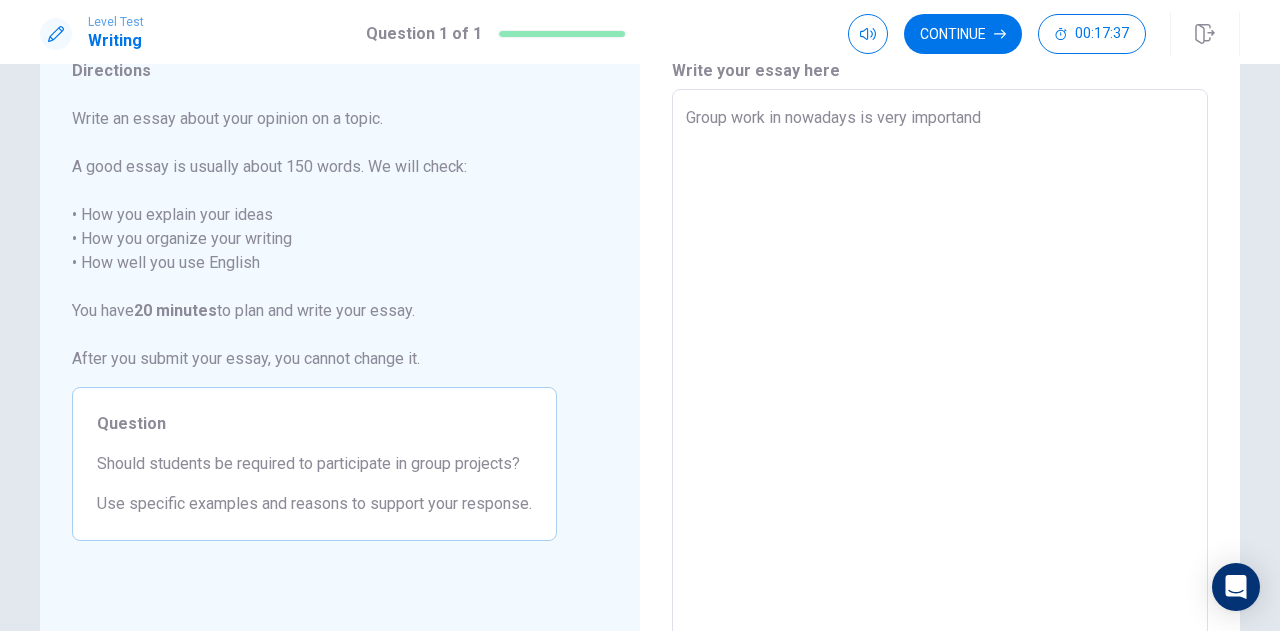 type on "x" 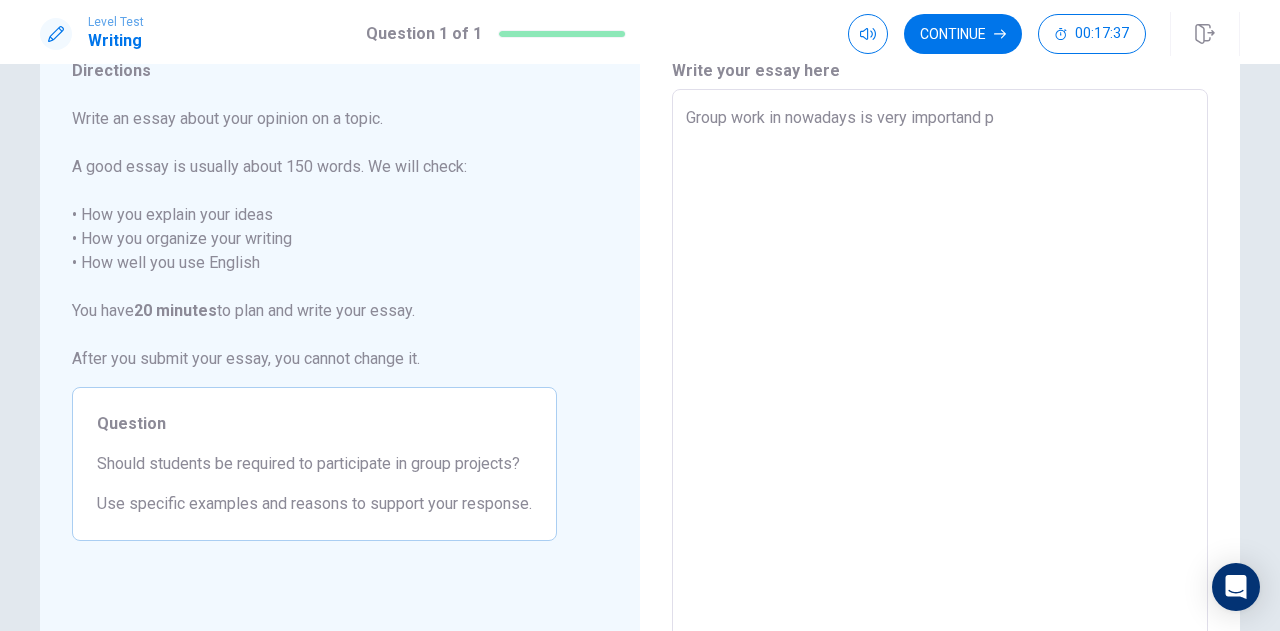 type on "x" 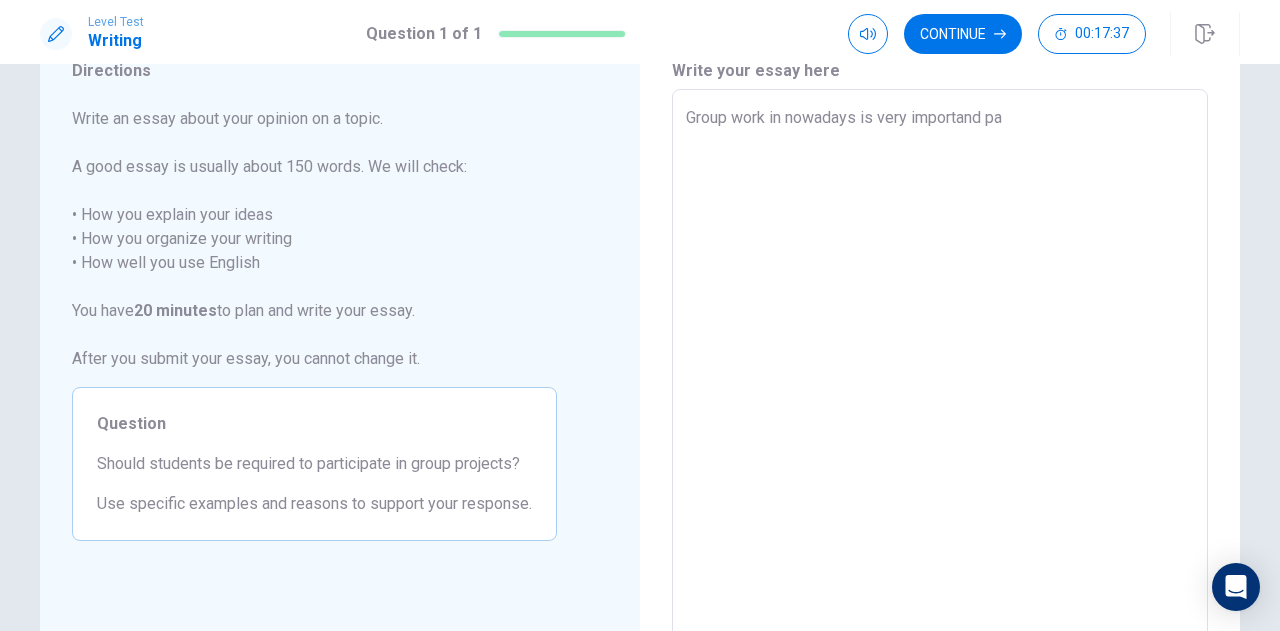 type on "x" 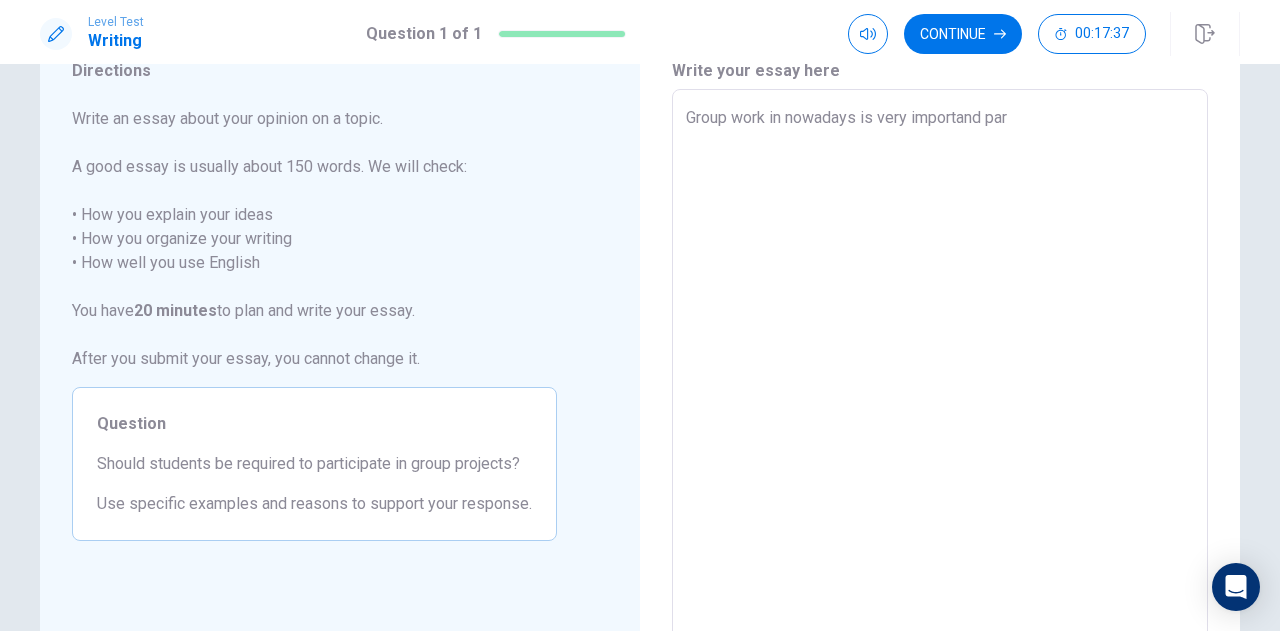 type on "x" 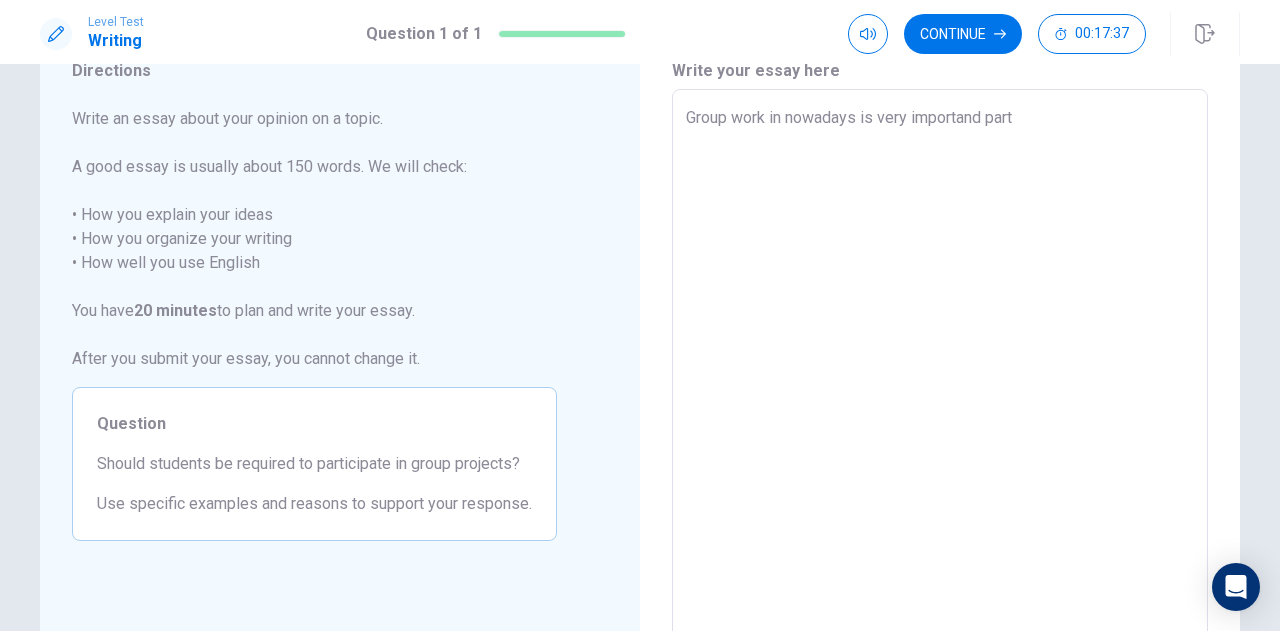 type on "x" 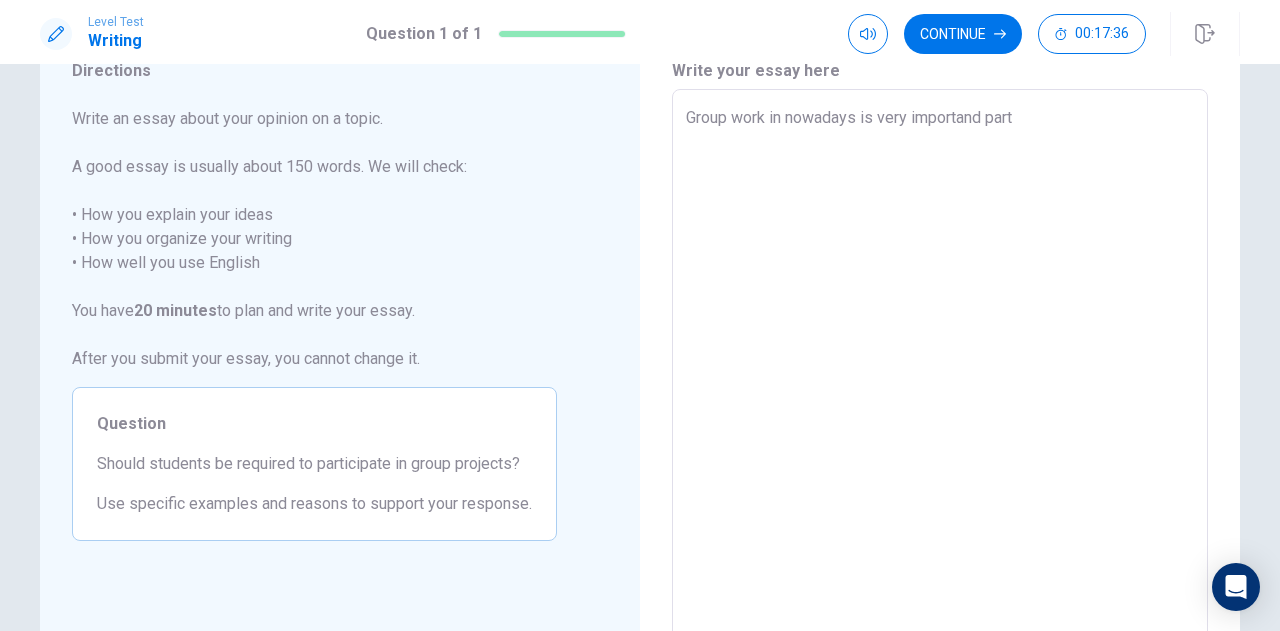 type on "Group work in nowadays is very importand part o" 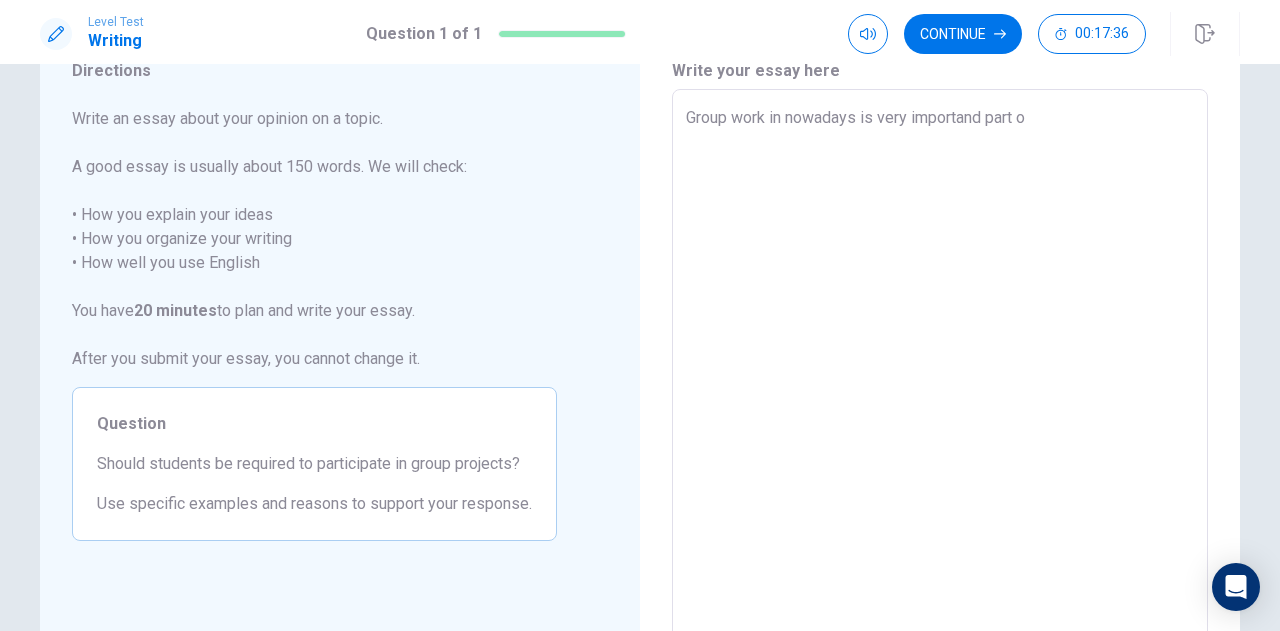 type on "x" 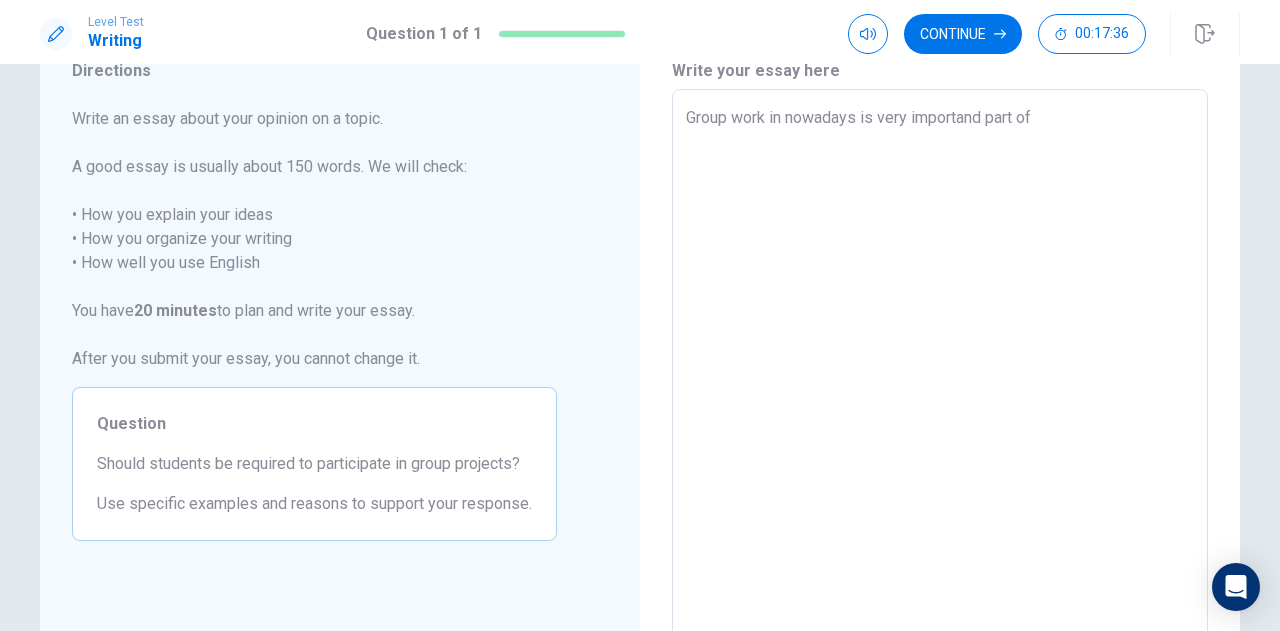 type on "x" 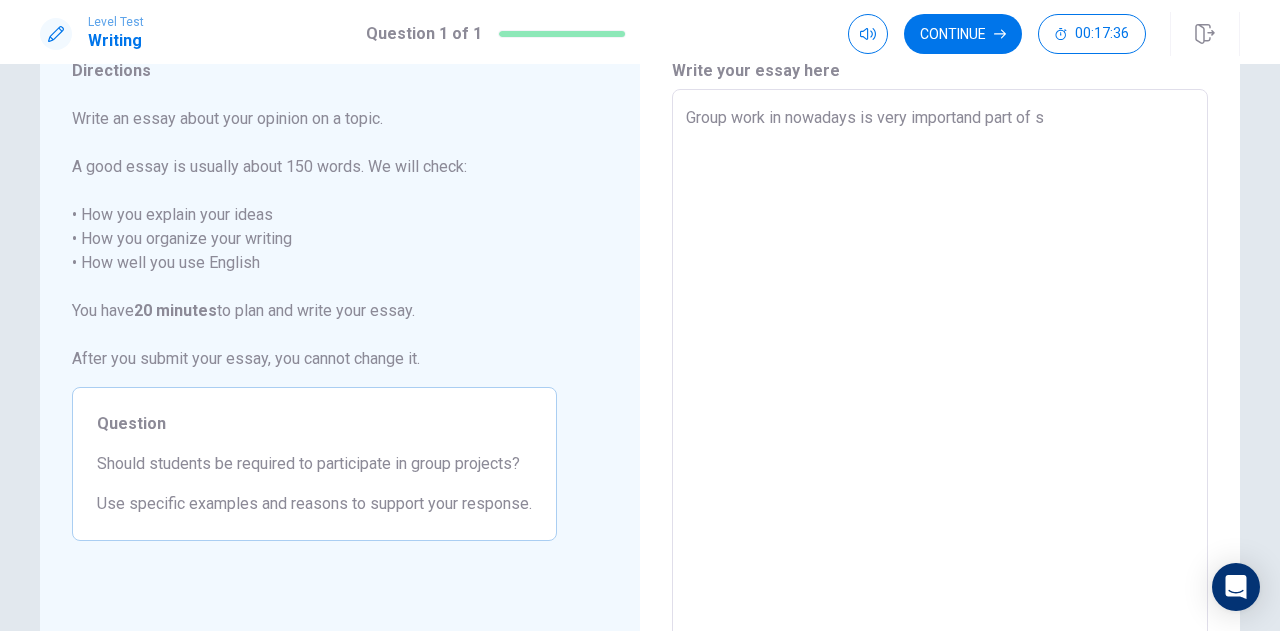 type on "x" 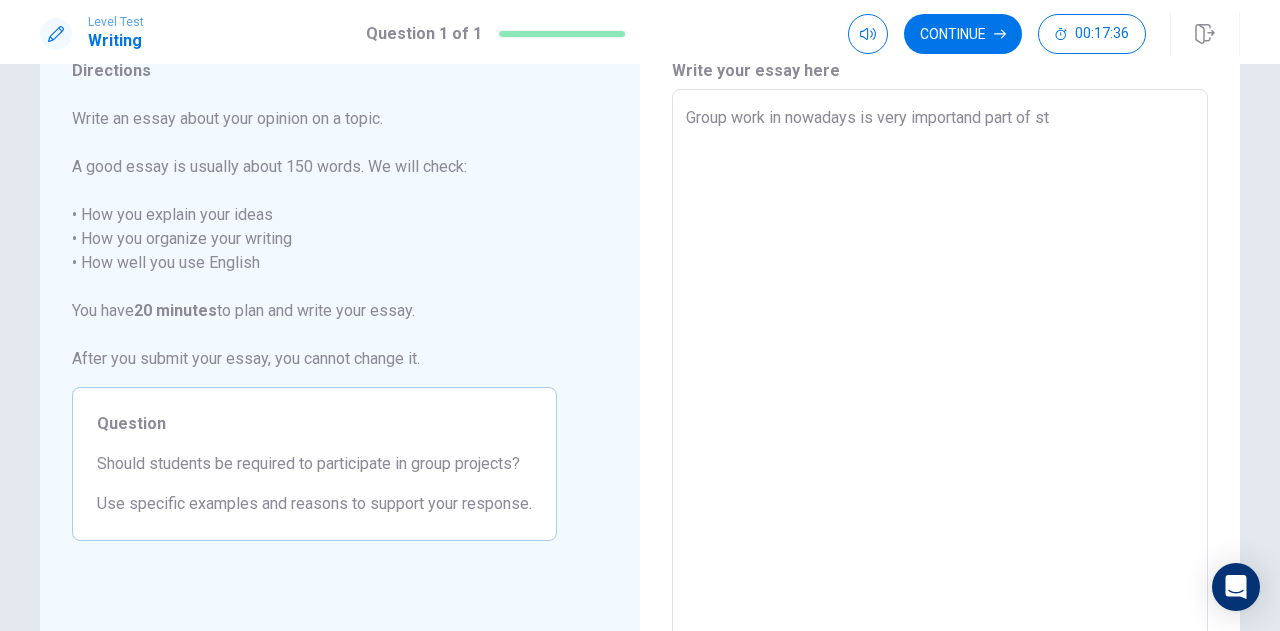 type on "x" 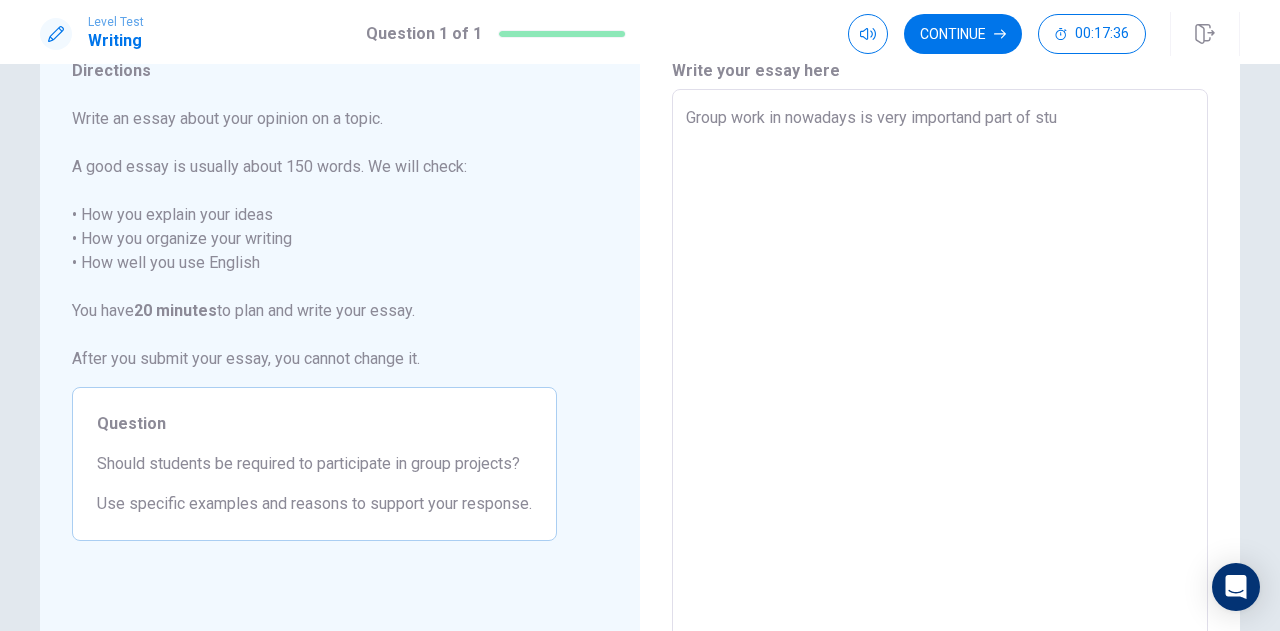 type on "x" 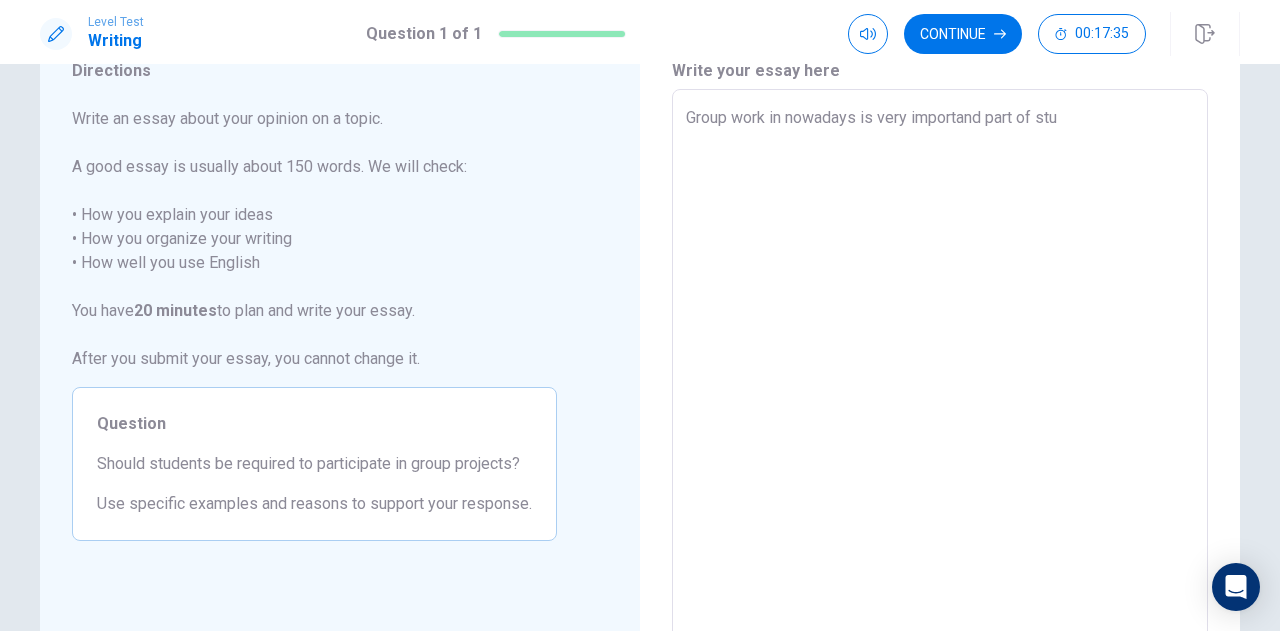type on "Group work in nowadays is very importand part of stud" 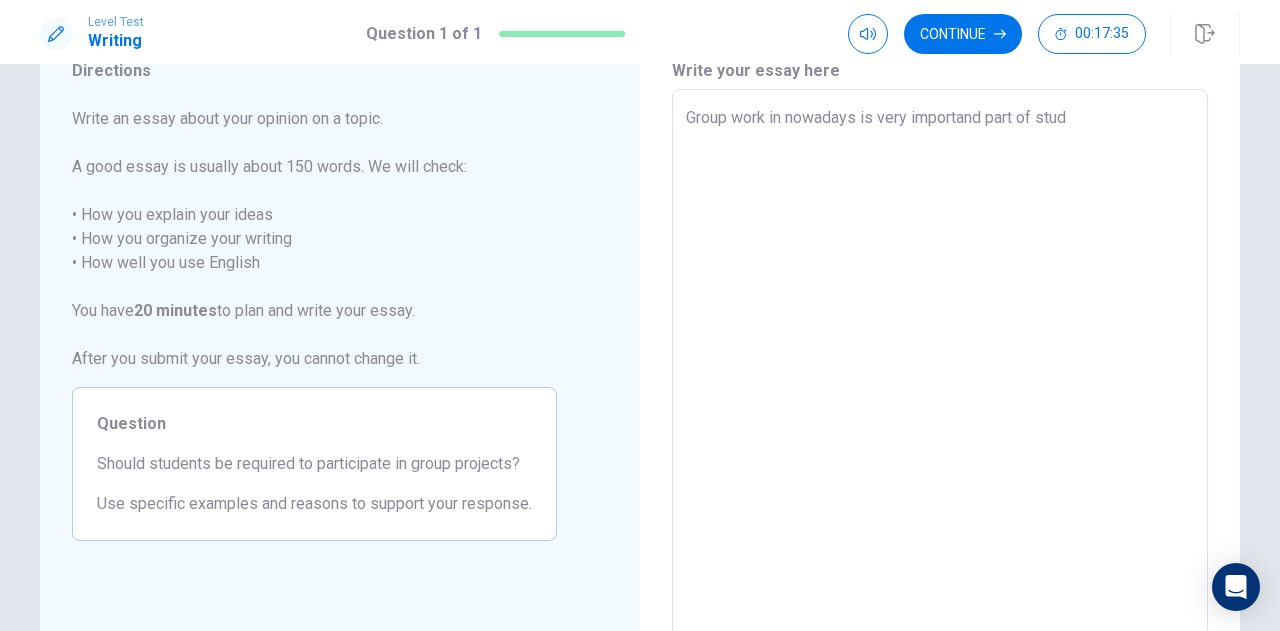 type on "x" 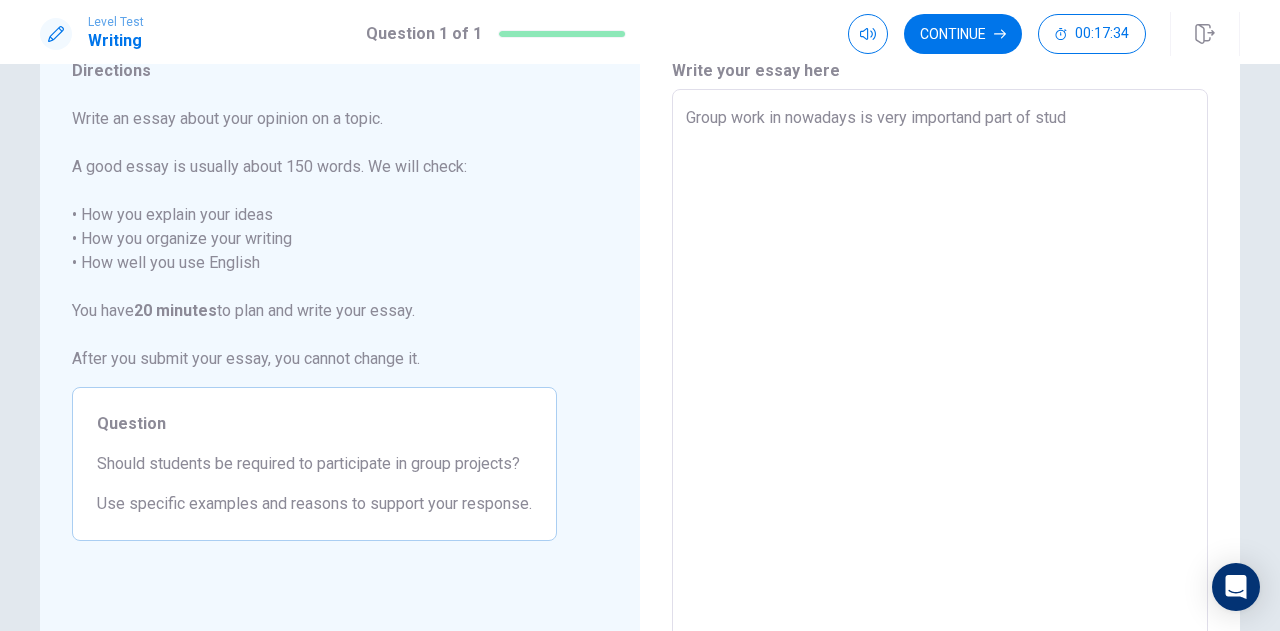 type on "Group work in nowadays is very importand part of study" 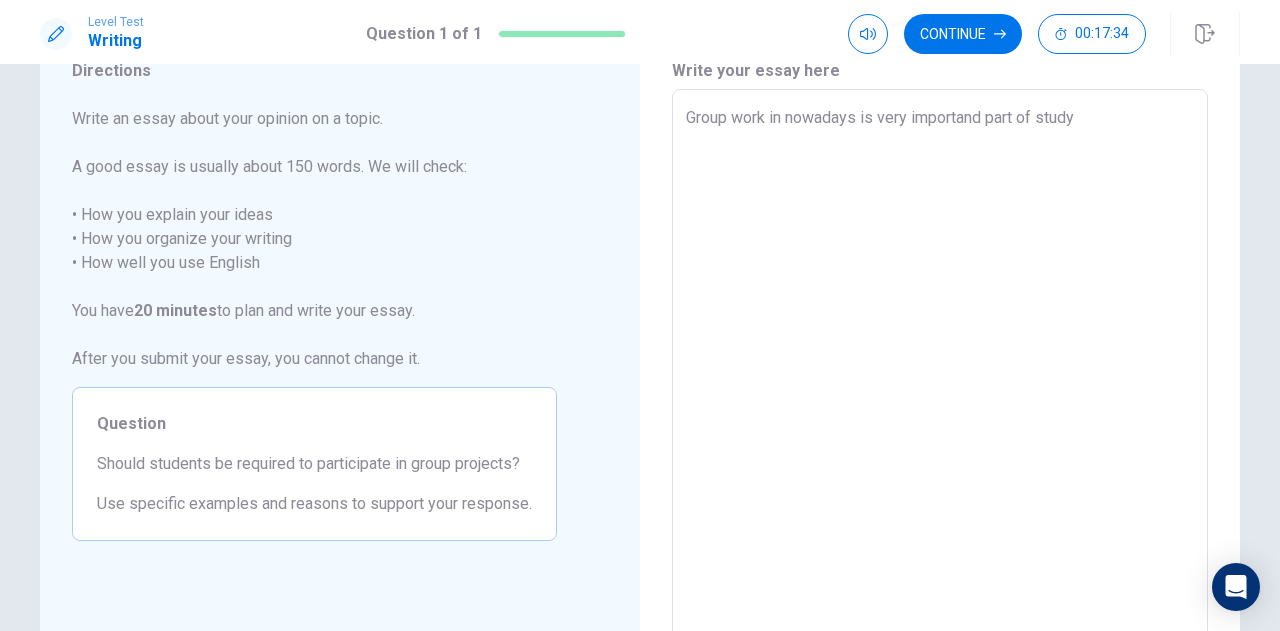 type on "x" 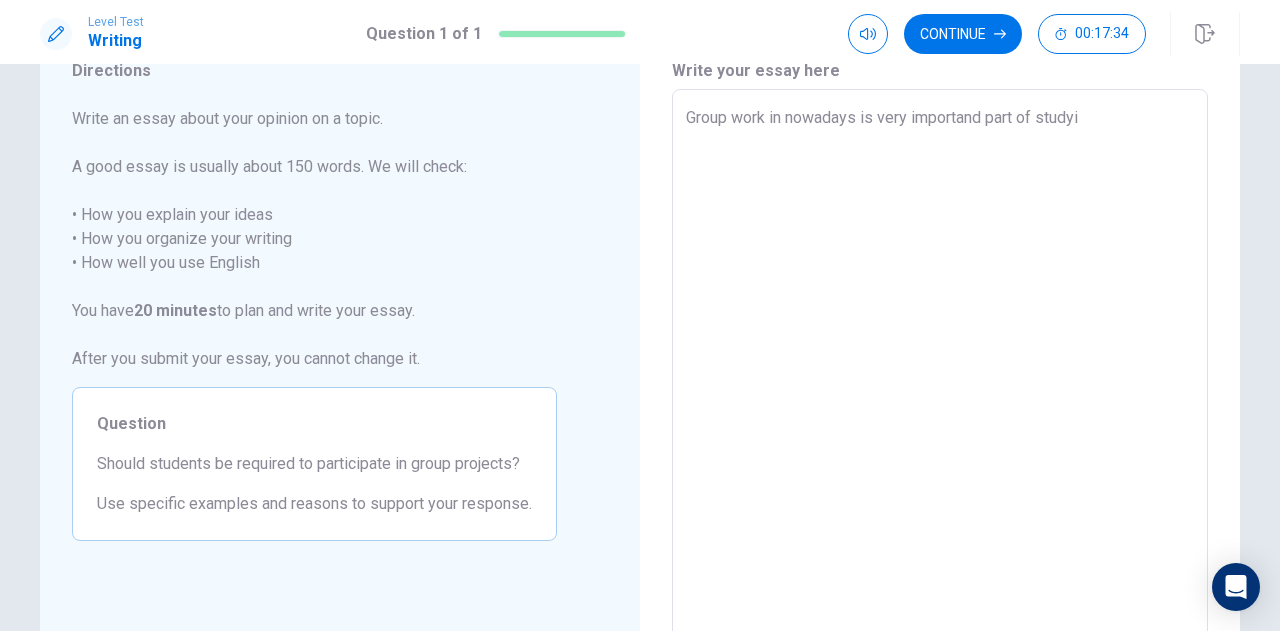 type on "x" 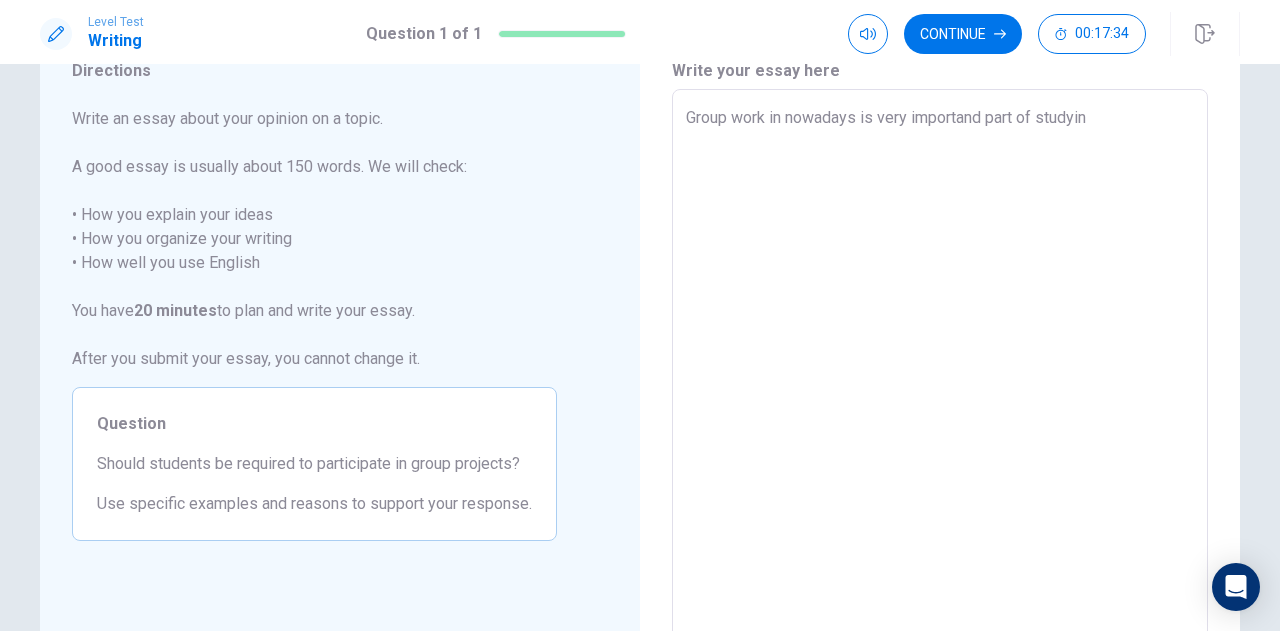 type on "x" 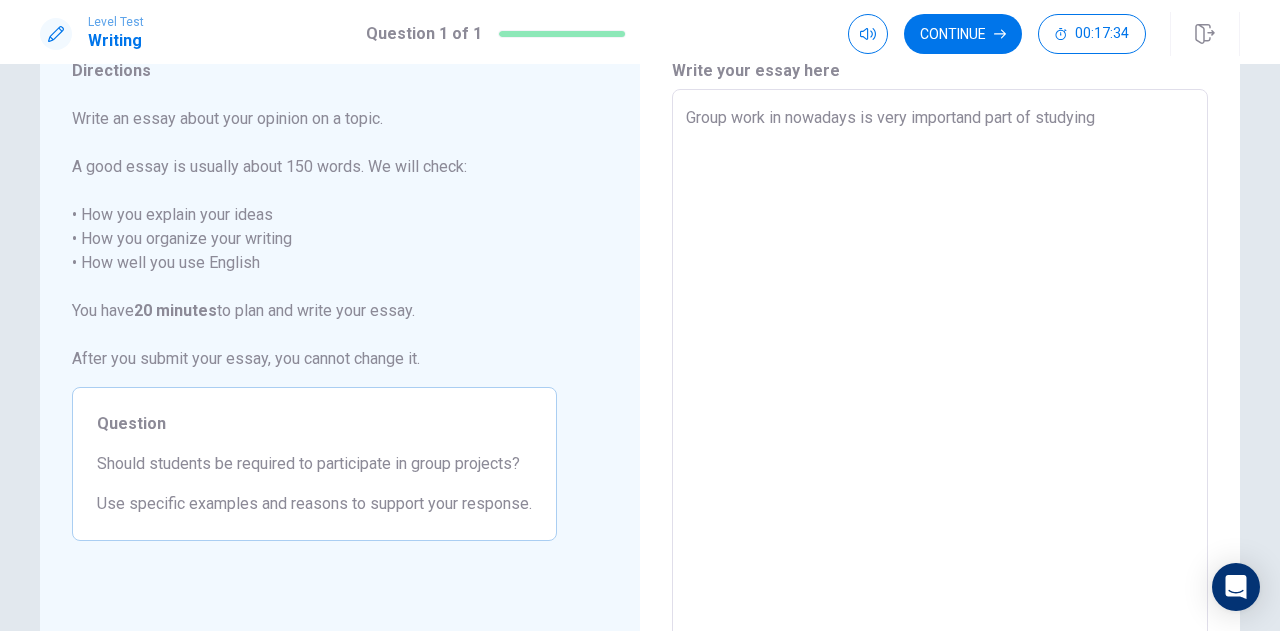 type on "x" 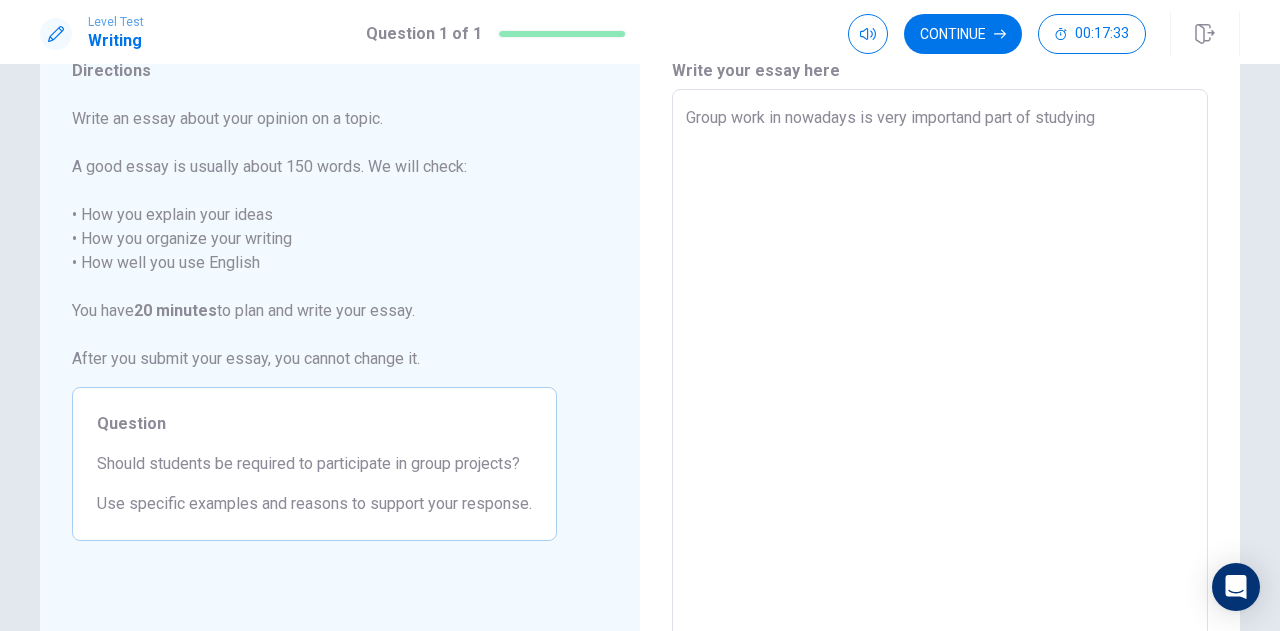 type on "Group work in nowadays is very importand part of studying" 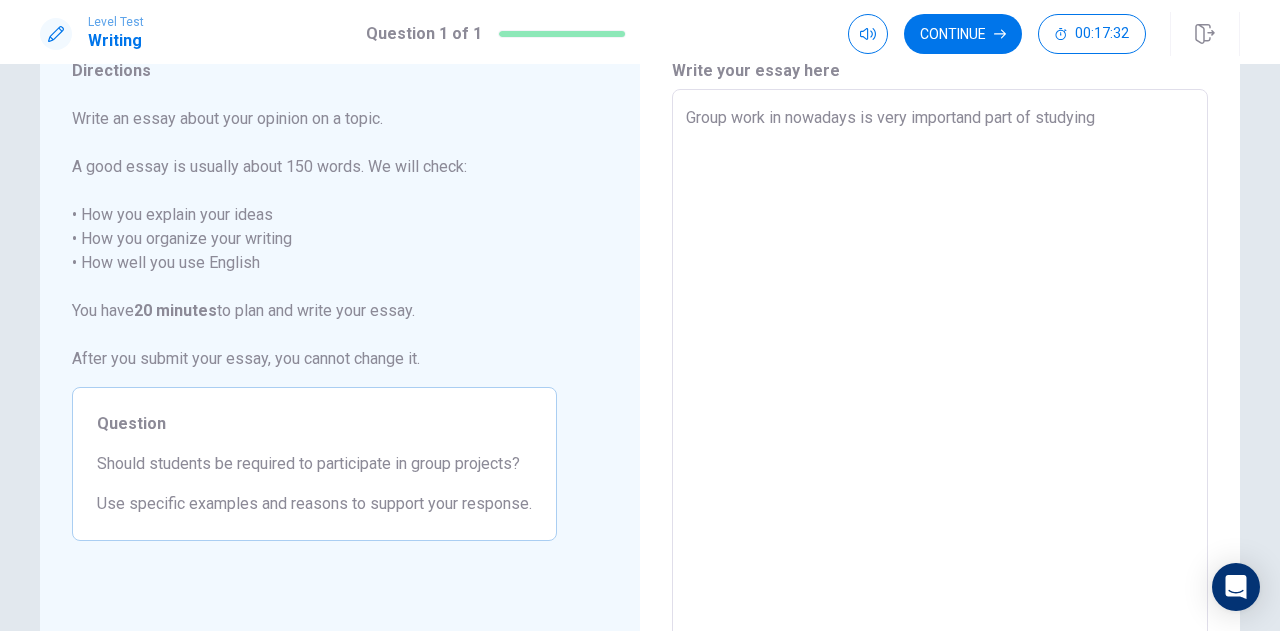 type on "Group work in nowadays is very importand part of studying a" 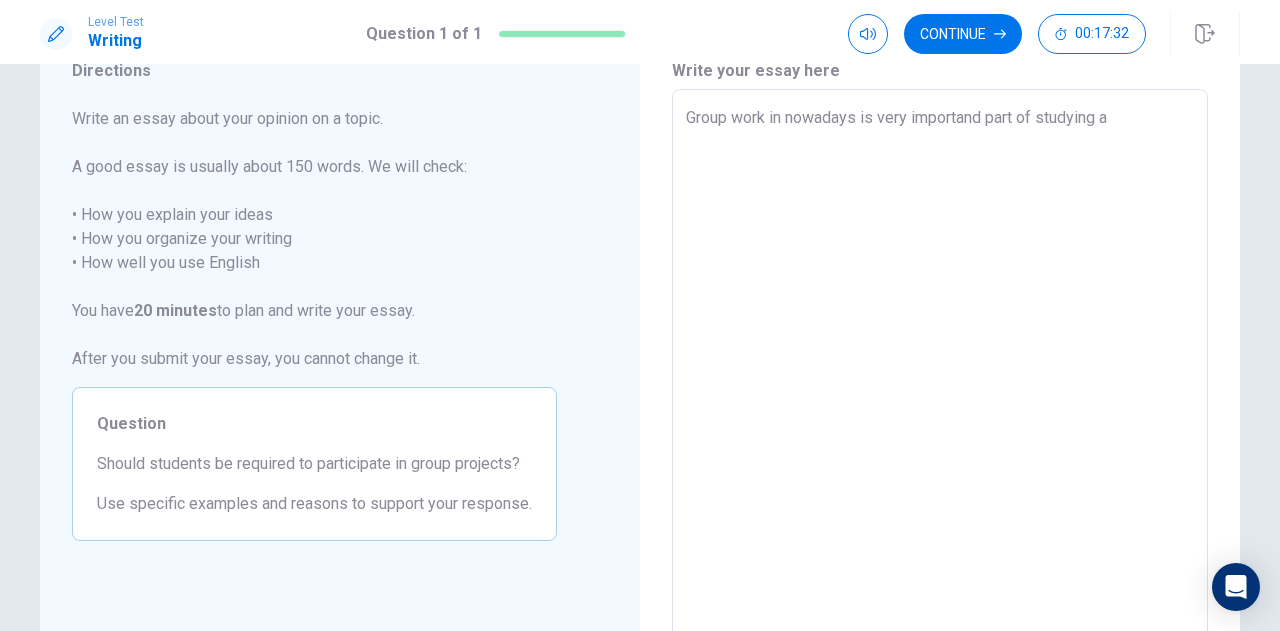 type on "x" 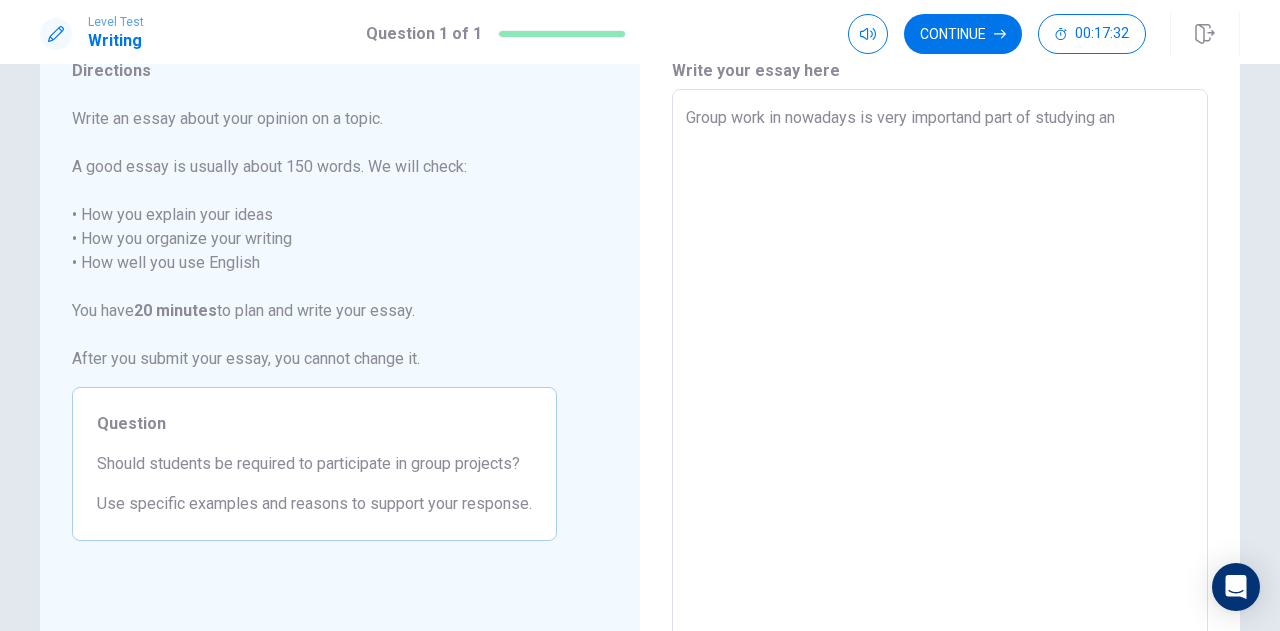 type on "x" 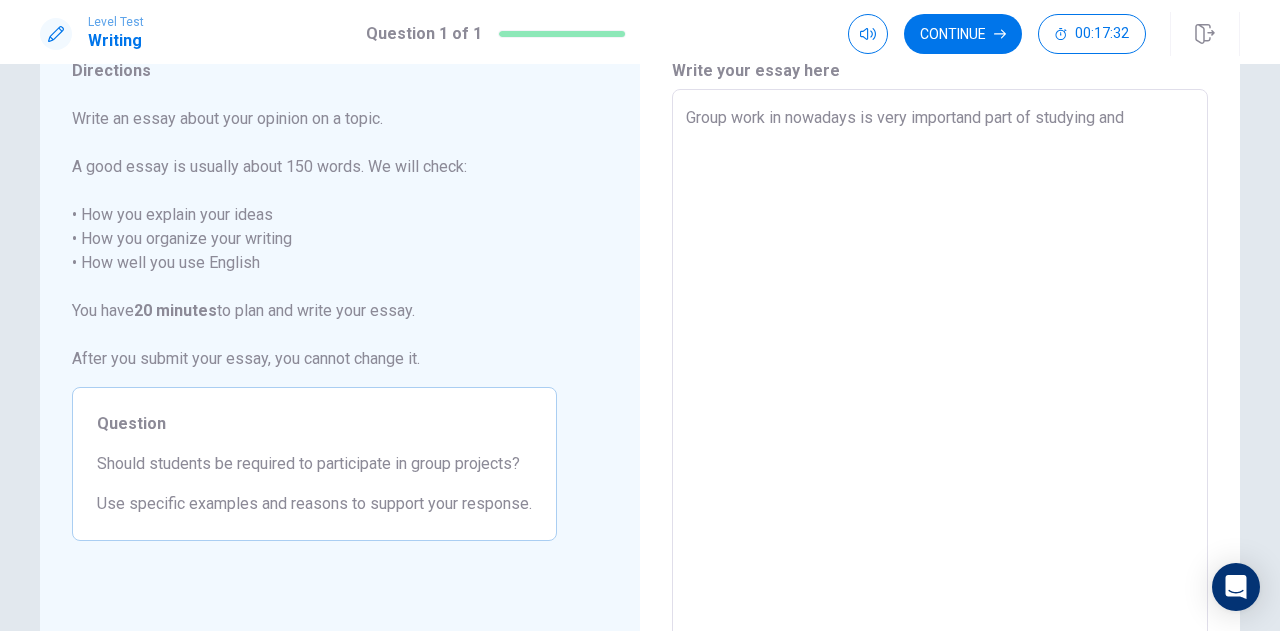 type on "x" 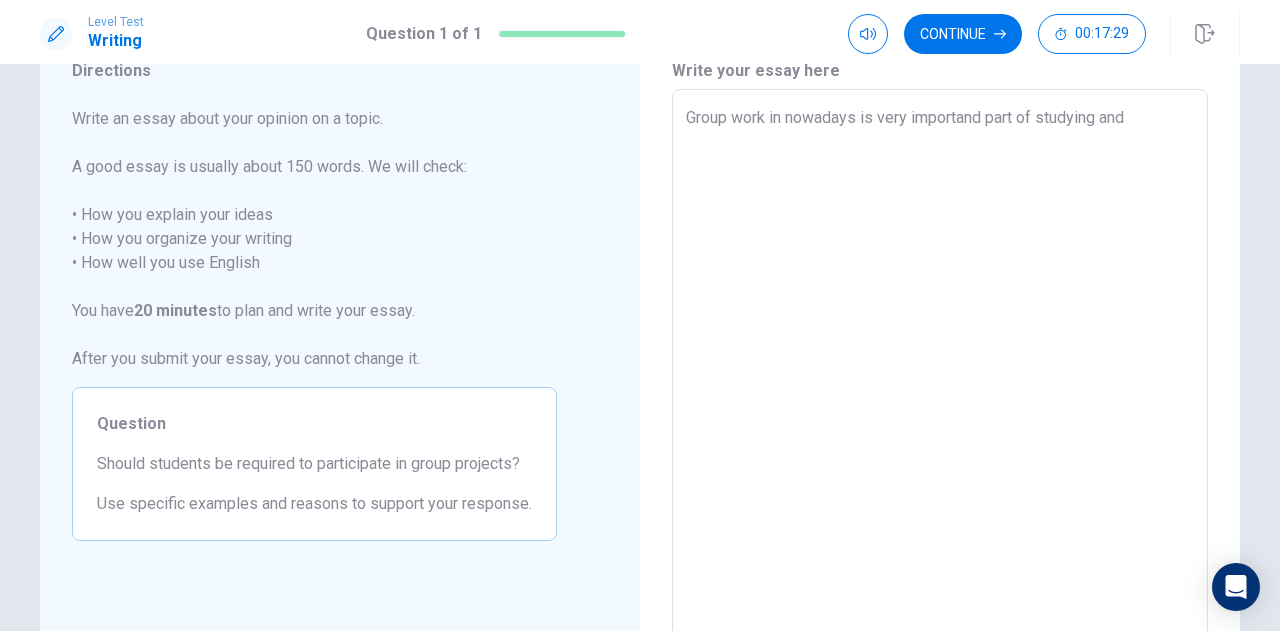 type on "x" 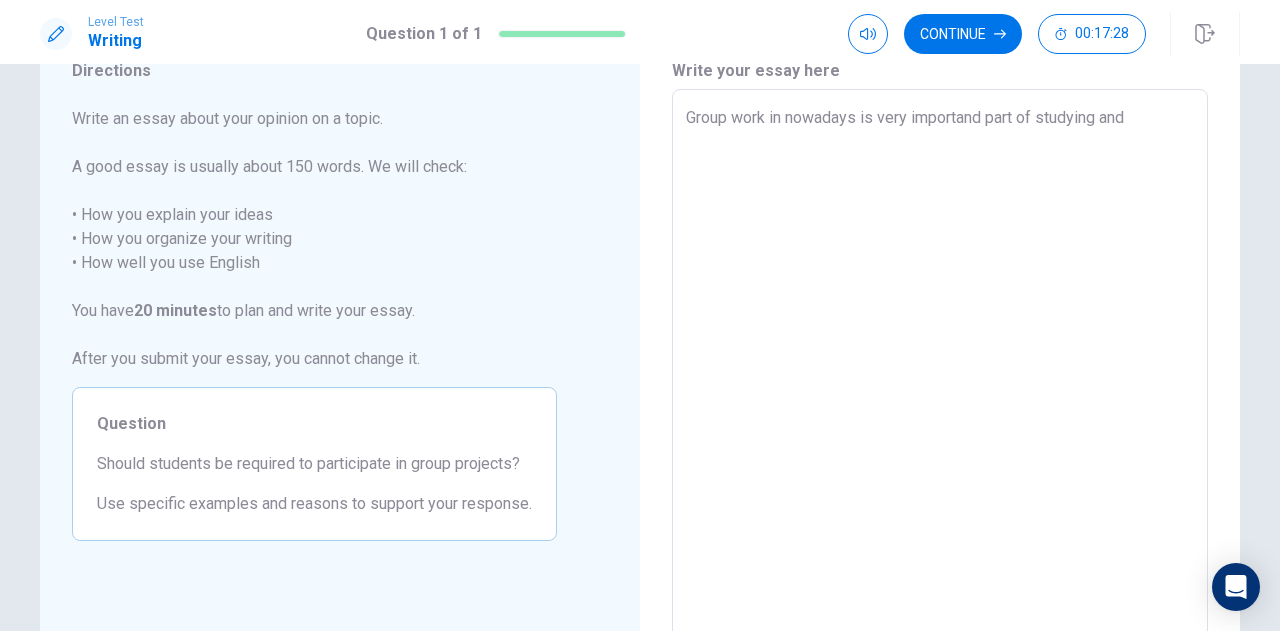 type on "Group work in nowadays is very importand part of studying and p" 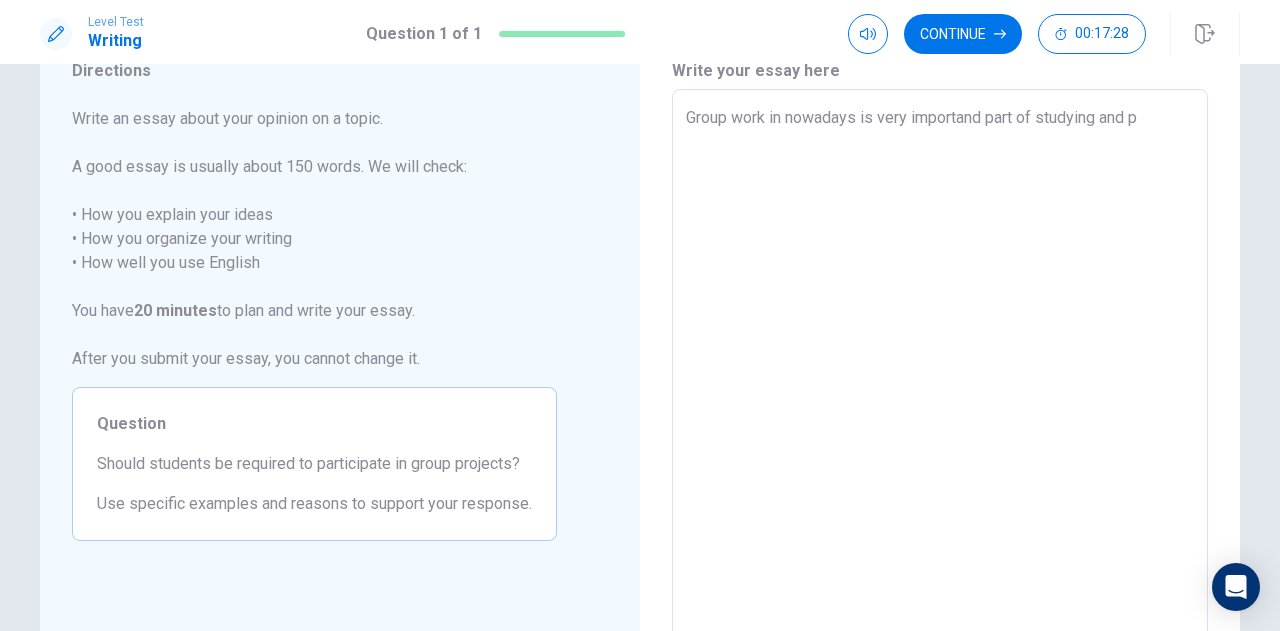 type on "x" 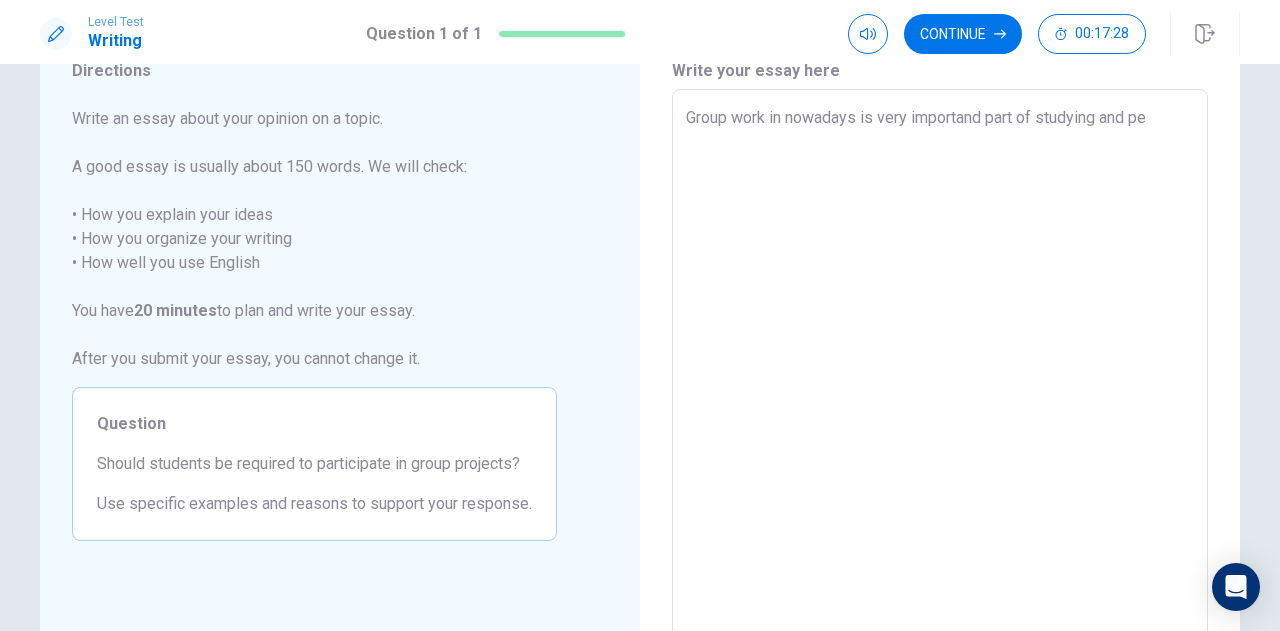 type on "x" 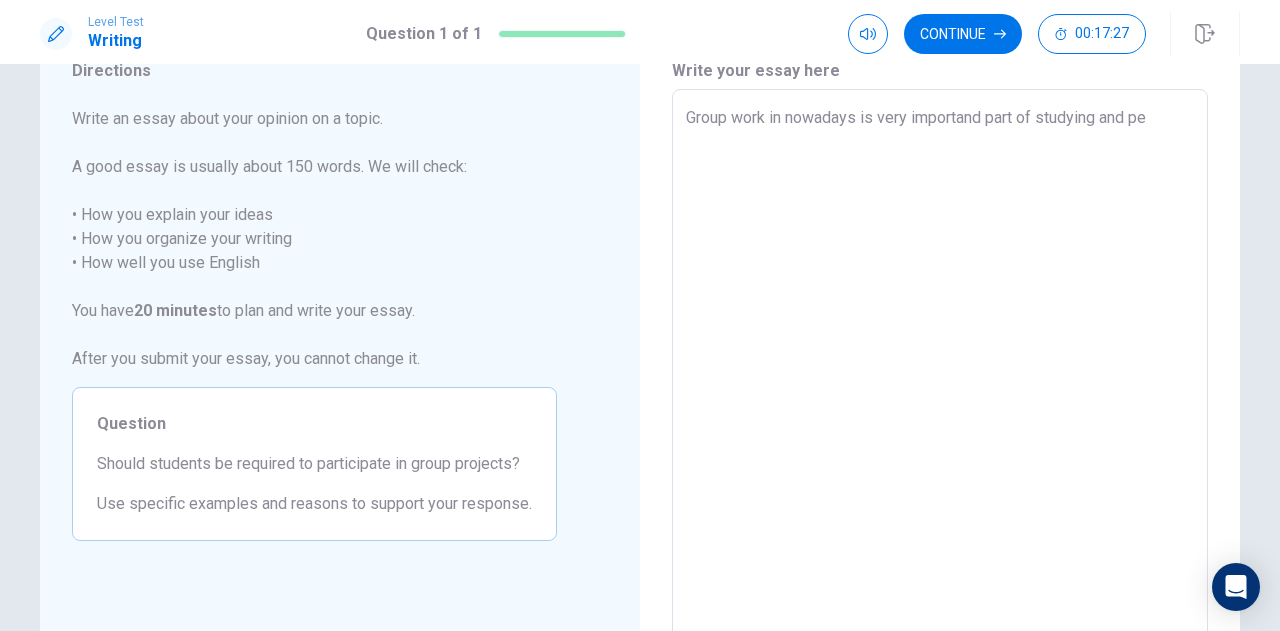 type on "Group work in nowadays is very importand part of studying and p" 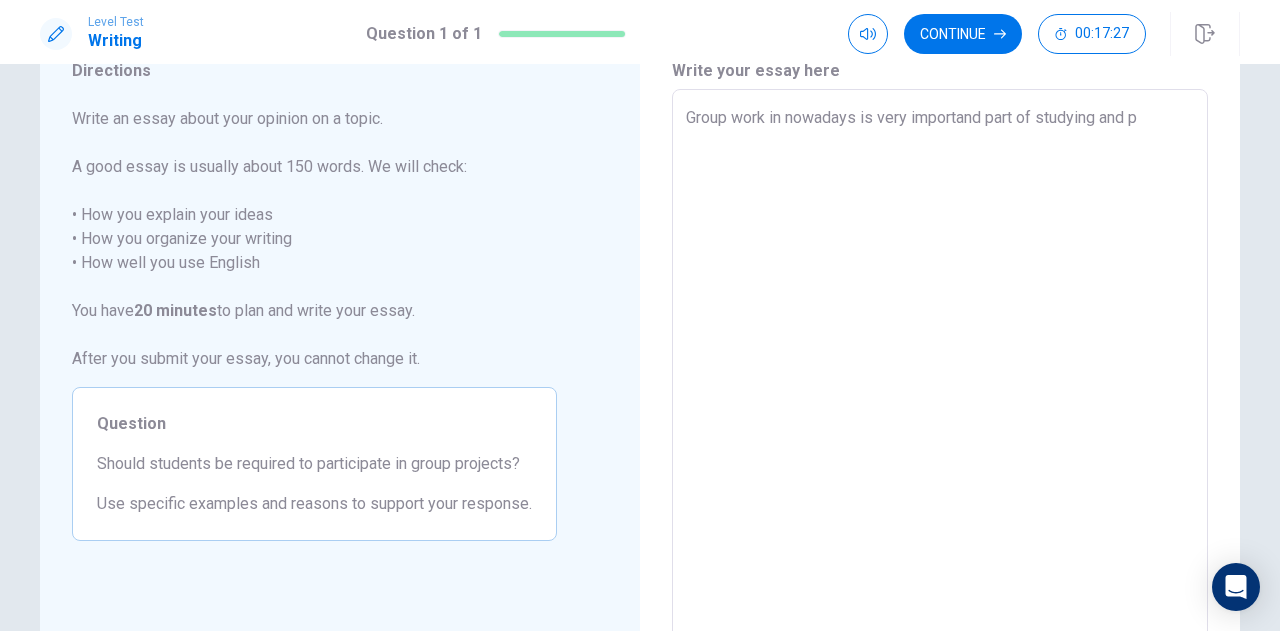 type on "x" 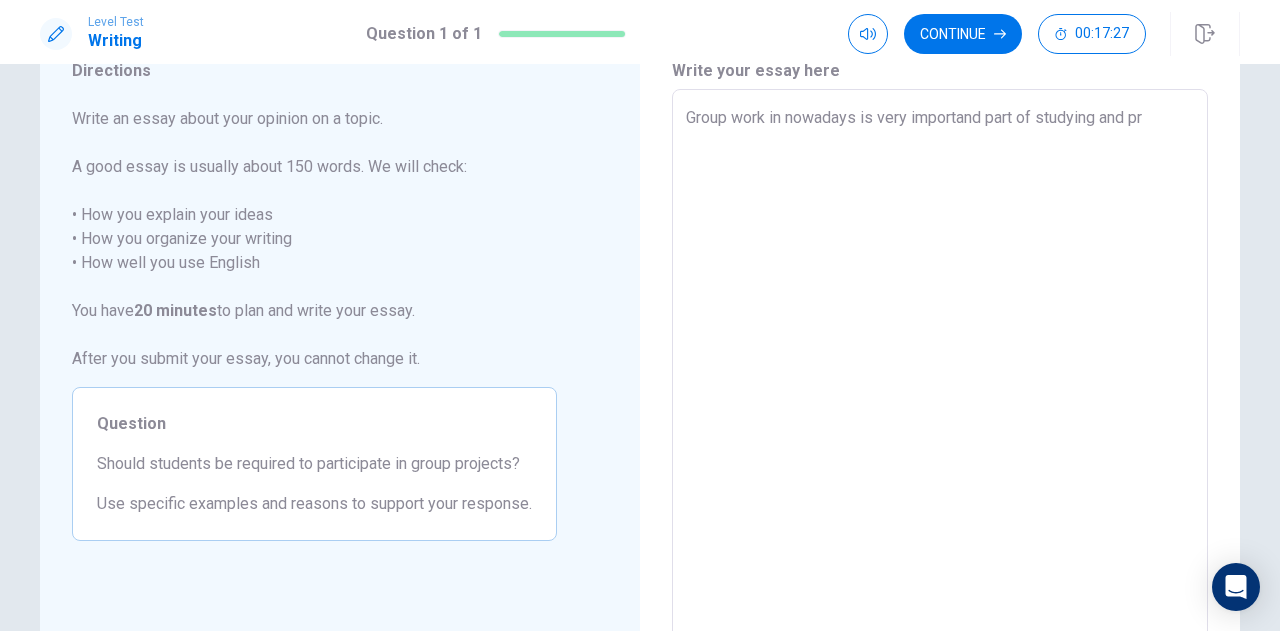type on "x" 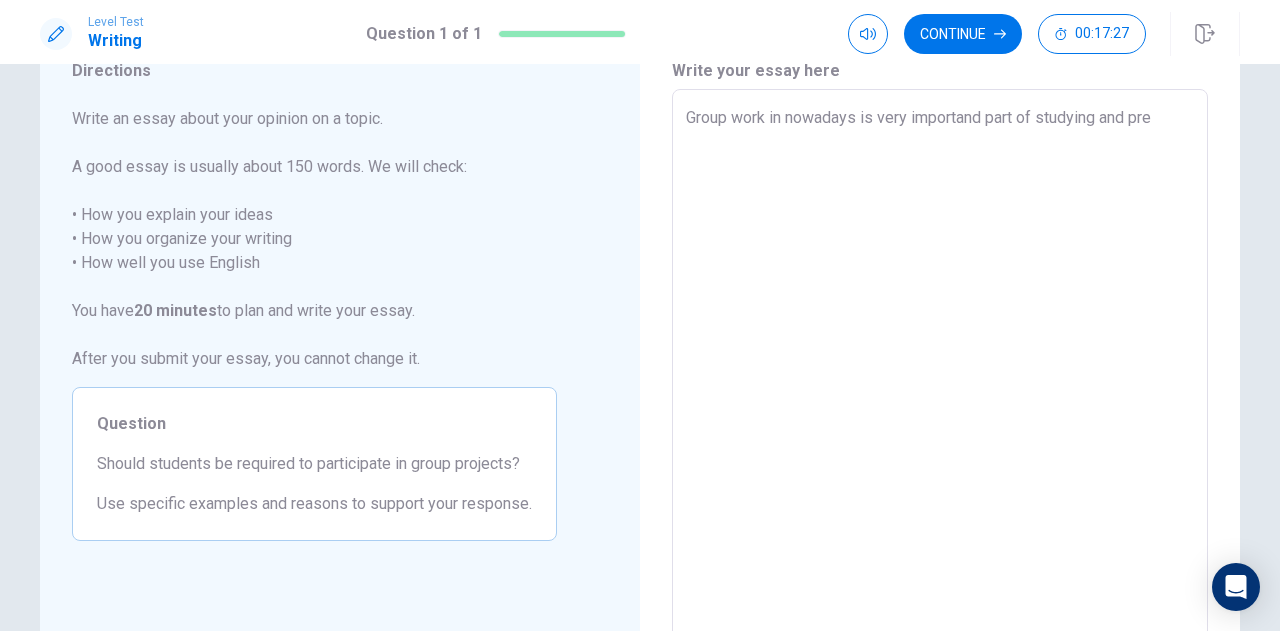 type on "x" 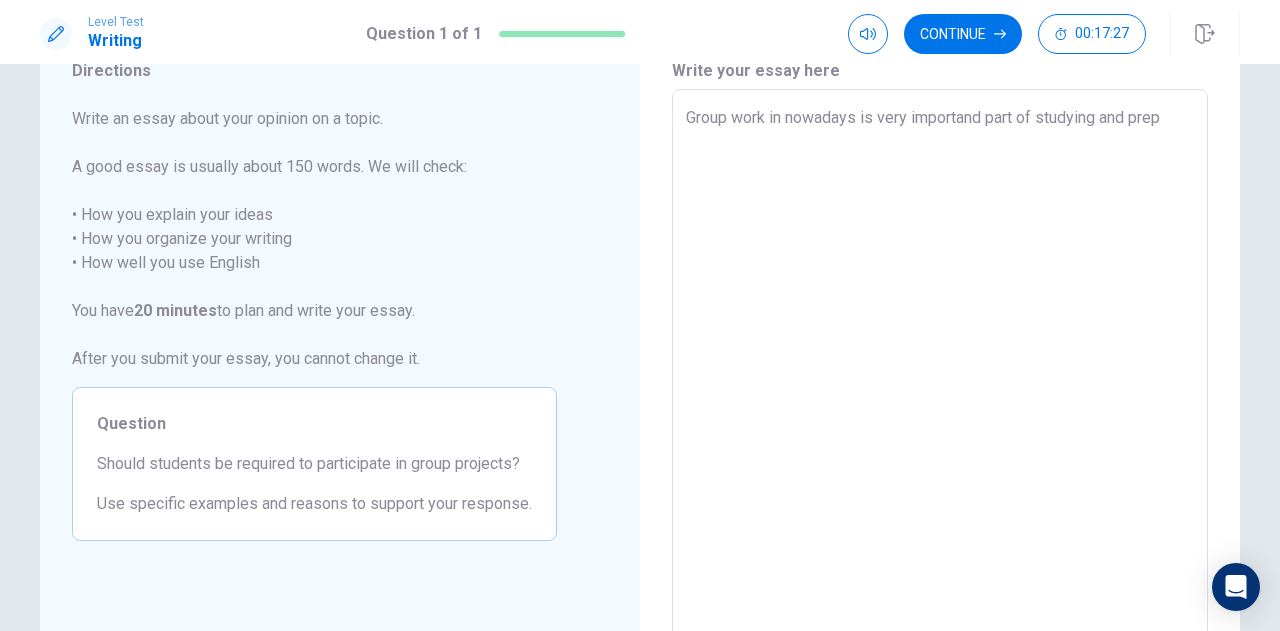 type on "x" 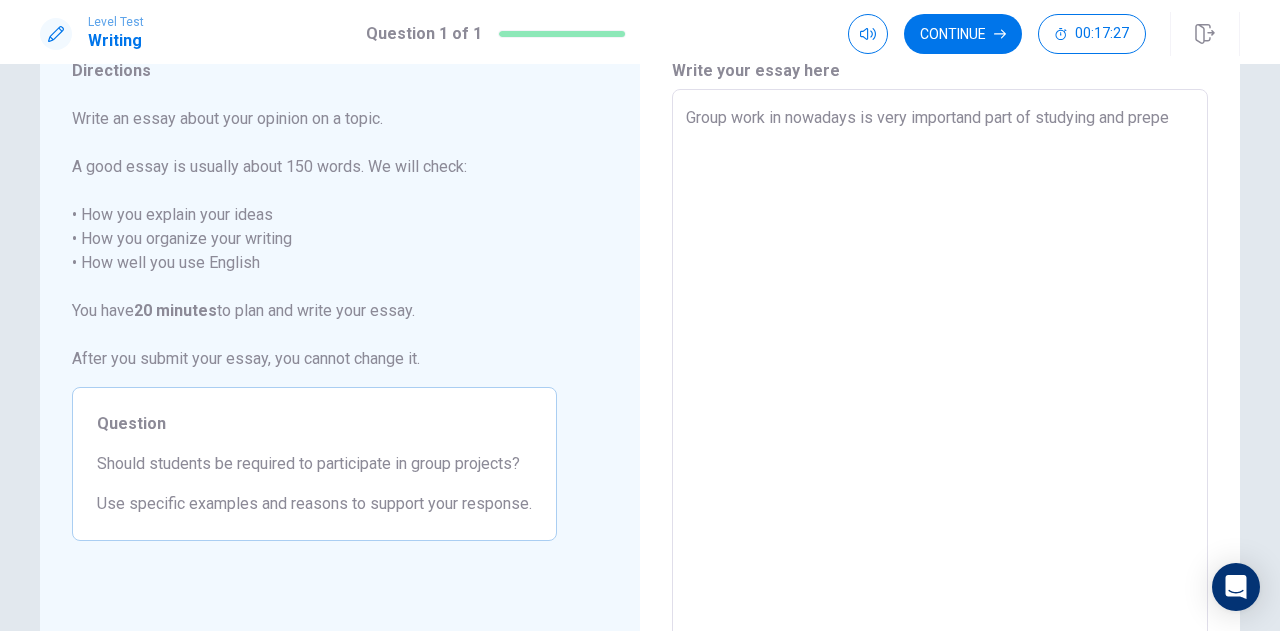 type on "x" 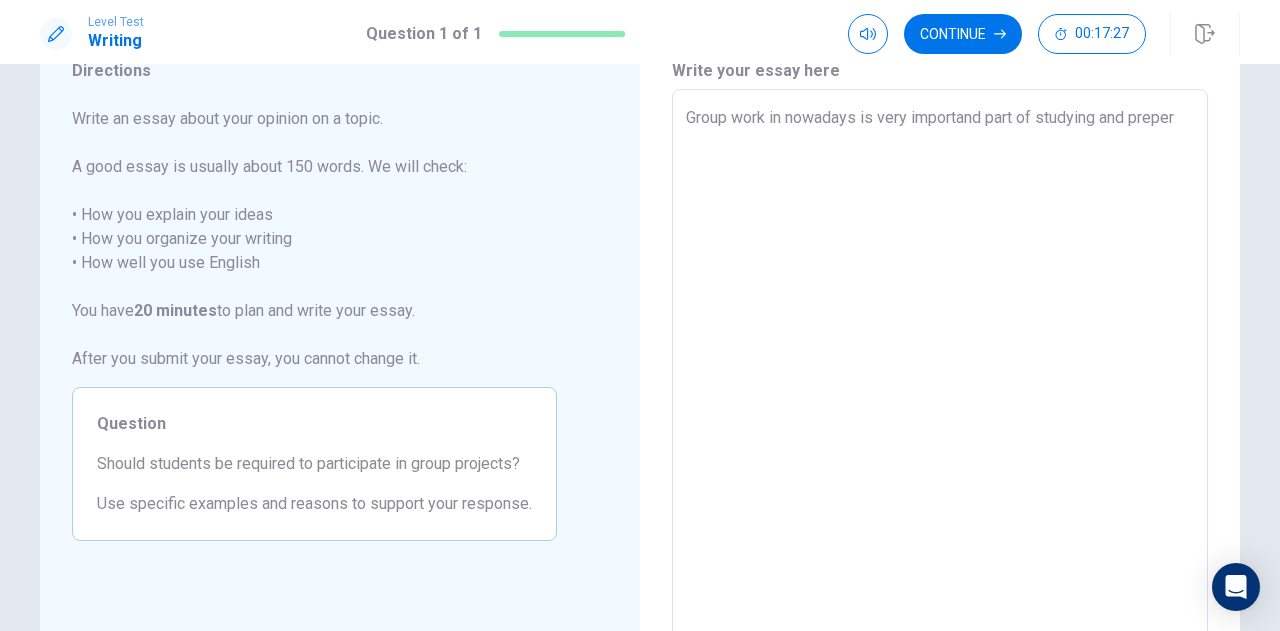 type on "x" 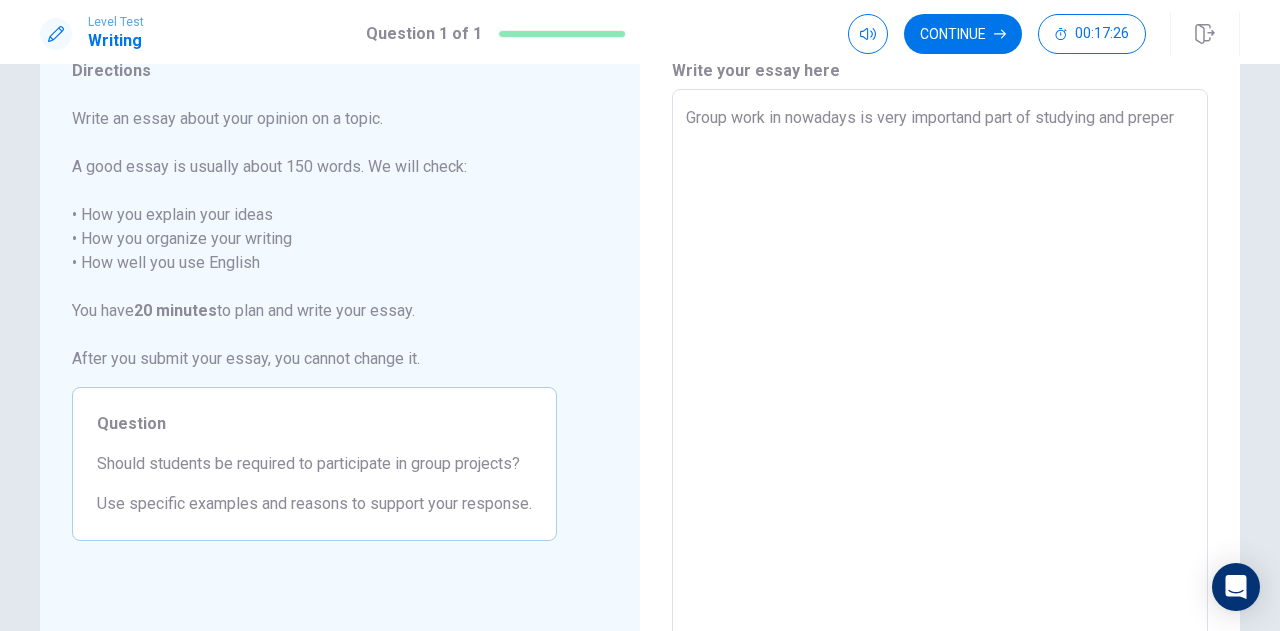 type on "Group work in nowadays is very importand part of studying and prepera" 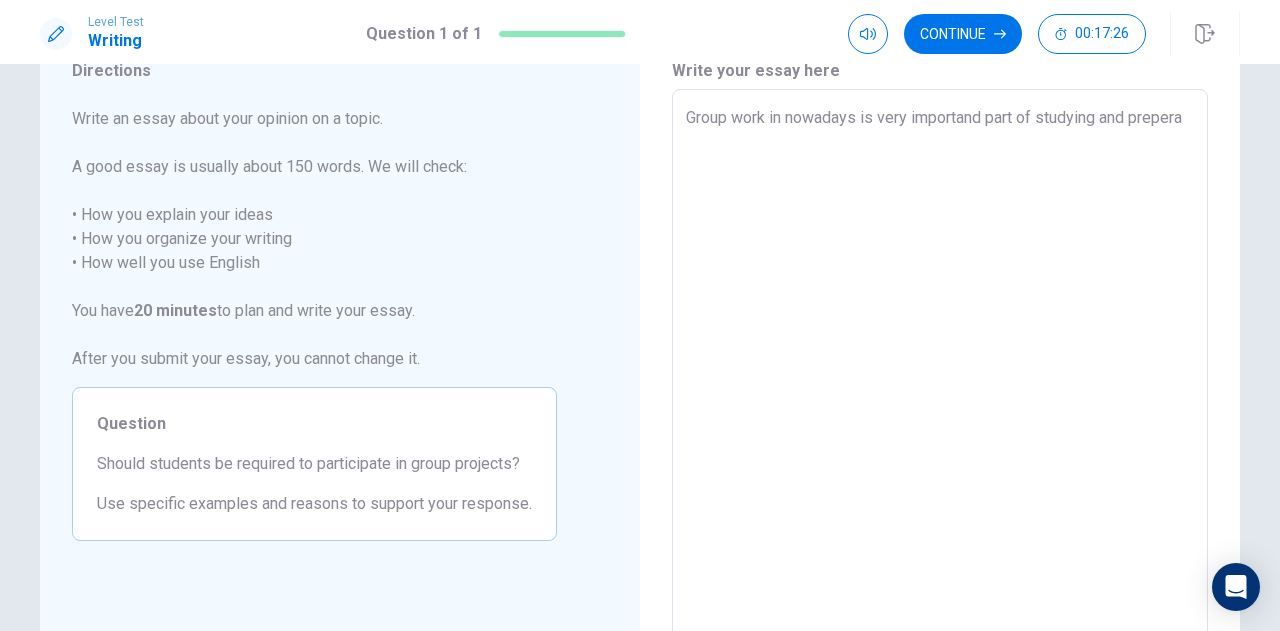 type on "x" 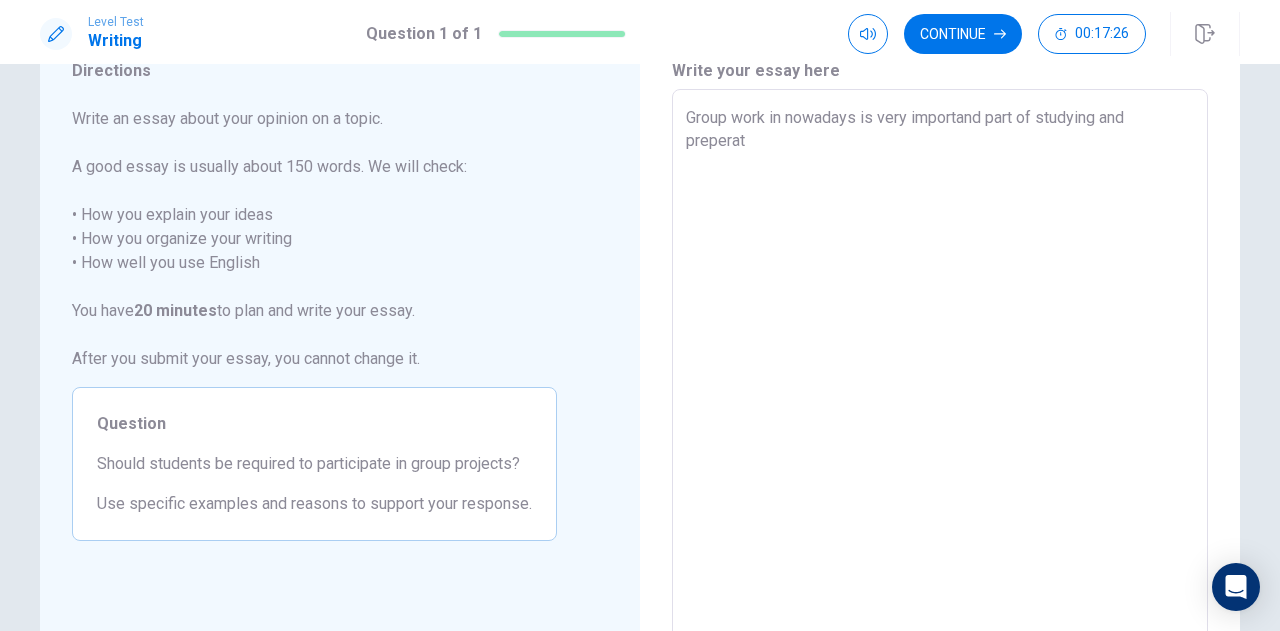 type on "x" 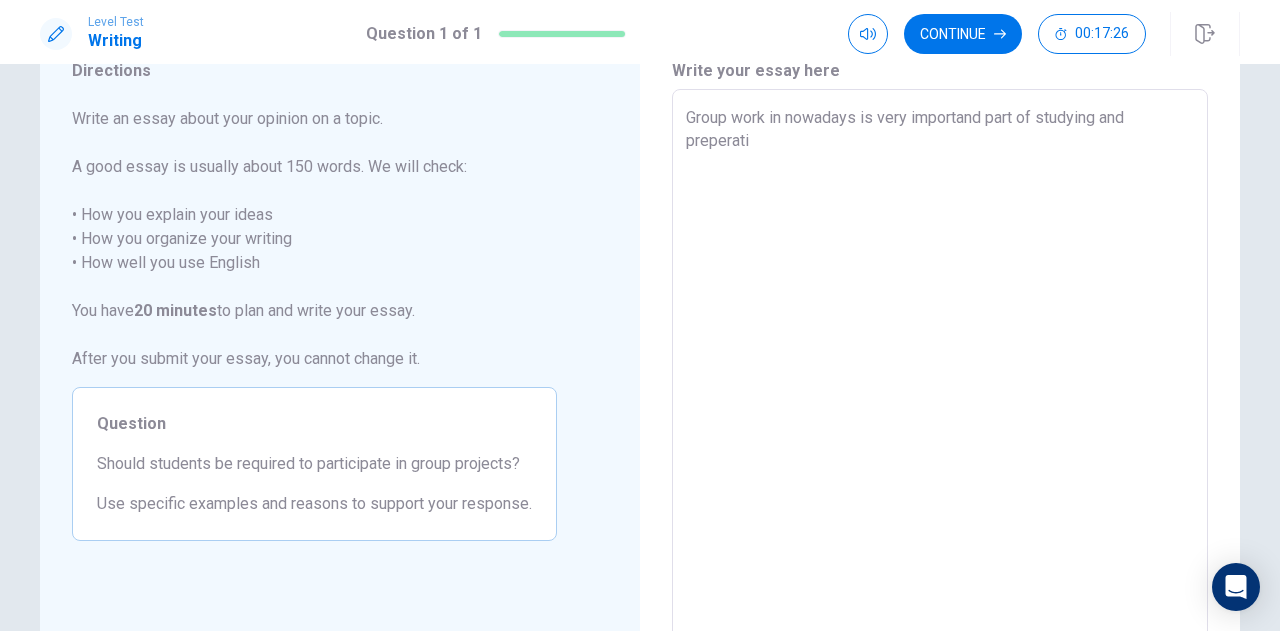type on "x" 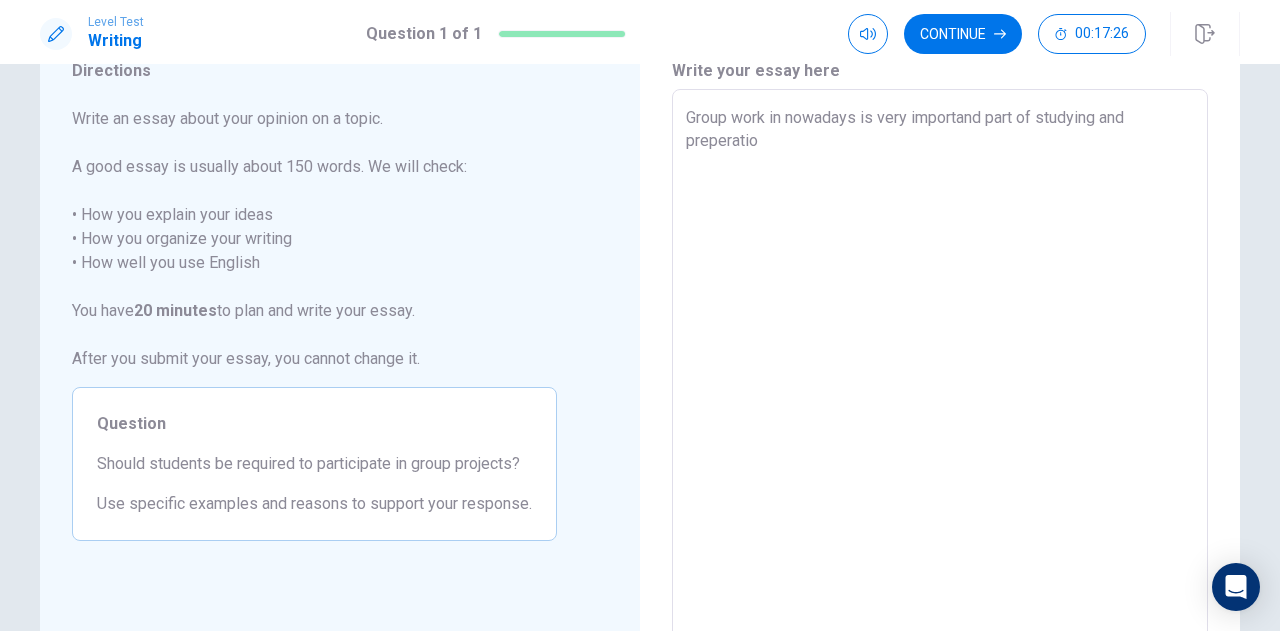 type on "x" 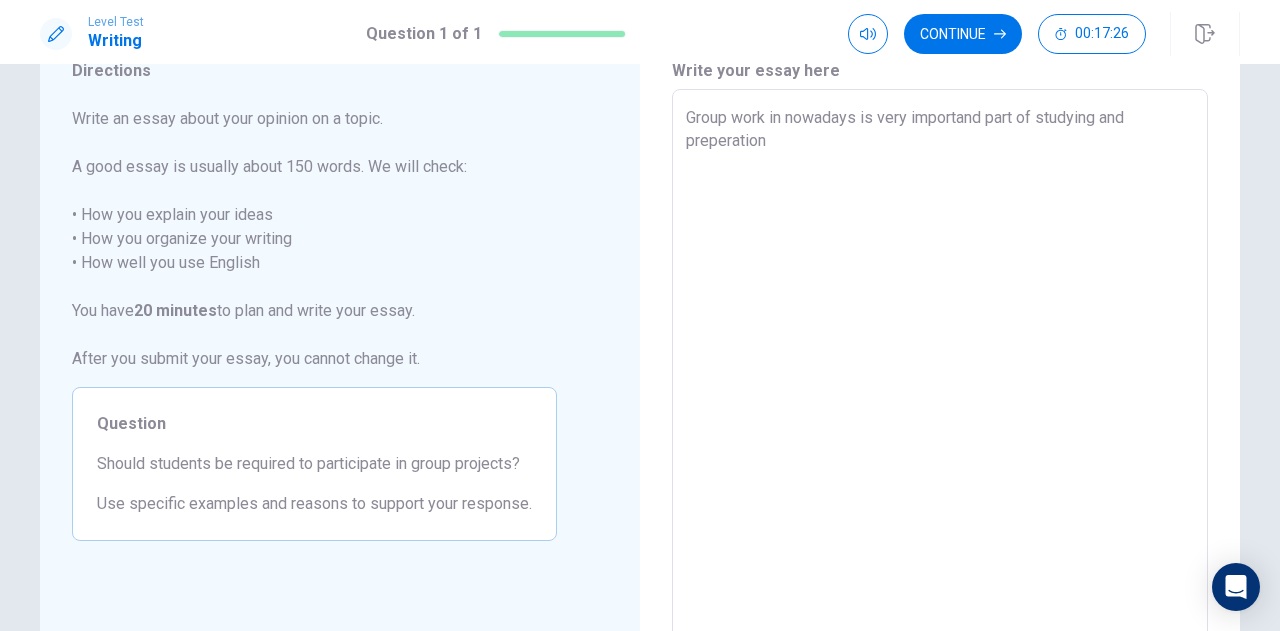 type on "x" 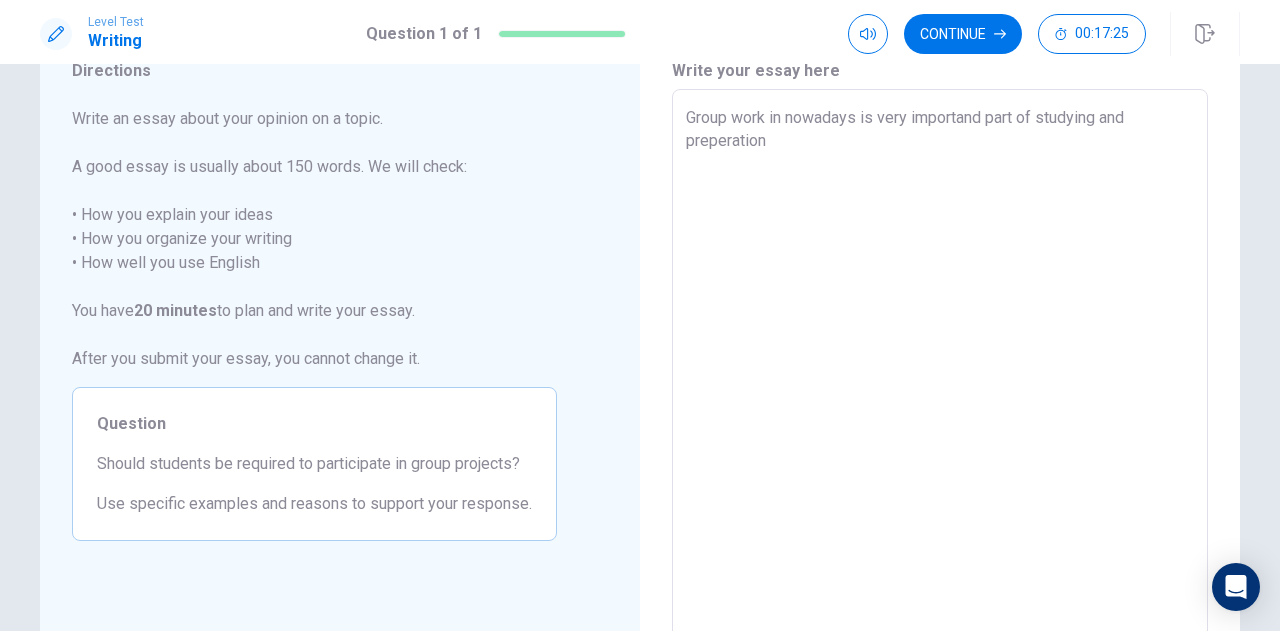 type on "Group work in nowadays is very importand part of studying and preperatio" 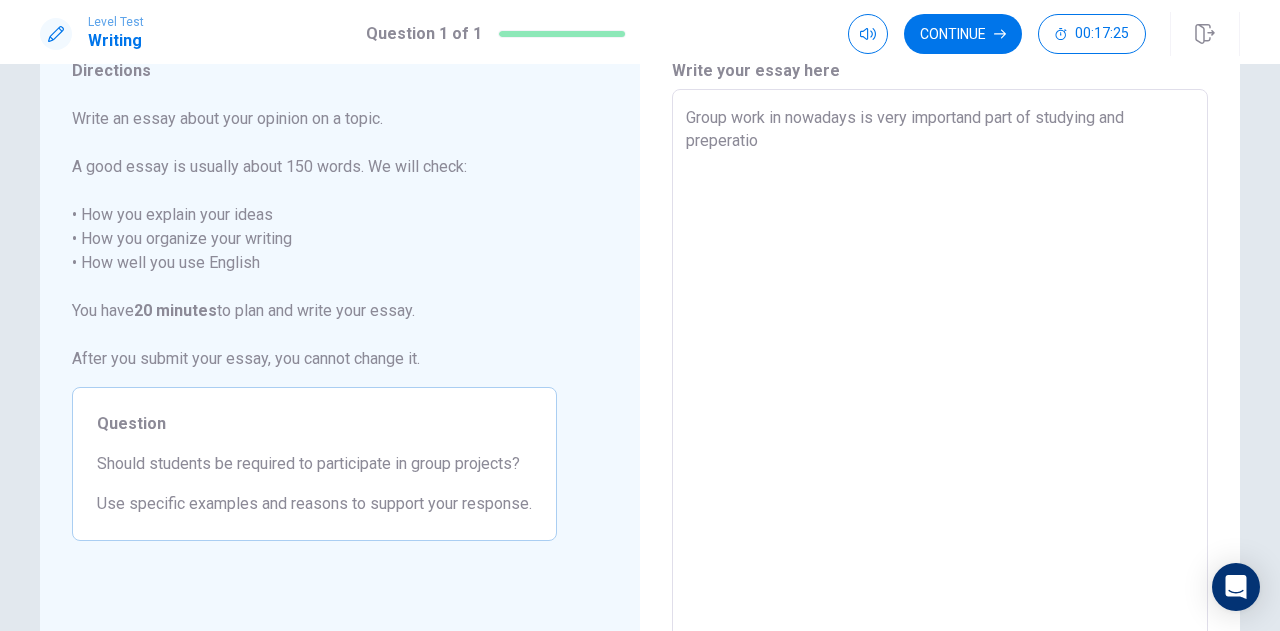 type on "x" 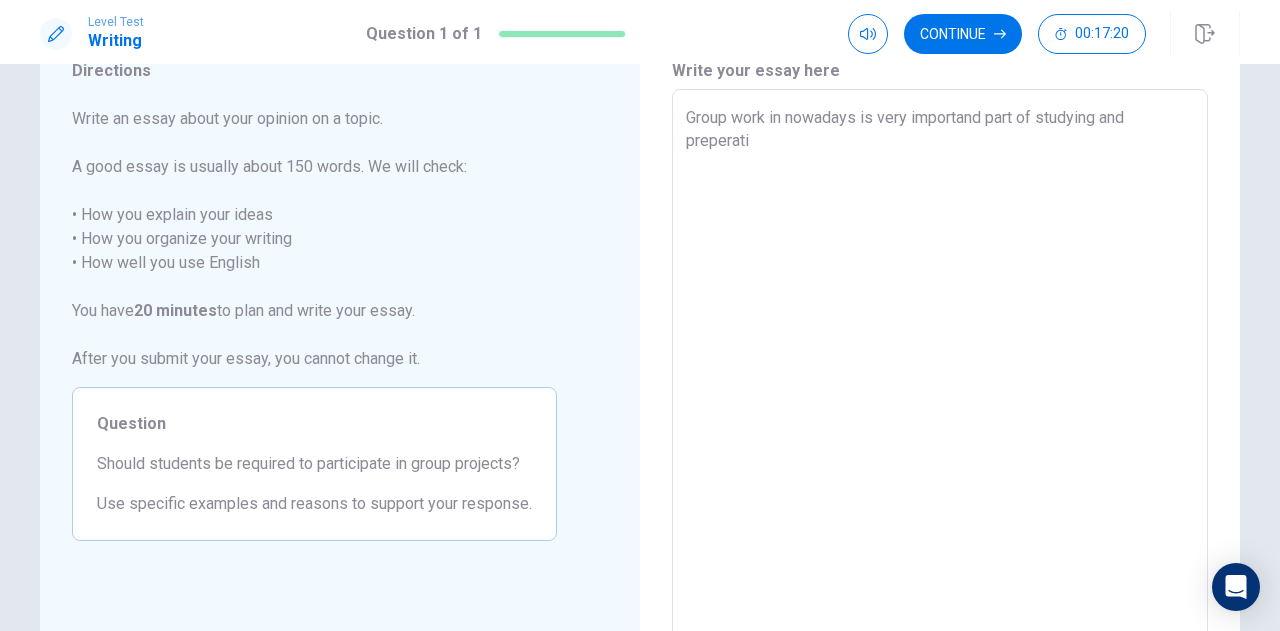 type on "x" 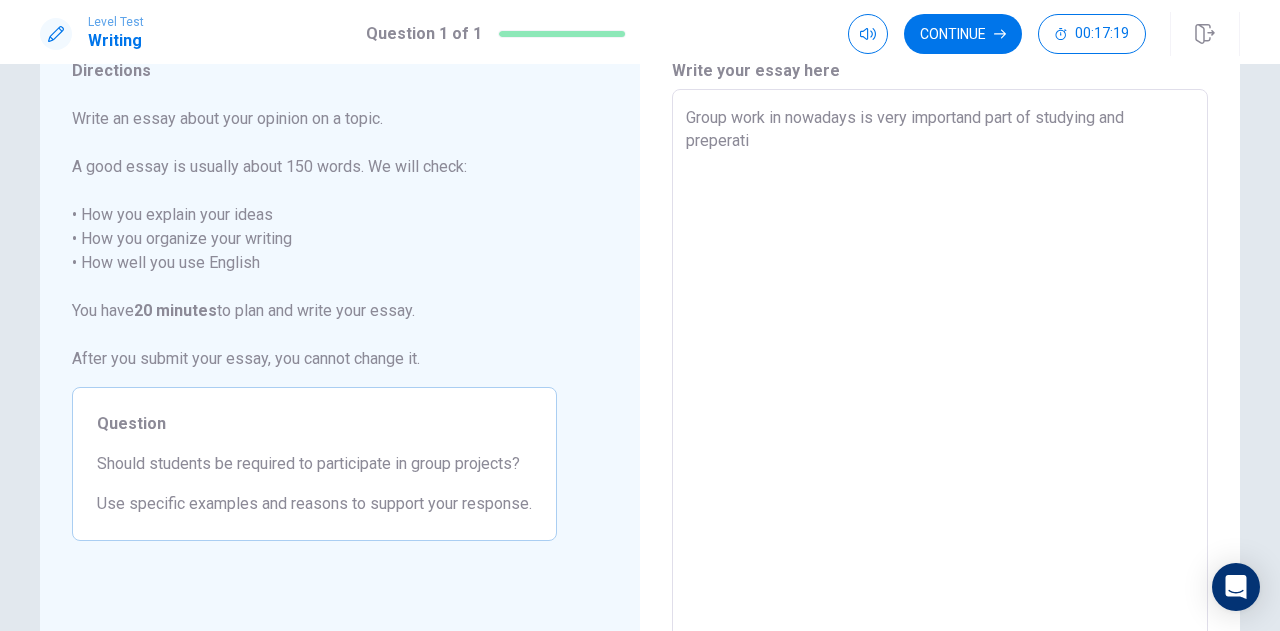 type on "Group work in nowadays is very importand part of studying and preperatio" 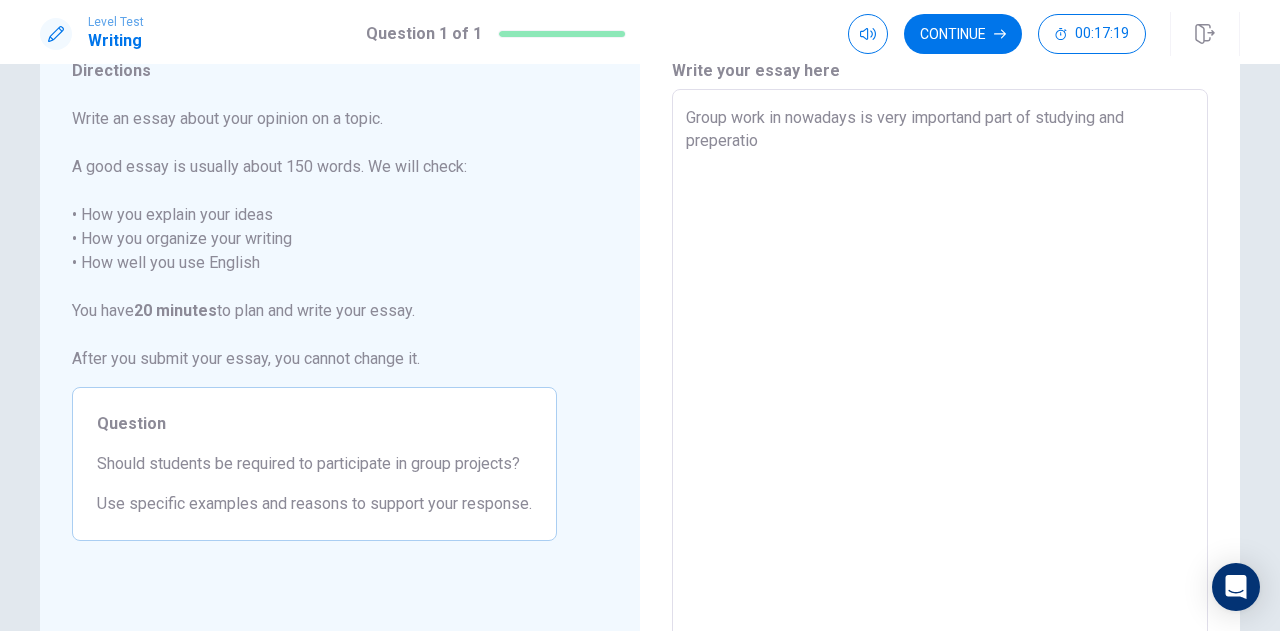 type on "x" 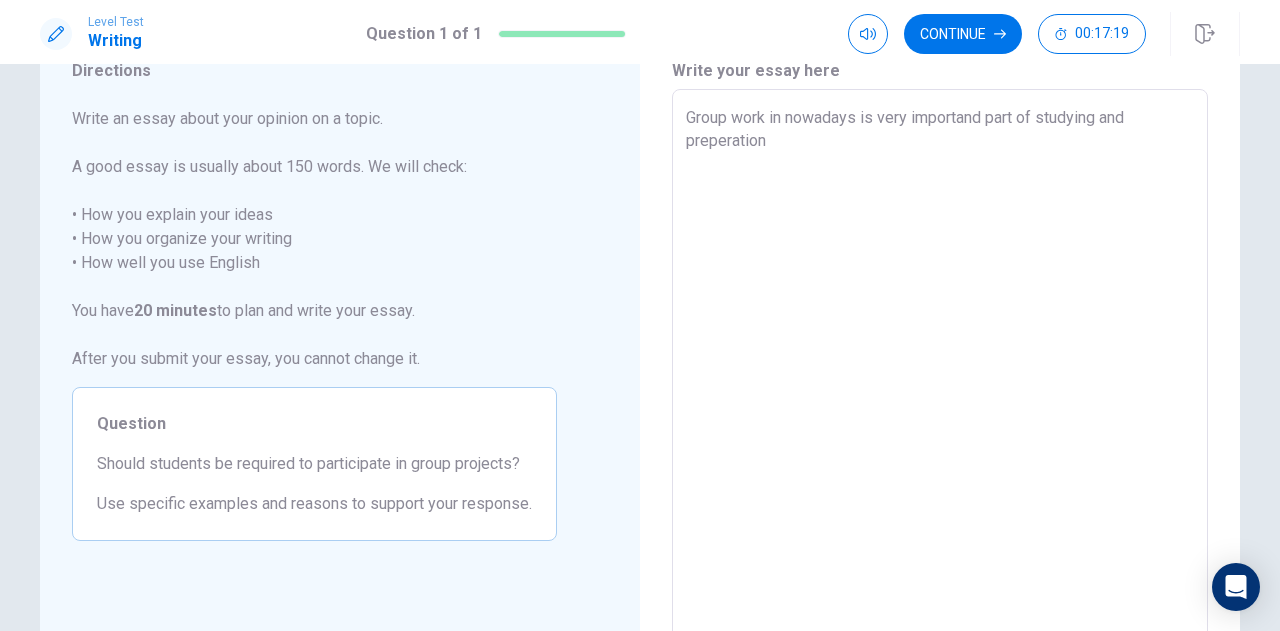 type on "x" 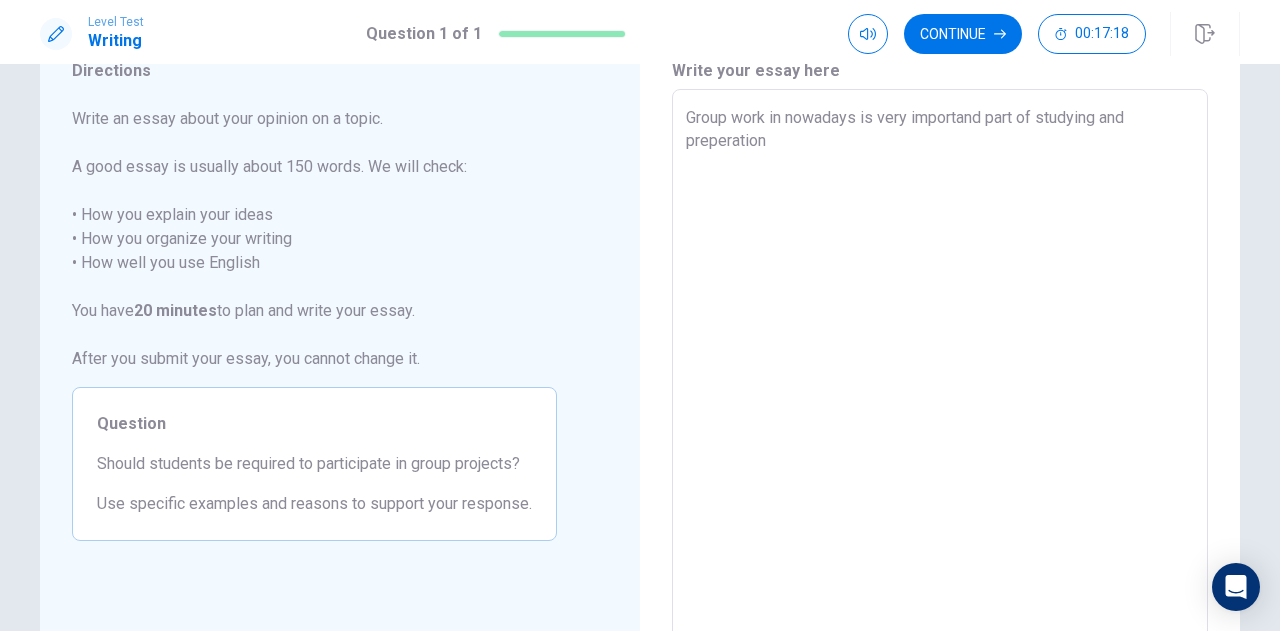 type on "x" 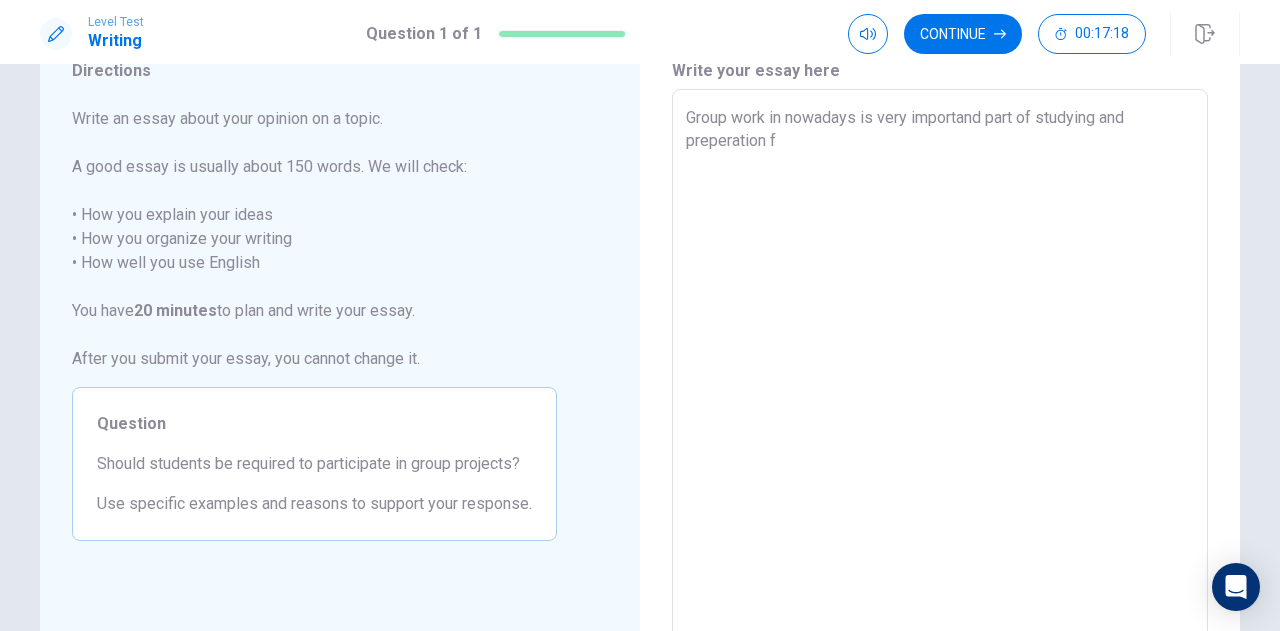type on "x" 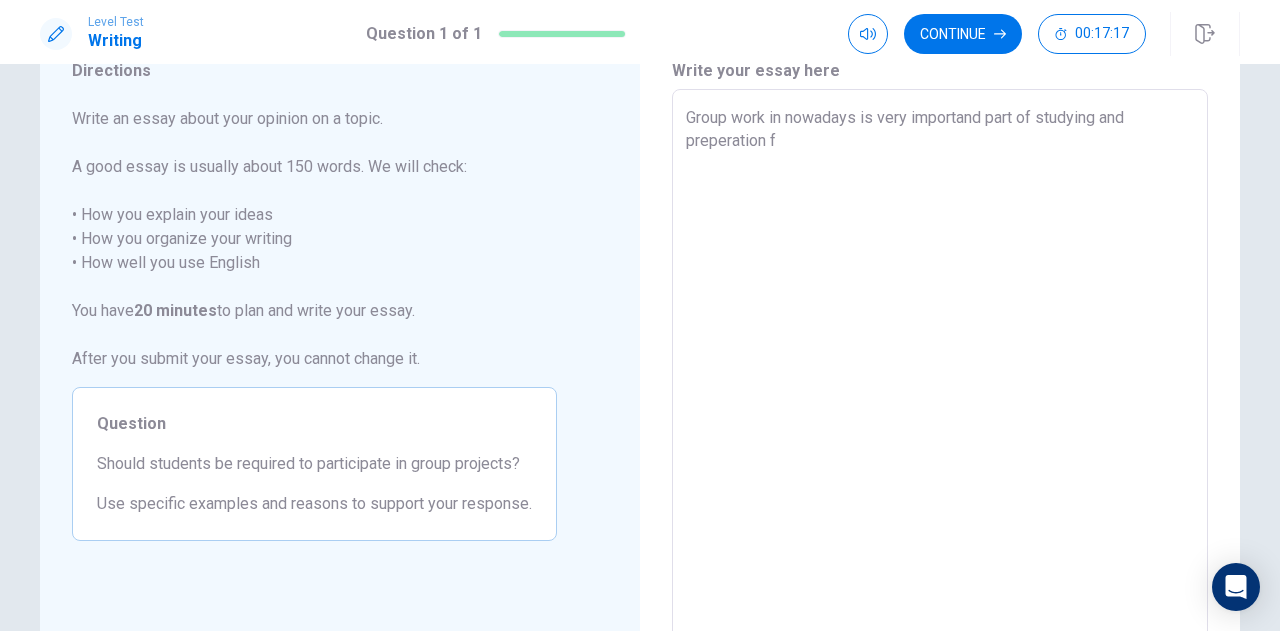 type on "Group work in nowadays is very importand part of studying and preperation fo" 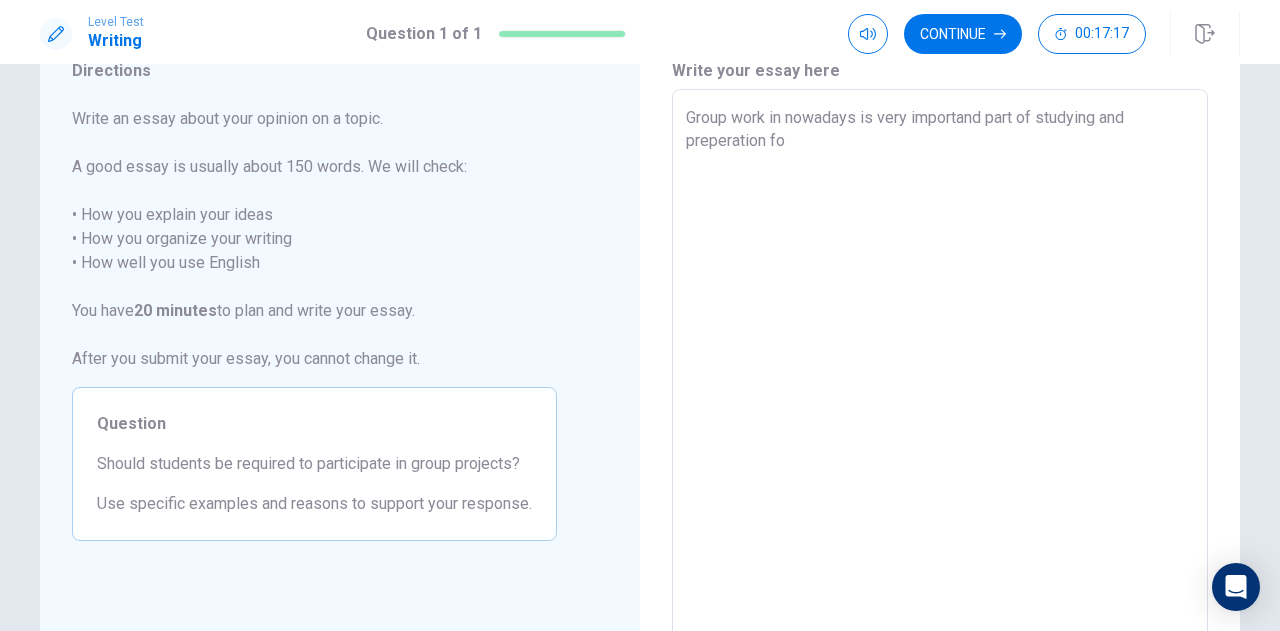 type on "x" 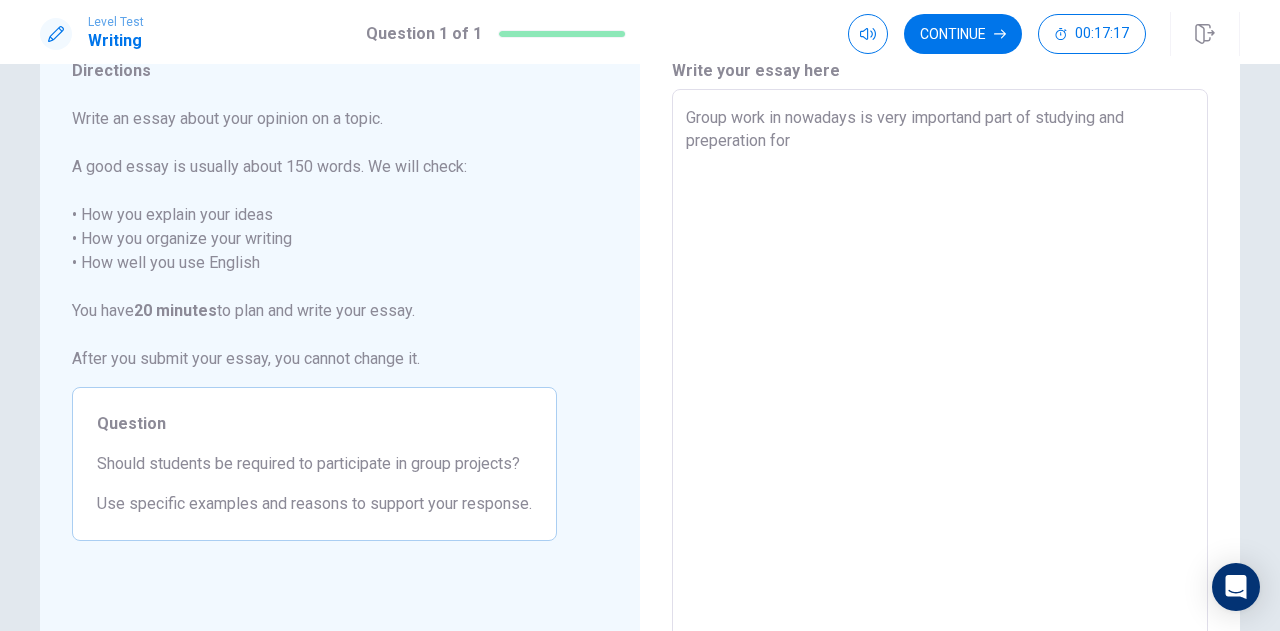 type on "x" 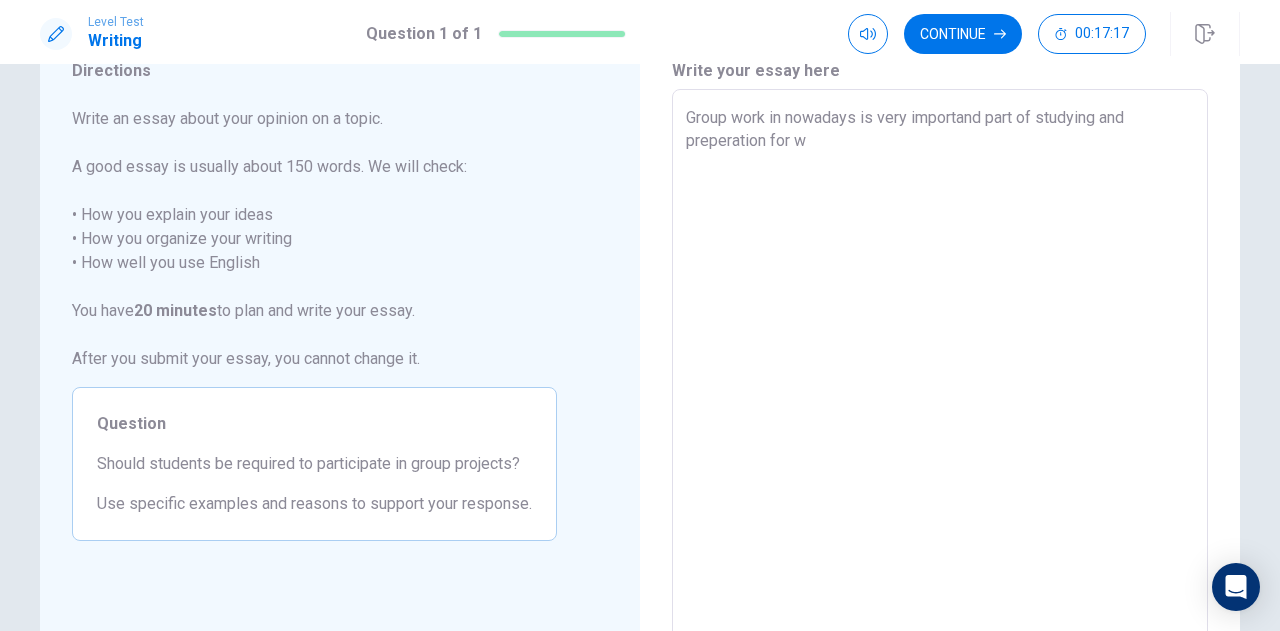 type on "x" 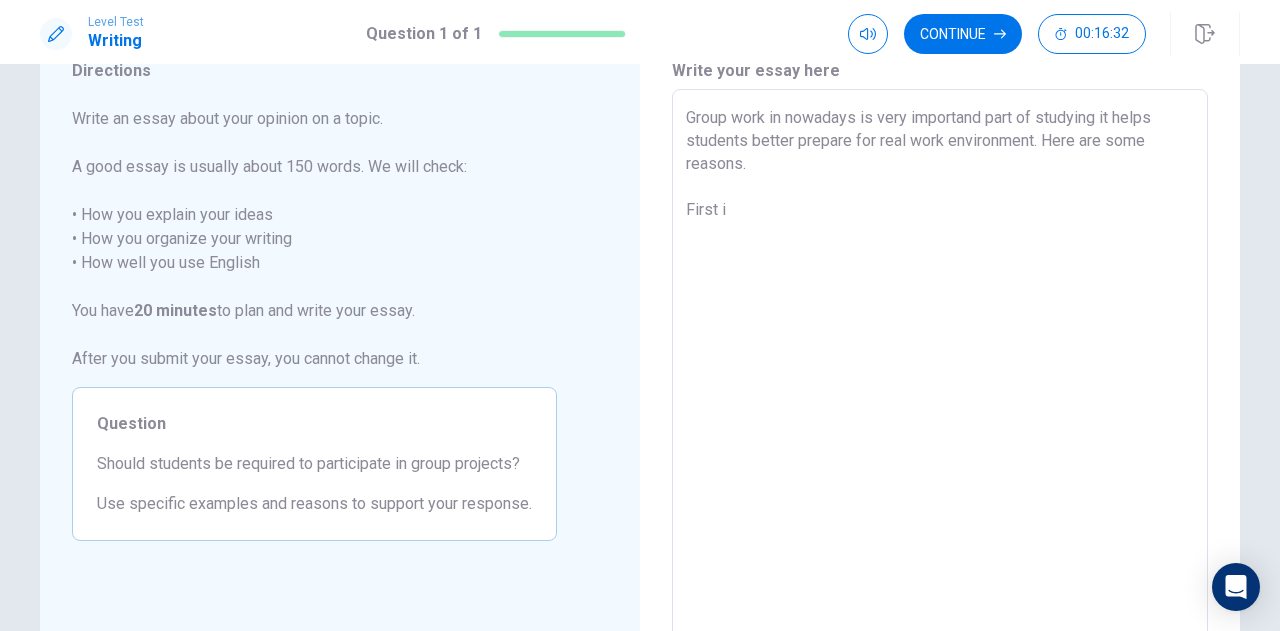 click on "Group work in nowadays is very importand part of studying it helps students better prepare for real work environment. Here are some reasons.
First i" at bounding box center (940, 366) 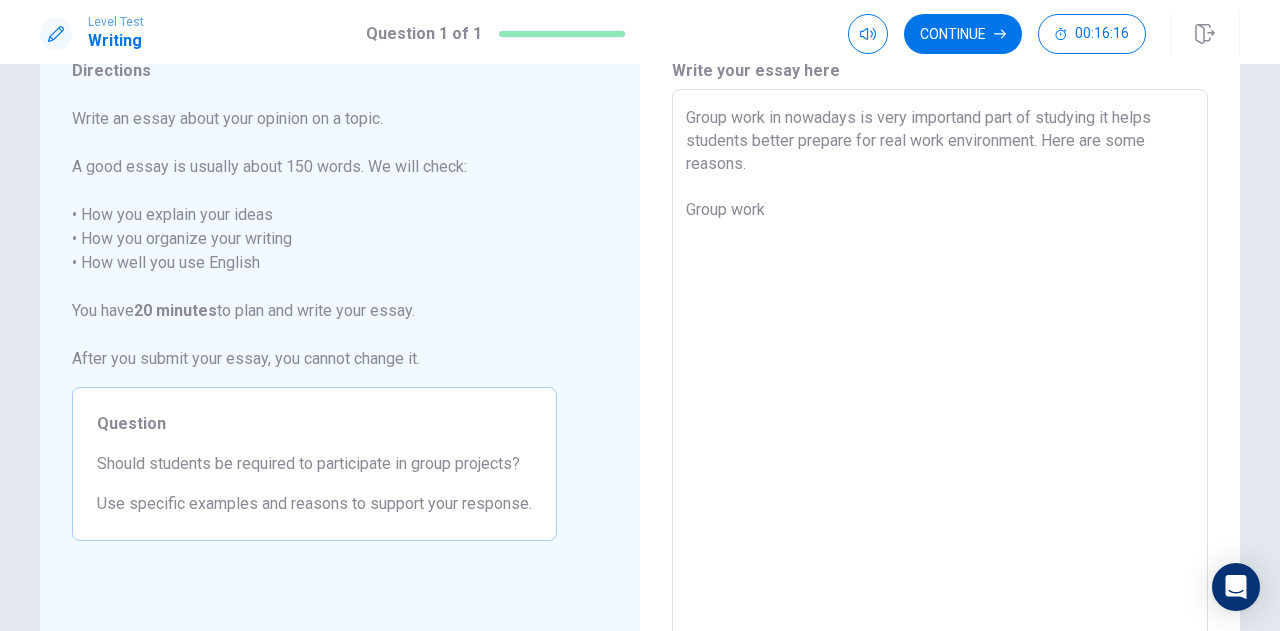 click on "Group work in nowadays is very importand part of studying it helps students better prepare for real work environment. Here are some reasons.
Group work" at bounding box center [940, 366] 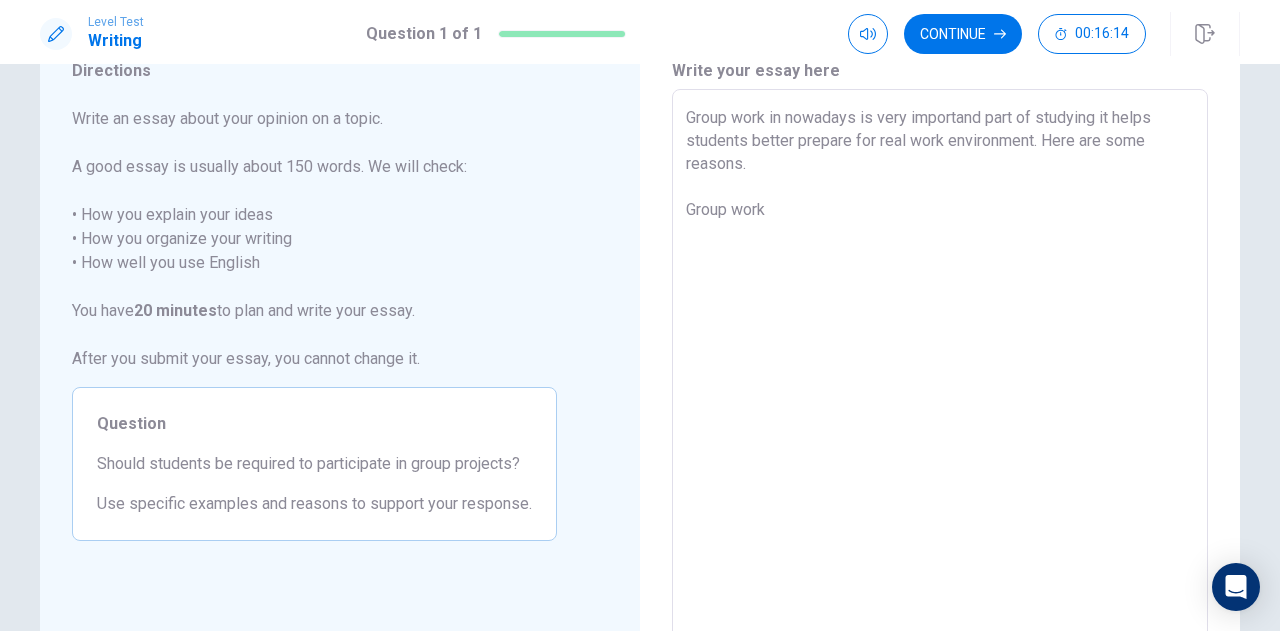click on "Group work in nowadays is very importand part of studying it helps students better prepare for real work environment. Here are some reasons.
Group work" at bounding box center [940, 366] 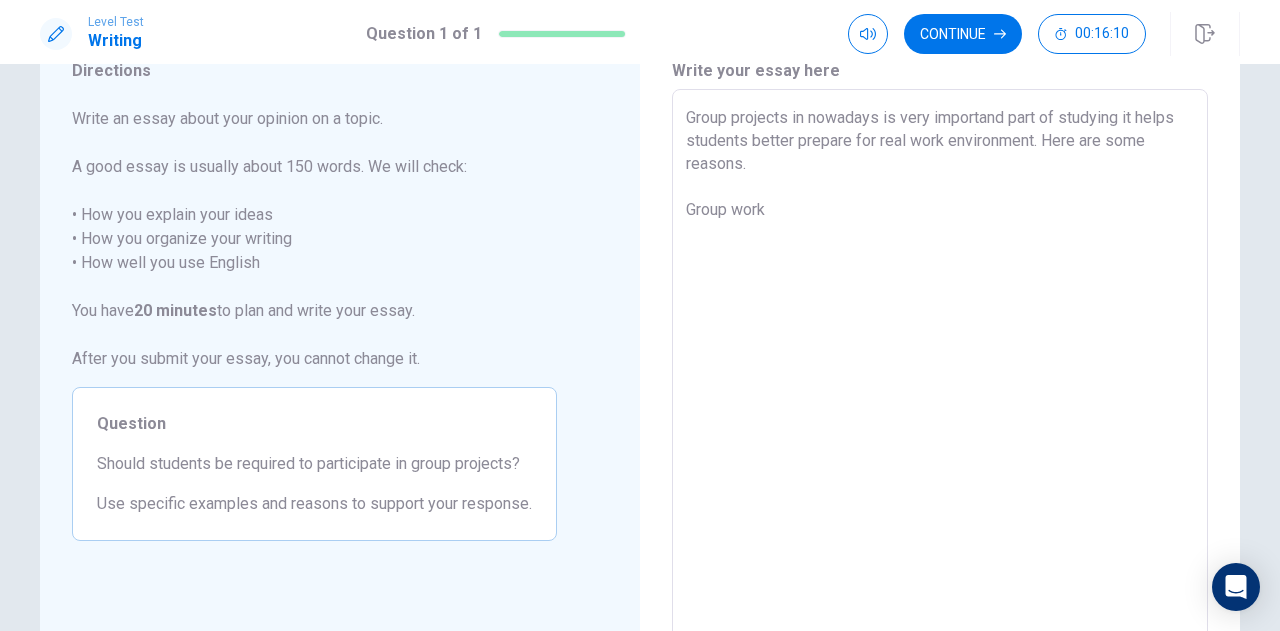 click on "Group projects in nowadays is very importand part of studying it helps students better prepare for real work environment. Here are some reasons.
Group work" at bounding box center [940, 366] 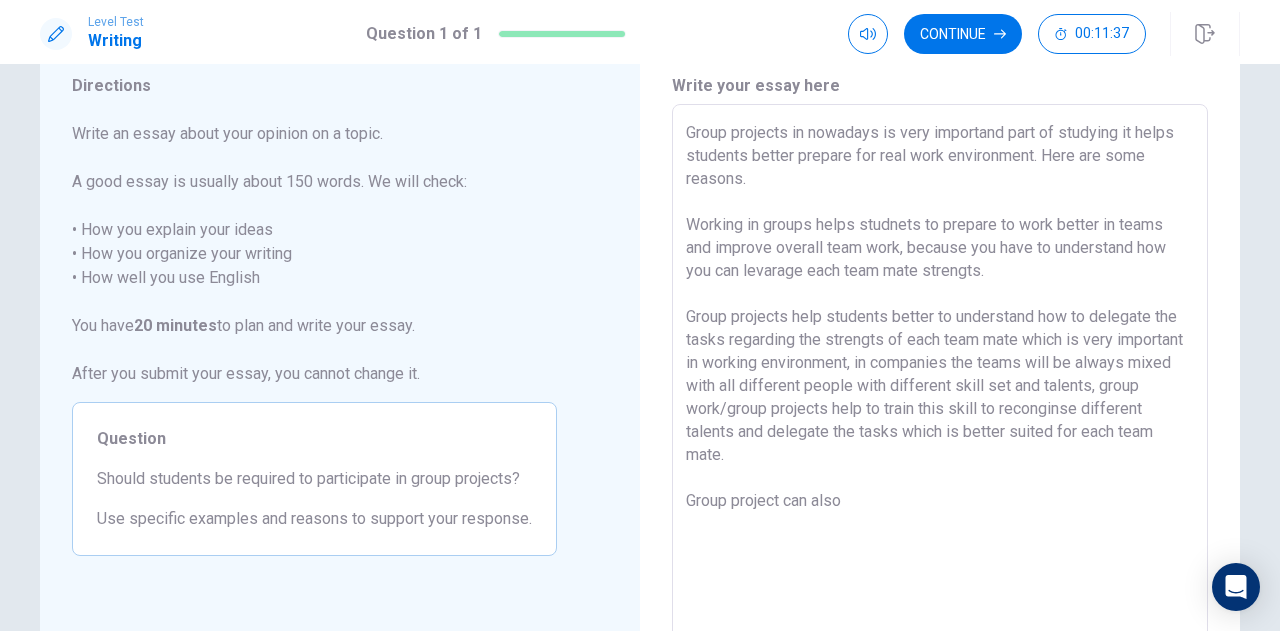 scroll, scrollTop: 62, scrollLeft: 0, axis: vertical 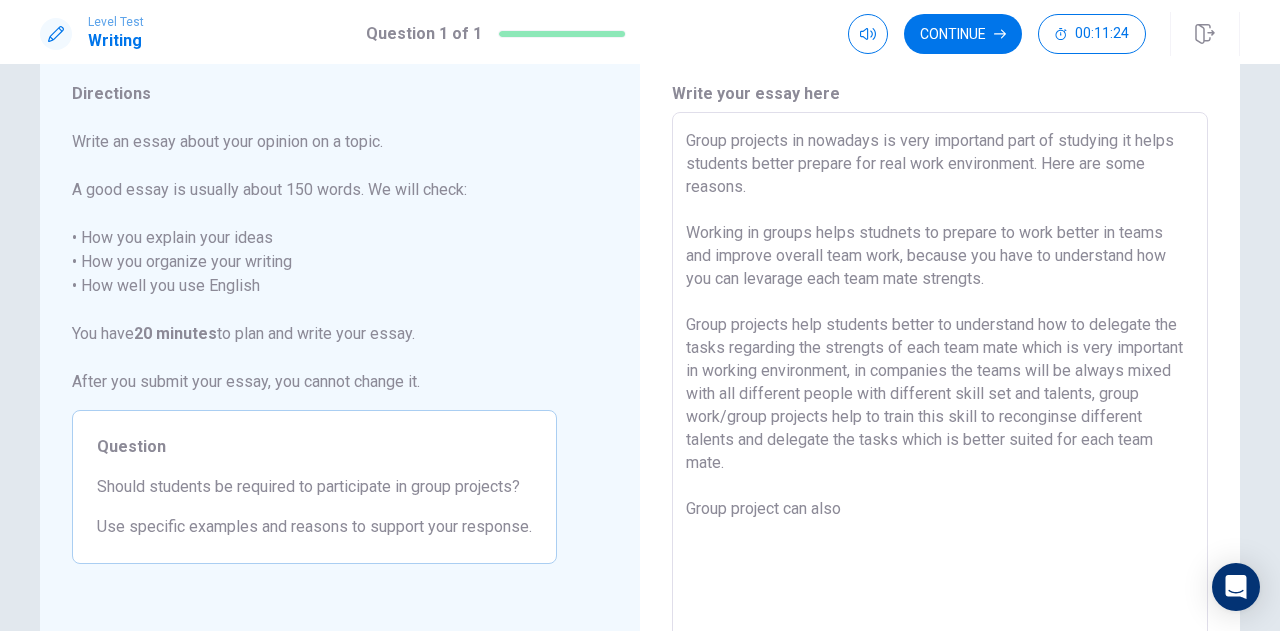 click on "Group projects in nowadays is very importand part of studying it helps students better prepare for real work environment. Here are some reasons.
Working in groups helps studnets to prepare to work better in teams and improve overall team work, because you have to understand how you can levarage each team mate strengts.
Group projects help students better to understand how to delegate the tasks regarding the strengts of each team mate which is very important in working environment, in companies the teams will be always mixed with all different people with different skill set and talents, group work/group projects help to train this skill to reconginse different talents and delegate the tasks which is better suited for each team mate.
Group project can also" at bounding box center (940, 389) 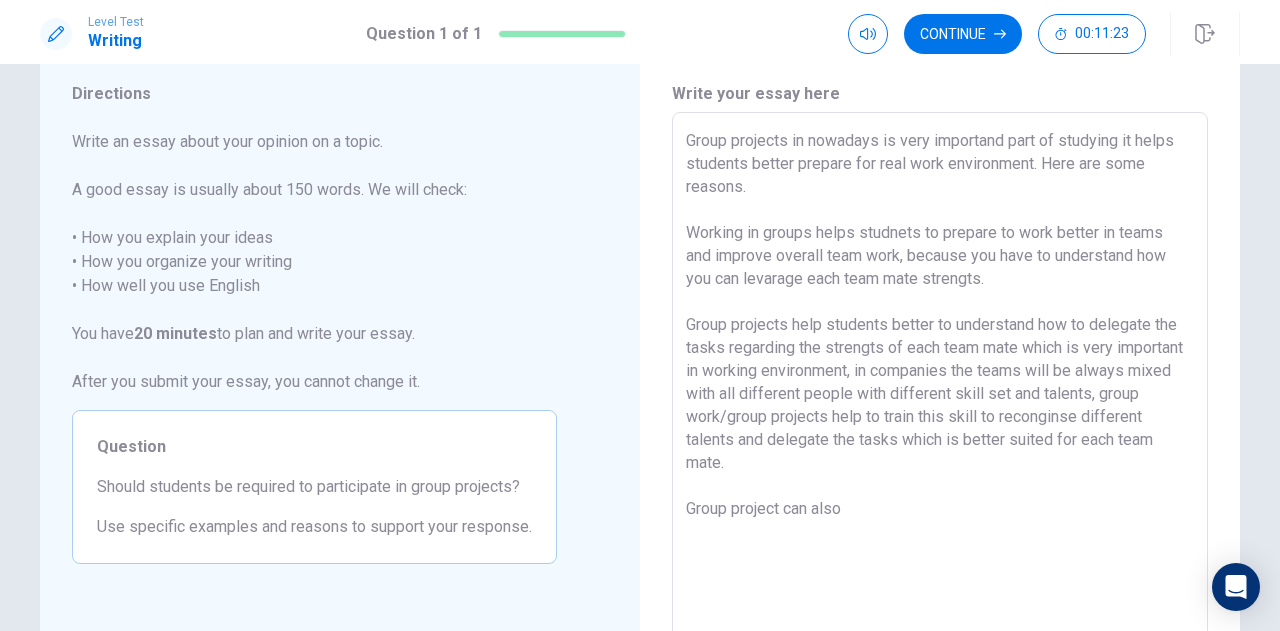 click on "Group projects in nowadays is very importand part of studying it helps students better prepare for real work environment. Here are some reasons.
Working in groups helps studnets to prepare to work better in teams and improve overall team work, because you have to understand how you can levarage each team mate strengts.
Group projects help students better to understand how to delegate the tasks regarding the strengts of each team mate which is very important in working environment, in companies the teams will be always mixed with all different people with different skill set and talents, group work/group projects help to train this skill to reconginse different talents and delegate the tasks which is better suited for each team mate.
Group project can also" at bounding box center (940, 389) 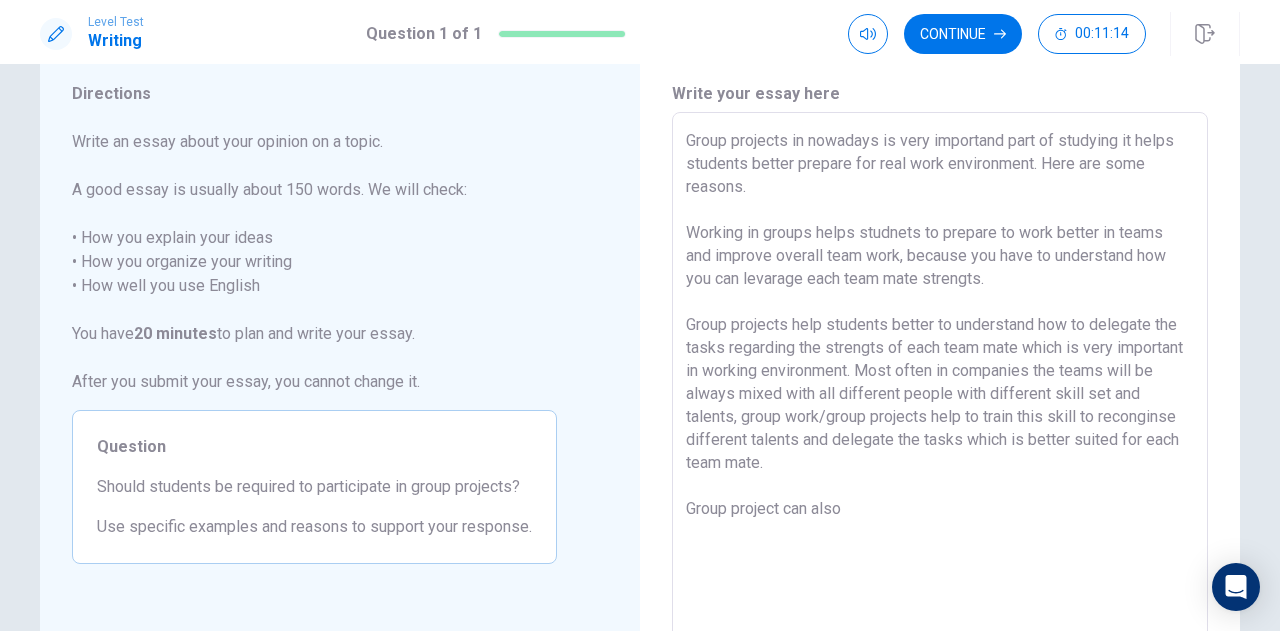 click on "Group projects in nowadays is very importand part of studying it helps students better prepare for real work environment. Here are some reasons.
Working in groups helps studnets to prepare to work better in teams and improve overall team work, because you have to understand how you can levarage each team mate strengts.
Group projects help students better to understand how to delegate the tasks regarding the strengts of each team mate which is very important in working environment. Most often in companies the teams will be always mixed with all different people with different skill set and talents, group work/group projects help to train this skill to reconginse different talents and delegate the tasks which is better suited for each team mate.
Group project can also" at bounding box center [940, 389] 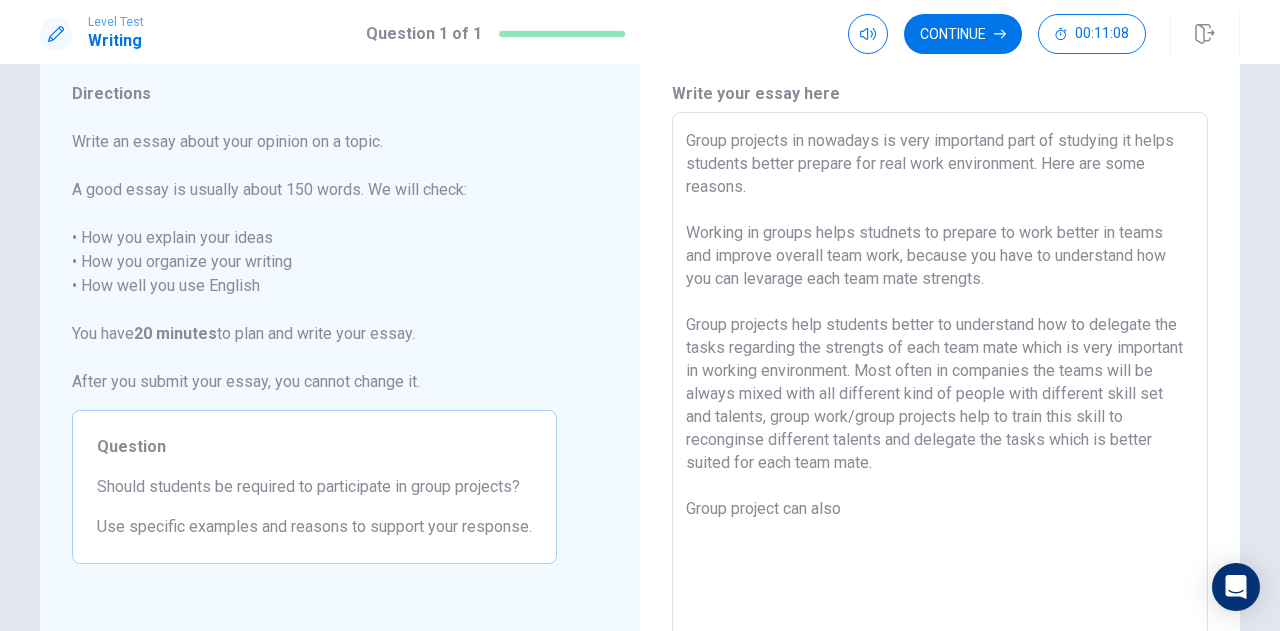 click on "Group projects in nowadays is very importand part of studying it helps students better prepare for real work environment. Here are some reasons.
Working in groups helps studnets to prepare to work better in teams and improve overall team work, because you have to understand how you can levarage each team mate strengts.
Group projects help students better to understand how to delegate the tasks regarding the strengts of each team mate which is very important in working environment. Most often in companies the teams will be always mixed with all different kind of people with different skill set and talents, group work/group projects help to train this skill to reconginse different talents and delegate the tasks which is better suited for each team mate.
Group project can also" at bounding box center [940, 389] 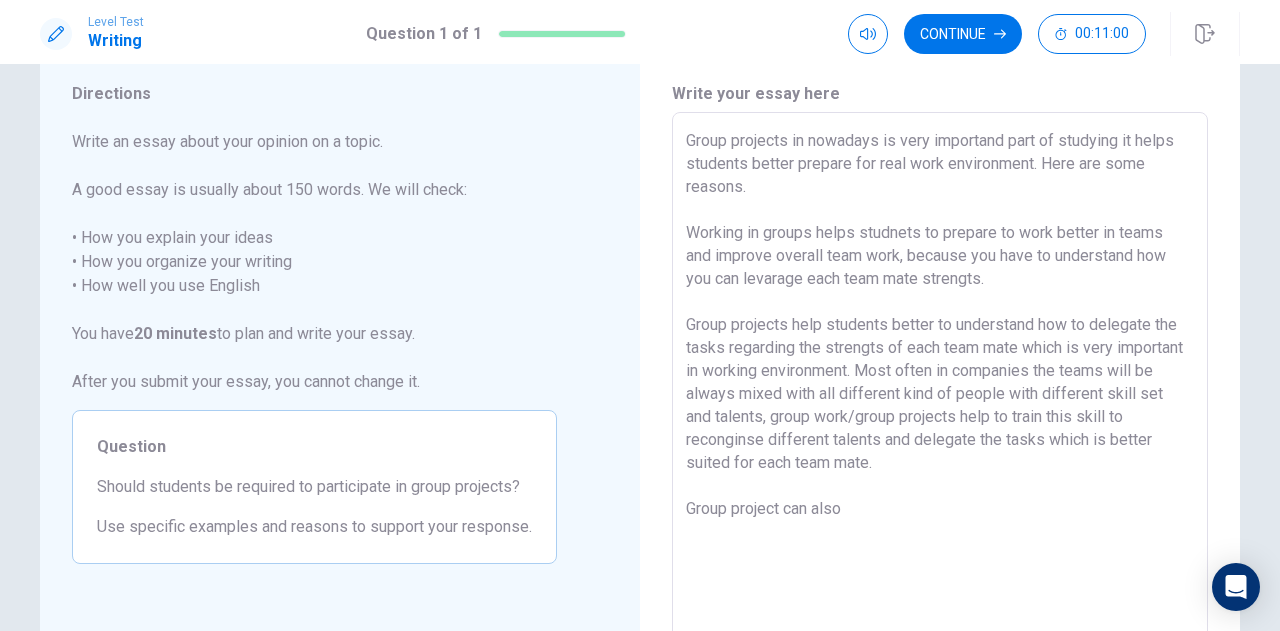 click on "Group projects in nowadays is very importand part of studying it helps students better prepare for real work environment. Here are some reasons.
Working in groups helps studnets to prepare to work better in teams and improve overall team work, because you have to understand how you can levarage each team mate strengts.
Group projects help students better to understand how to delegate the tasks regarding the strengts of each team mate which is very important in working environment. Most often in companies the teams will be always mixed with all different kind of people with different skill set and talents, group work/group projects help to train this skill to reconginse different talents and delegate the tasks which is better suited for each team mate.
Group project can also" at bounding box center [940, 389] 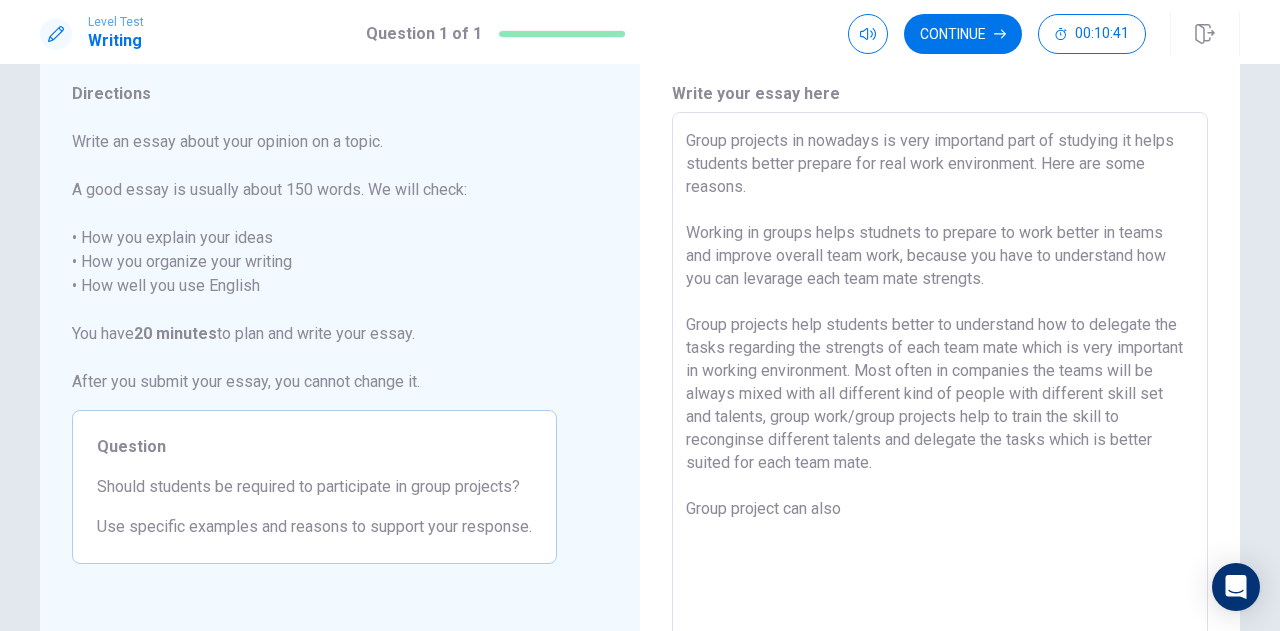drag, startPoint x: 990, startPoint y: 273, endPoint x: 681, endPoint y: 236, distance: 311.20734 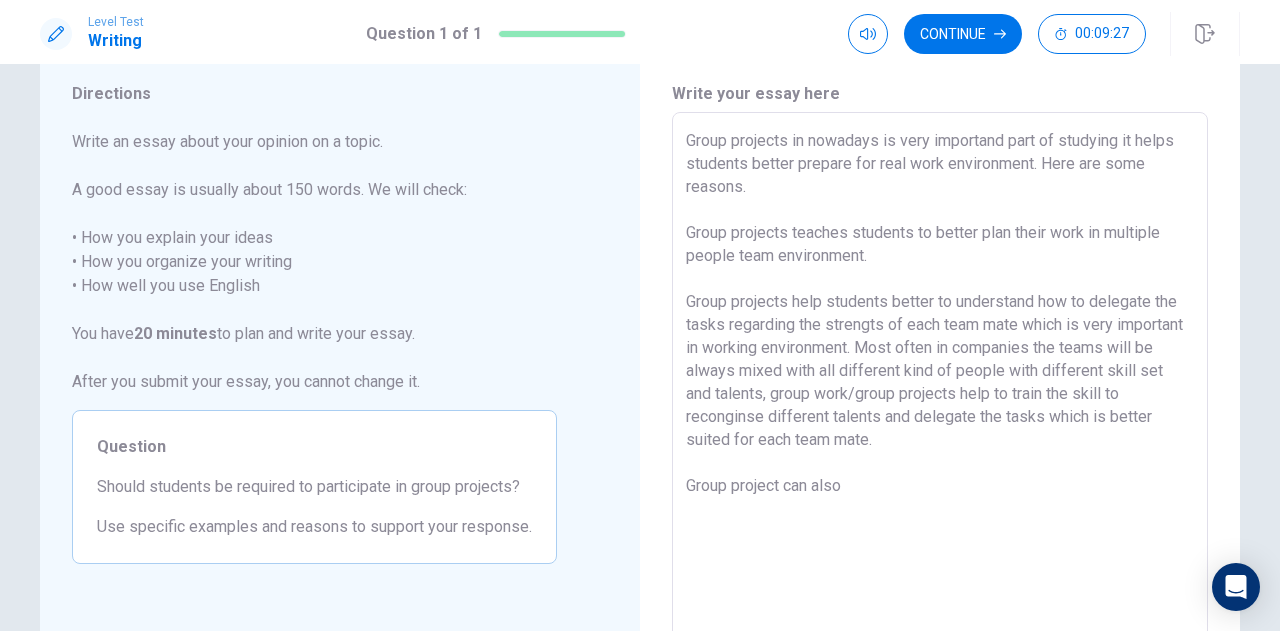 click on "Group projects in nowadays is very importand part of studying it helps students better prepare for real work environment. Here are some reasons.
Group projects teaches students to better plan their work in multiple people team environment.
Group projects help students better to understand how to delegate the tasks regarding the strengts of each team mate which is very important in working environment. Most often in companies the teams will be always mixed with all different kind of people with different skill set and talents, group work/group projects help to train the skill to reconginse different talents and delegate the tasks which is better suited for each team mate.
Group project can also" at bounding box center (940, 389) 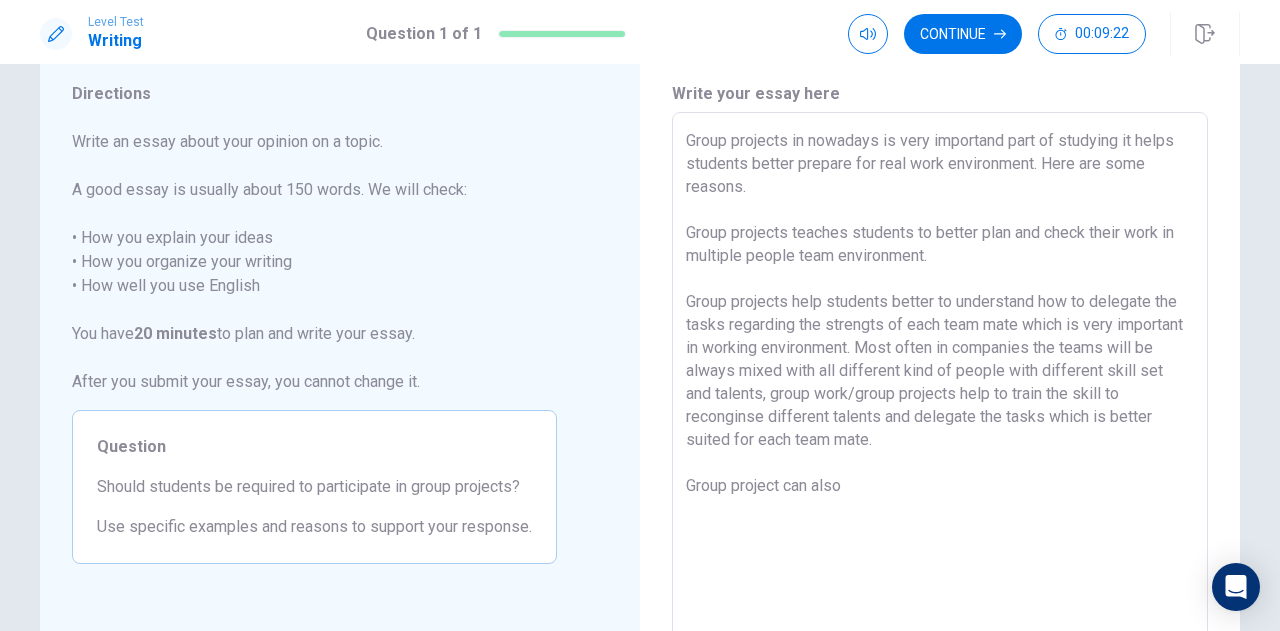 click on "Group projects in nowadays is very importand part of studying it helps students better prepare for real work environment. Here are some reasons.
Group projects teaches students to better plan and check their work in multiple people team environment.
Group projects help students better to understand how to delegate the tasks regarding the strengts of each team mate which is very important in working environment. Most often in companies the teams will be always mixed with all different kind of people with different skill set and talents, group work/group projects help to train the skill to reconginse different talents and delegate the tasks which is better suited for each team mate.
Group project can also" at bounding box center [940, 389] 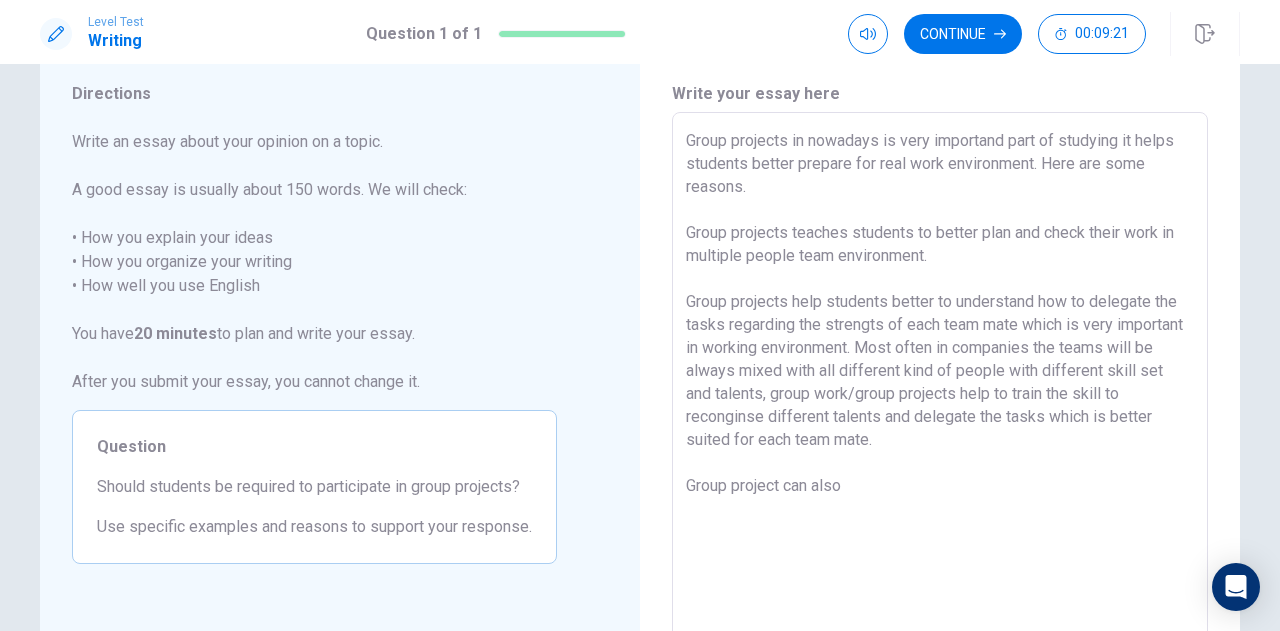 click on "Group projects in nowadays is very importand part of studying it helps students better prepare for real work environment. Here are some reasons.
Group projects teaches students to better plan and check their work in multiple people team environment.
Group projects help students better to understand how to delegate the tasks regarding the strengts of each team mate which is very important in working environment. Most often in companies the teams will be always mixed with all different kind of people with different skill set and talents, group work/group projects help to train the skill to reconginse different talents and delegate the tasks which is better suited for each team mate.
Group project can also" at bounding box center [940, 389] 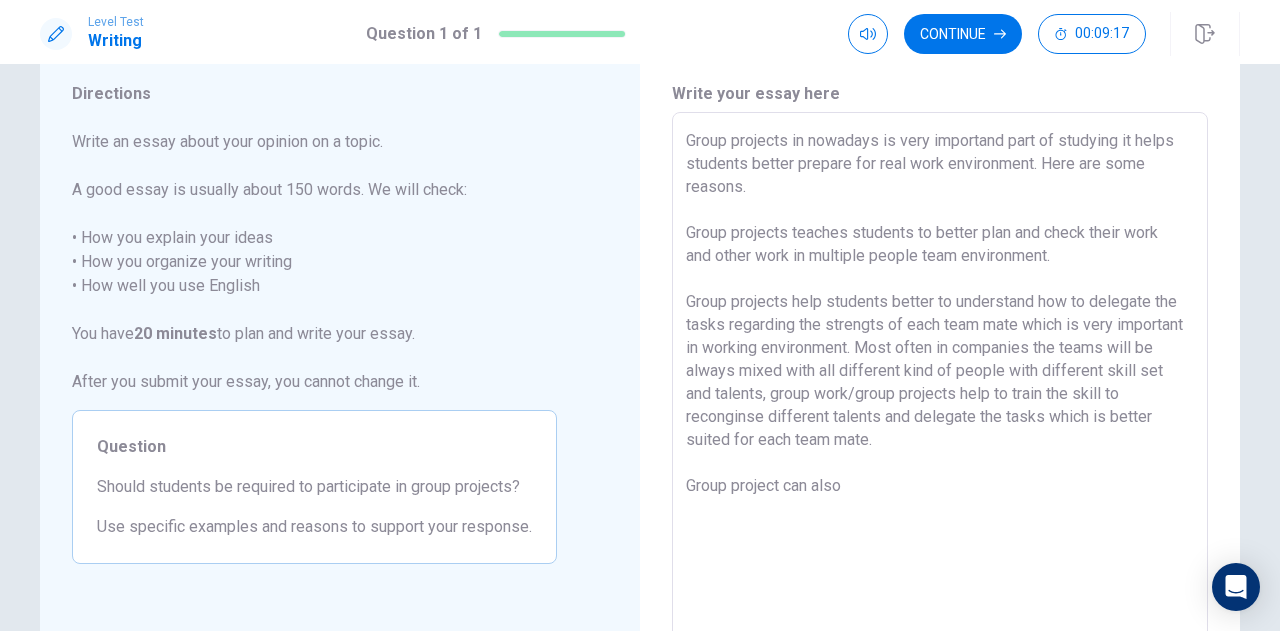 click on "Group projects in nowadays is very importand part of studying it helps students better prepare for real work environment. Here are some reasons.
Group projects teaches students to better plan and check their work and other work in multiple people team environment.
Group projects help students better to understand how to delegate the tasks regarding the strengts of each team mate which is very important in working environment. Most often in companies the teams will be always mixed with all different kind of people with different skill set and talents, group work/group projects help to train the skill to reconginse different talents and delegate the tasks which is better suited for each team mate.
Group project can also" at bounding box center (940, 389) 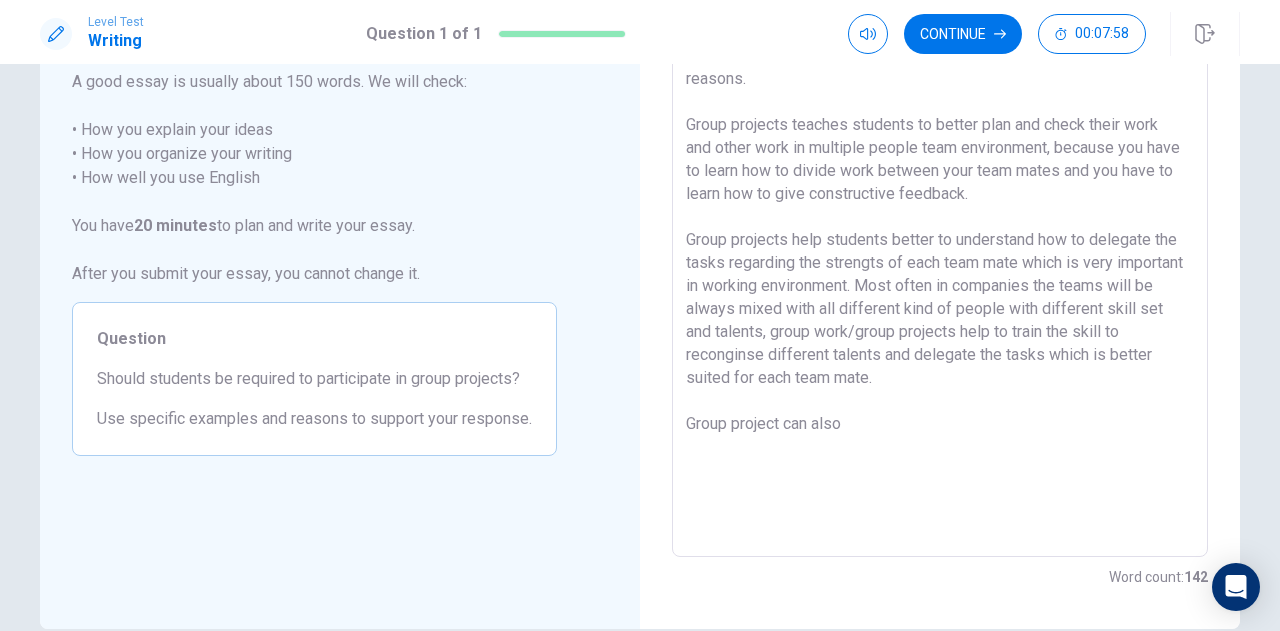 scroll, scrollTop: 169, scrollLeft: 0, axis: vertical 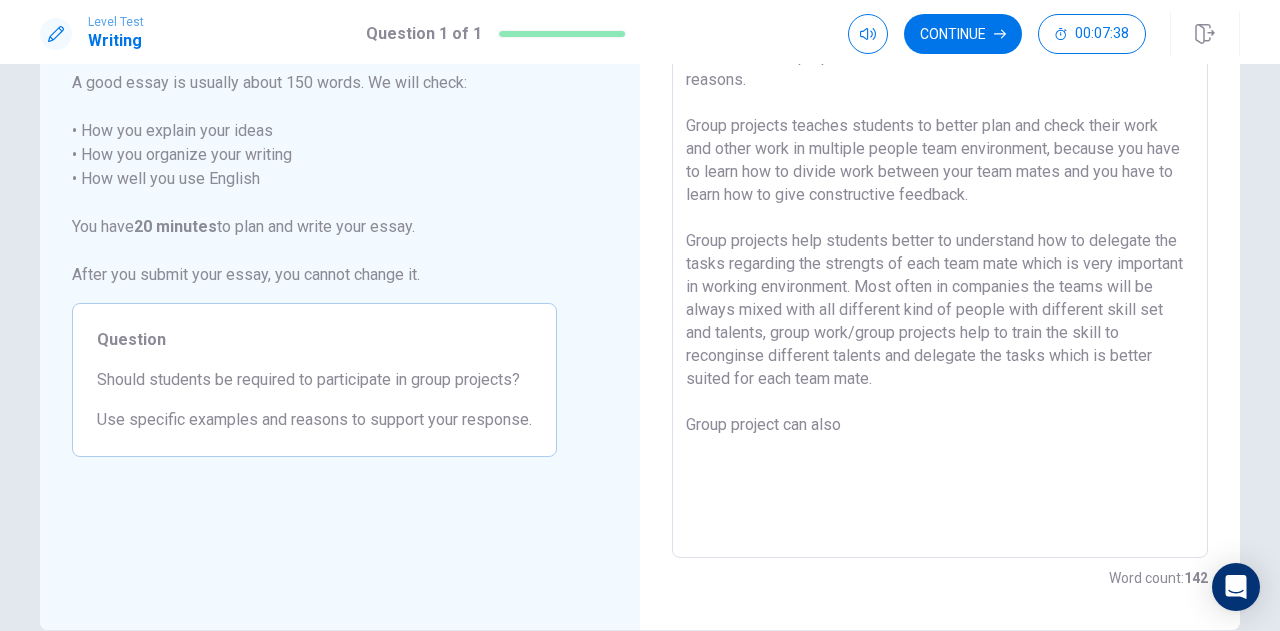 click on "Group projects in nowadays is very importand part of studying it helps students better prepare for real work environment. Here are some reasons.
Group projects teaches students to better plan and check their work and other work in multiple people team environment, because you have to learn how to divide work between your team mates and you have to learn how to give constructive feedback.
Group projects help students better to understand how to delegate the tasks regarding the strengts of each team mate which is very important in working environment. Most often in companies the teams will be always mixed with all different kind of people with different skill set and talents, group work/group projects help to train the skill to reconginse different talents and delegate the tasks which is better suited for each team mate.
Group project can also" at bounding box center [940, 282] 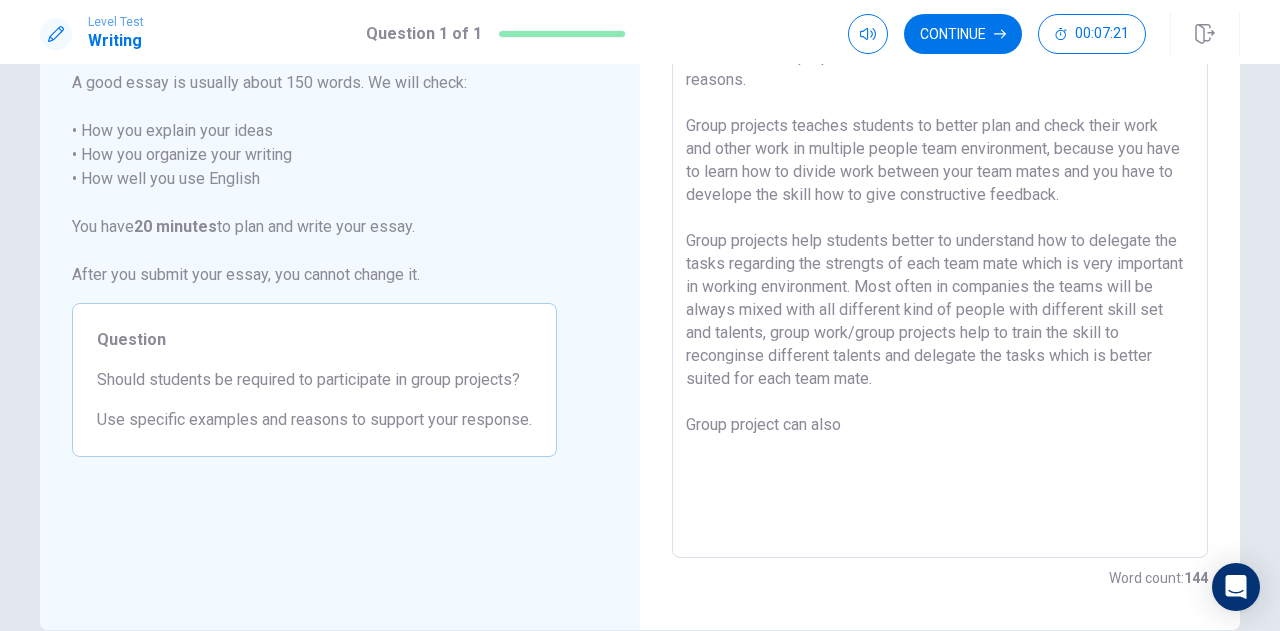 click on "Group projects in nowadays is very importand part of studying it helps students better prepare for real work environment. Here are some reasons.
Group projects teaches students to better plan and check their work and other work in multiple people team environment, because you have to learn how to divide work between your team mates and you have to develope the skill how to give constructive feedback.
Group projects help students better to understand how to delegate the tasks regarding the strengts of each team mate which is very important in working environment. Most often in companies the teams will be always mixed with all different kind of people with different skill set and talents, group work/group projects help to train the skill to reconginse different talents and delegate the tasks which is better suited for each team mate.
Group project can also" at bounding box center [940, 282] 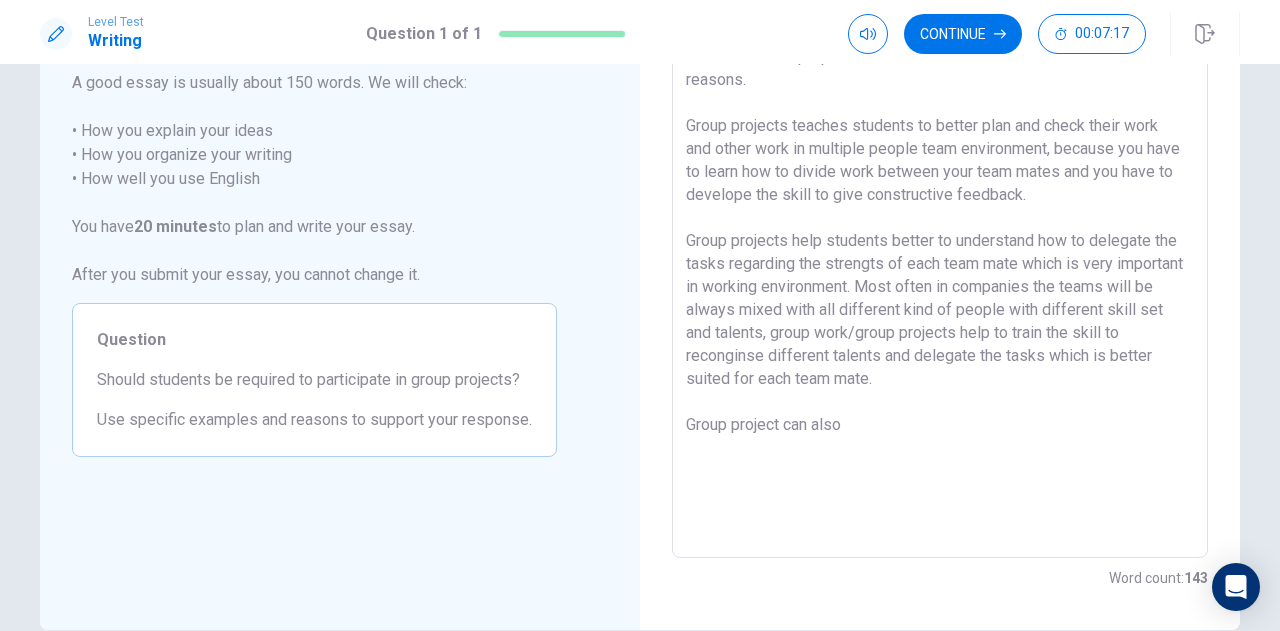 click on "Group projects in nowadays is very importand part of studying it helps students better prepare for real work environment. Here are some reasons.
Group projects teaches students to better plan and check their work and other work in multiple people team environment, because you have to learn how to divide work between your team mates and you have to develope the skill to give constructive feedback.
Group projects help students better to understand how to delegate the tasks regarding the strengts of each team mate which is very important in working environment. Most often in companies the teams will be always mixed with all different kind of people with different skill set and talents, group work/group projects help to train the skill to reconginse different talents and delegate the tasks which is better suited for each team mate.
Group project can also" at bounding box center (940, 282) 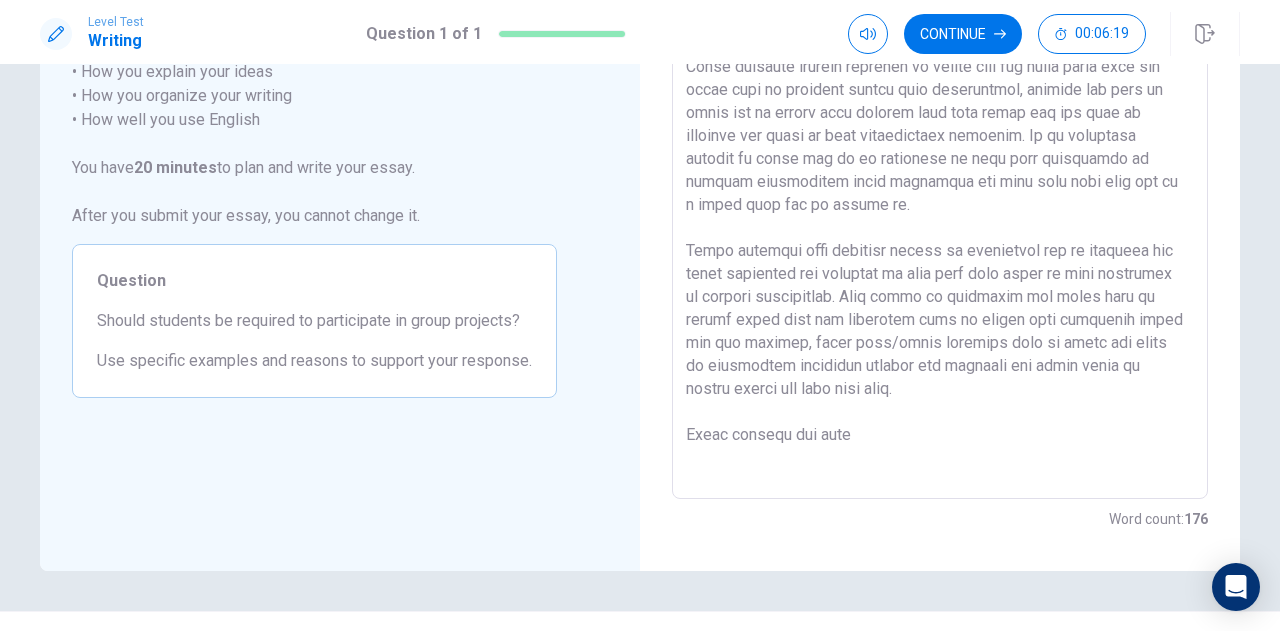 scroll, scrollTop: 229, scrollLeft: 0, axis: vertical 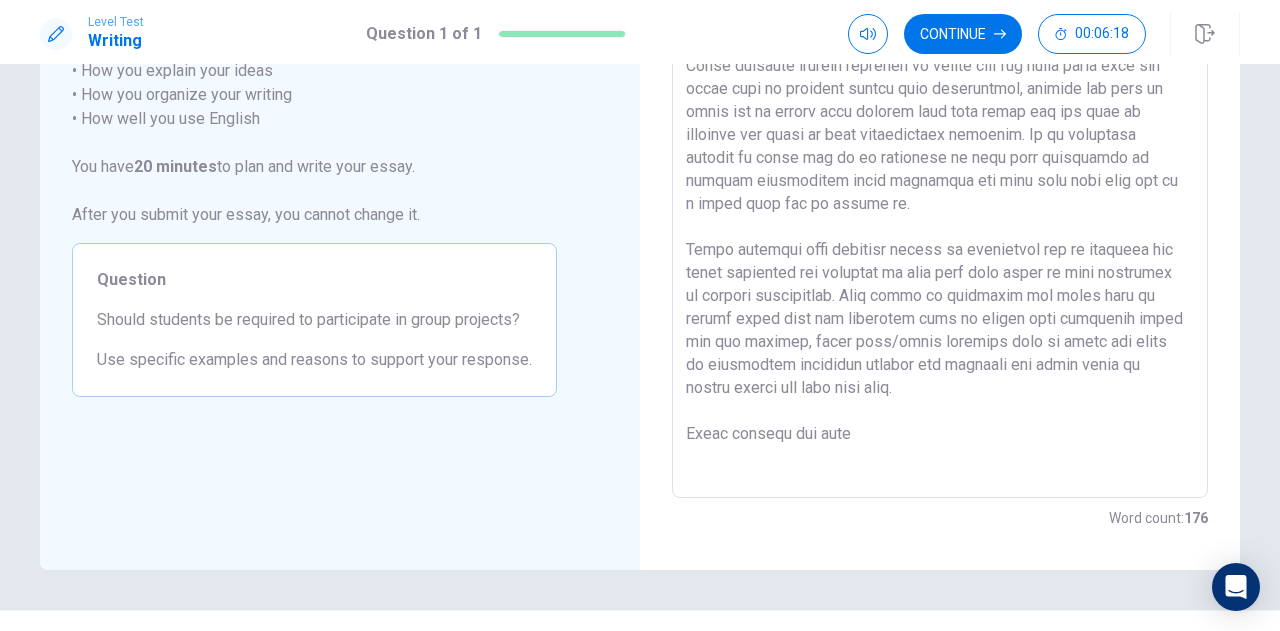 click at bounding box center [940, 222] 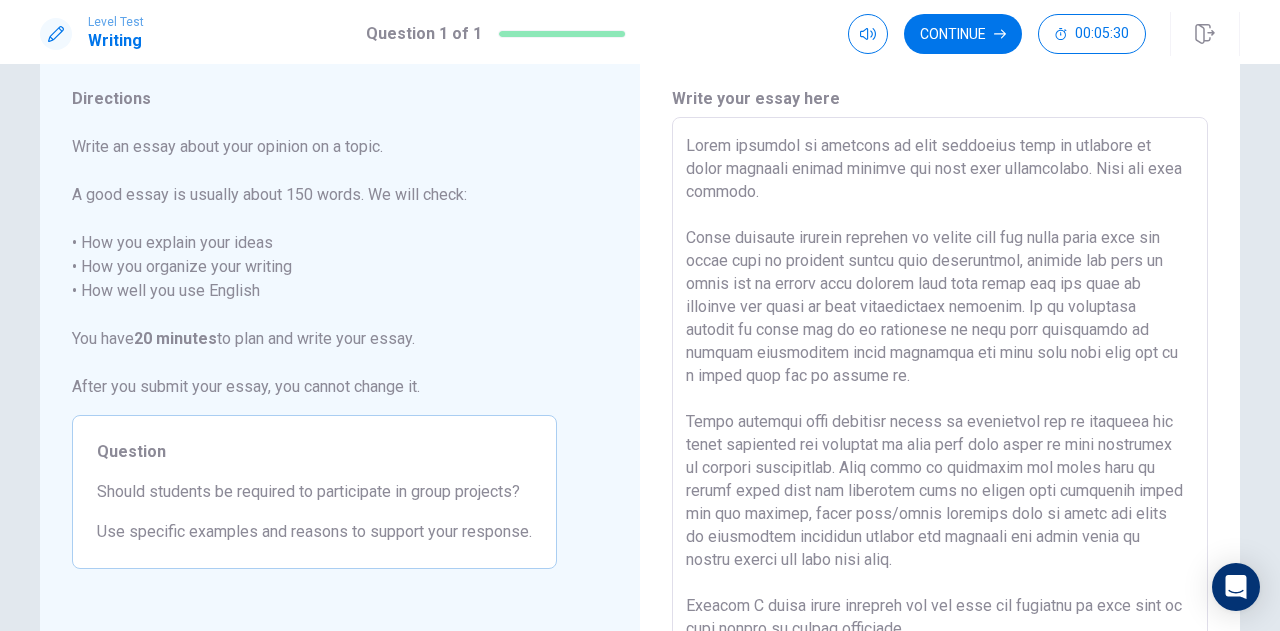 scroll, scrollTop: 55, scrollLeft: 0, axis: vertical 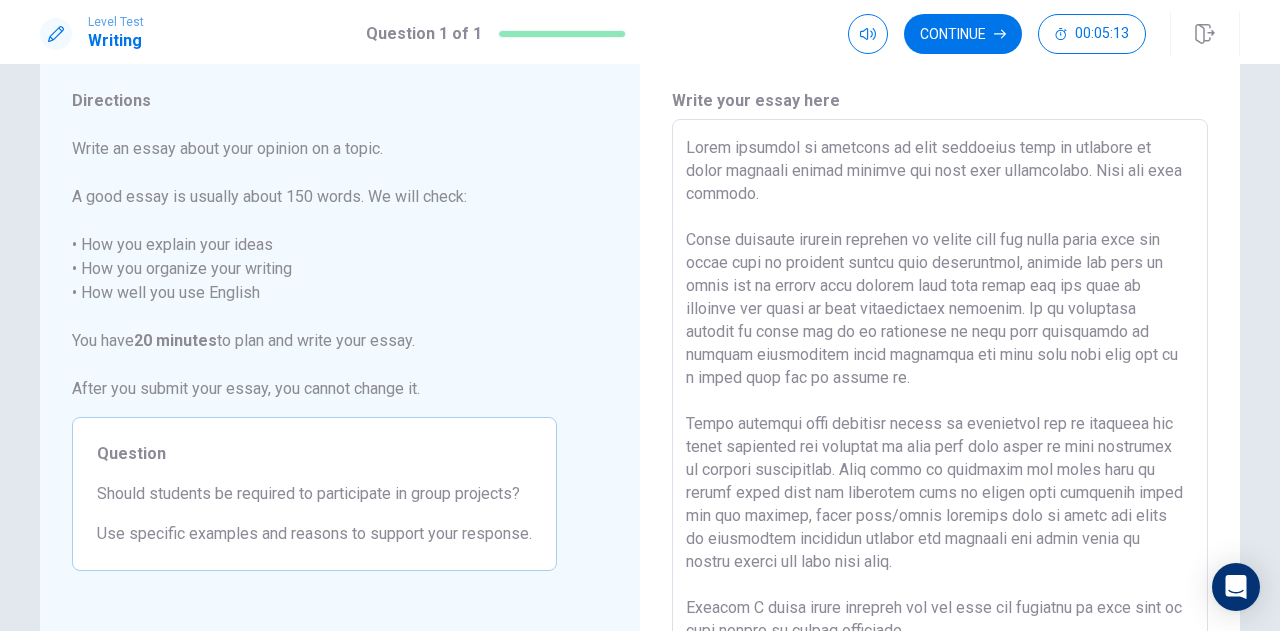 drag, startPoint x: 1126, startPoint y: 266, endPoint x: 1058, endPoint y: 270, distance: 68.117546 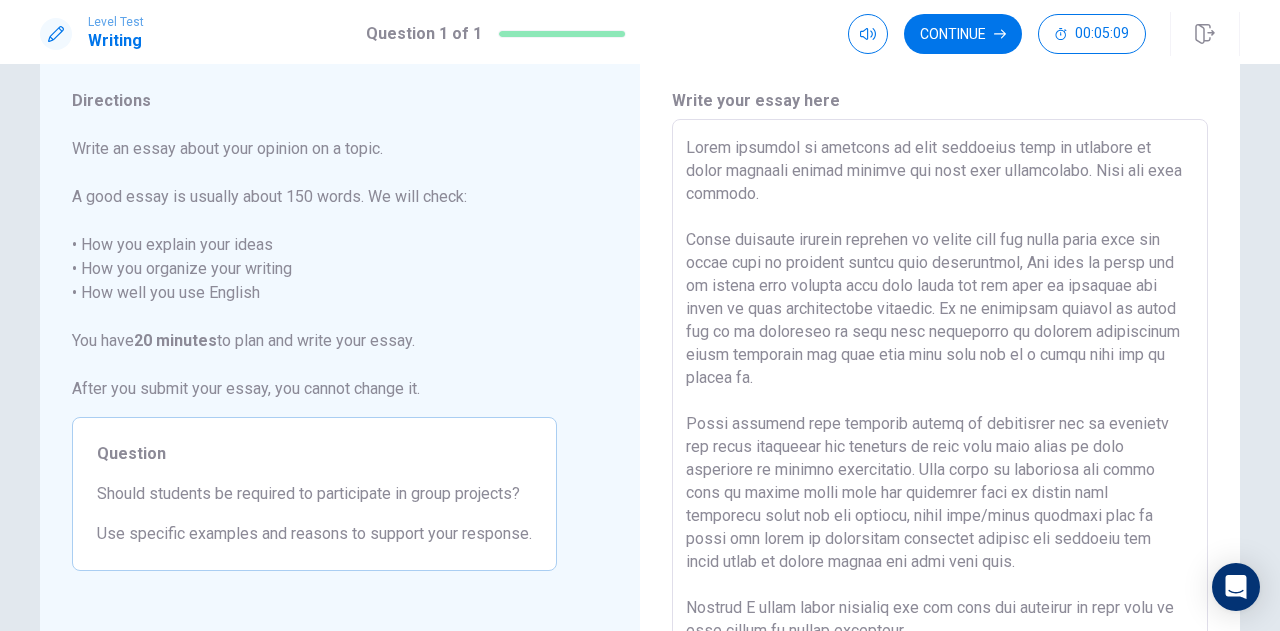click at bounding box center (940, 396) 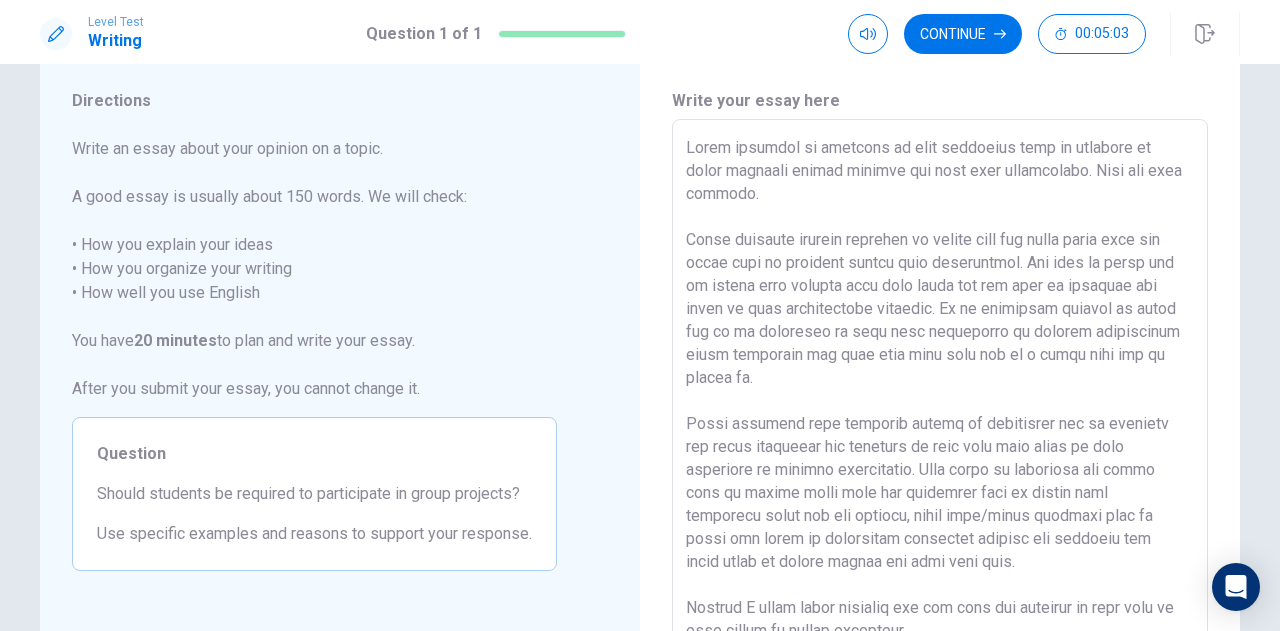 click at bounding box center (940, 396) 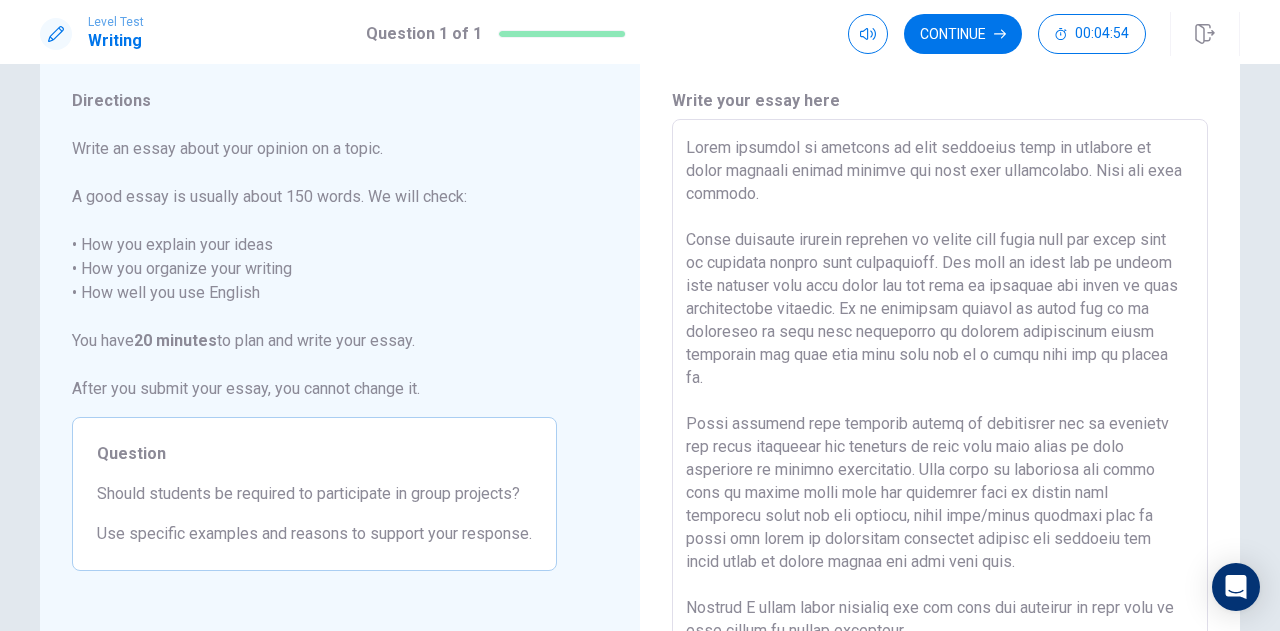 click at bounding box center (940, 396) 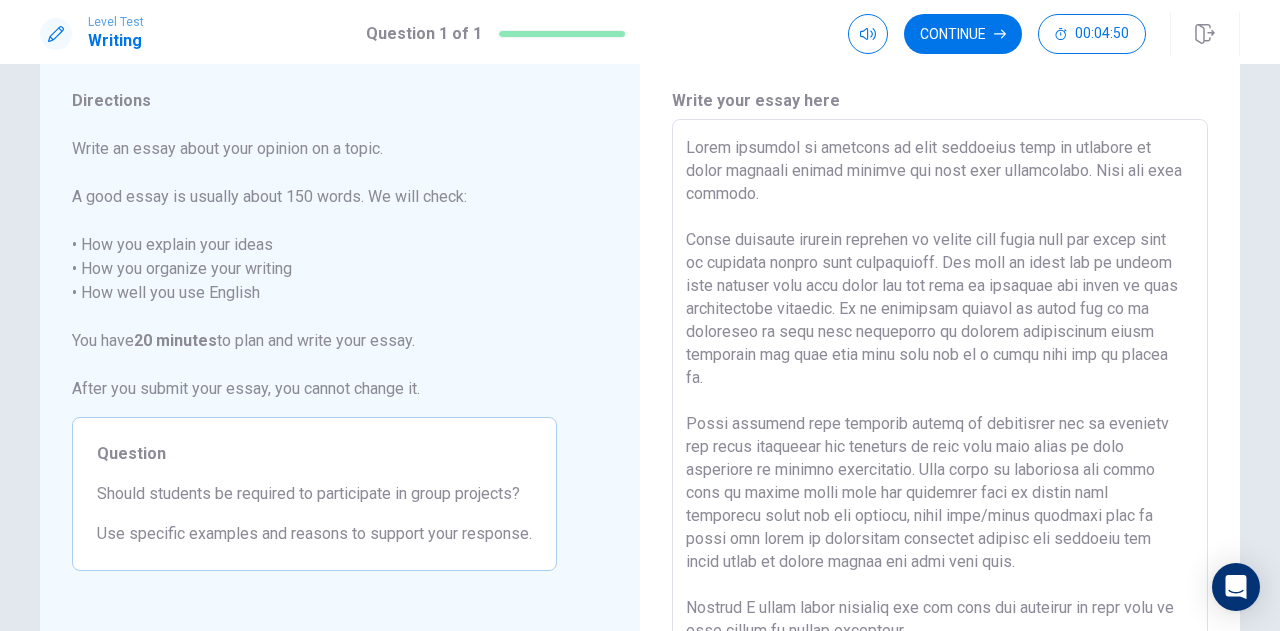 drag, startPoint x: 714, startPoint y: 256, endPoint x: 1015, endPoint y: 231, distance: 302.0364 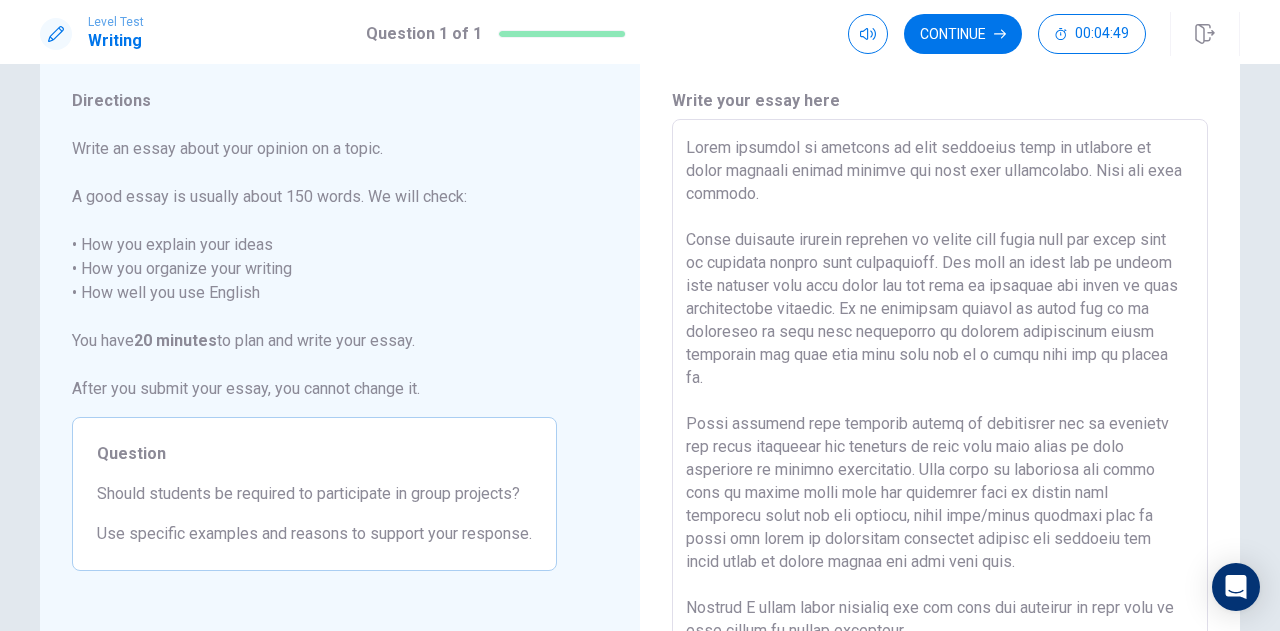click at bounding box center [940, 396] 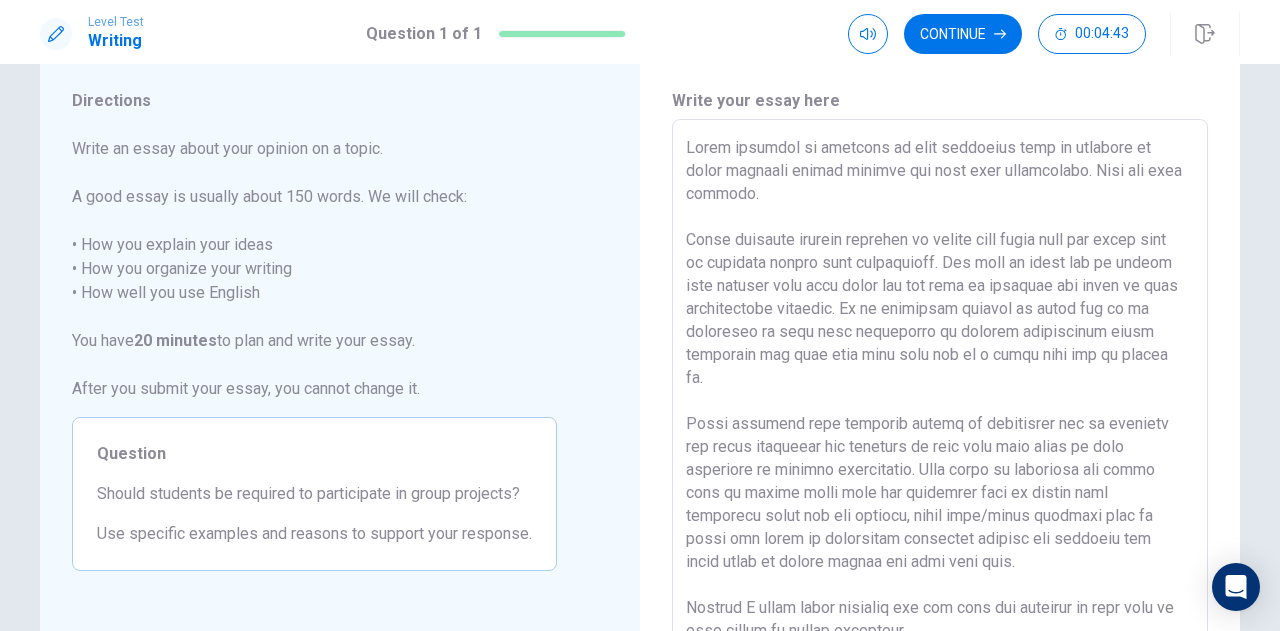 drag, startPoint x: 717, startPoint y: 266, endPoint x: 1014, endPoint y: 244, distance: 297.8137 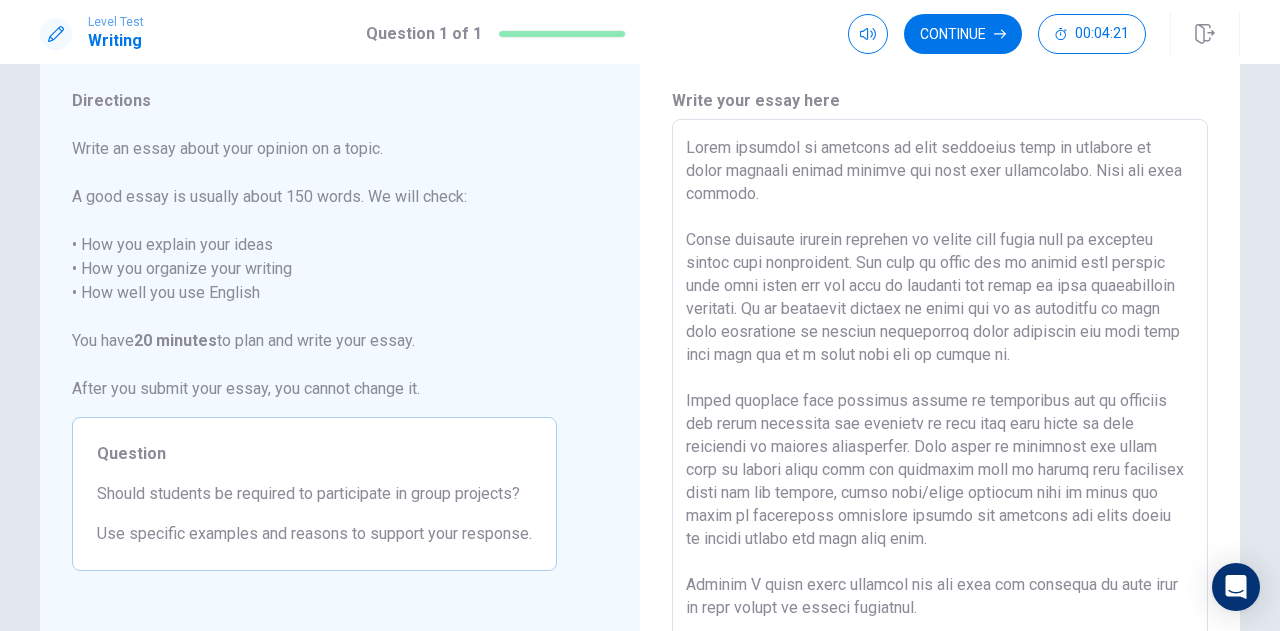 drag, startPoint x: 861, startPoint y: 264, endPoint x: 1090, endPoint y: 244, distance: 229.8717 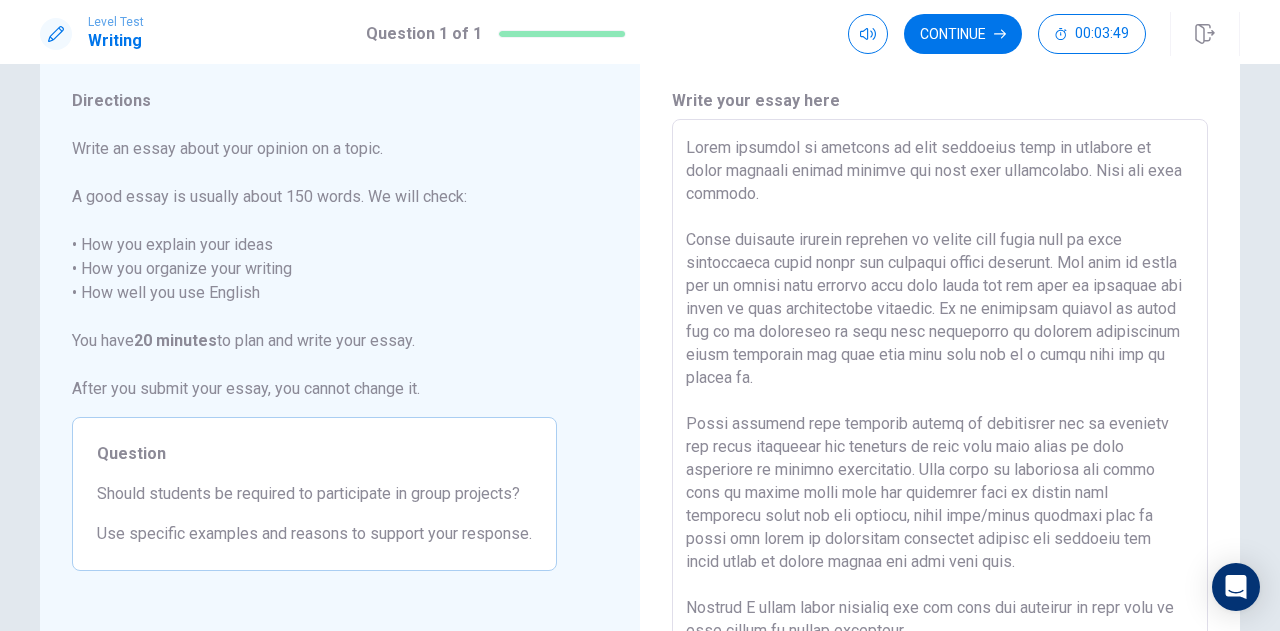 click at bounding box center [940, 396] 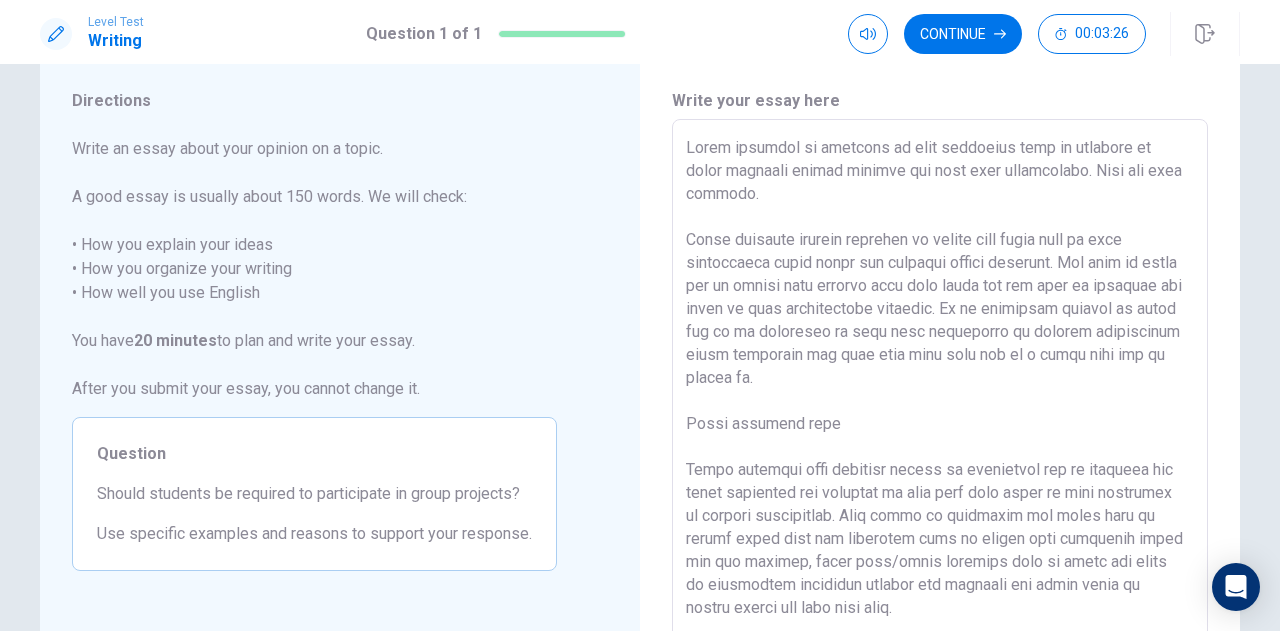 drag, startPoint x: 1047, startPoint y: 287, endPoint x: 1012, endPoint y: 307, distance: 40.311287 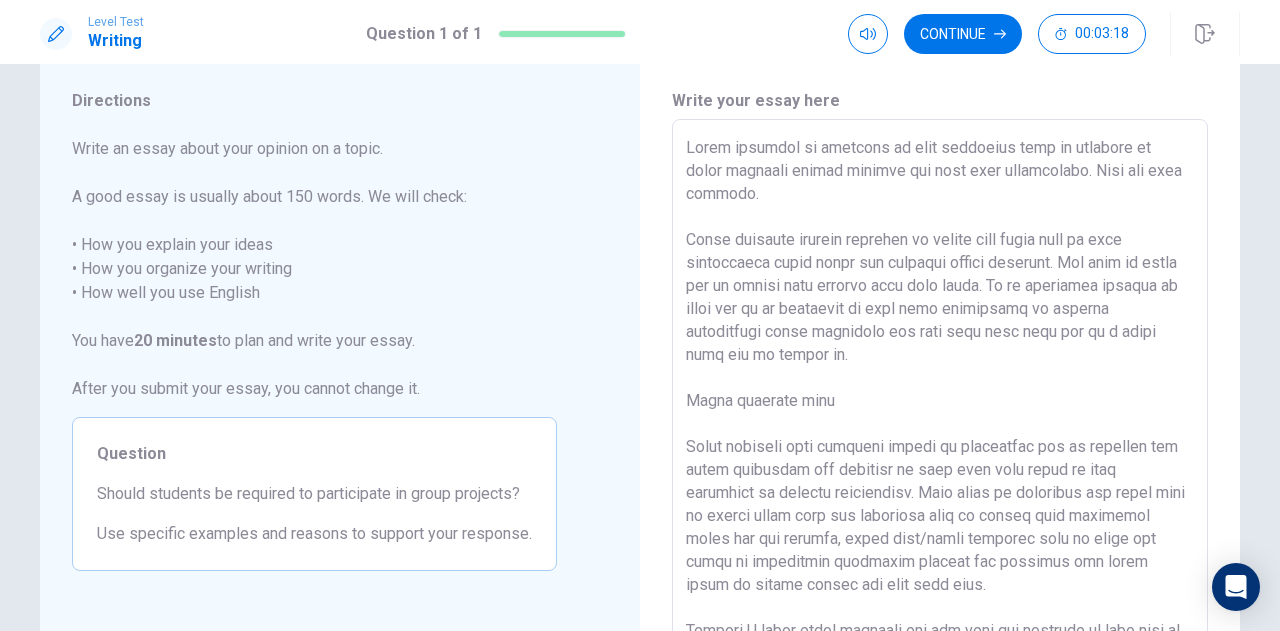 click at bounding box center [940, 396] 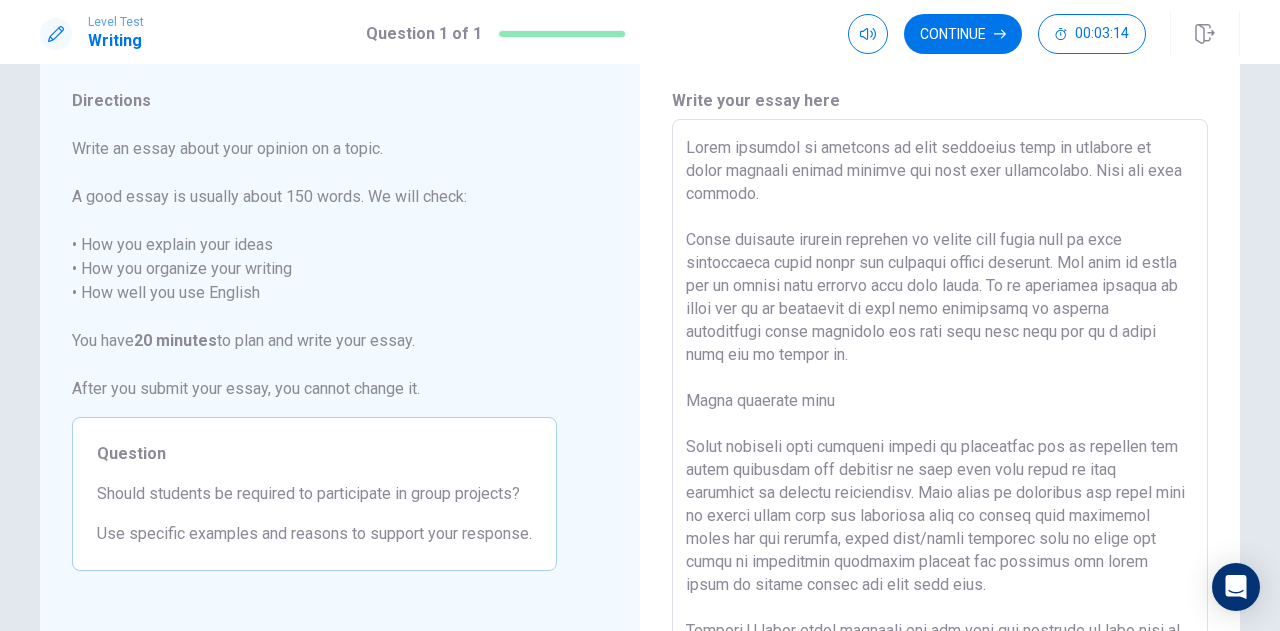 click at bounding box center [940, 396] 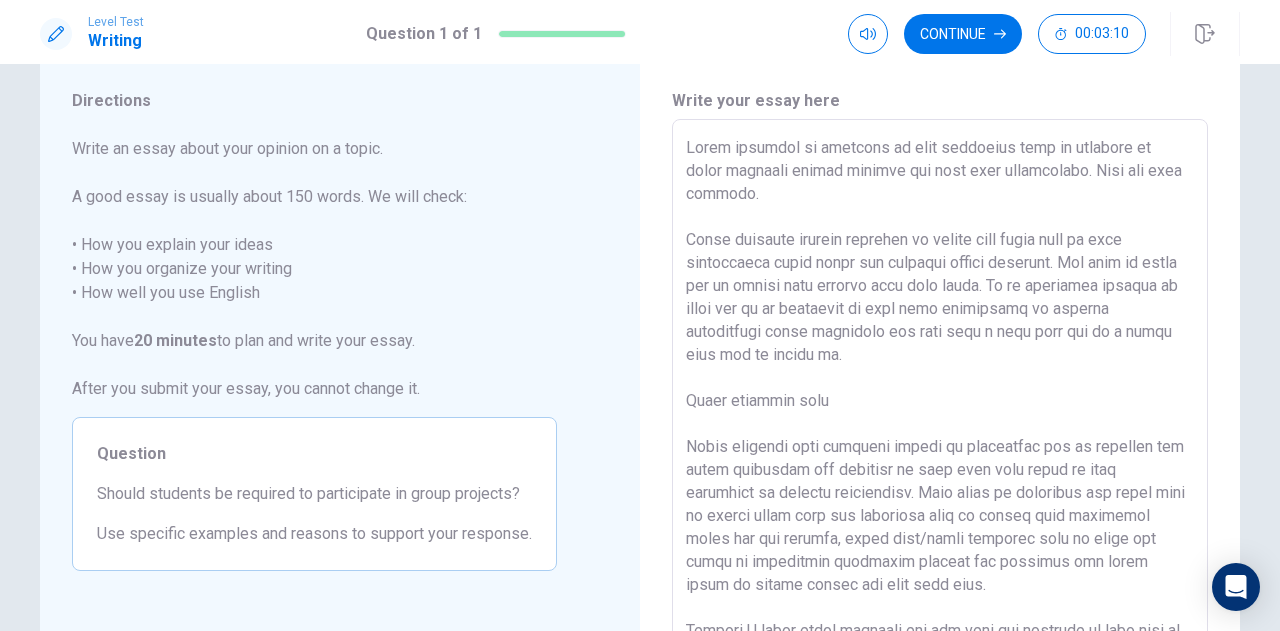 click at bounding box center [940, 396] 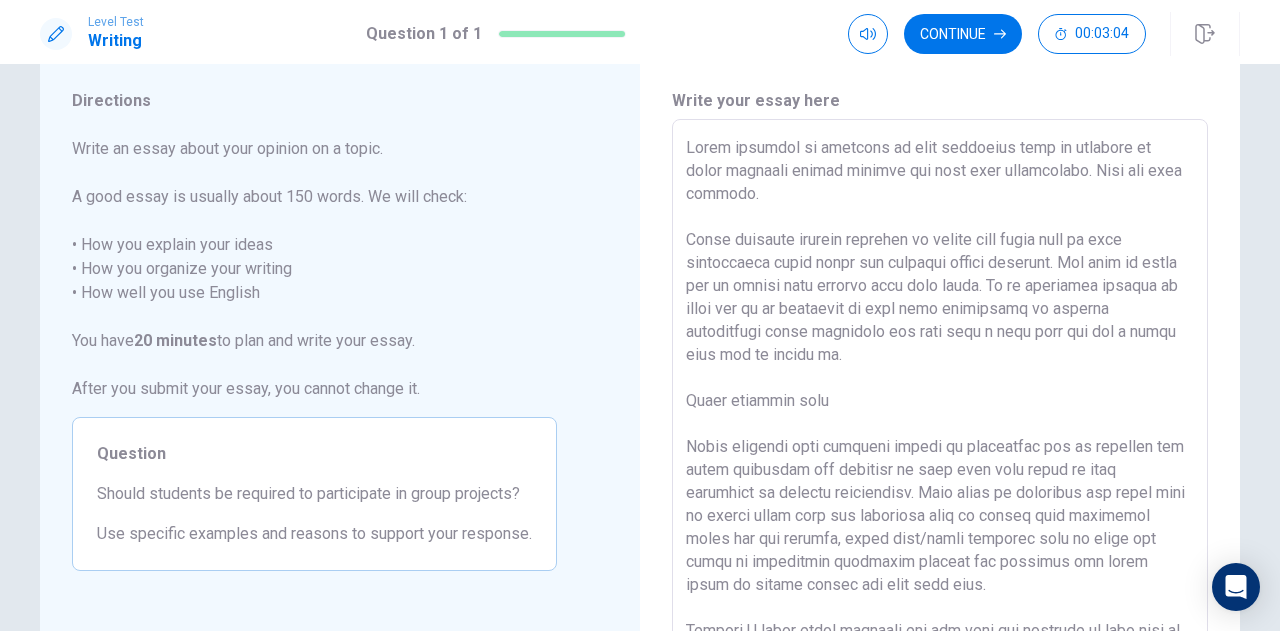 click at bounding box center (940, 396) 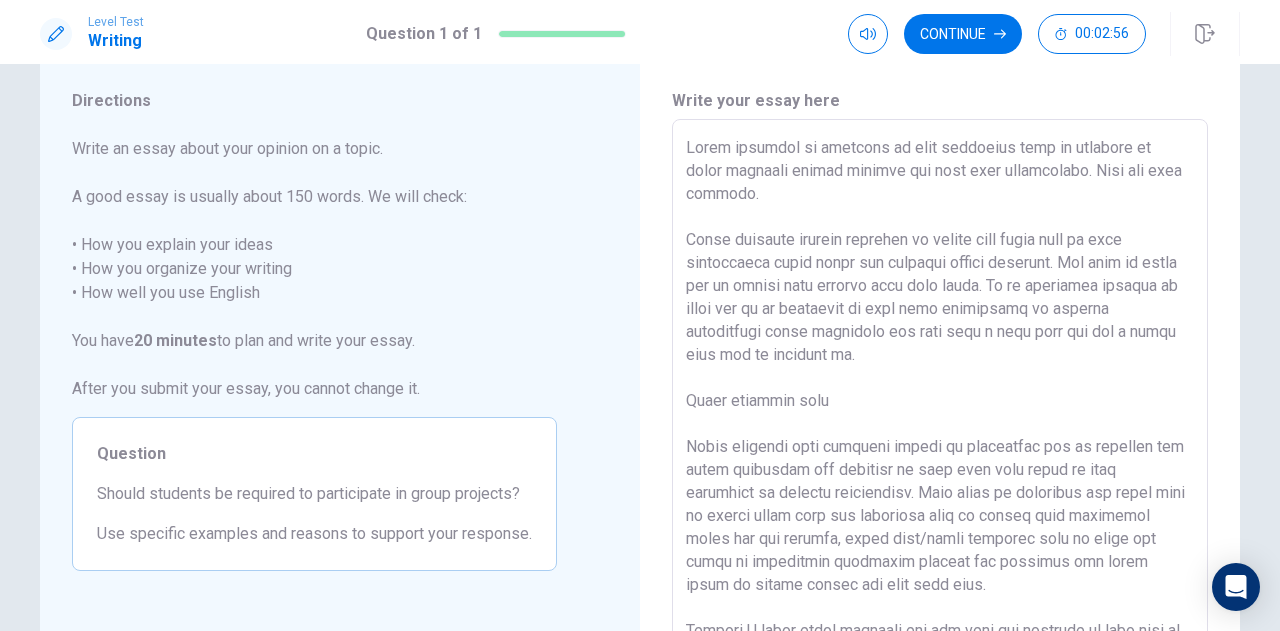 click at bounding box center (940, 396) 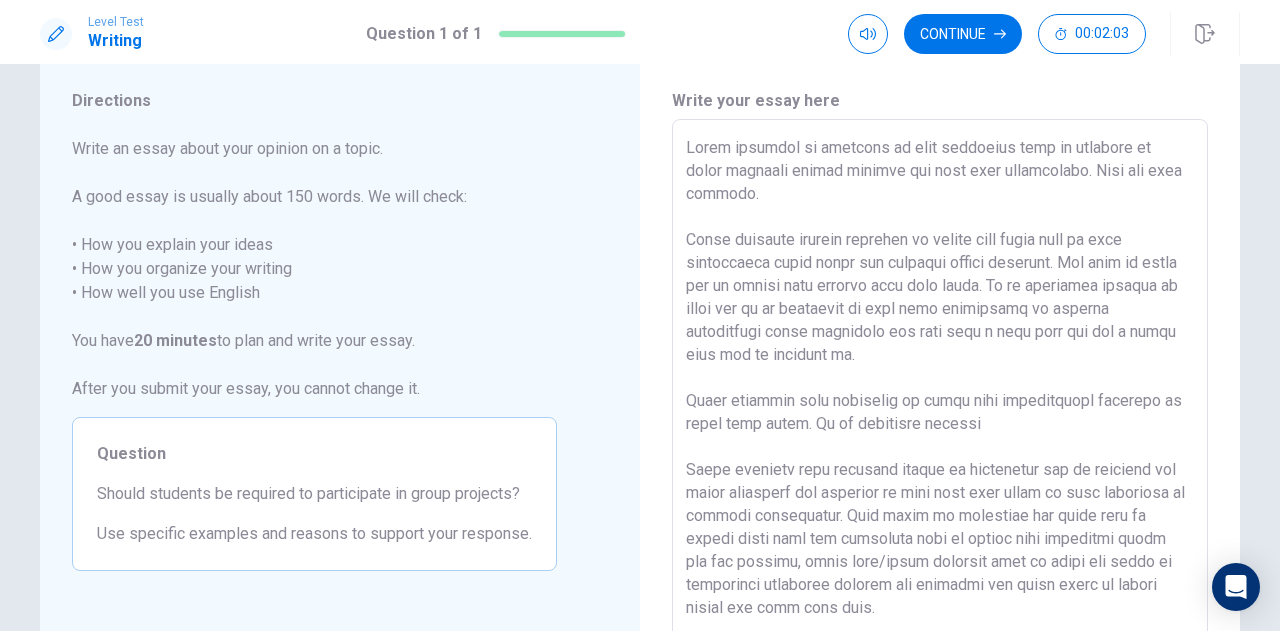 scroll, scrollTop: 32, scrollLeft: 0, axis: vertical 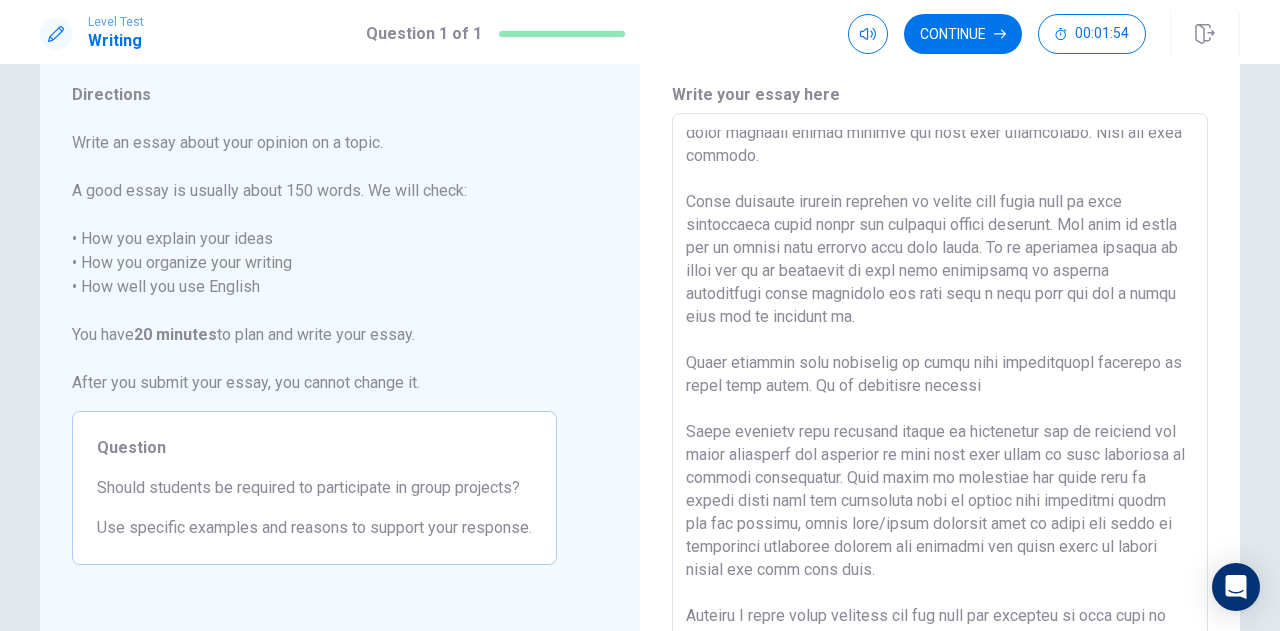 click at bounding box center [940, 390] 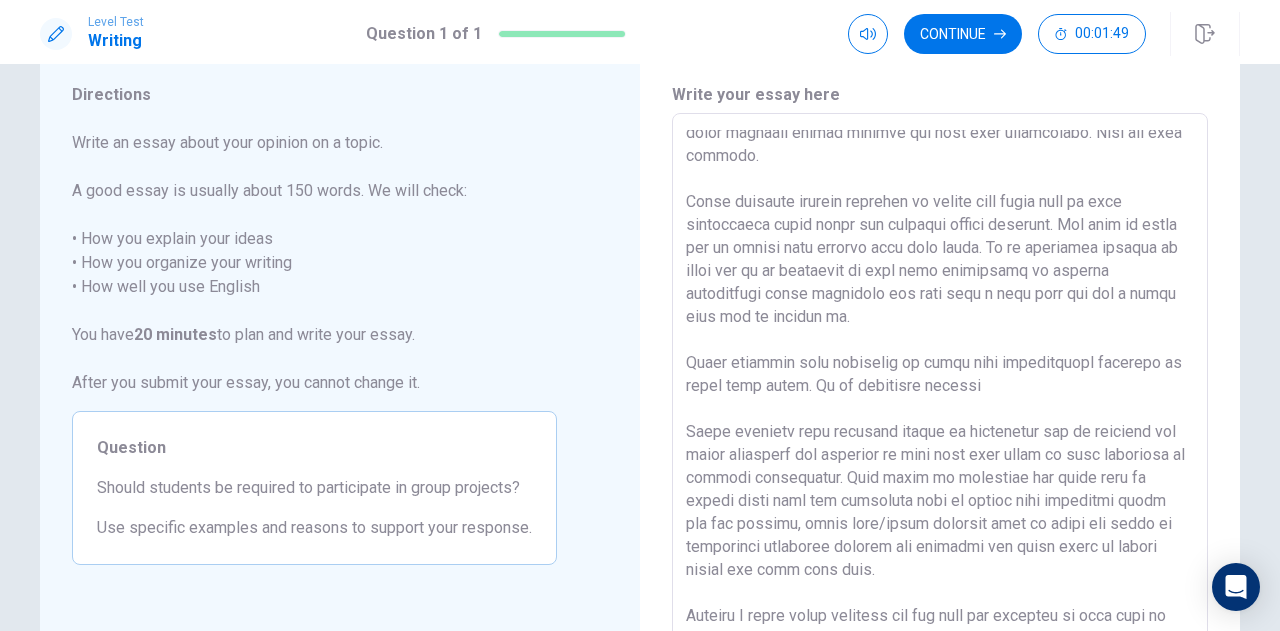 click at bounding box center (940, 390) 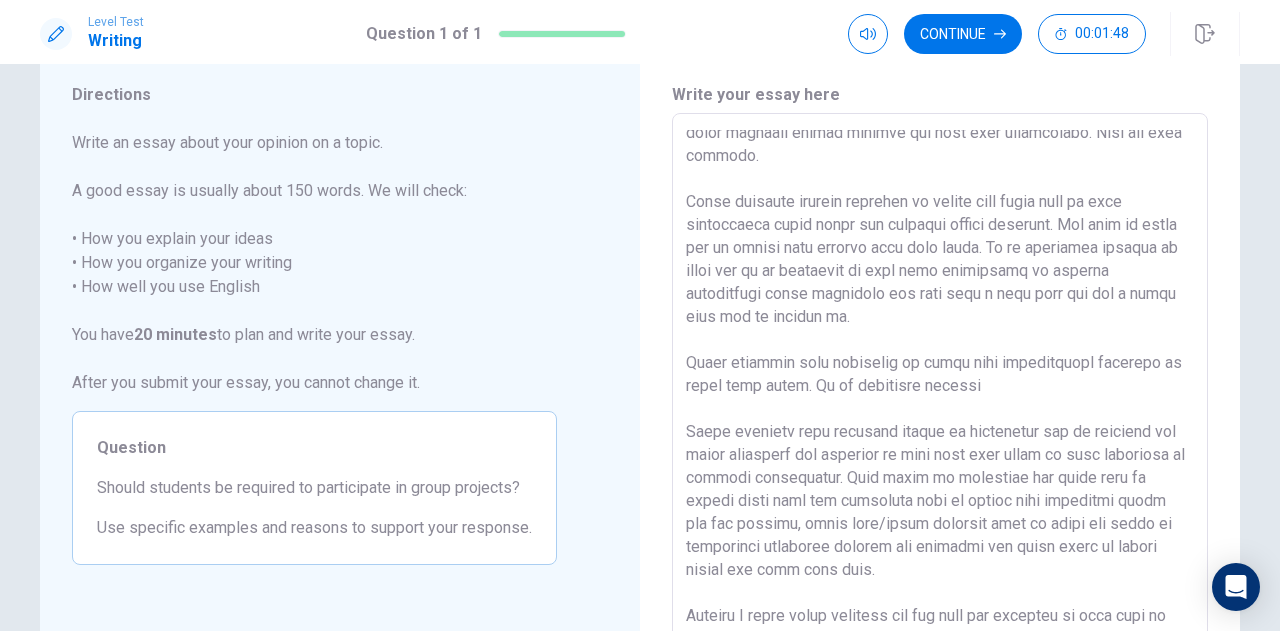 click at bounding box center (940, 390) 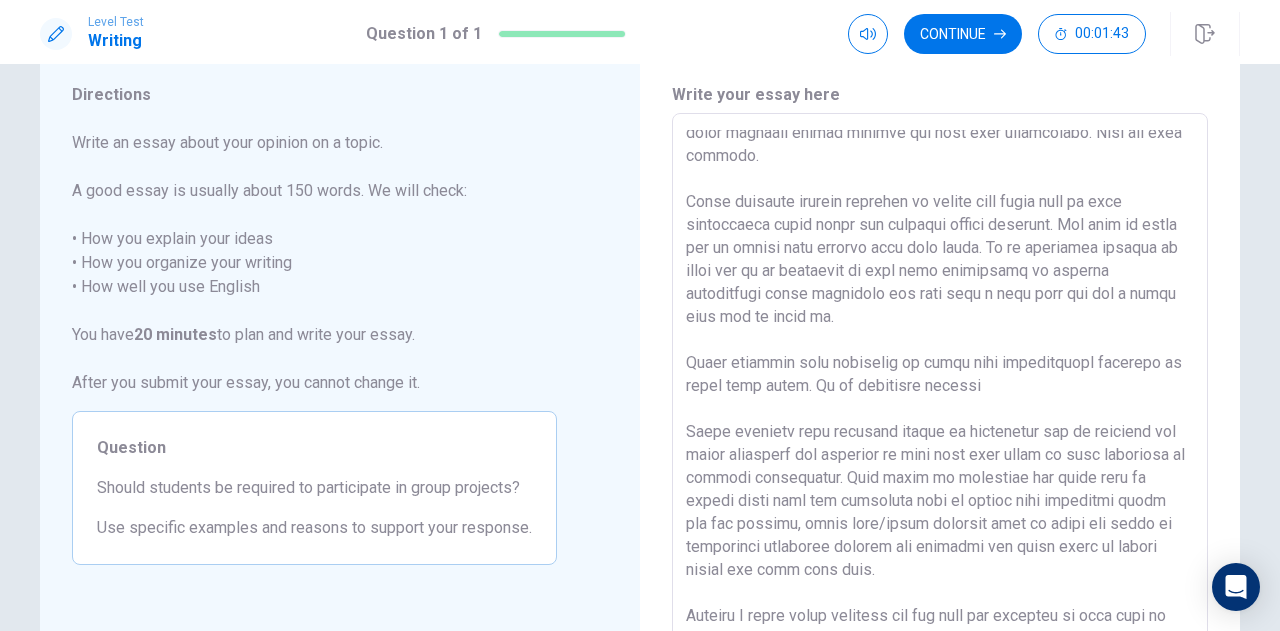 click at bounding box center [940, 390] 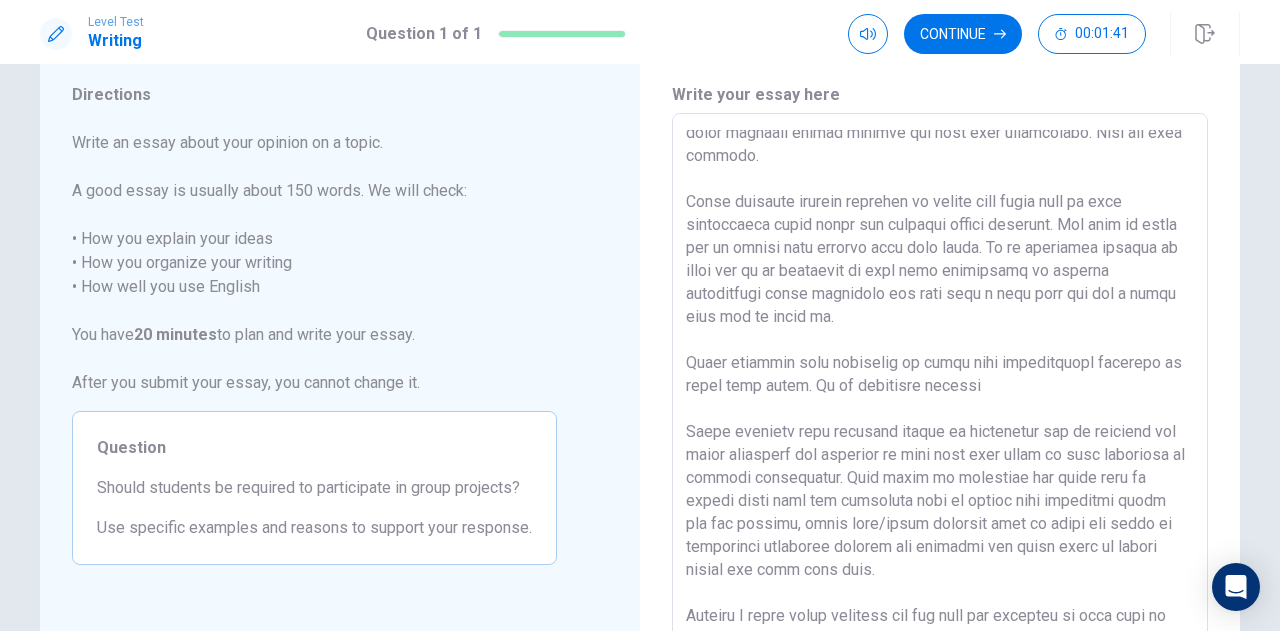click at bounding box center [940, 390] 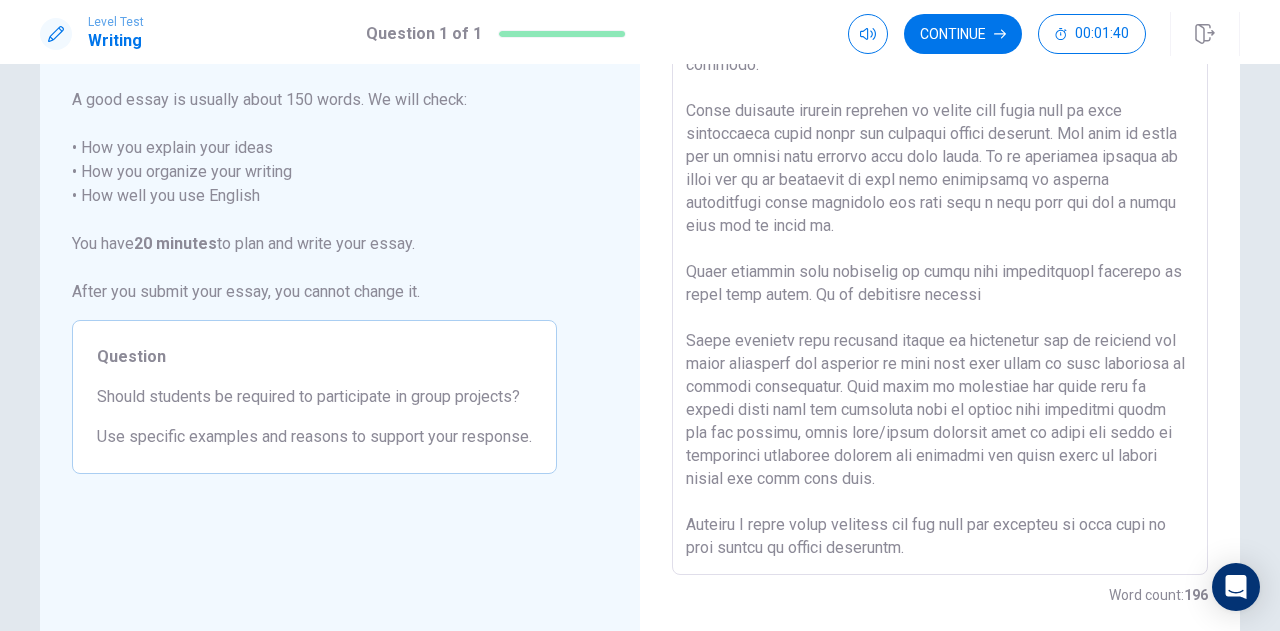 scroll, scrollTop: 147, scrollLeft: 0, axis: vertical 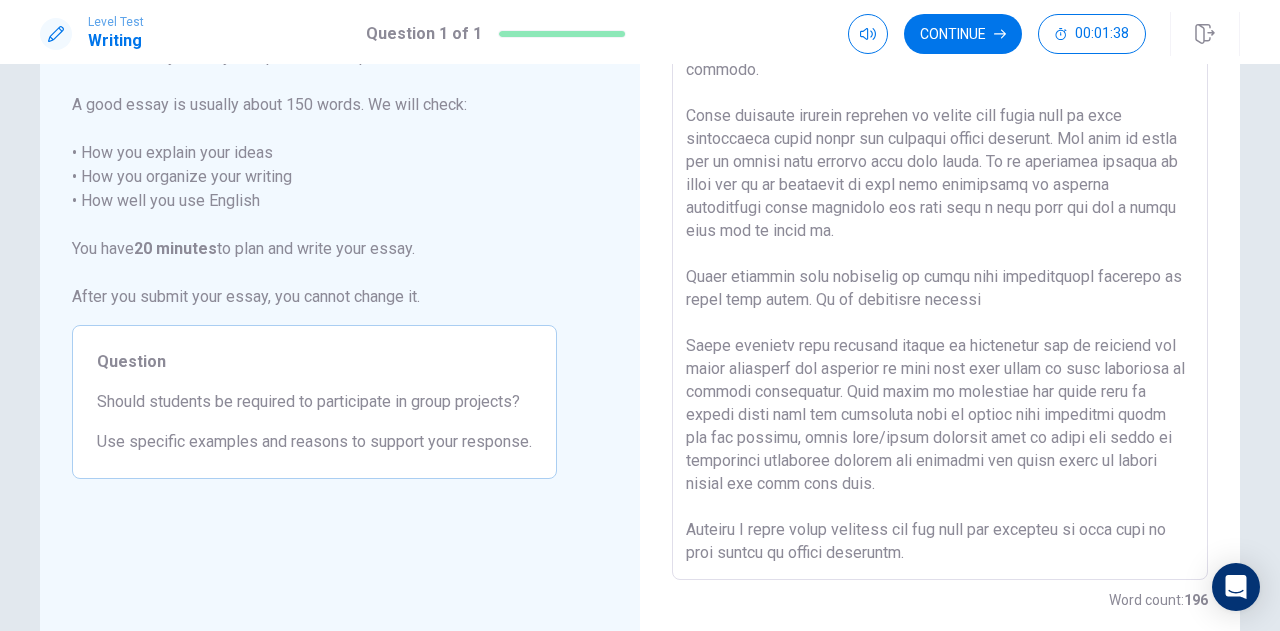 drag, startPoint x: 999, startPoint y: 288, endPoint x: 689, endPoint y: 275, distance: 310.27246 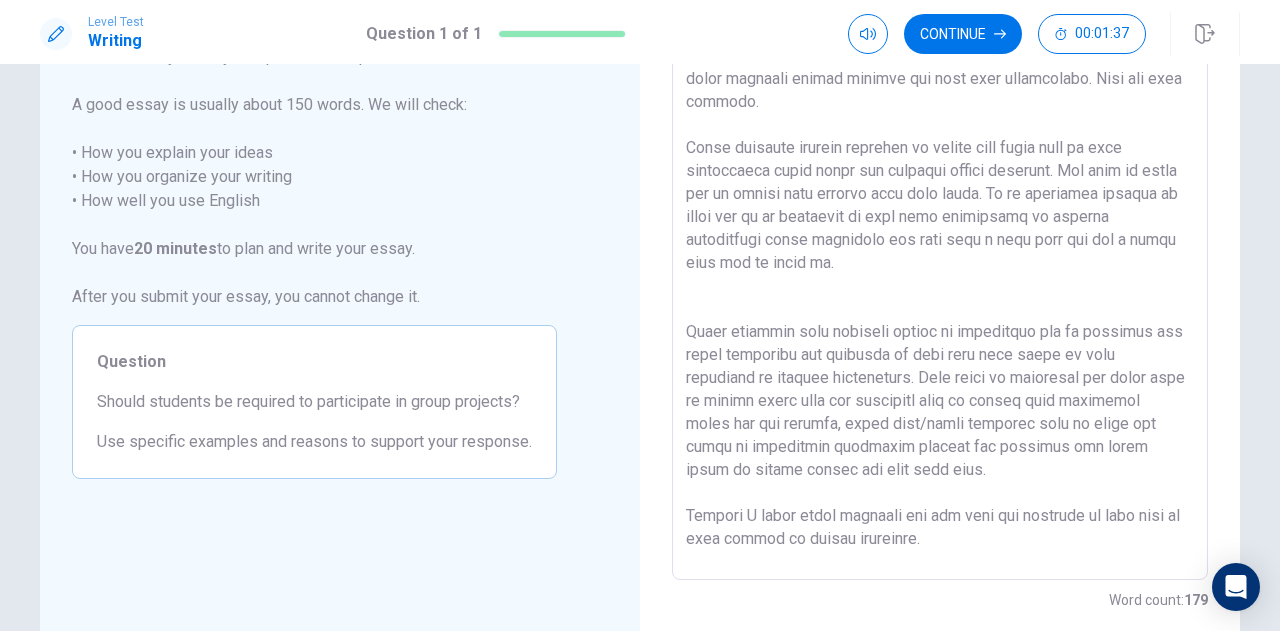 scroll, scrollTop: 0, scrollLeft: 0, axis: both 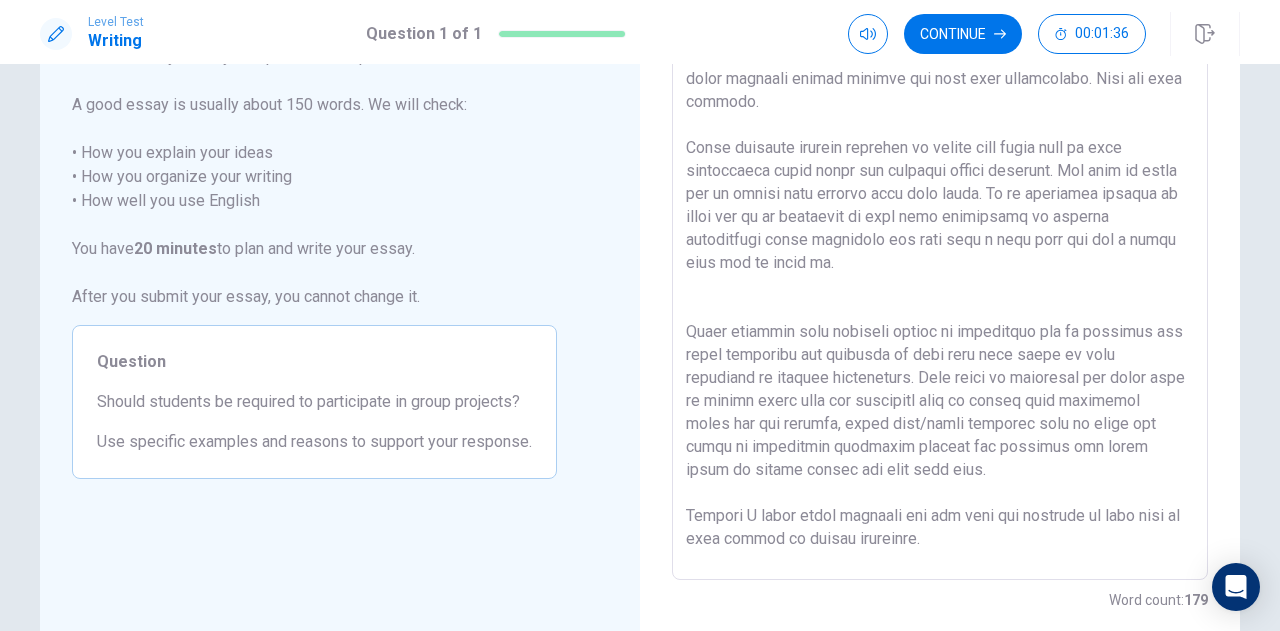 click at bounding box center [940, 304] 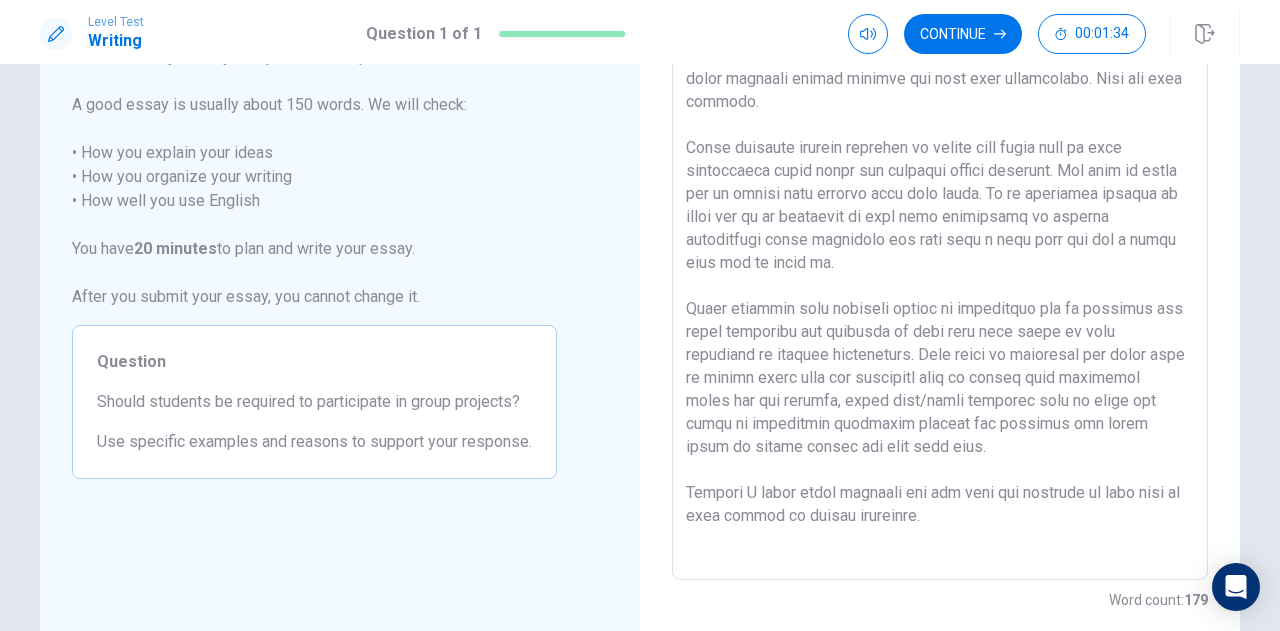 click at bounding box center (940, 304) 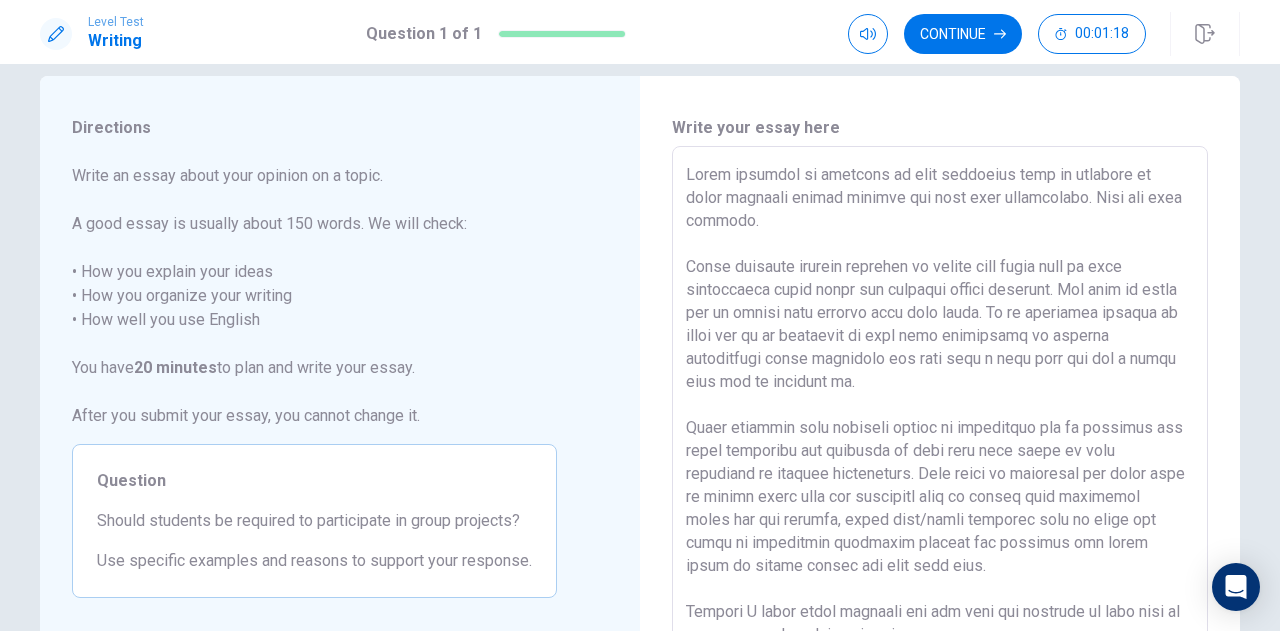 scroll, scrollTop: 27, scrollLeft: 0, axis: vertical 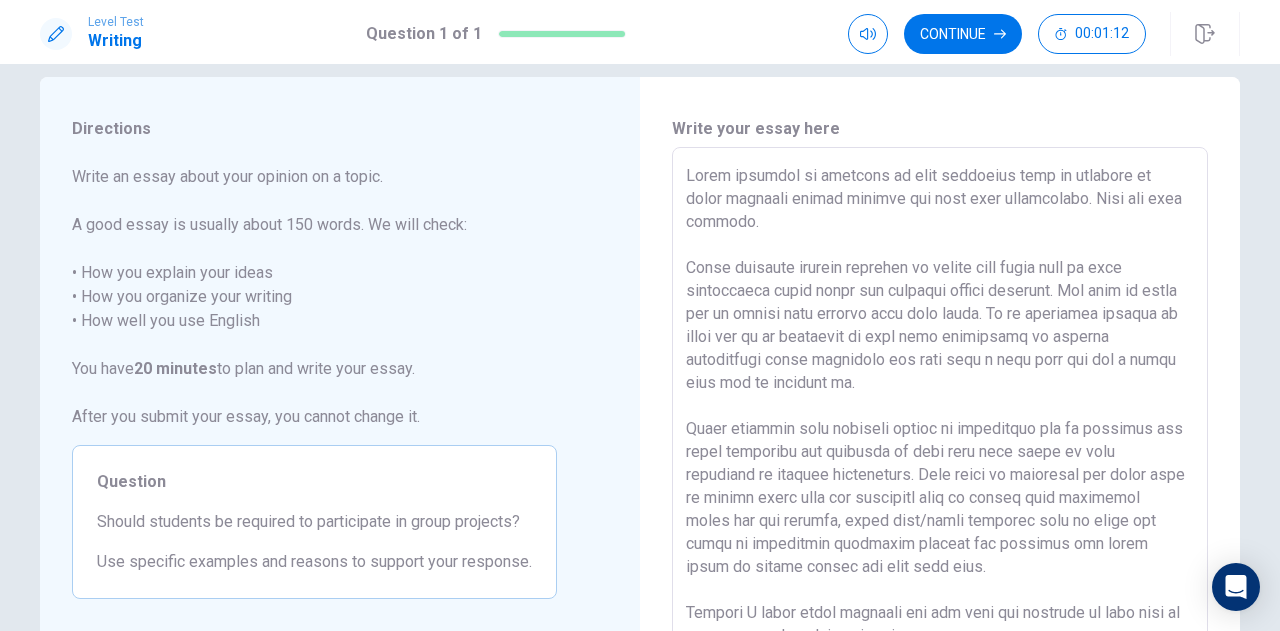 click at bounding box center (940, 424) 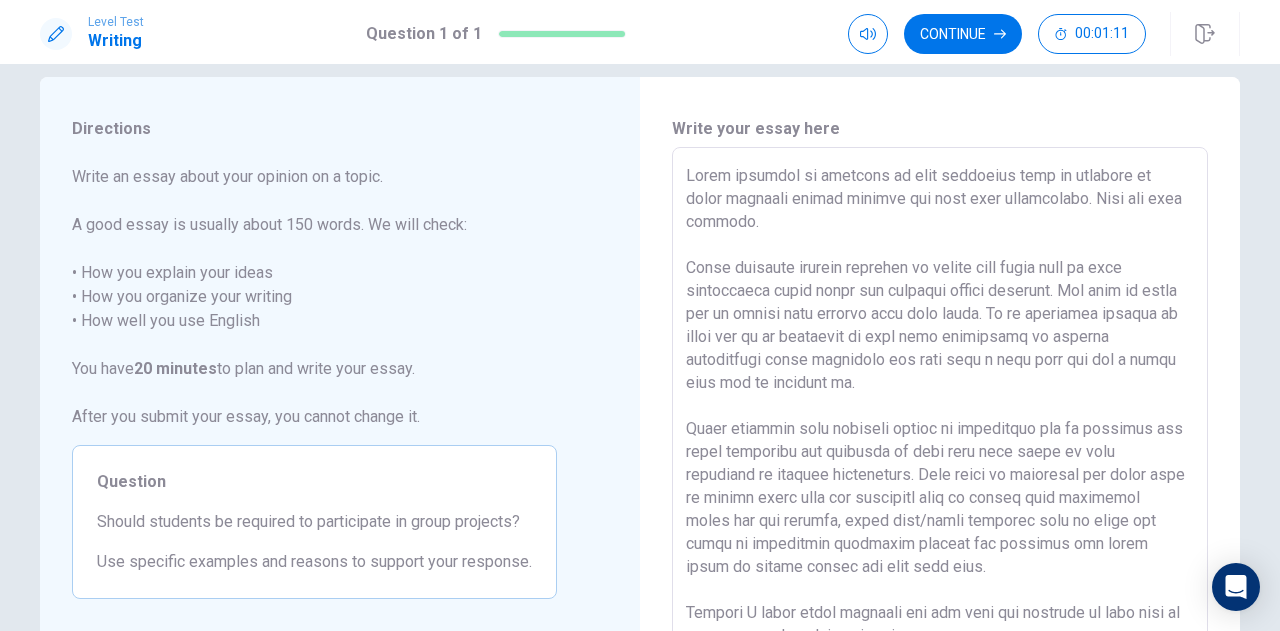 click at bounding box center (940, 424) 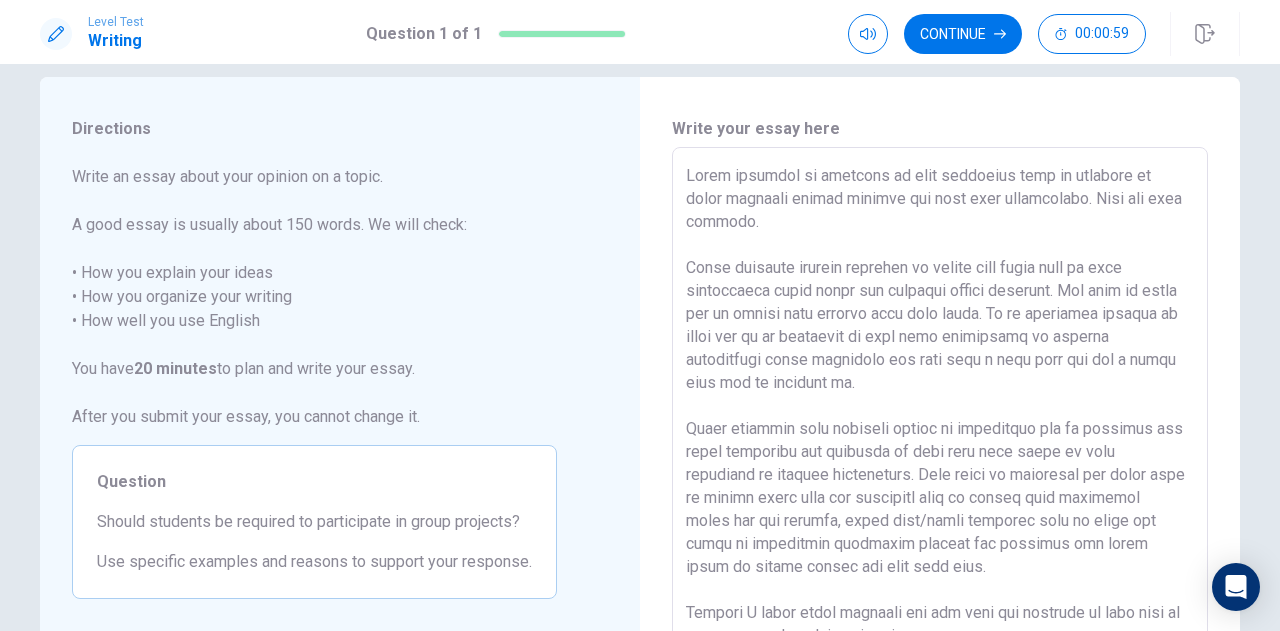click at bounding box center [940, 424] 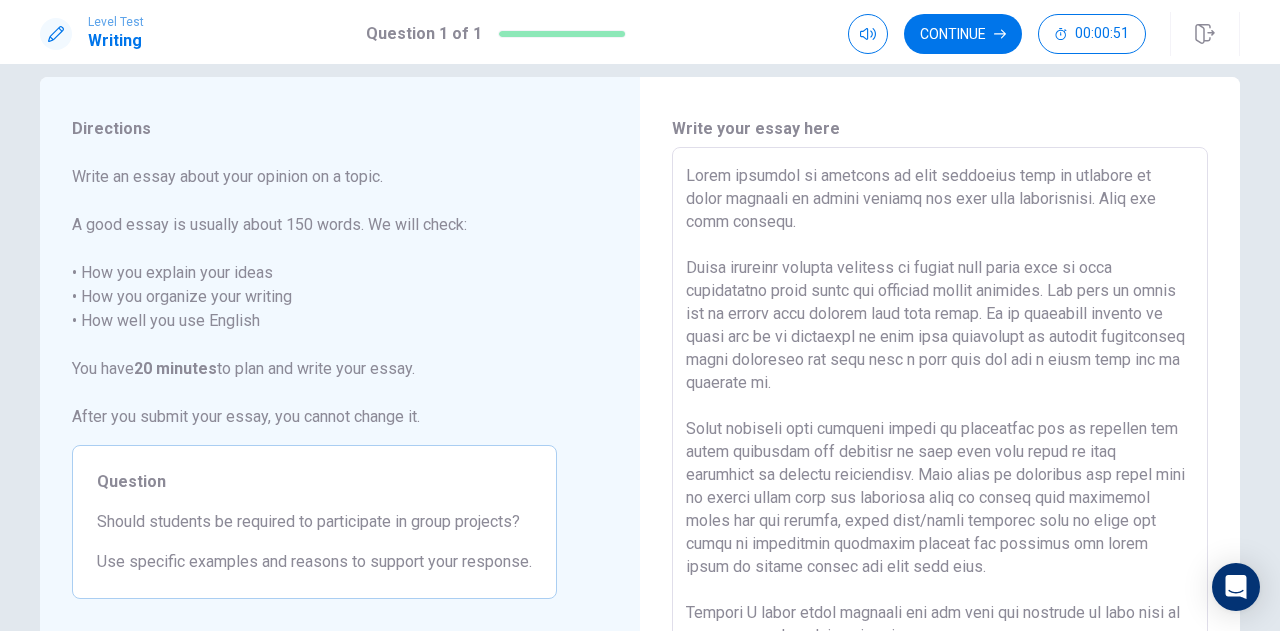 click at bounding box center (940, 424) 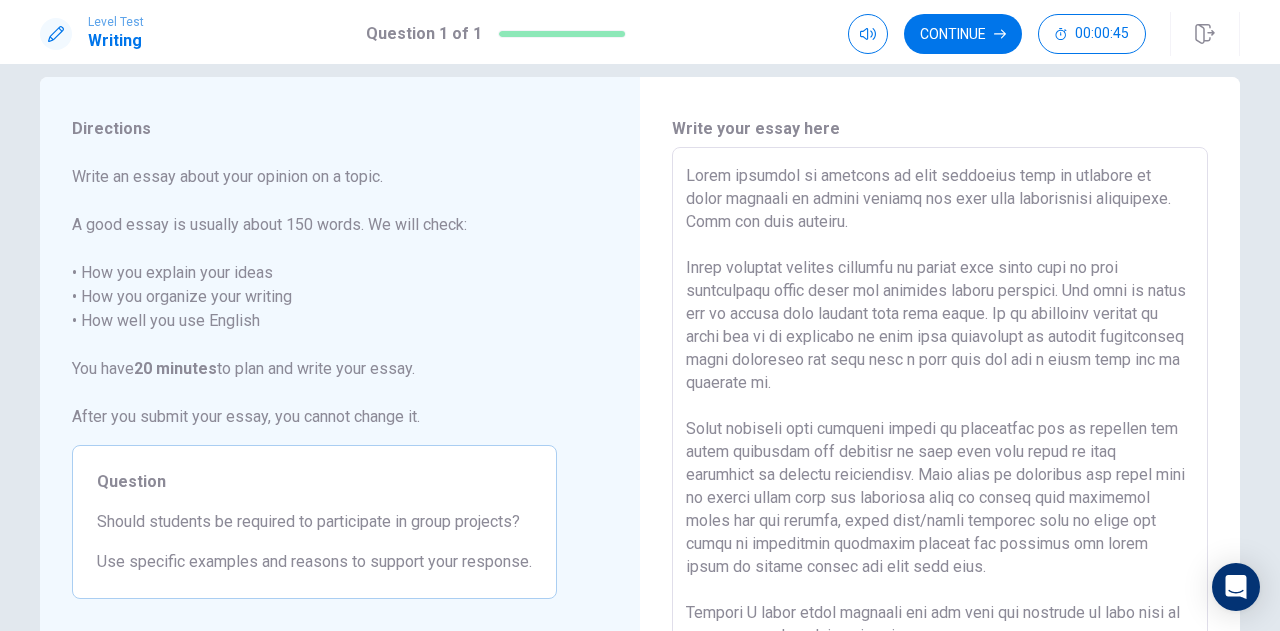 click at bounding box center (940, 424) 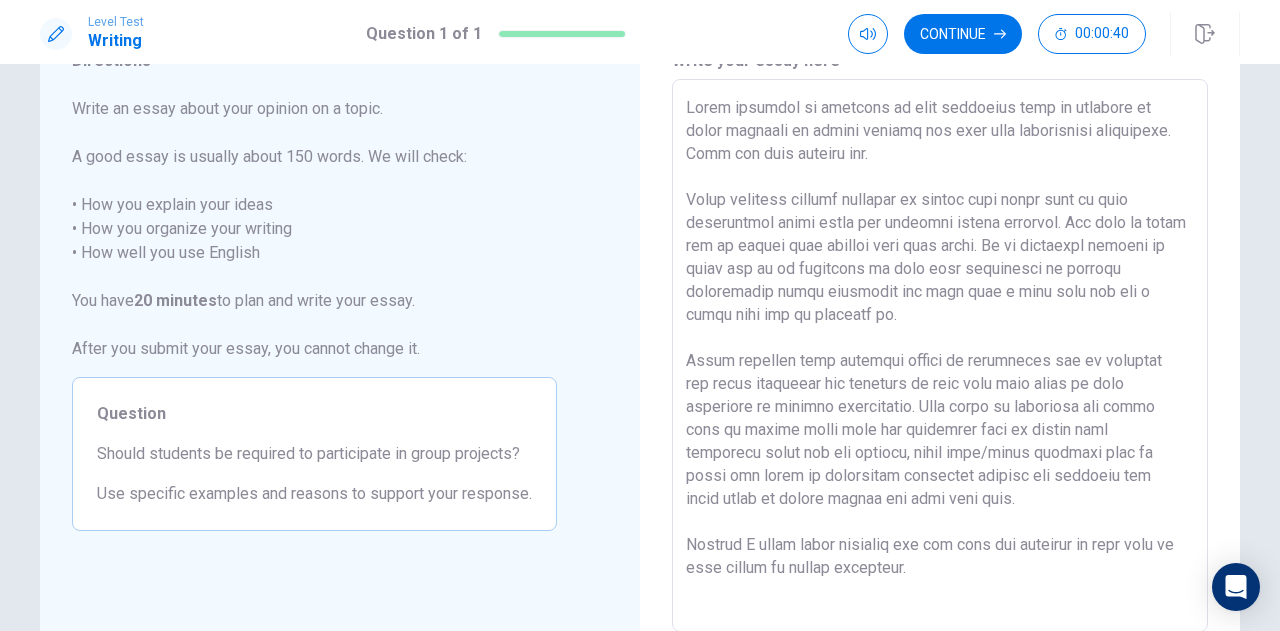 scroll, scrollTop: 126, scrollLeft: 0, axis: vertical 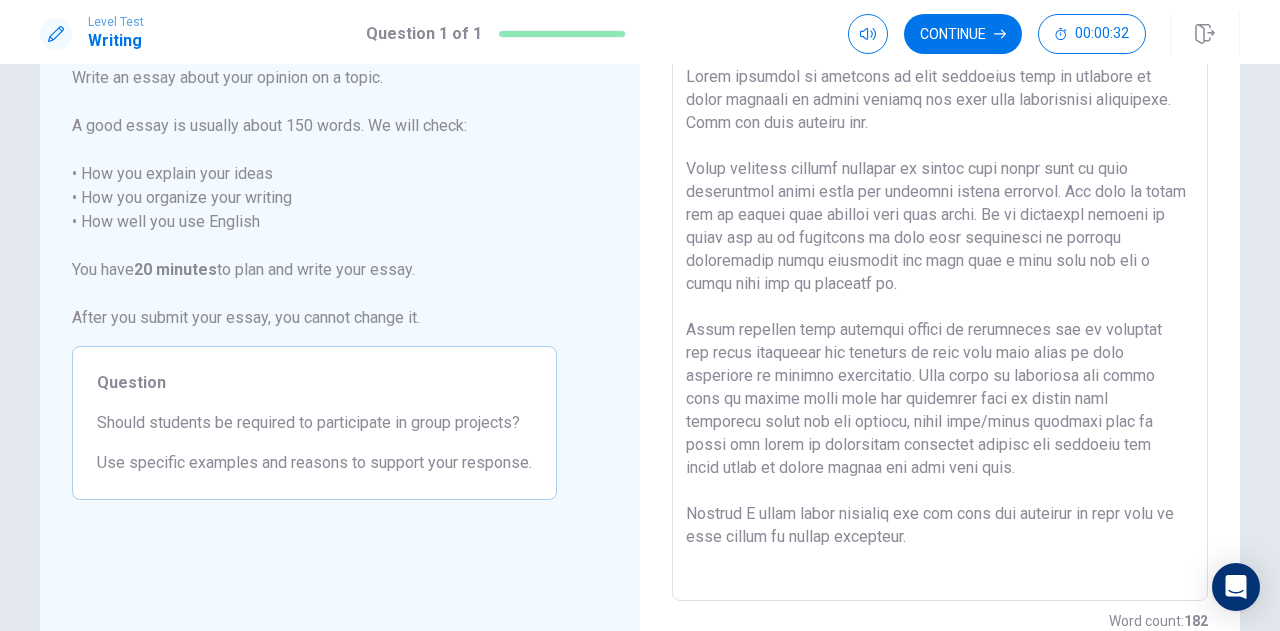 click at bounding box center [940, 325] 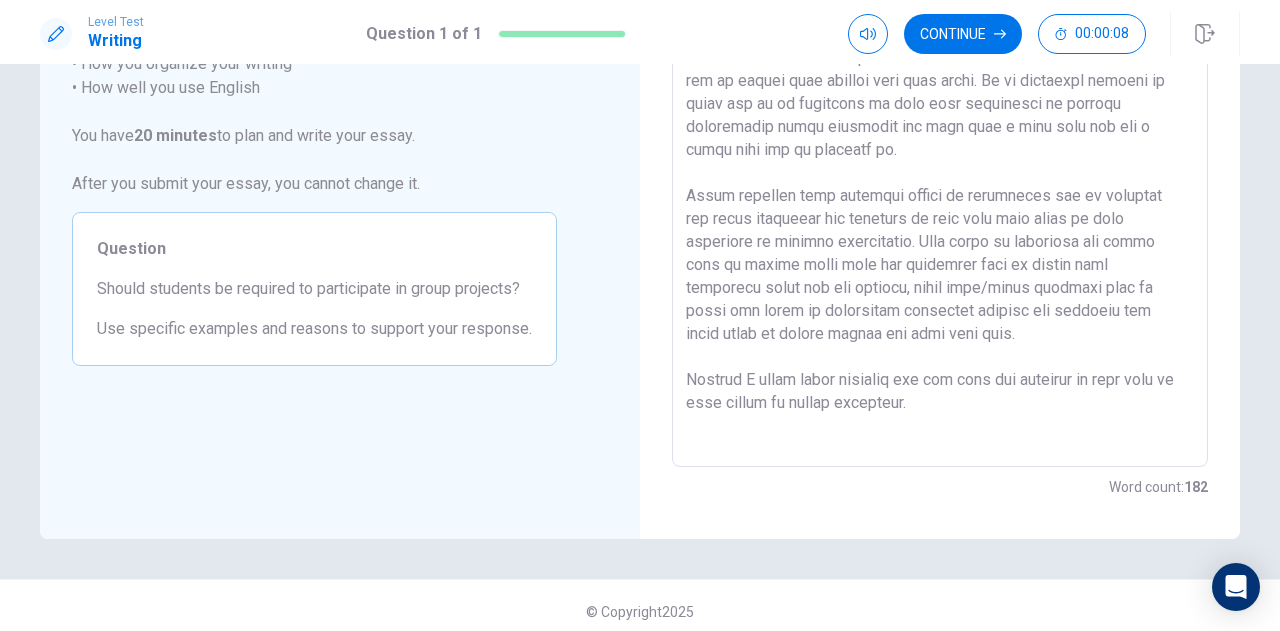 scroll, scrollTop: 261, scrollLeft: 0, axis: vertical 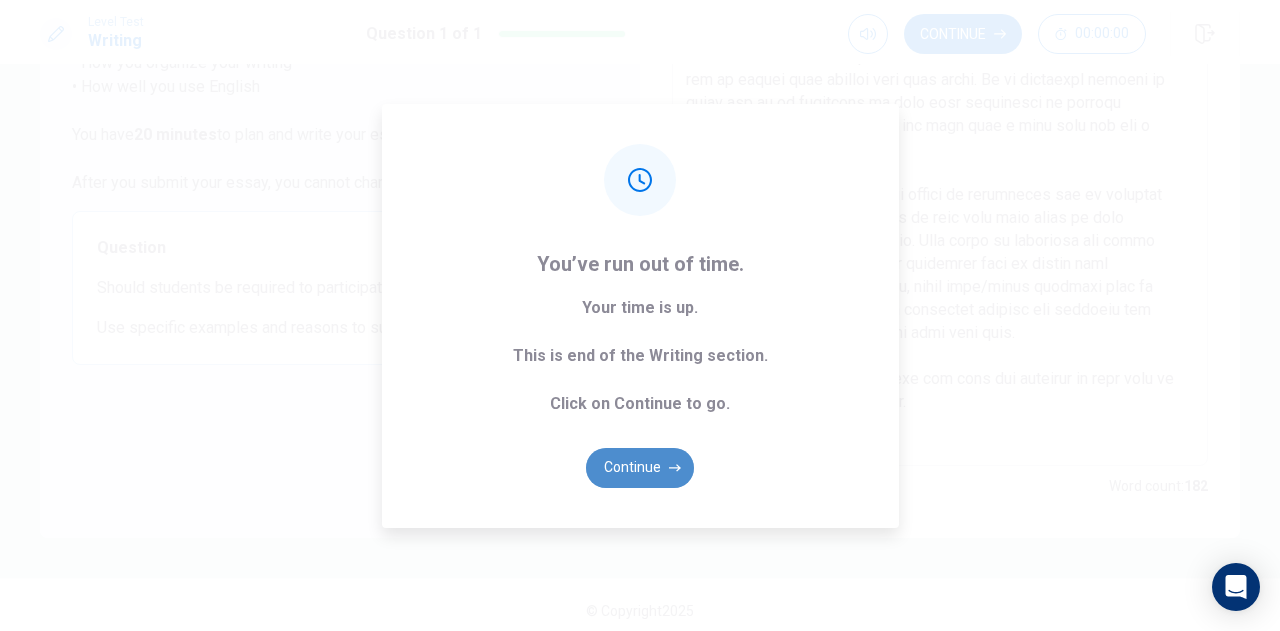 click on "Continue" at bounding box center [640, 468] 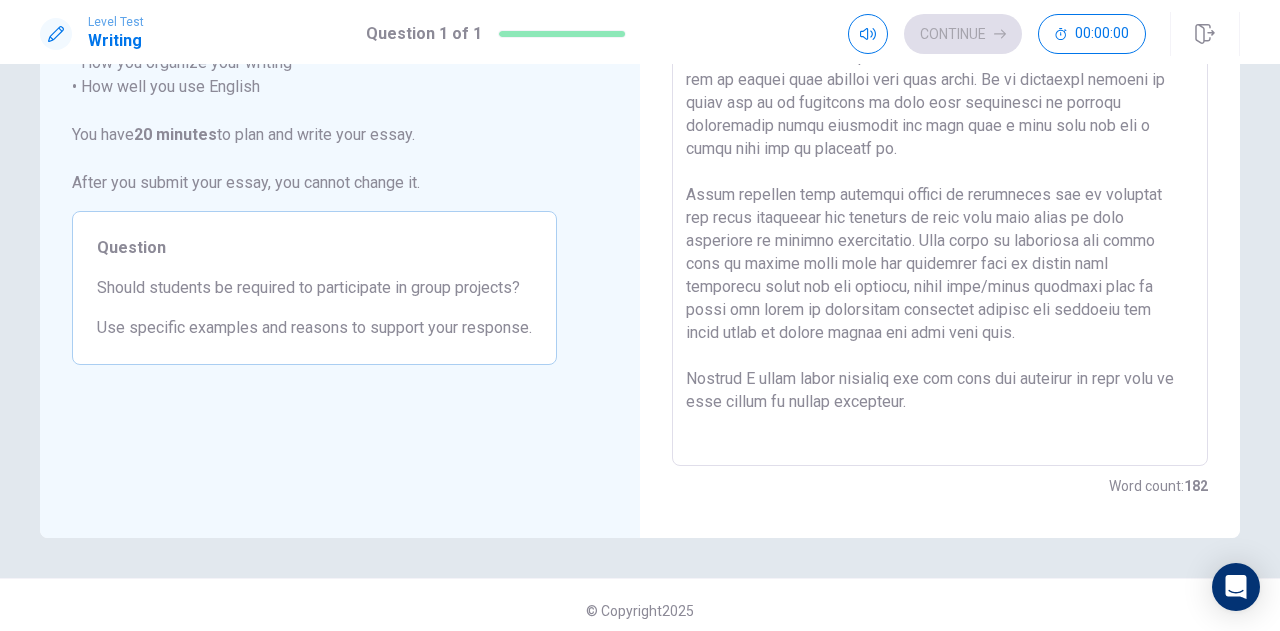 scroll, scrollTop: 96, scrollLeft: 0, axis: vertical 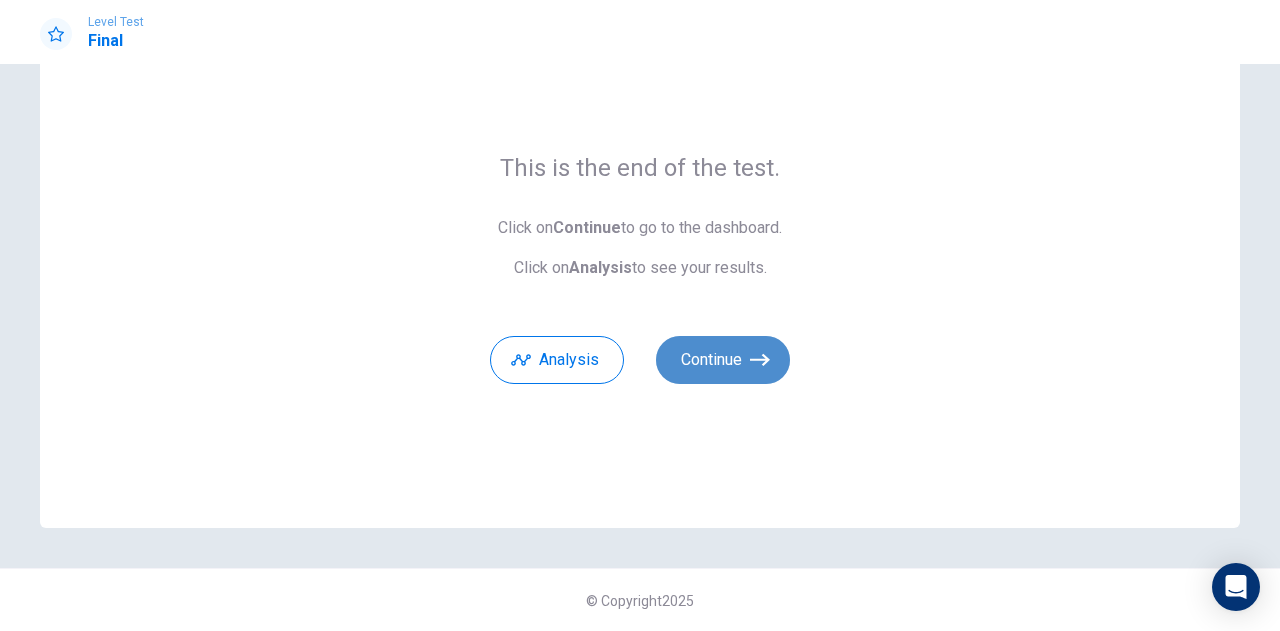 click on "Continue" at bounding box center (723, 360) 